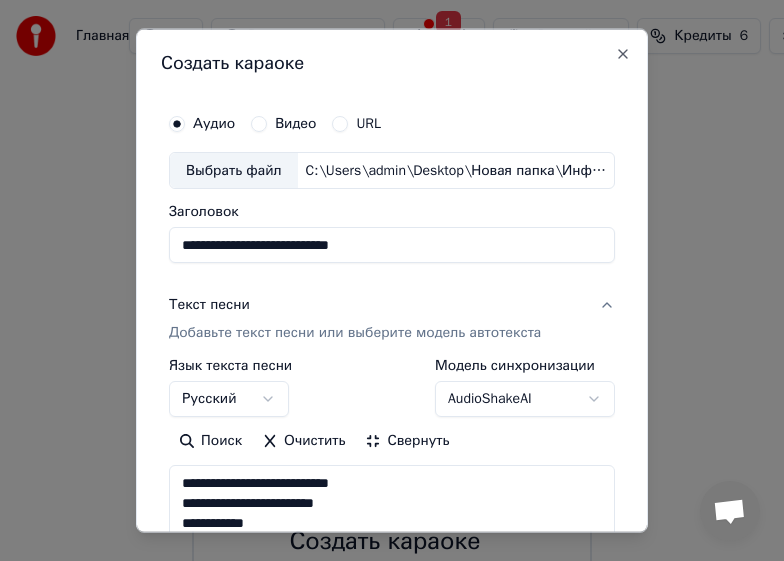 select on "**" 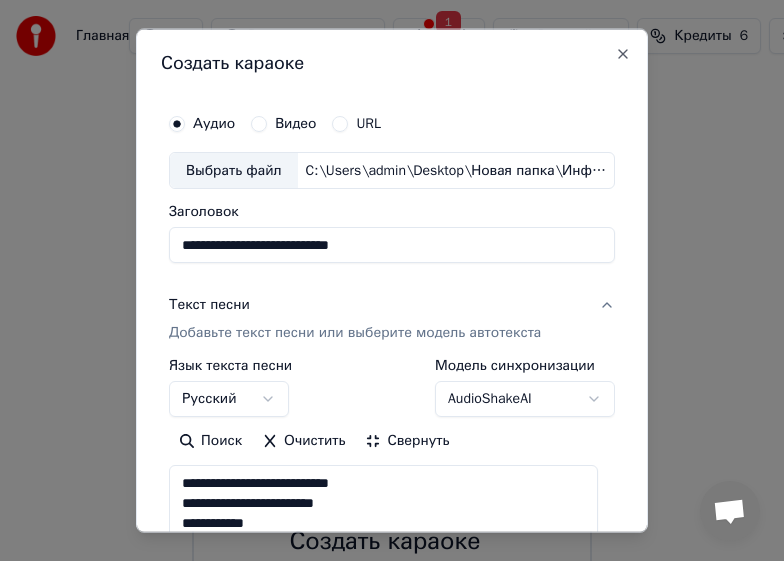 scroll, scrollTop: 0, scrollLeft: 0, axis: both 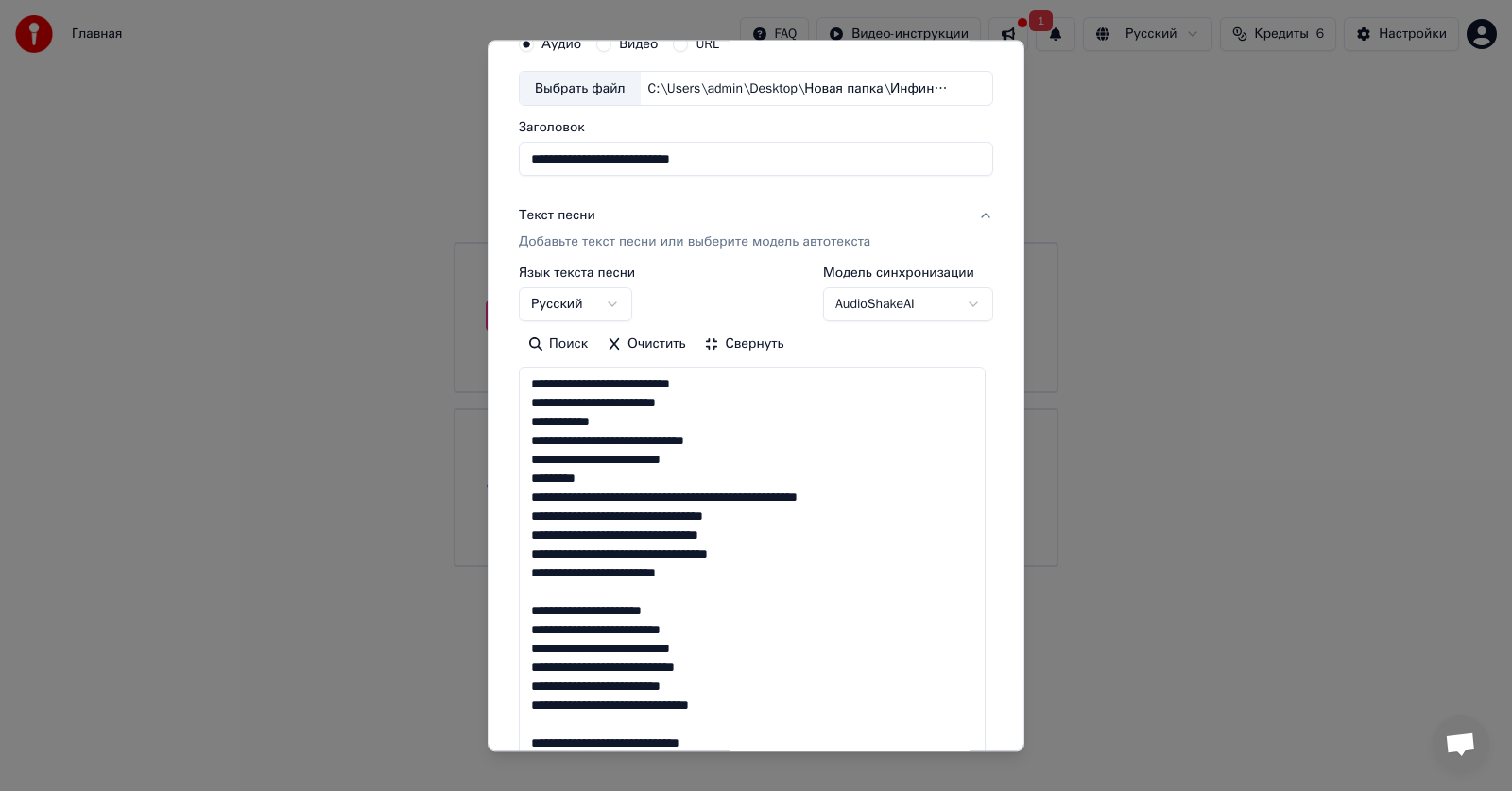 click on "Свернуть" at bounding box center (744, 345) 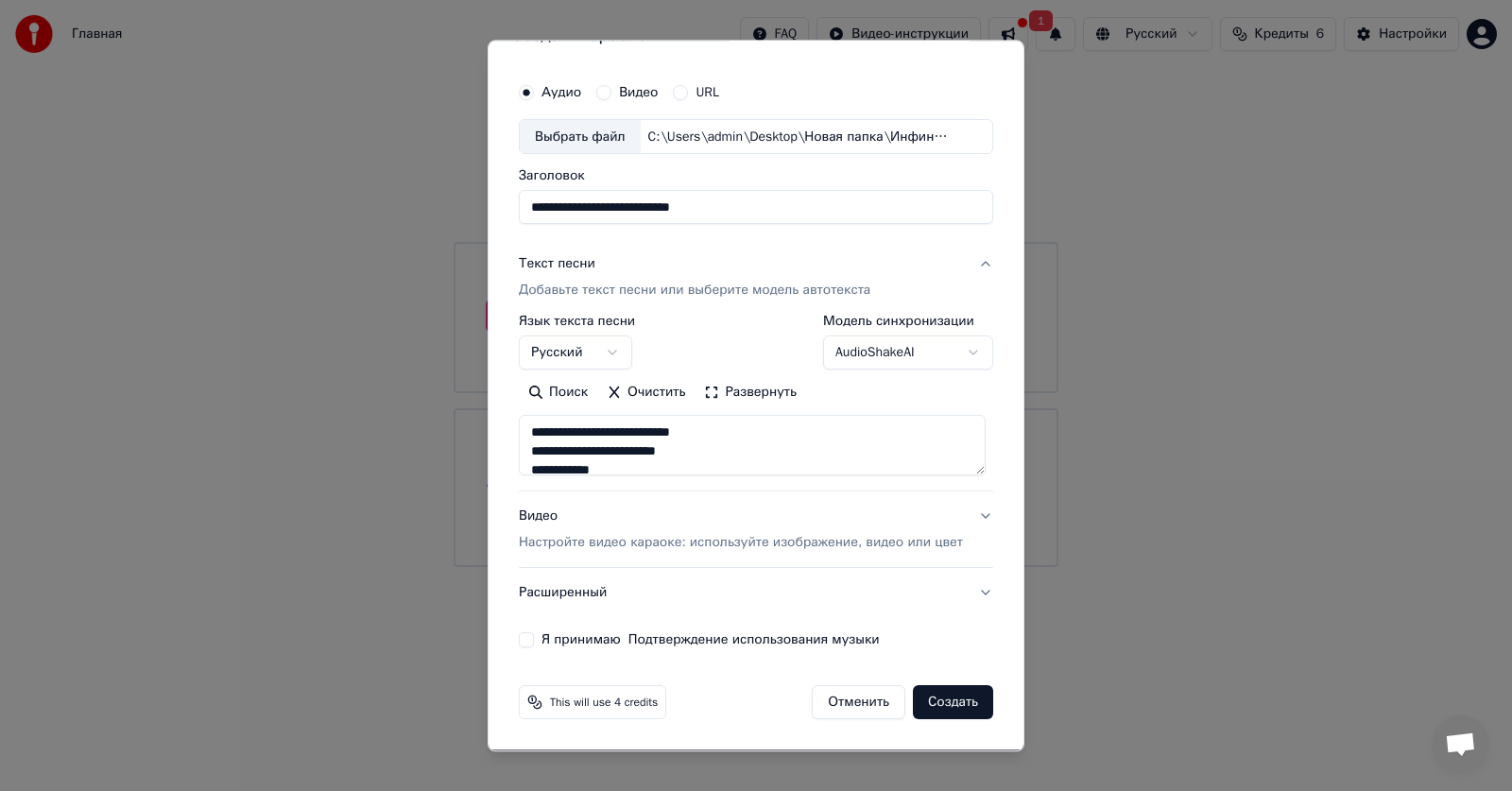 scroll, scrollTop: 37, scrollLeft: 0, axis: vertical 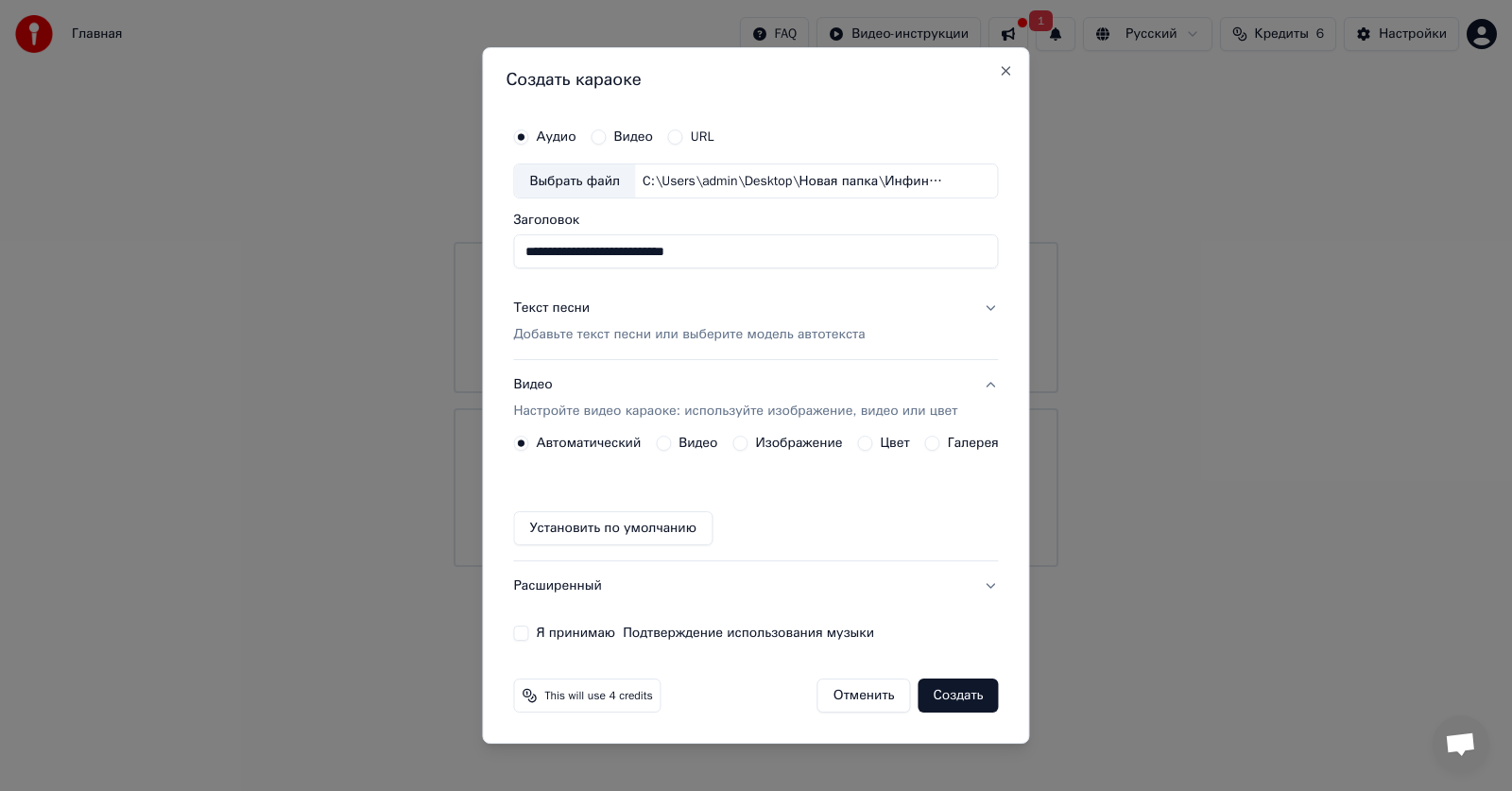 click on "Видео" at bounding box center (697, 443) 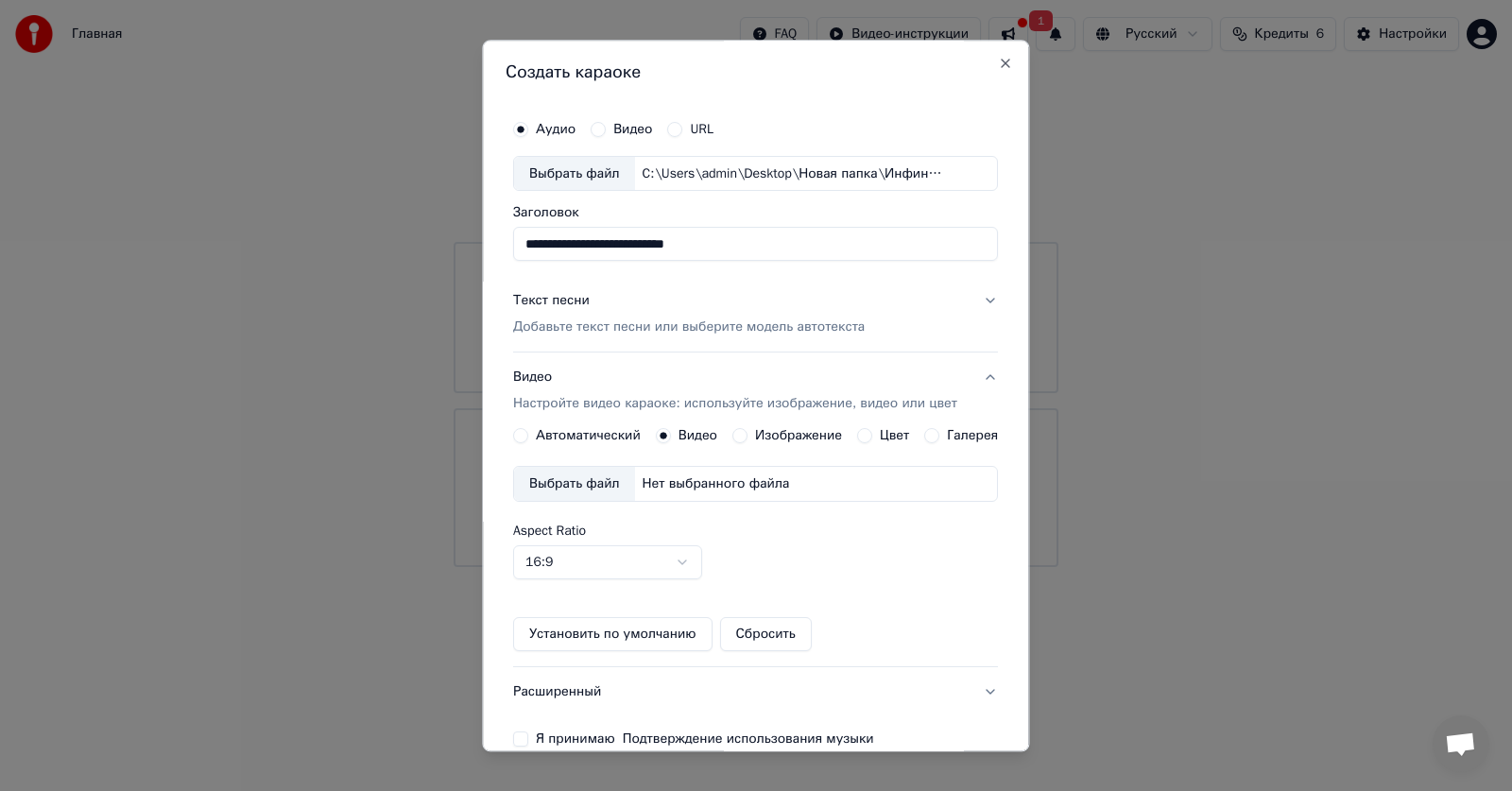 click on "Выбрать файл" at bounding box center (575, 485) 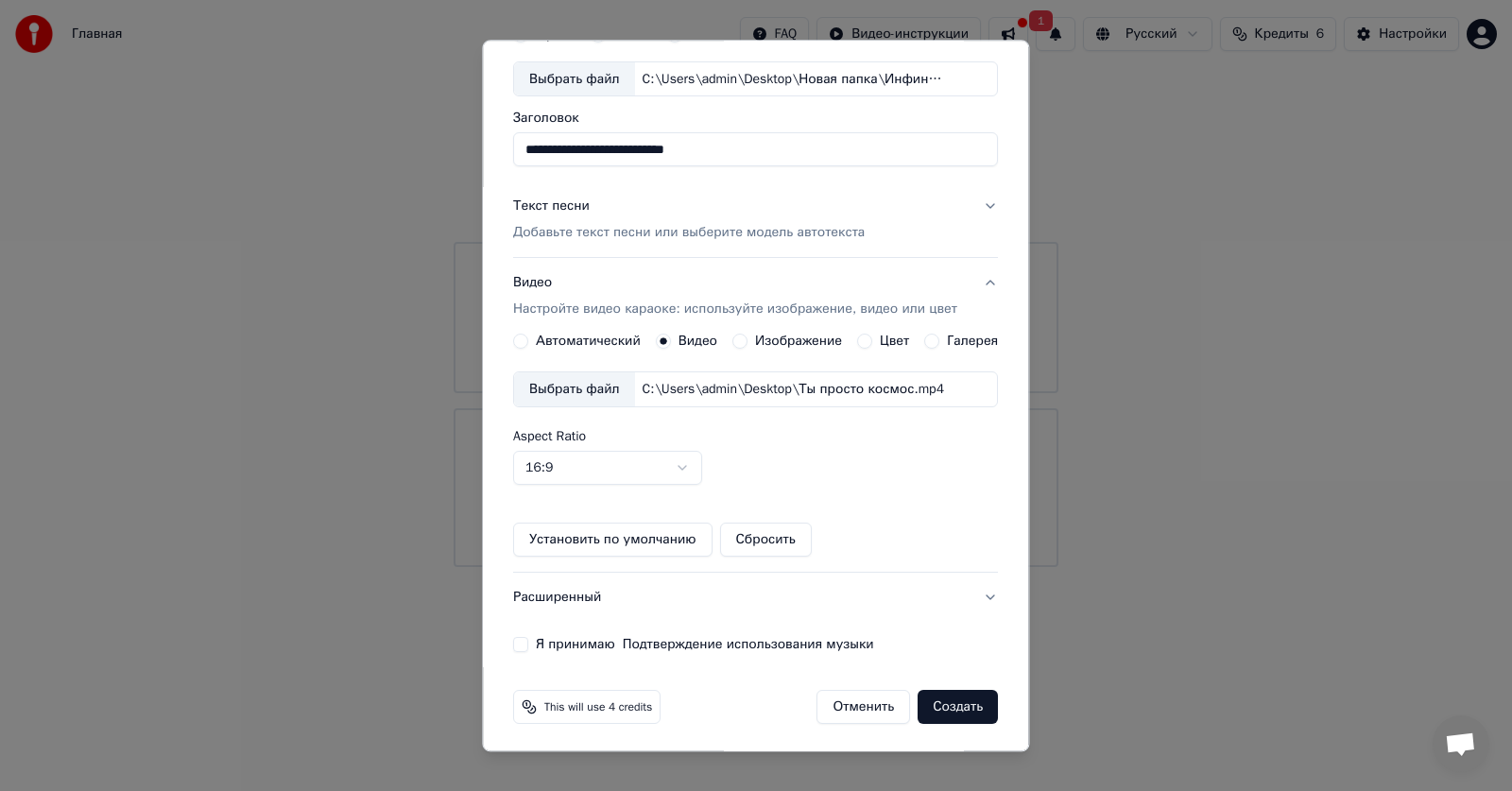 scroll, scrollTop: 98, scrollLeft: 0, axis: vertical 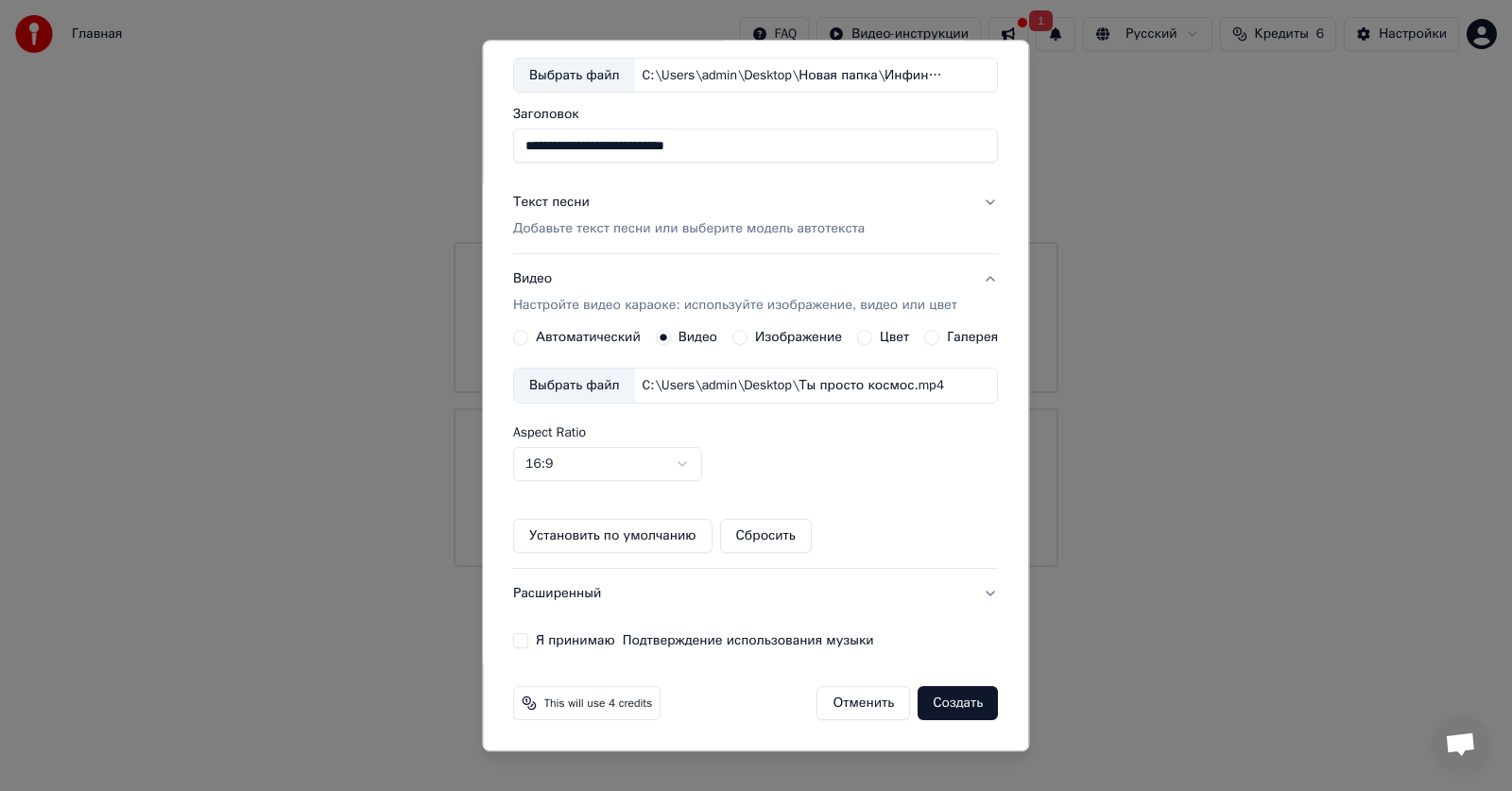 click on "Я принимаю   Подтверждение использования музыки" at bounding box center (521, 642) 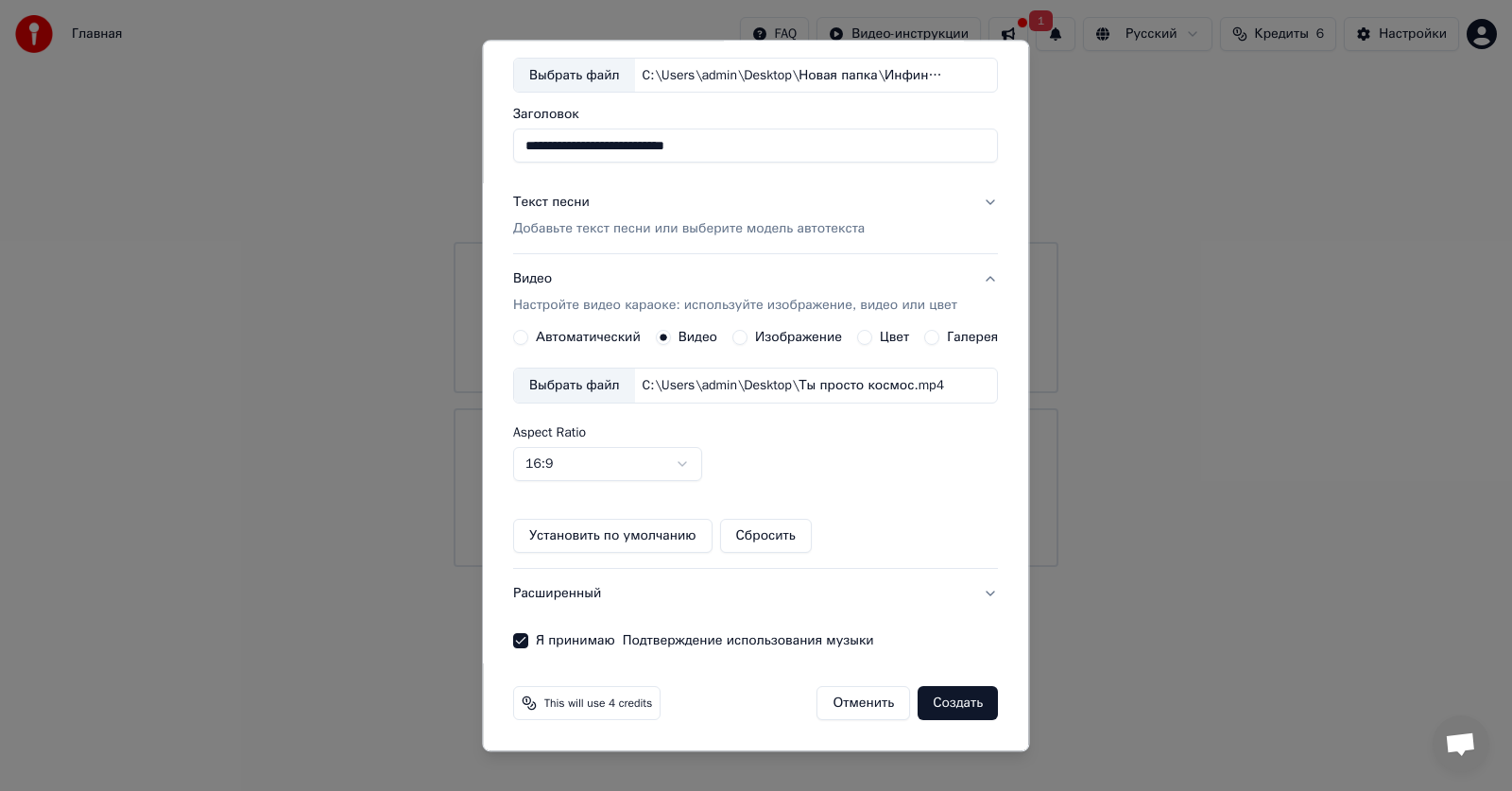 click on "Создать" at bounding box center (958, 704) 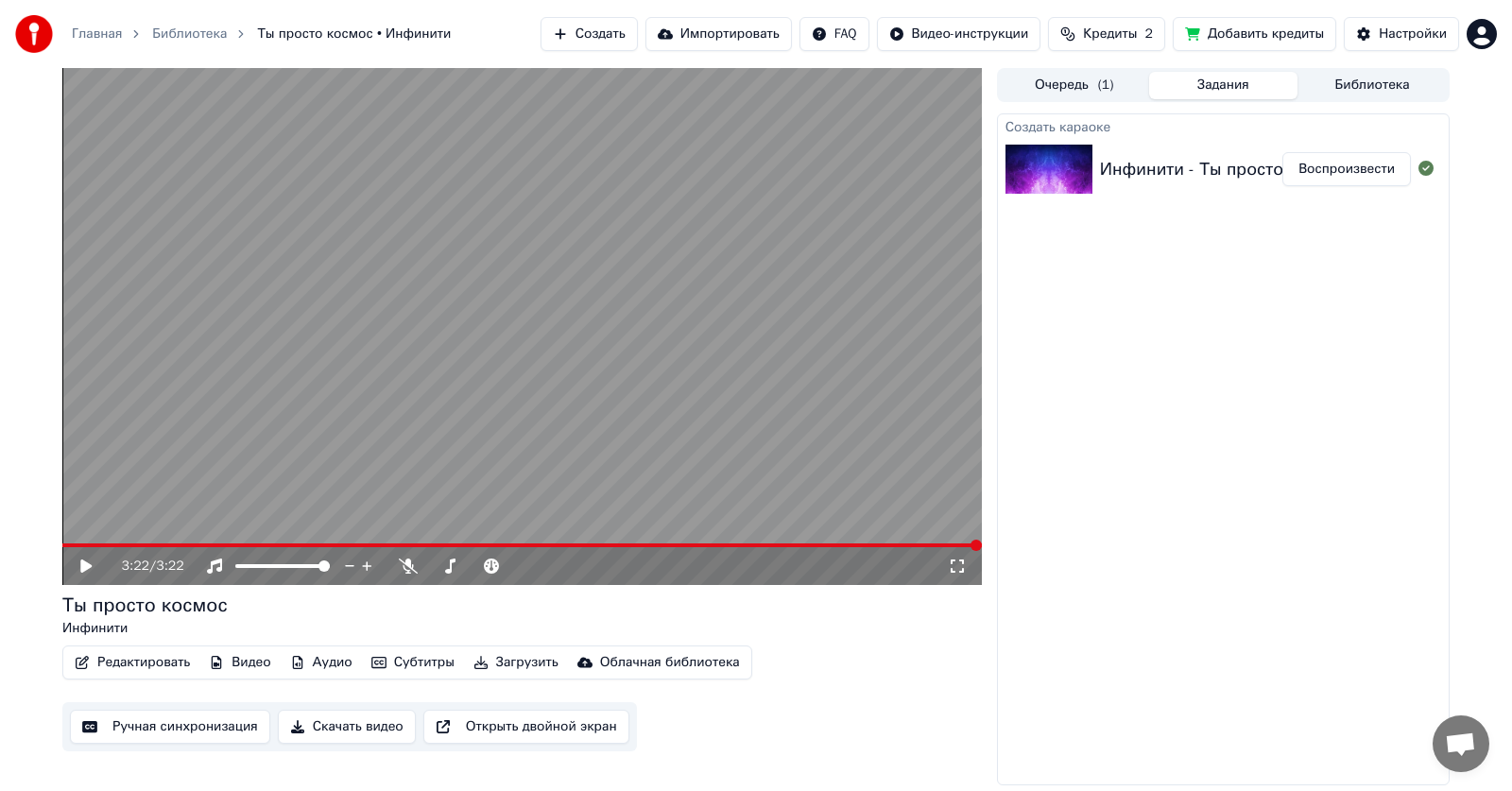 click 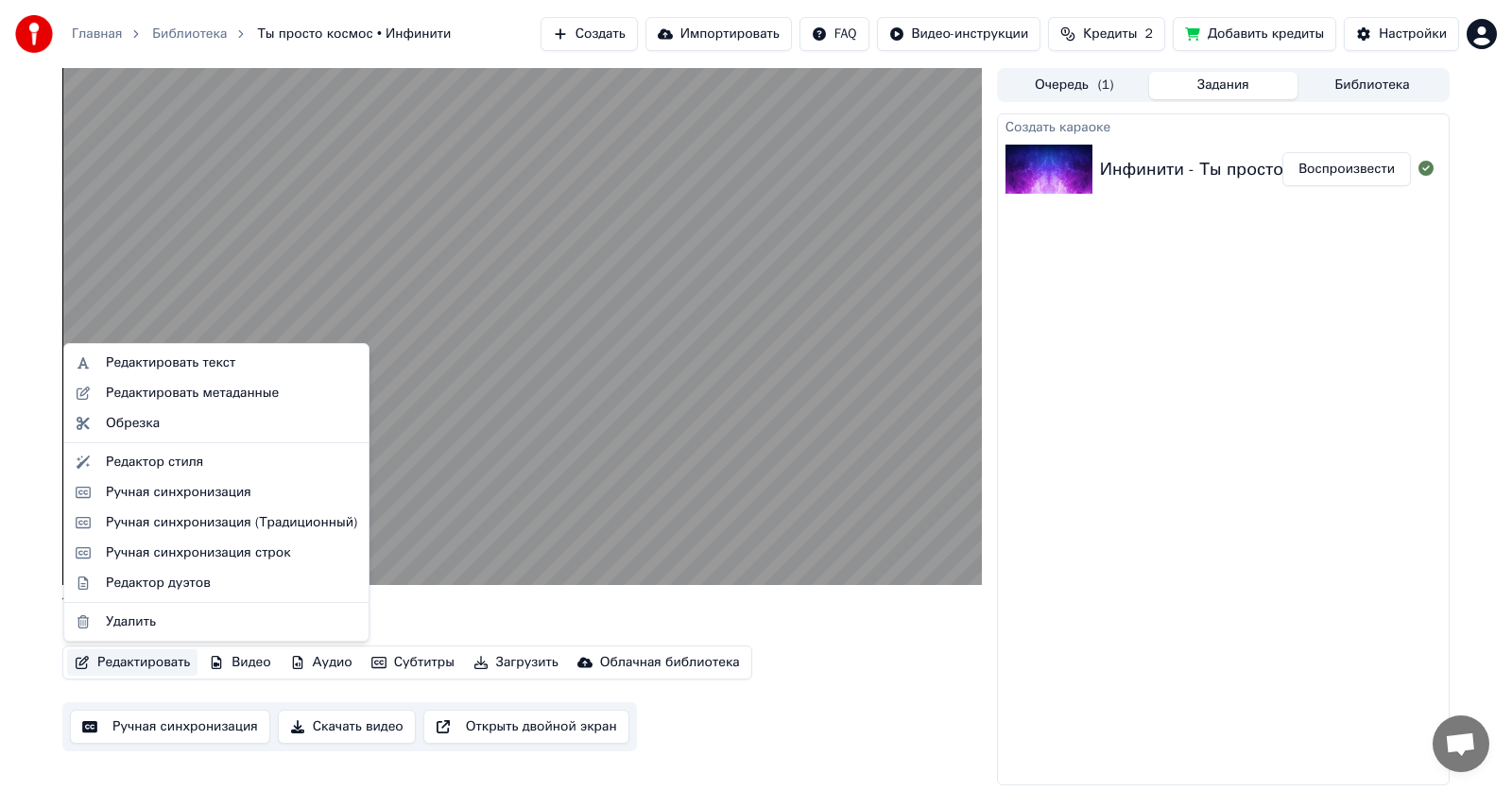 click on "Редактировать" at bounding box center [132, 662] 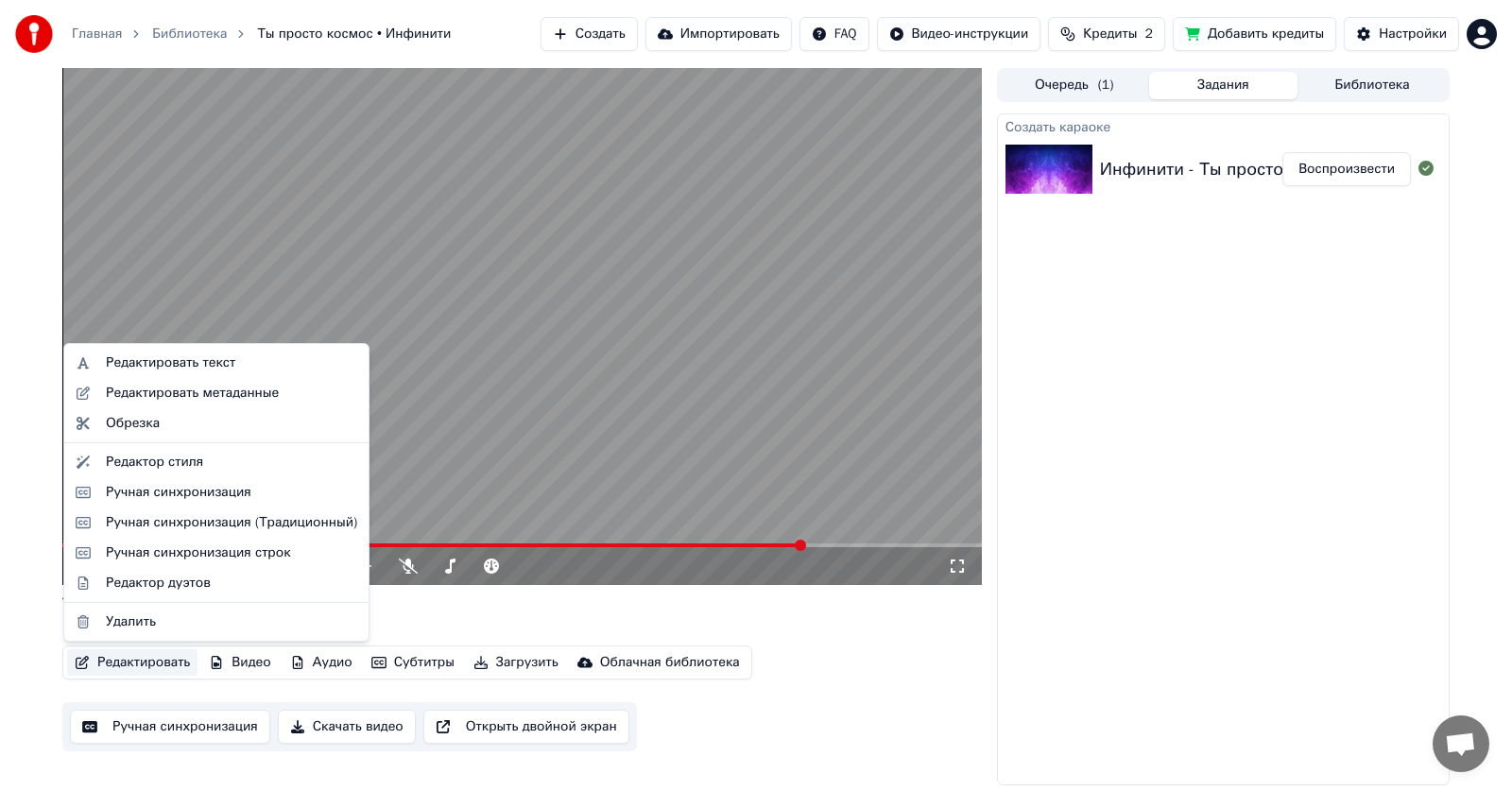 click on "Создать караоке Инфинити - Ты просто космос ( Воспроизвести" at bounding box center [1223, 449] 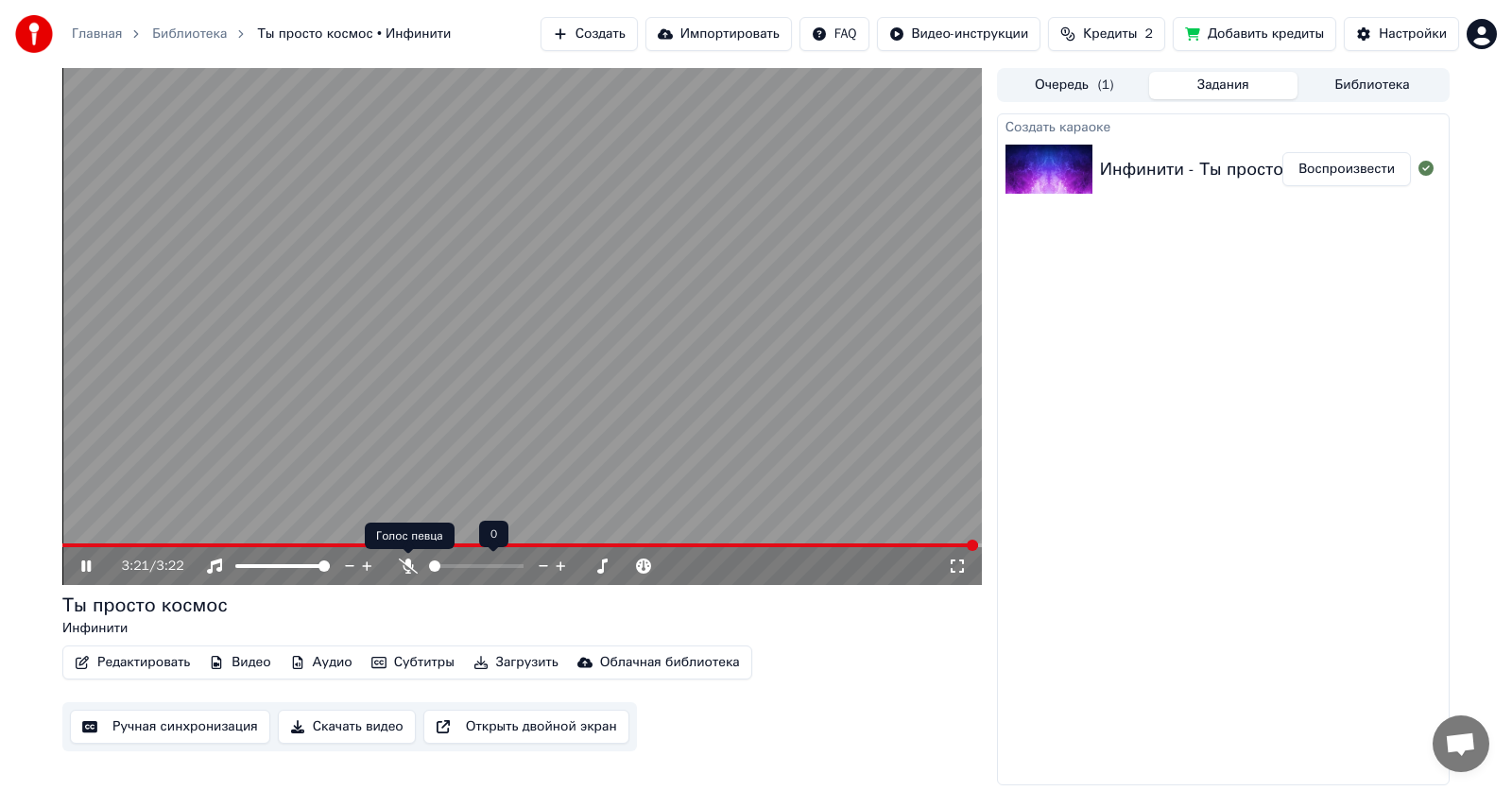 click 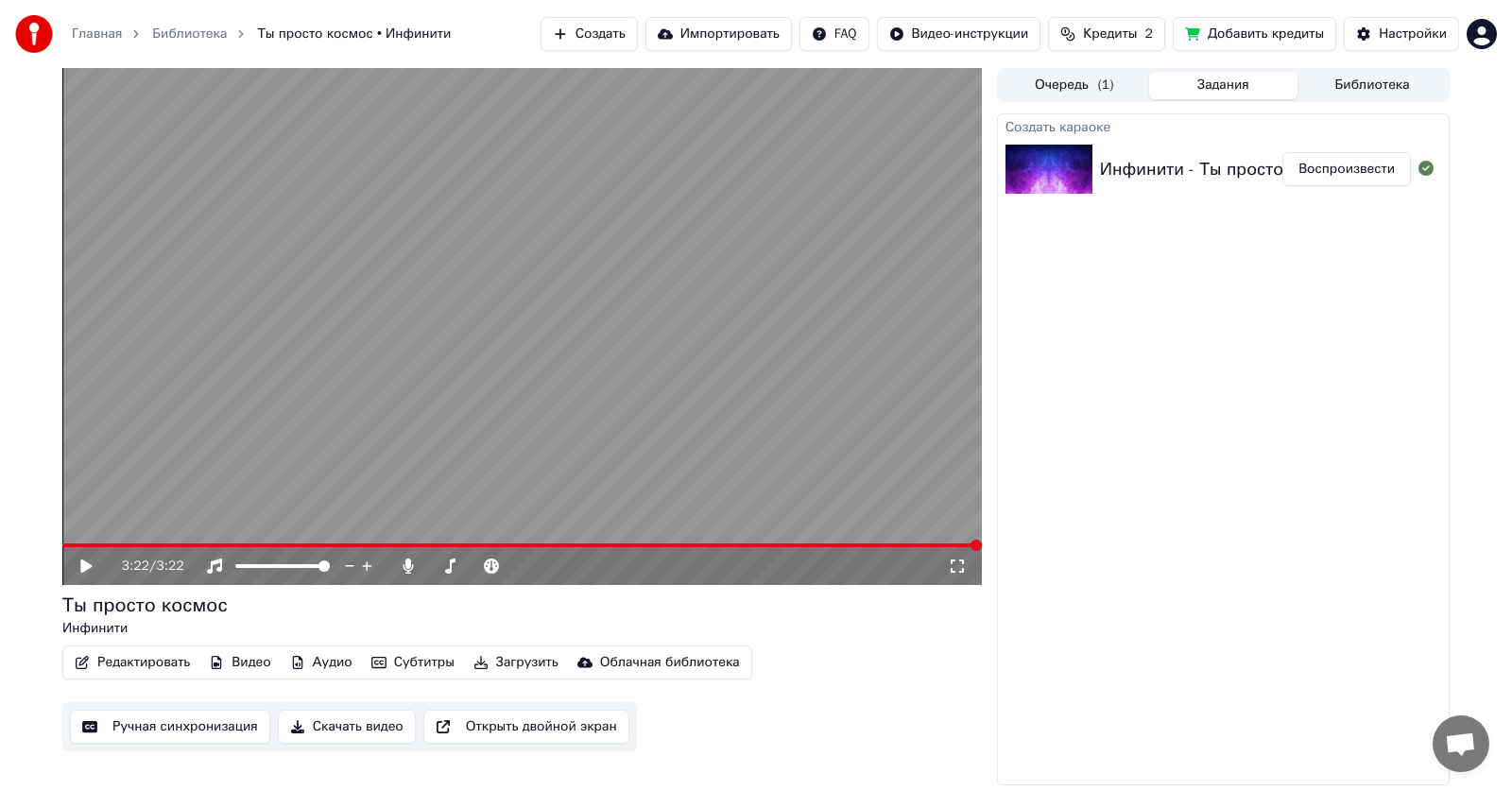 click 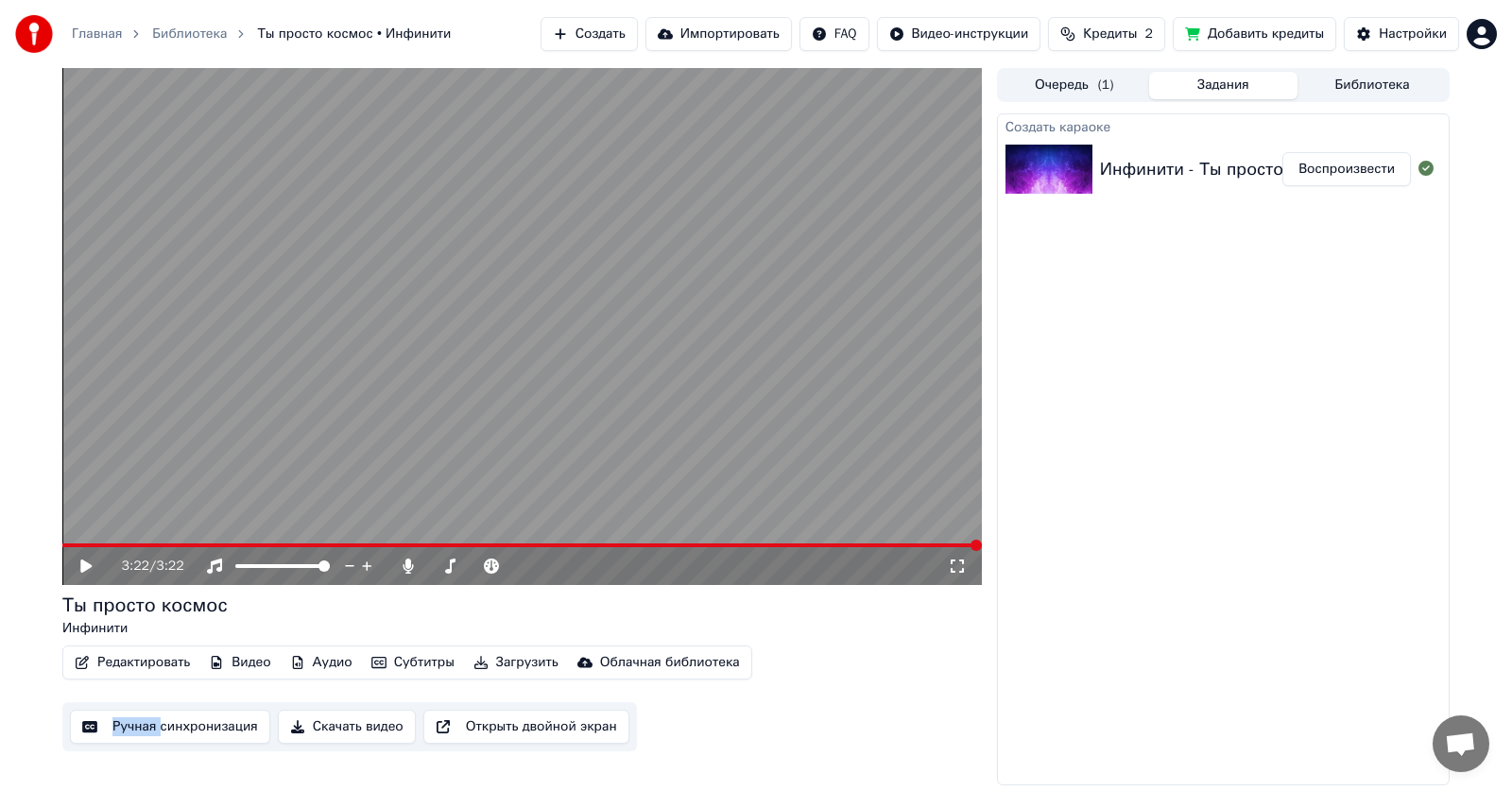 click 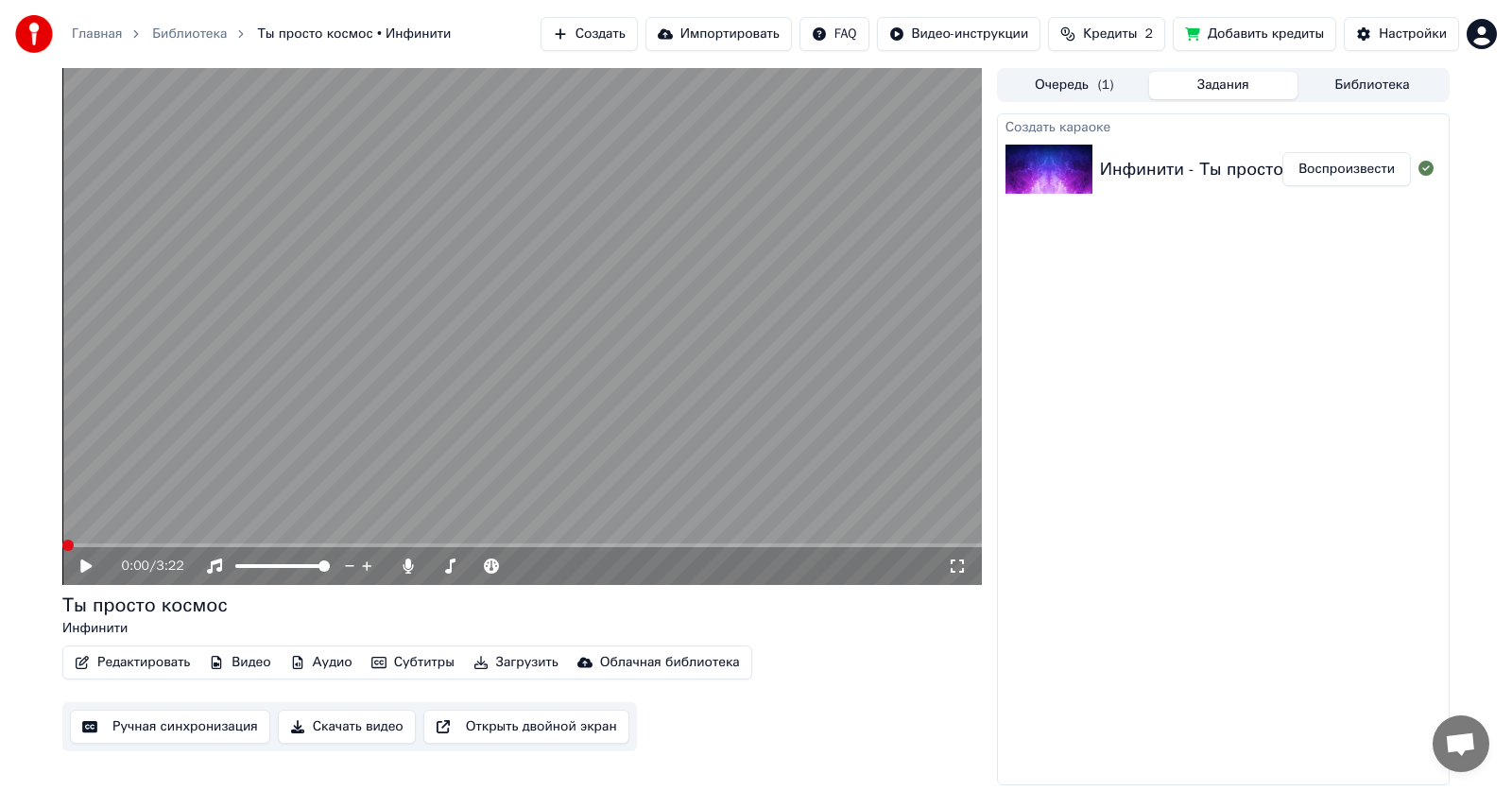 click 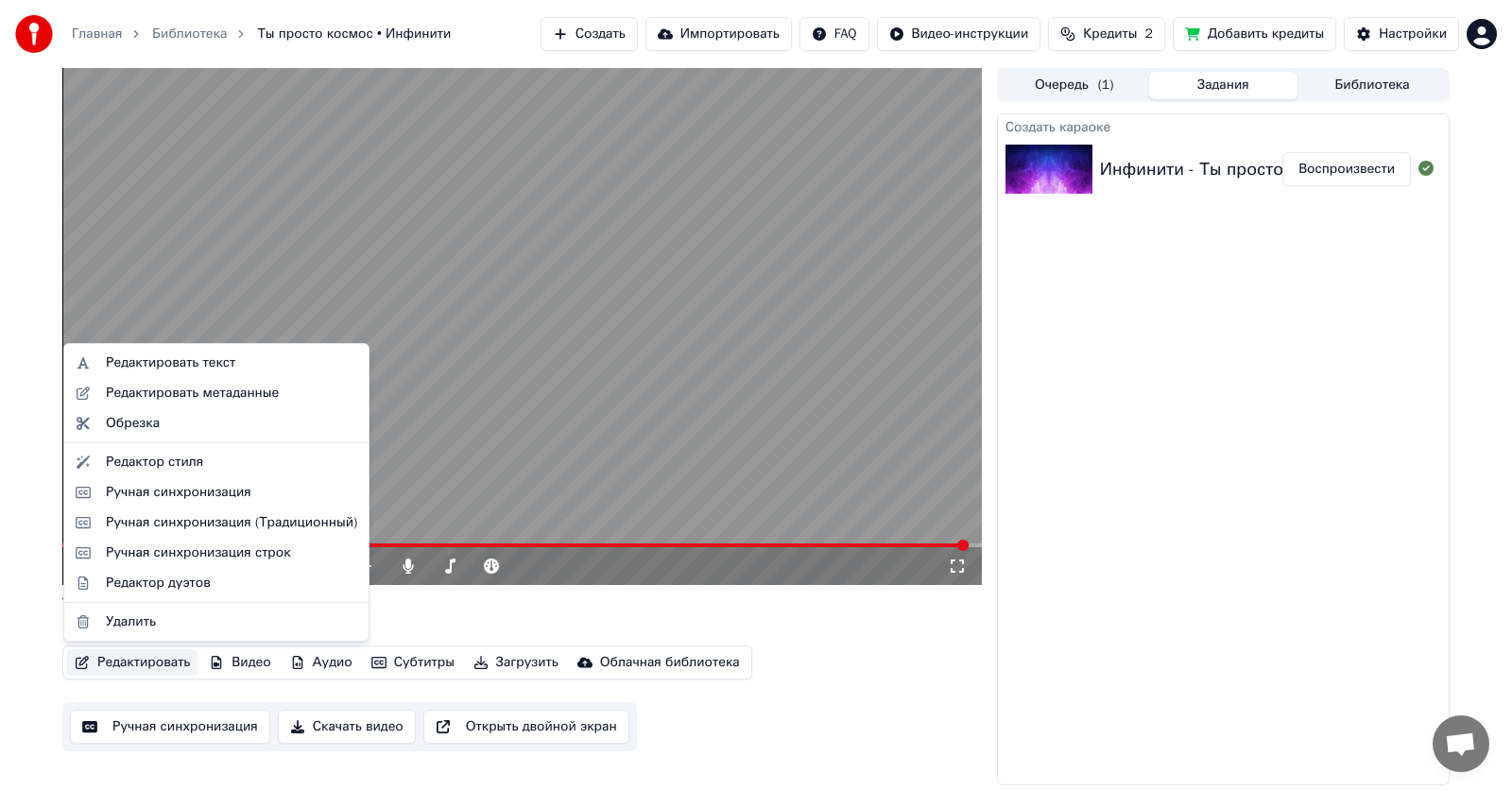 click on "Редактировать" at bounding box center [132, 662] 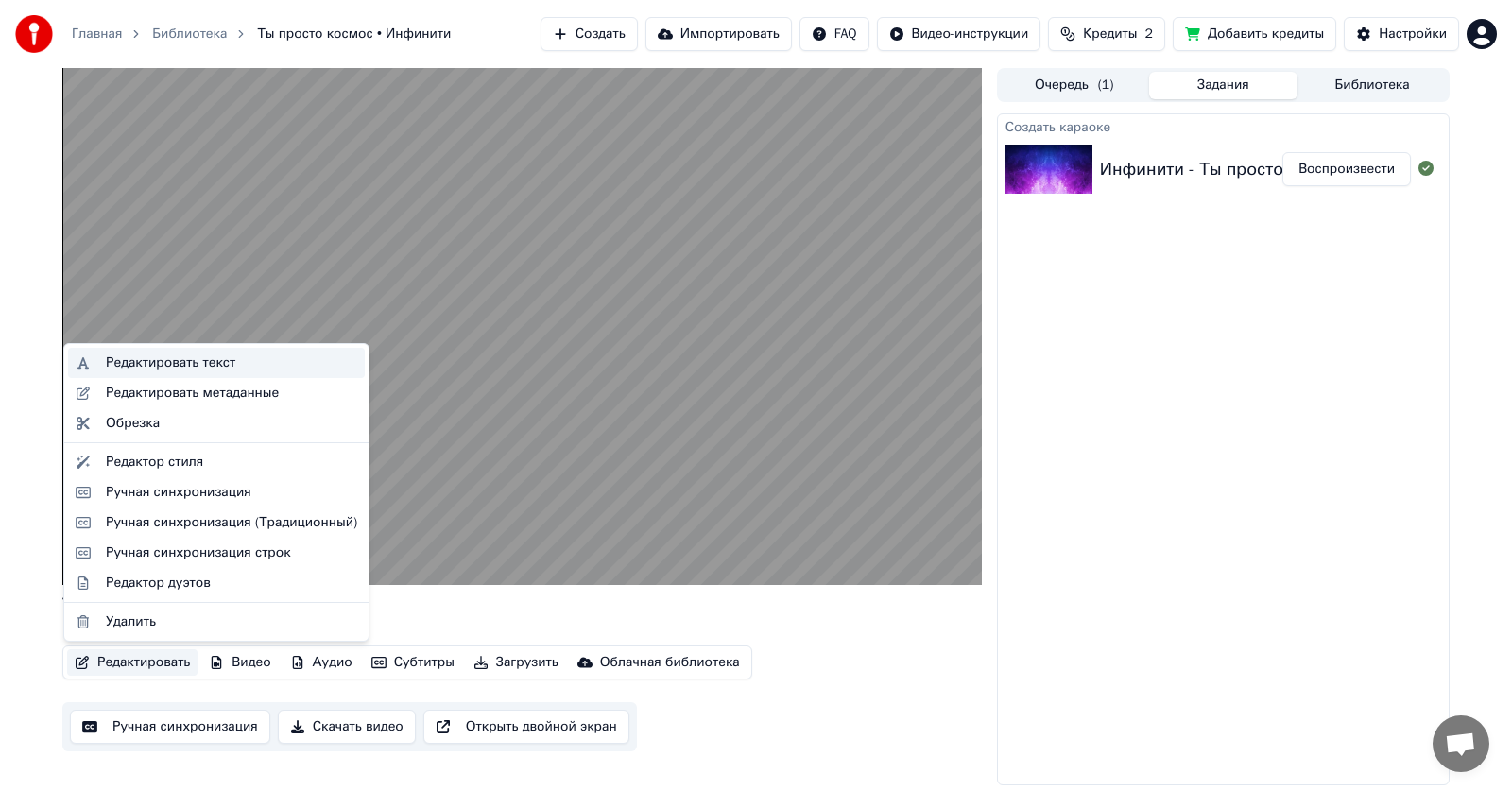 click on "Редактировать текст" at bounding box center (170, 363) 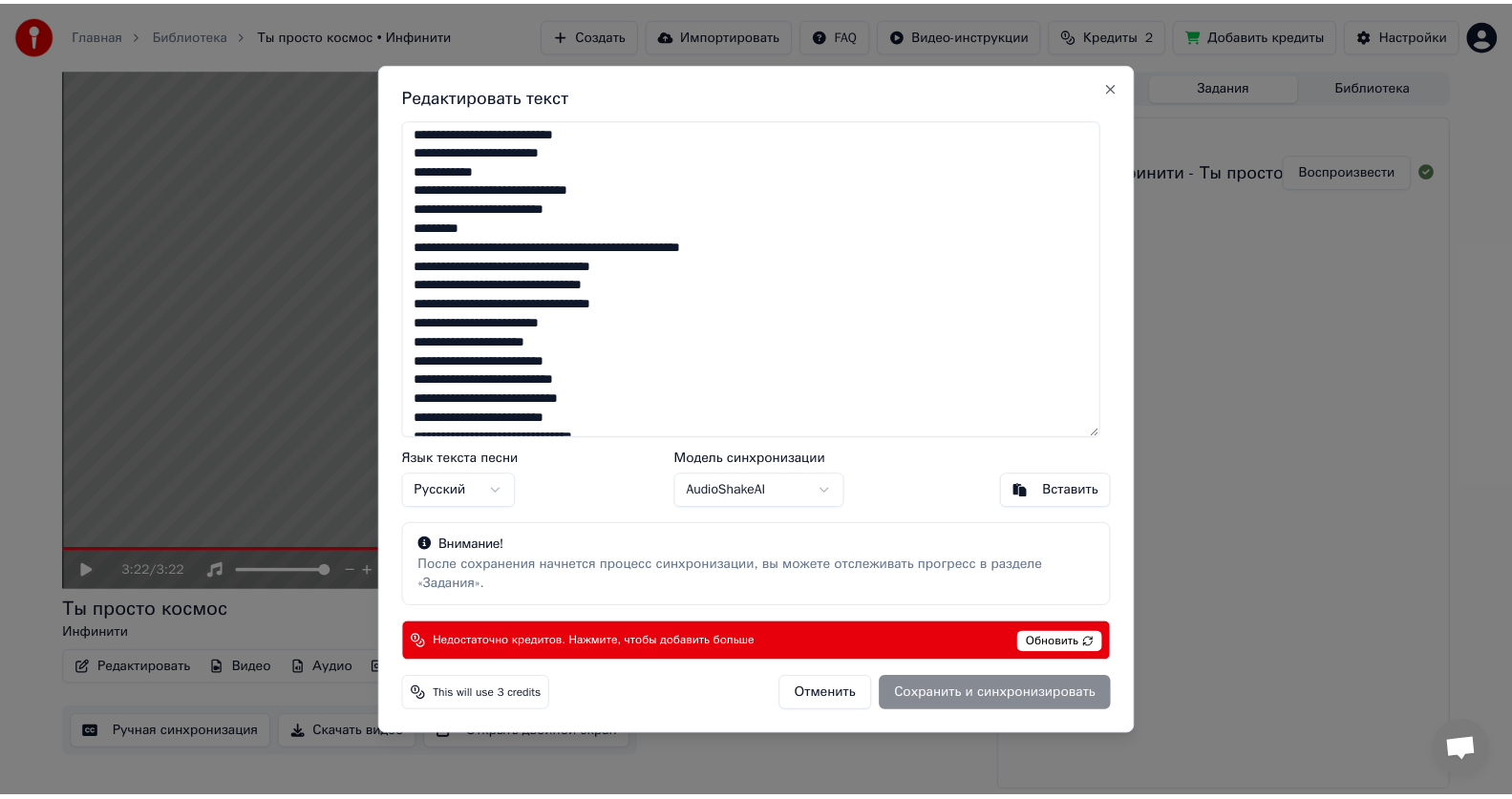 scroll, scrollTop: 0, scrollLeft: 0, axis: both 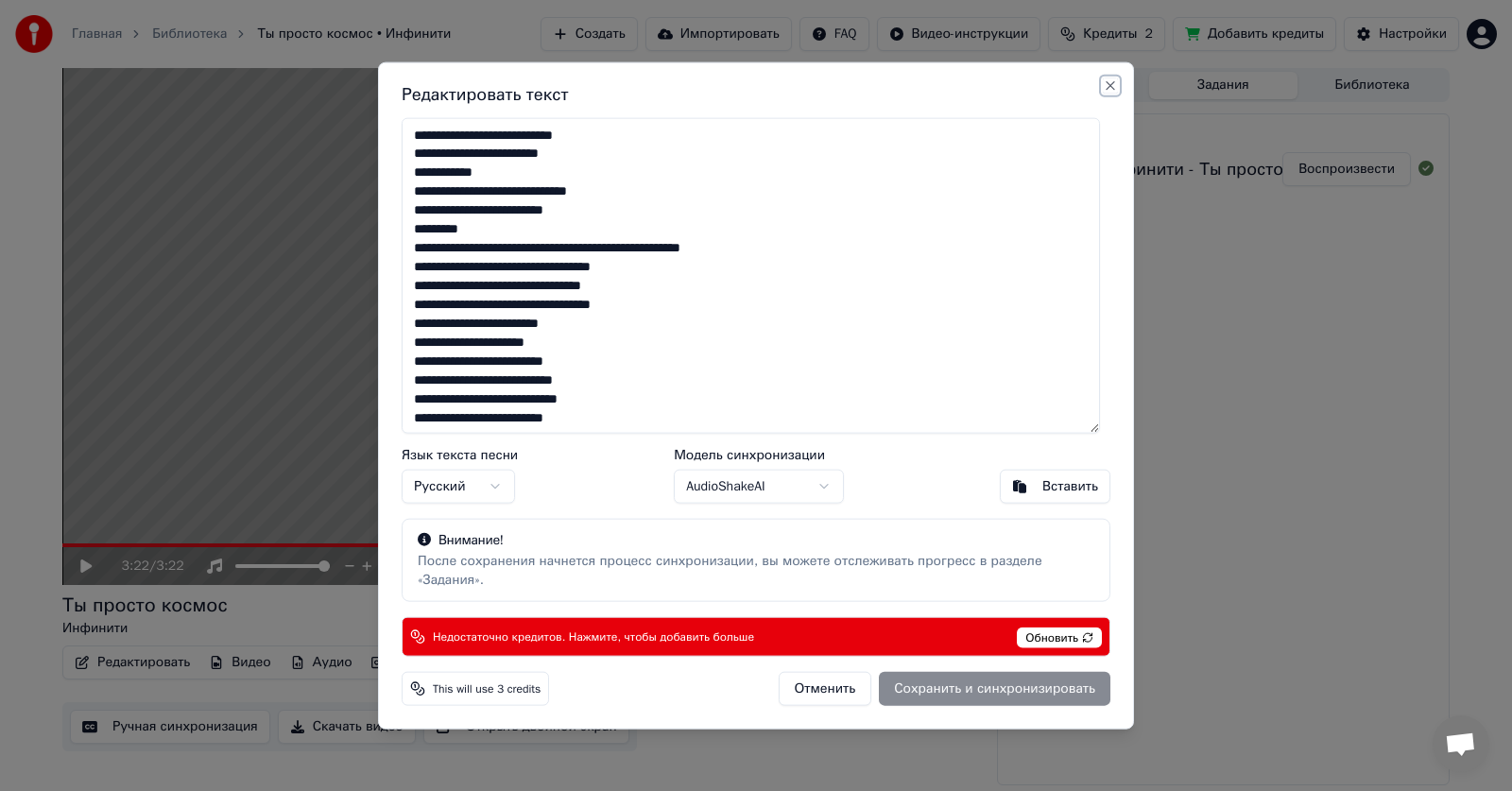 click on "Close" at bounding box center [1110, 85] 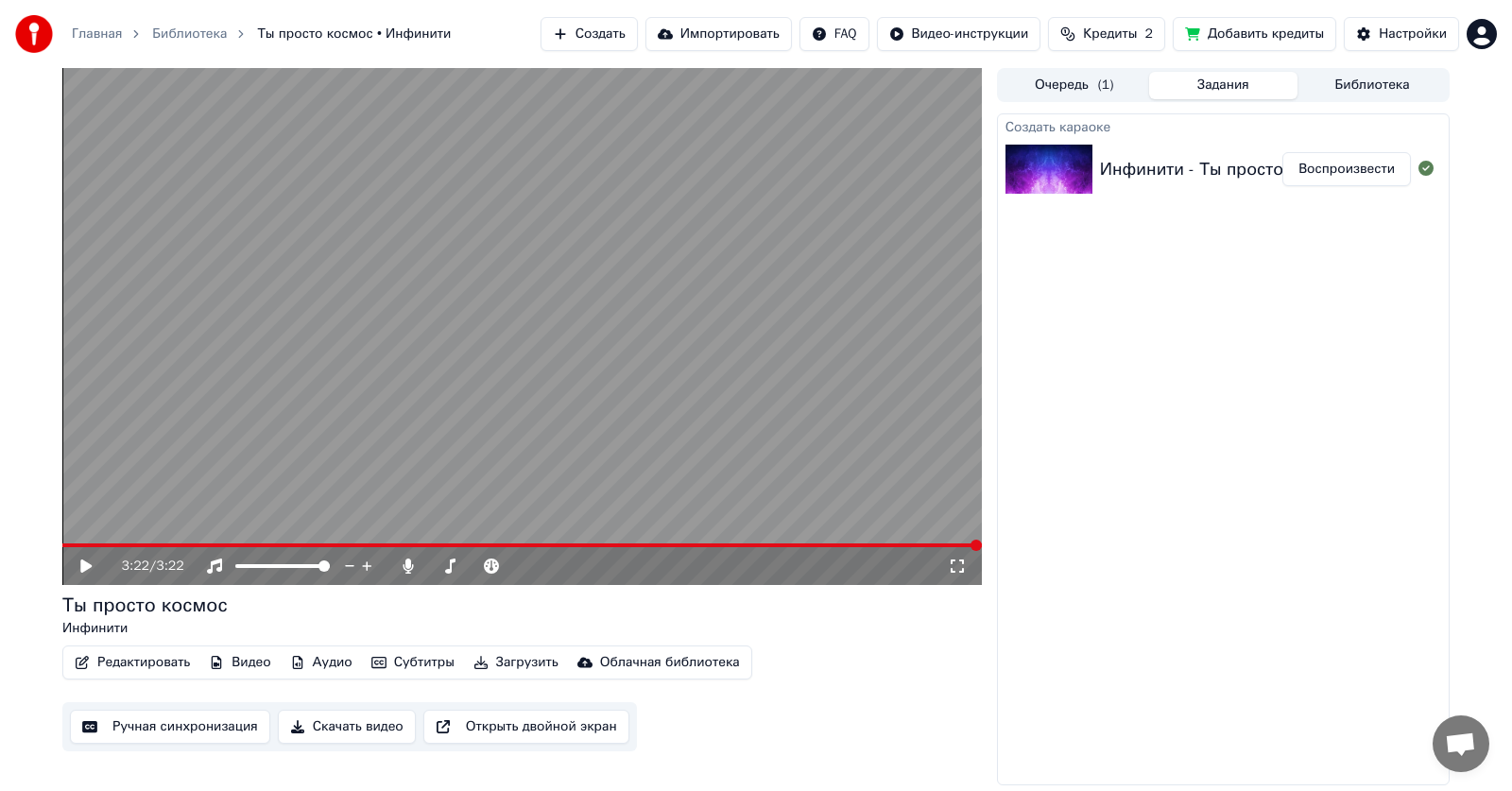 click on "Кредиты" at bounding box center (1109, 34) 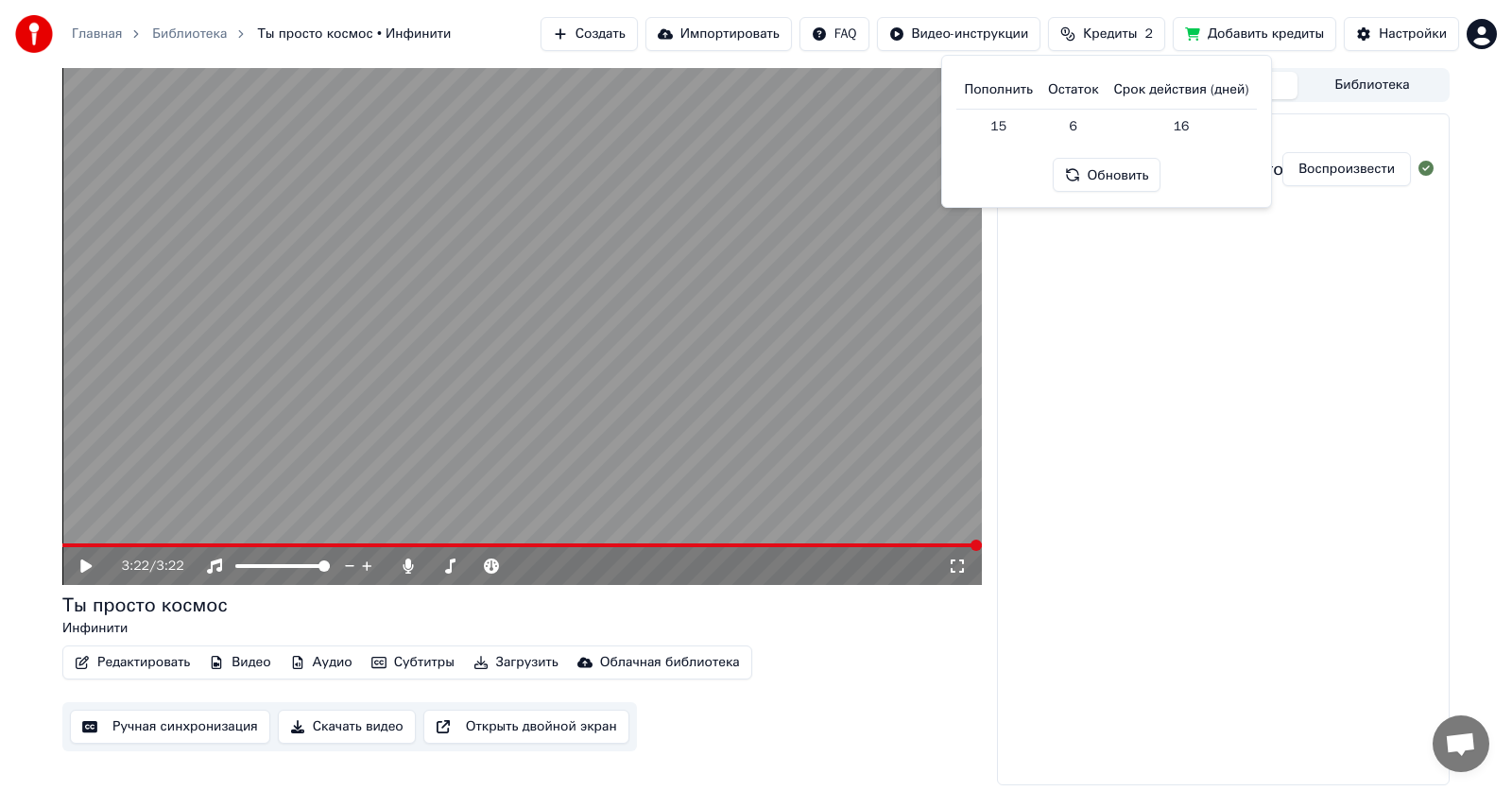 click on "Кредиты" at bounding box center [1109, 34] 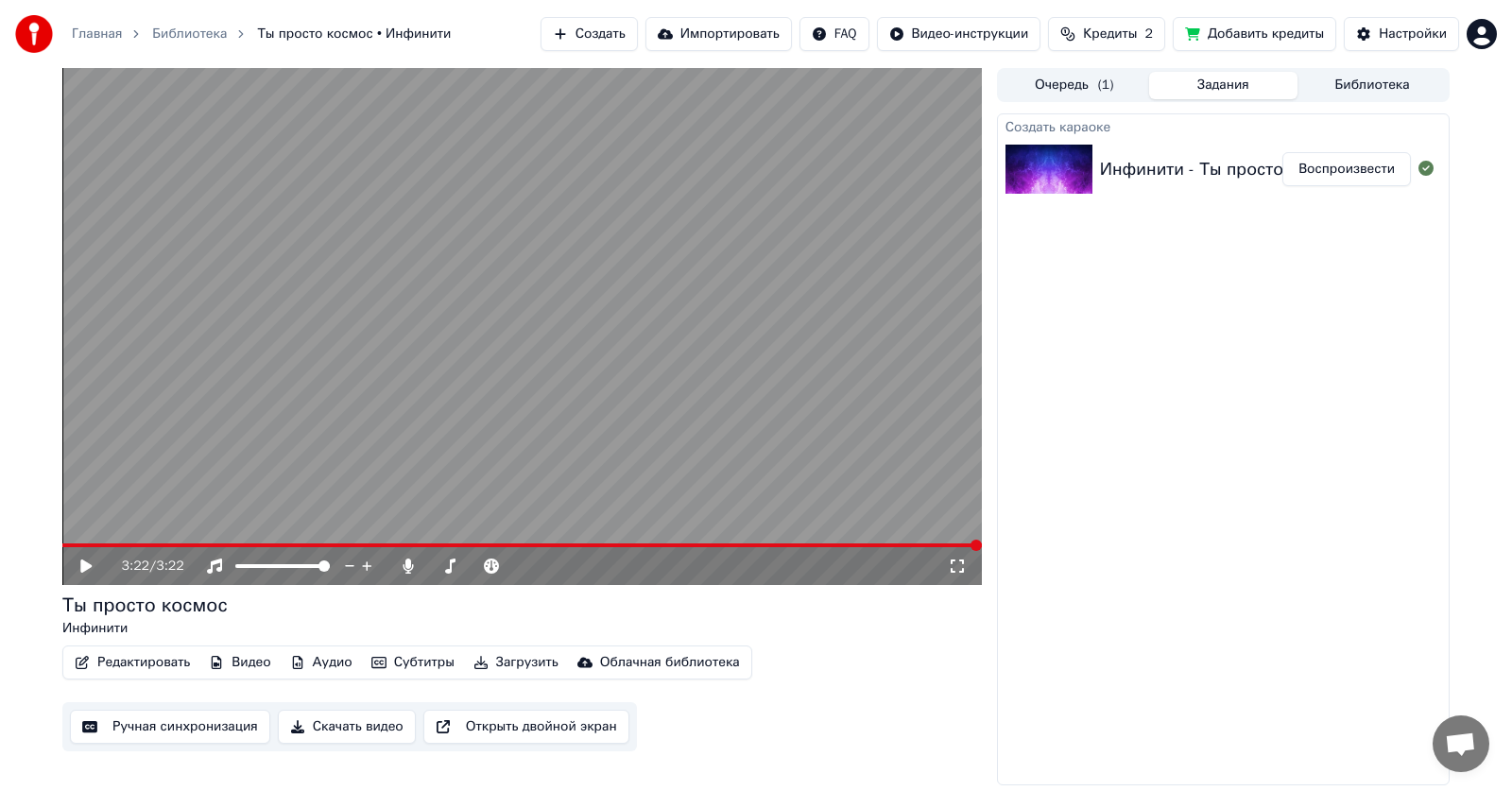 click on "Кредиты" at bounding box center [1109, 34] 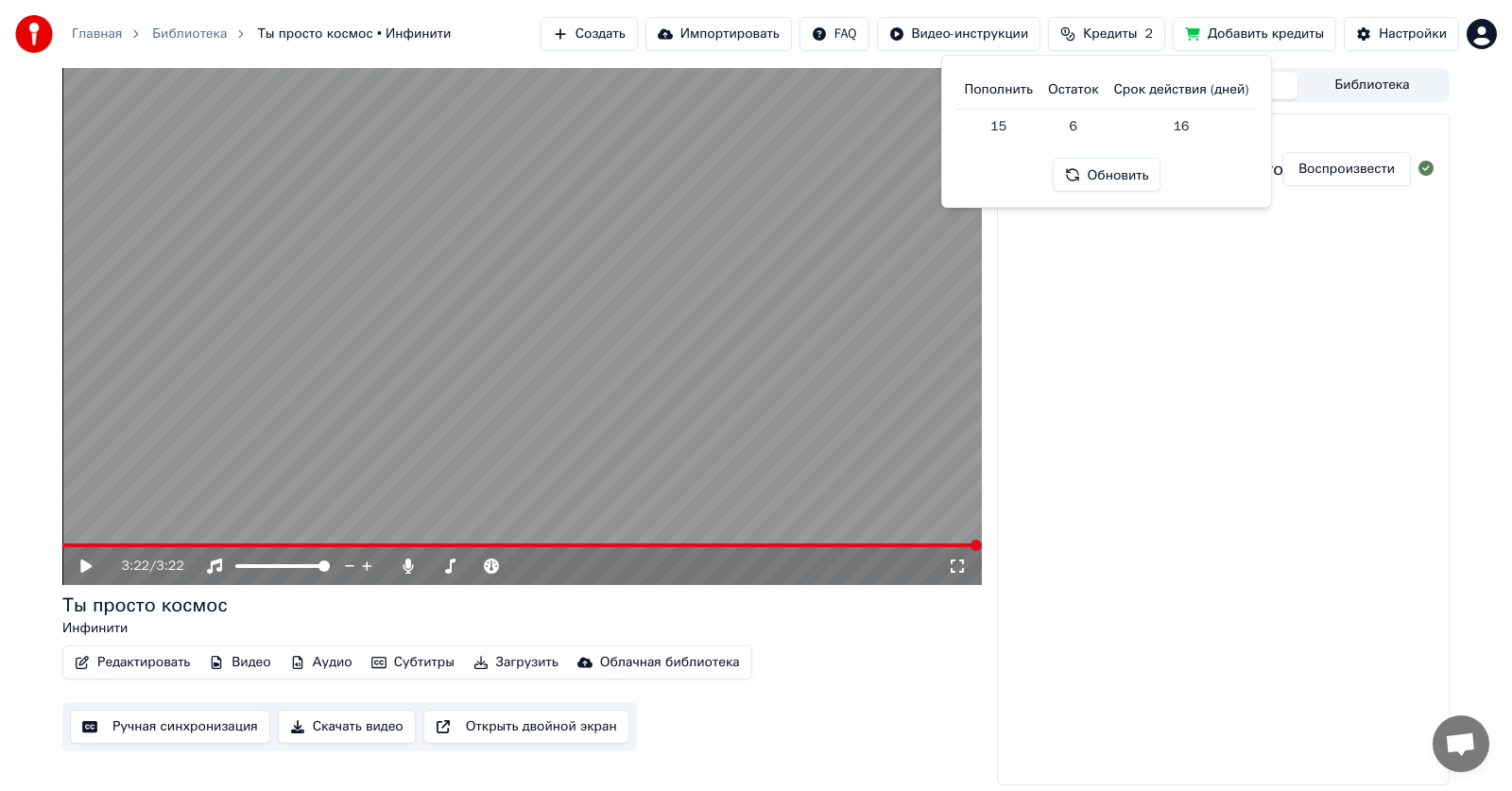 click on "Обновить" at bounding box center [1107, 175] 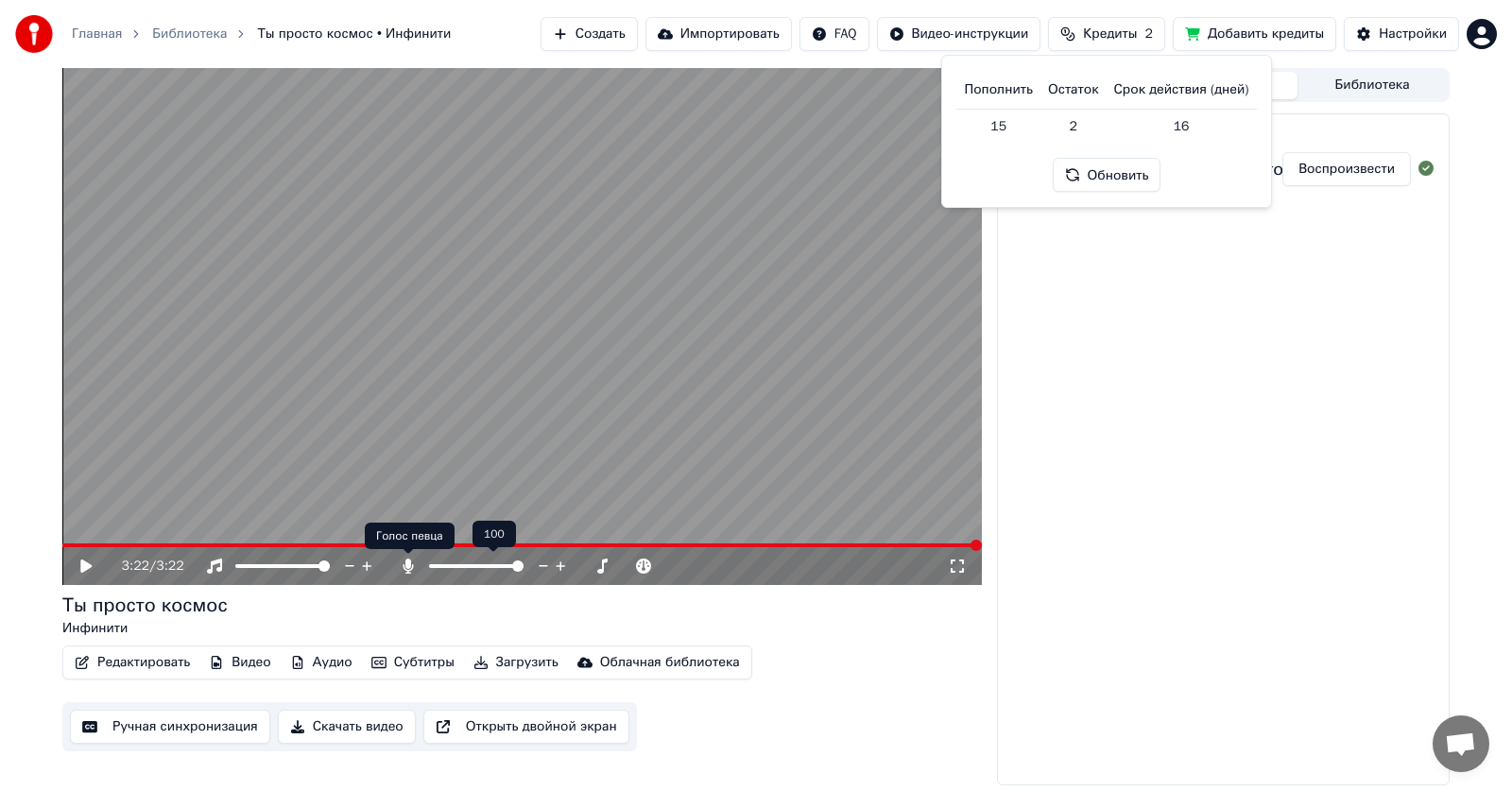 click 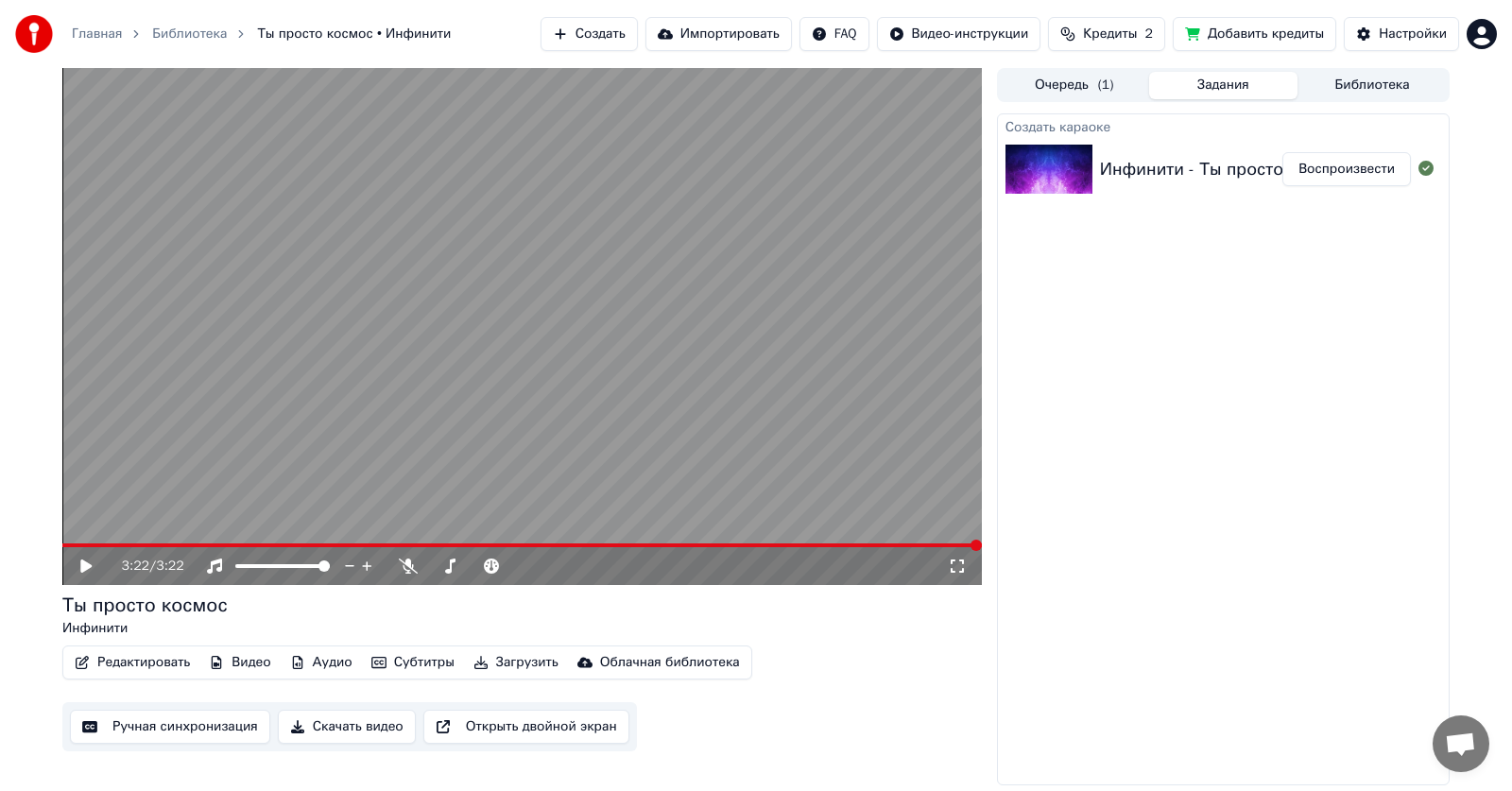 click 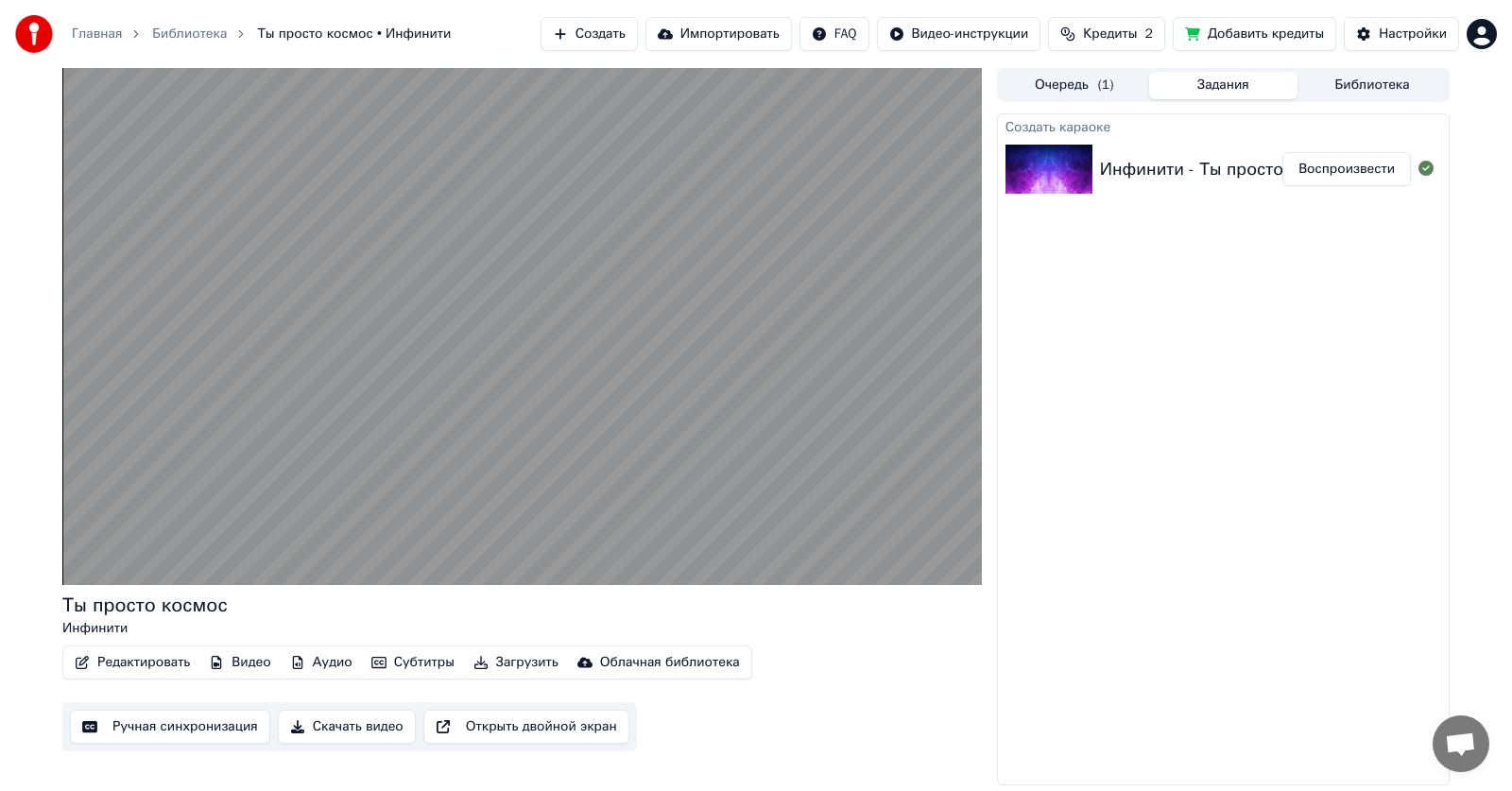 click on "Ручная синхронизация" at bounding box center (170, 727) 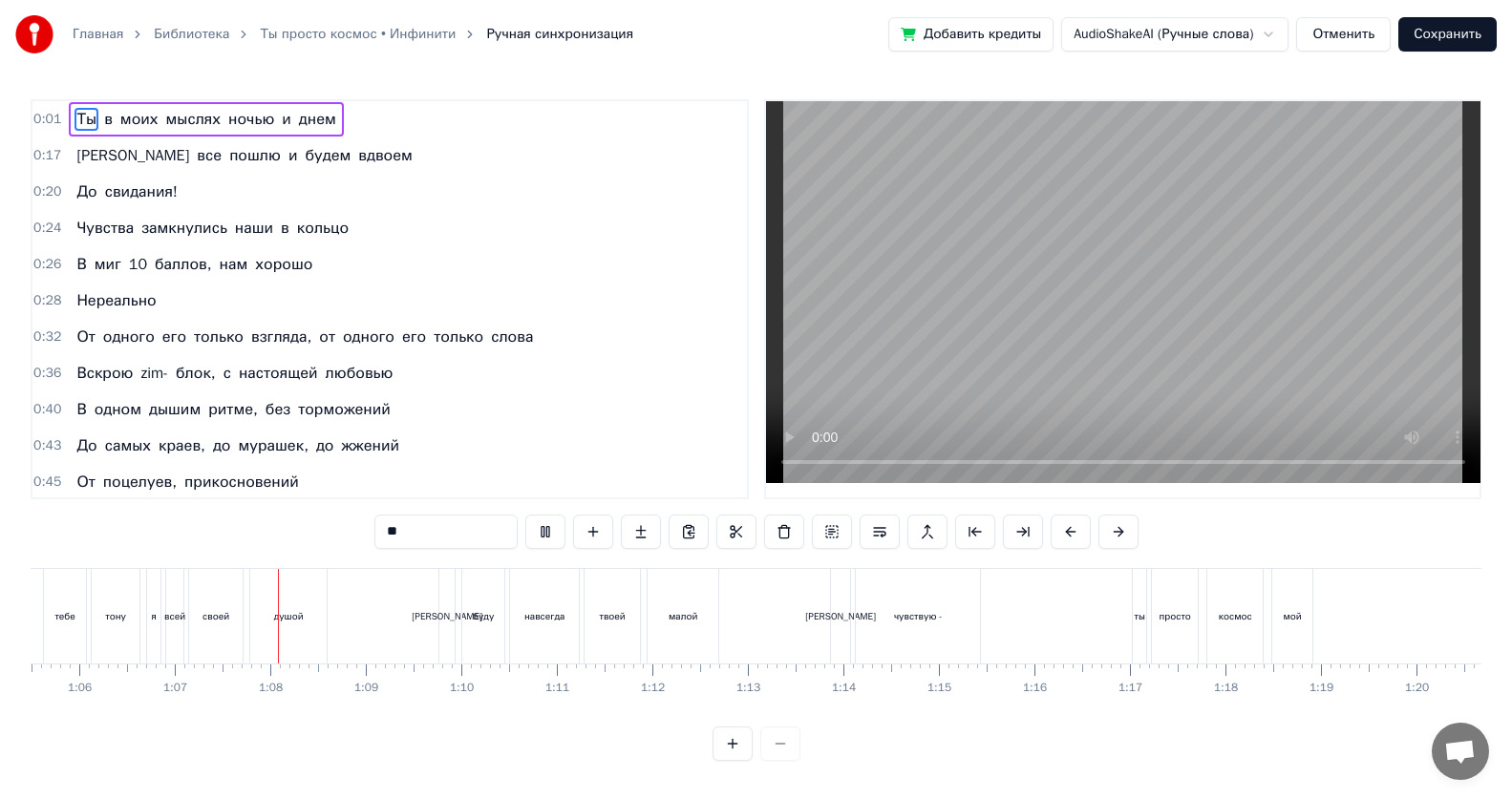 scroll, scrollTop: 0, scrollLeft: 6364, axis: horizontal 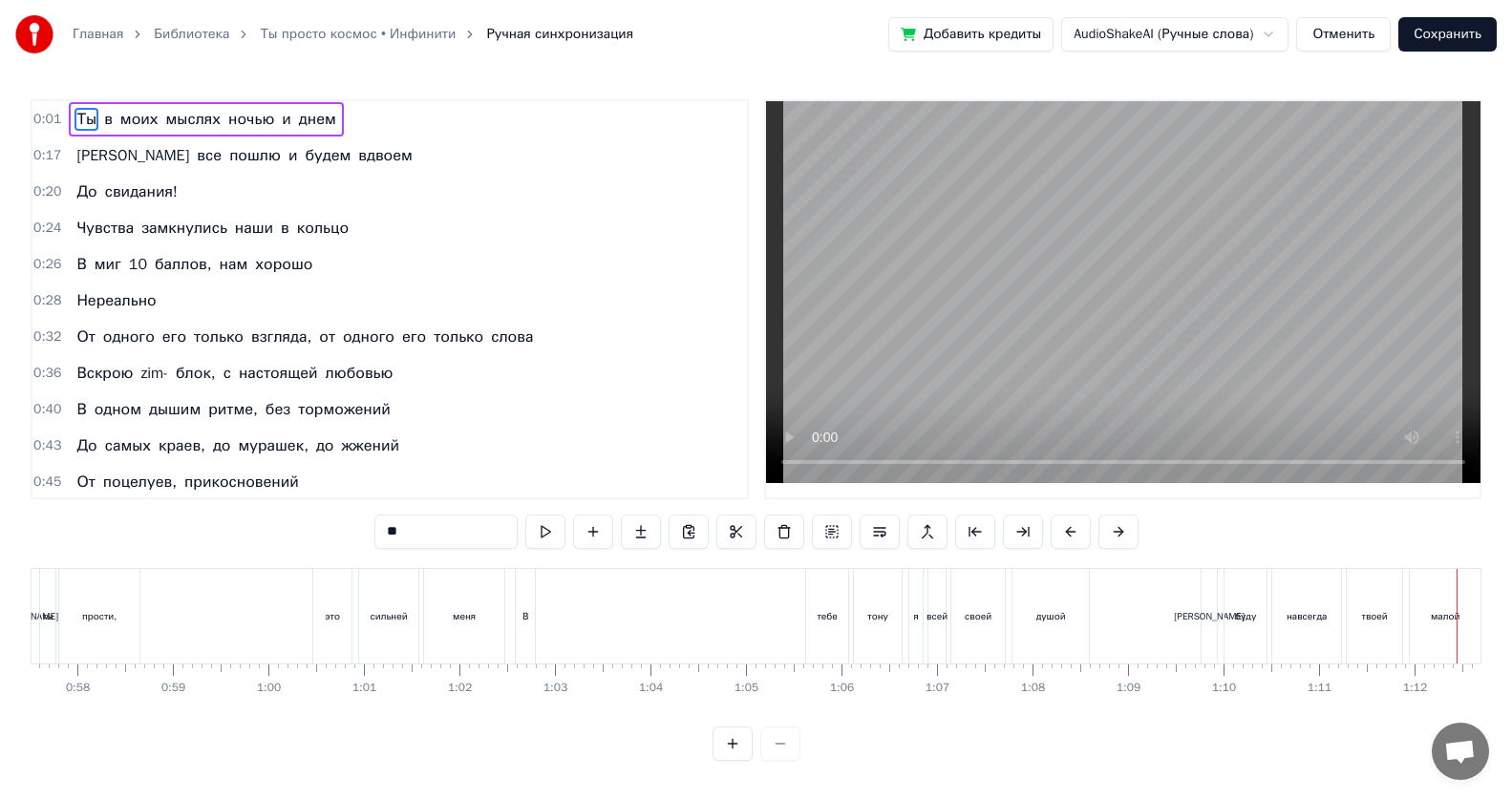 click on "В" at bounding box center (525, 616) 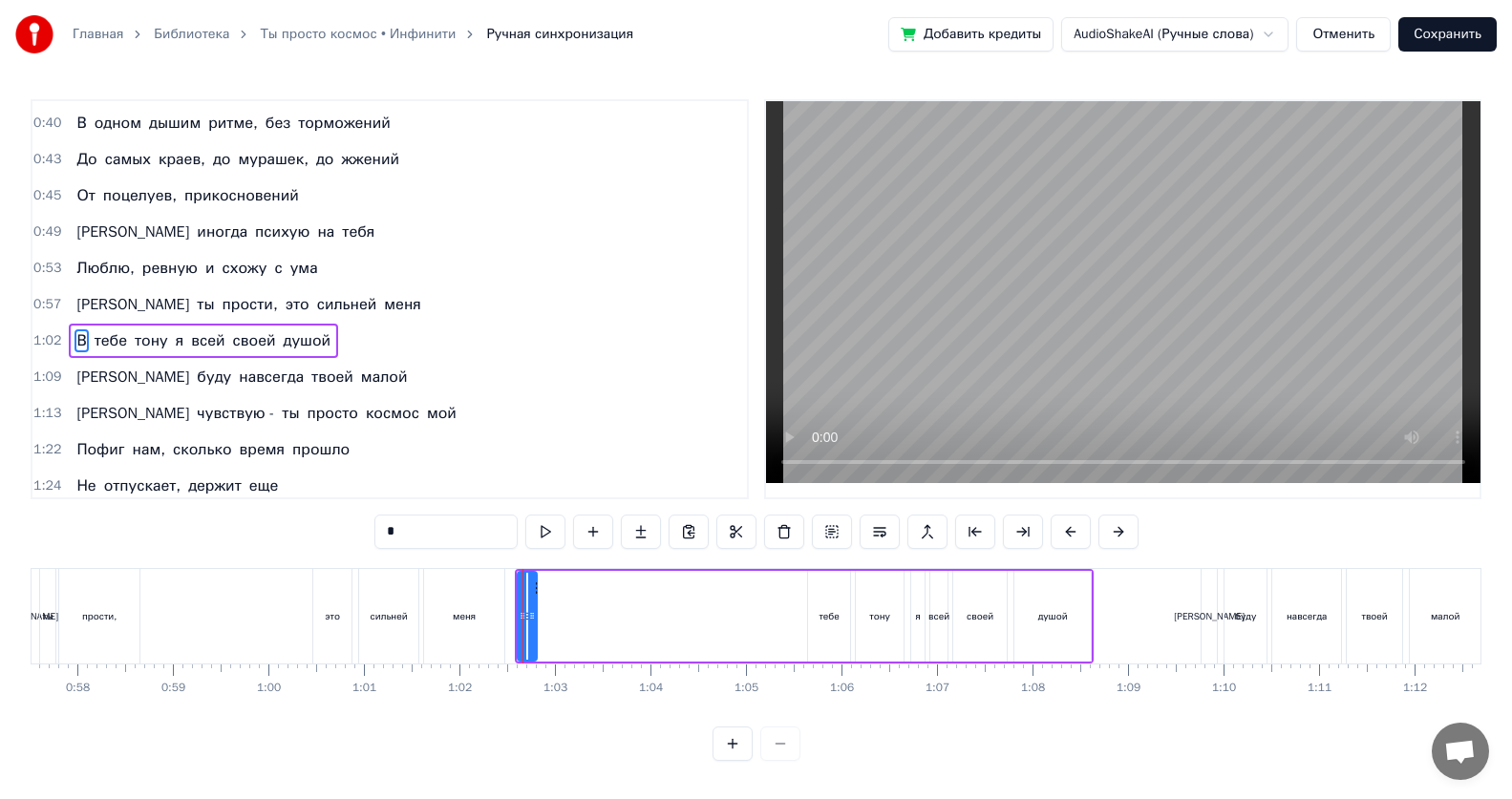 scroll, scrollTop: 327, scrollLeft: 0, axis: vertical 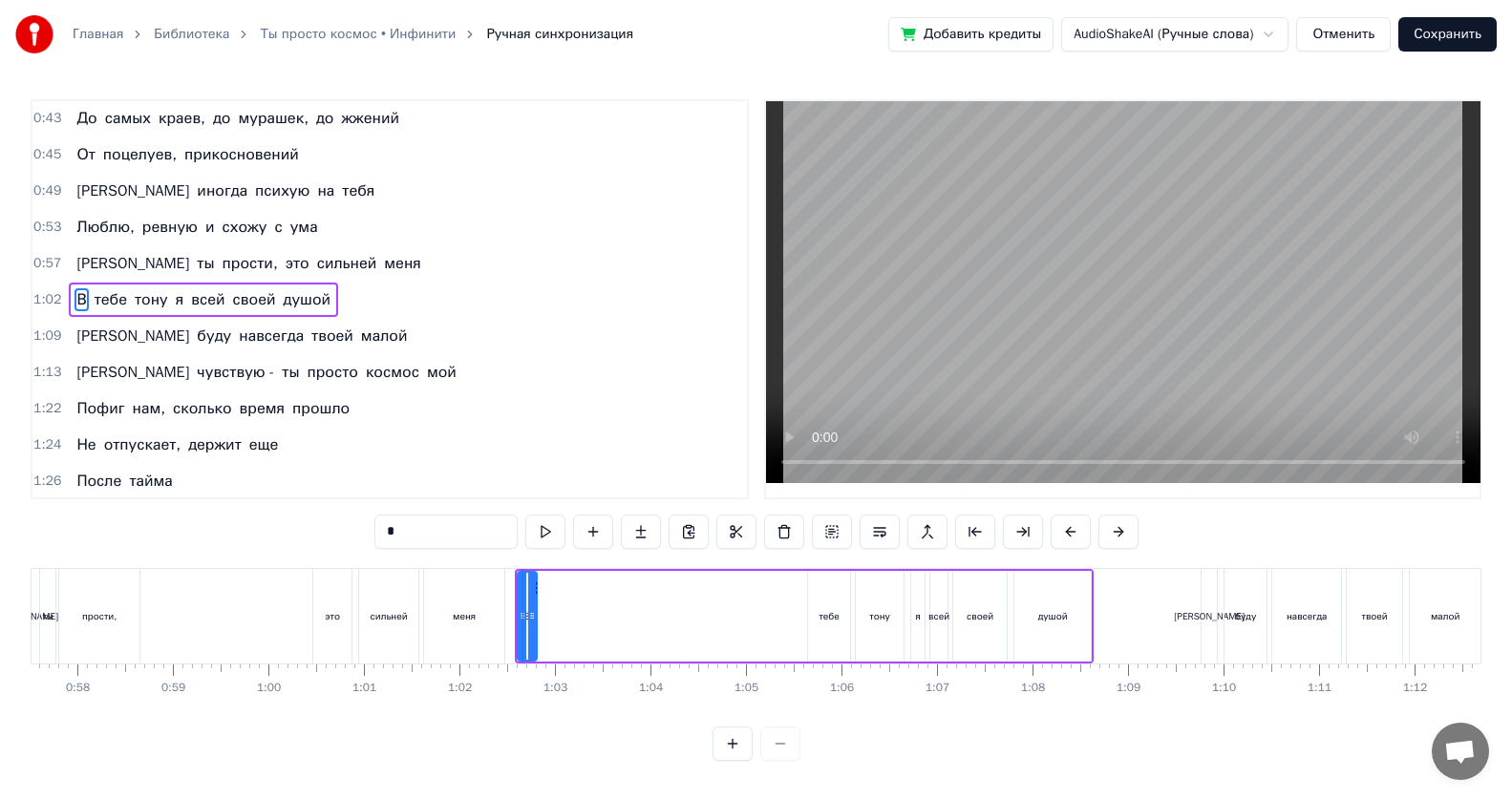 click 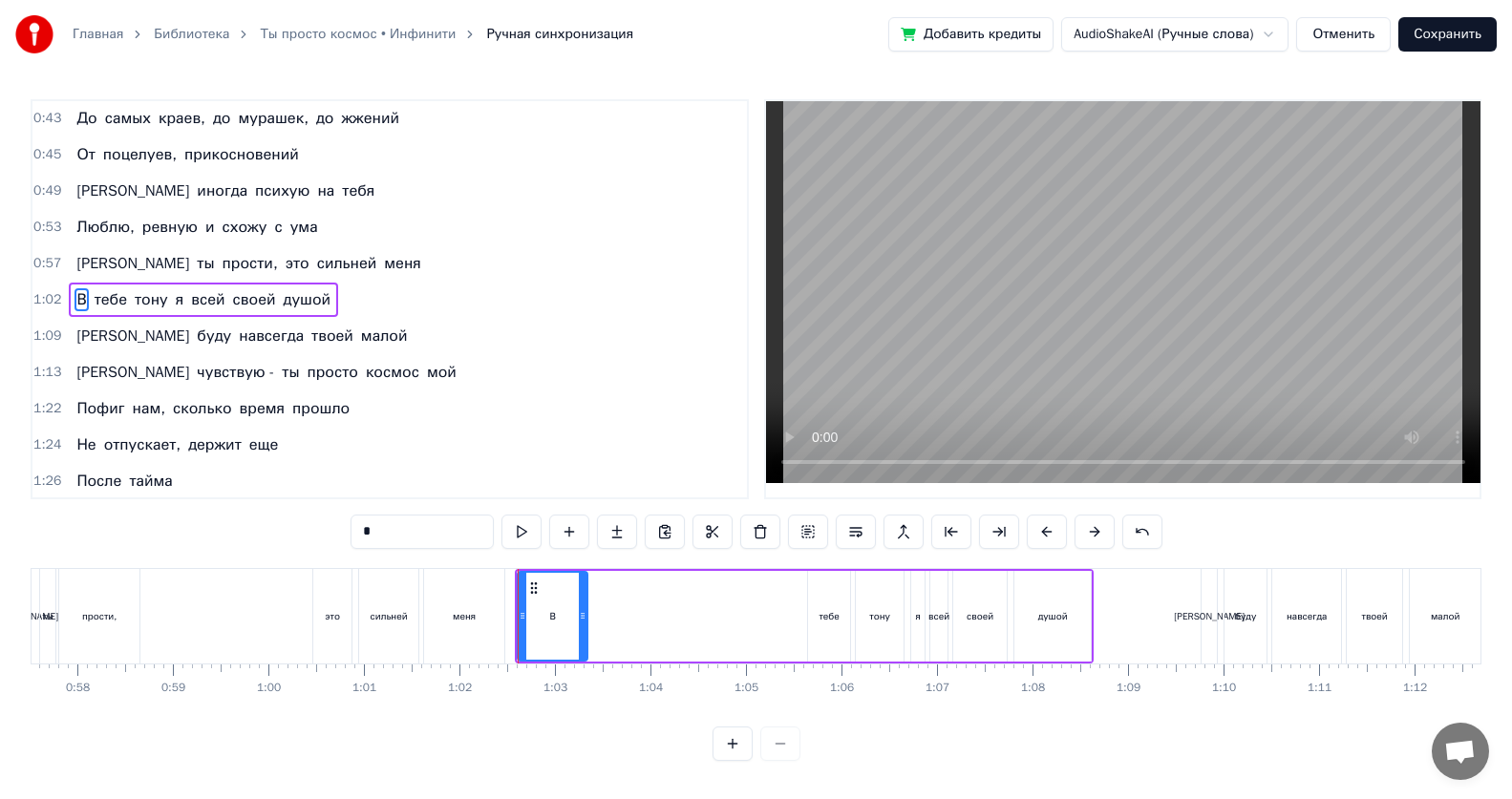 drag, startPoint x: 533, startPoint y: 615, endPoint x: 584, endPoint y: 622, distance: 51.478151 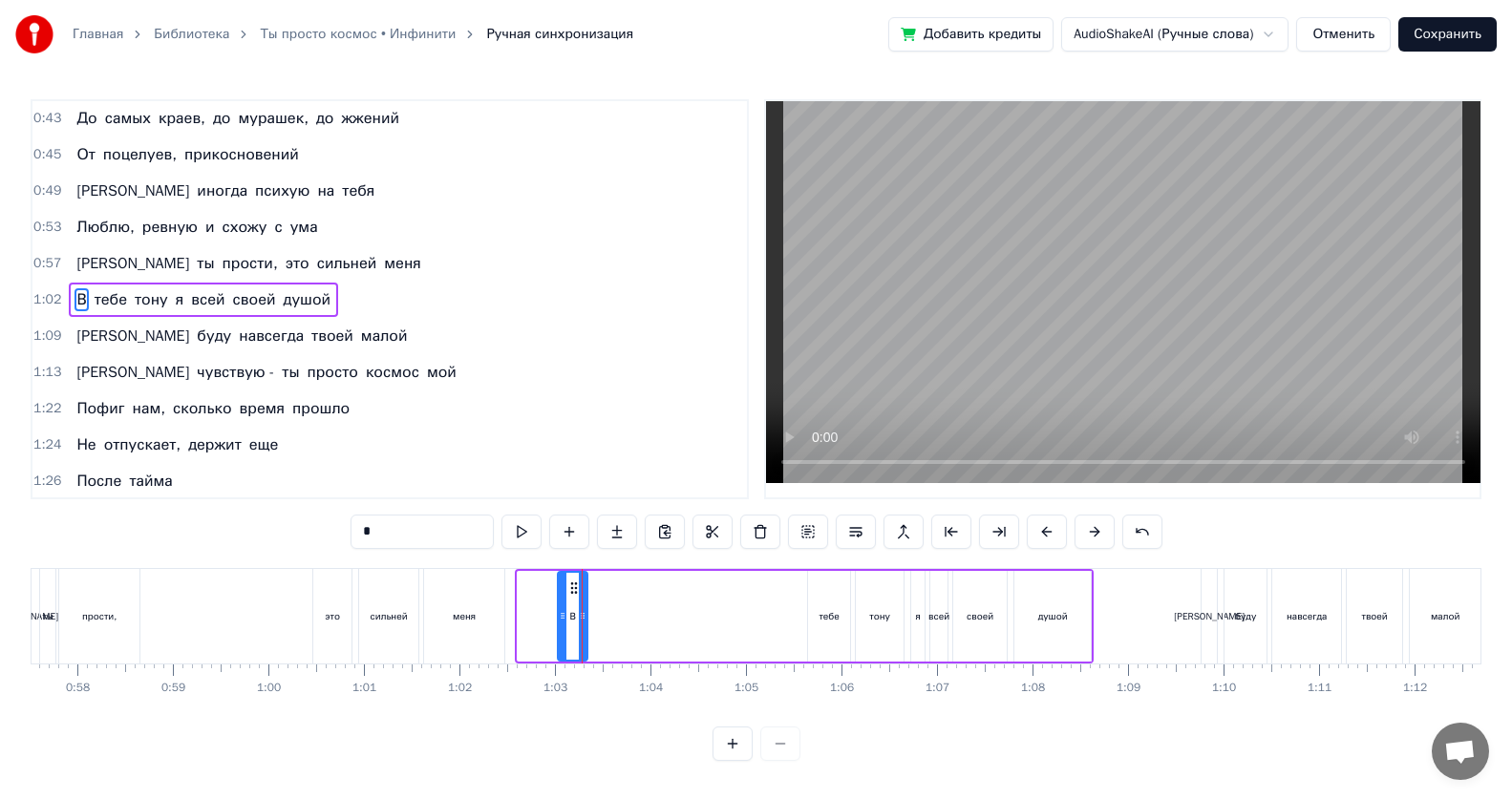 drag, startPoint x: 520, startPoint y: 616, endPoint x: 560, endPoint y: 624, distance: 40.792156 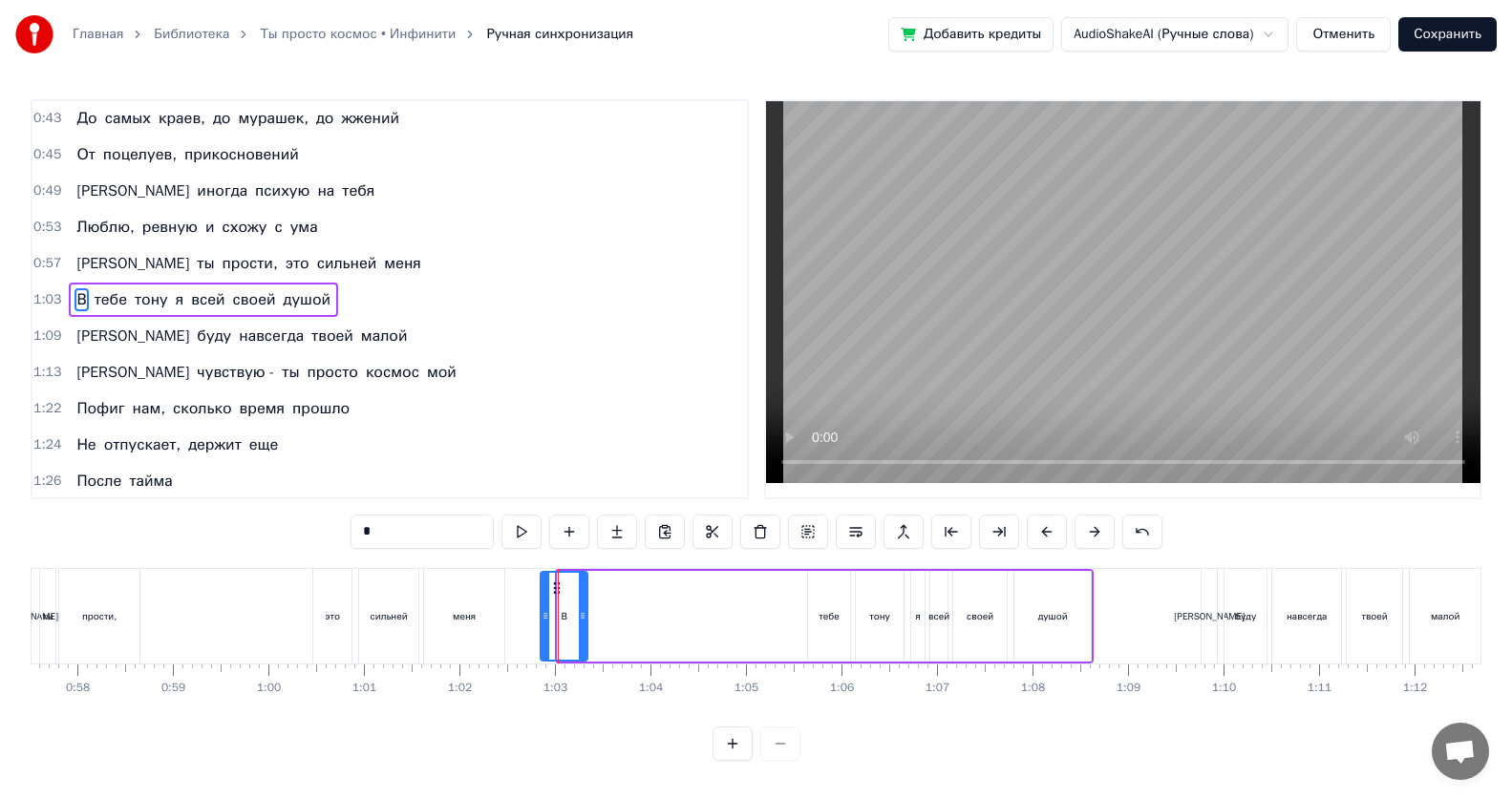drag, startPoint x: 560, startPoint y: 623, endPoint x: 543, endPoint y: 601, distance: 27.802878 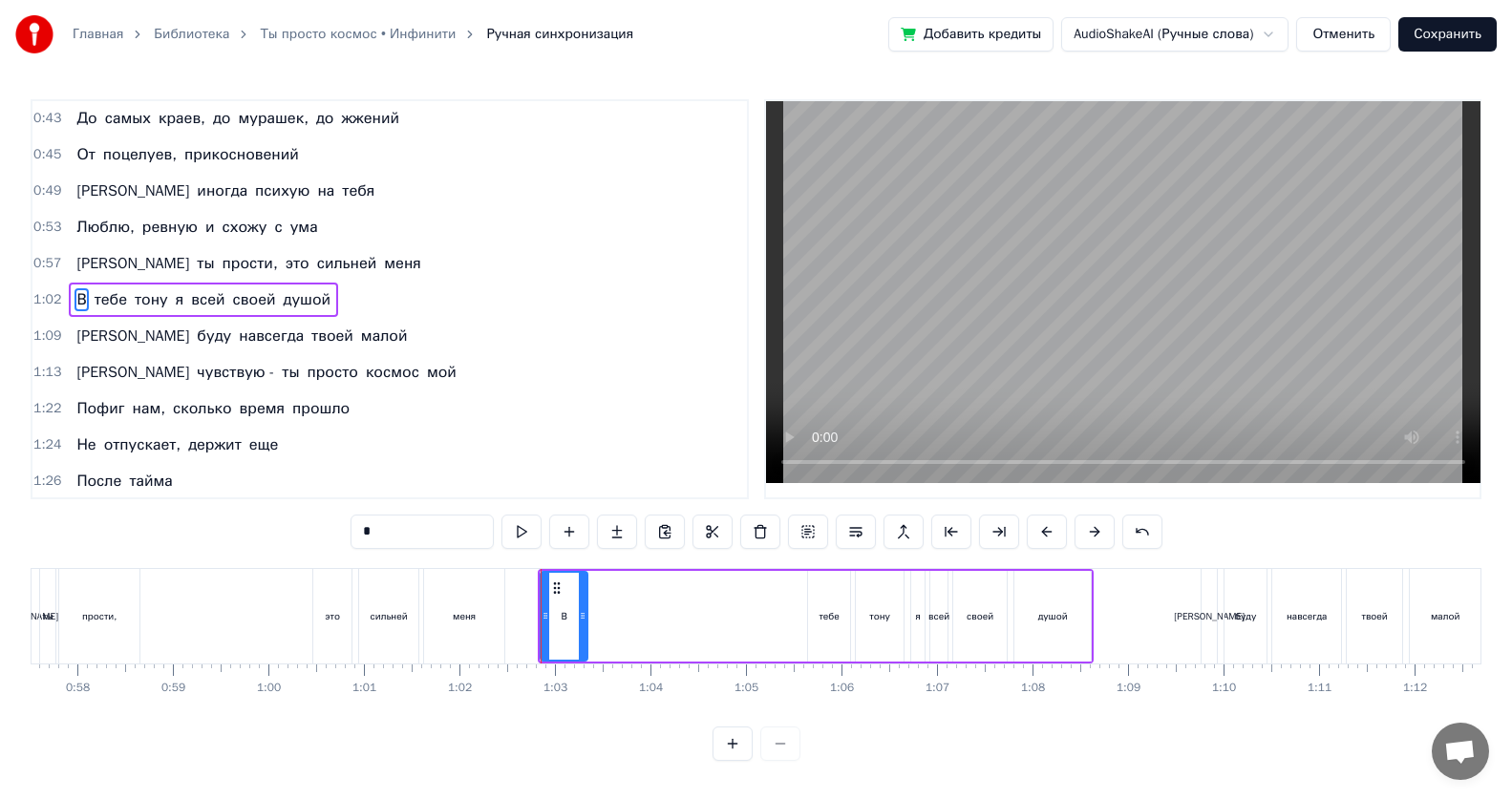 drag, startPoint x: 564, startPoint y: 611, endPoint x: 643, endPoint y: 612, distance: 79.00633 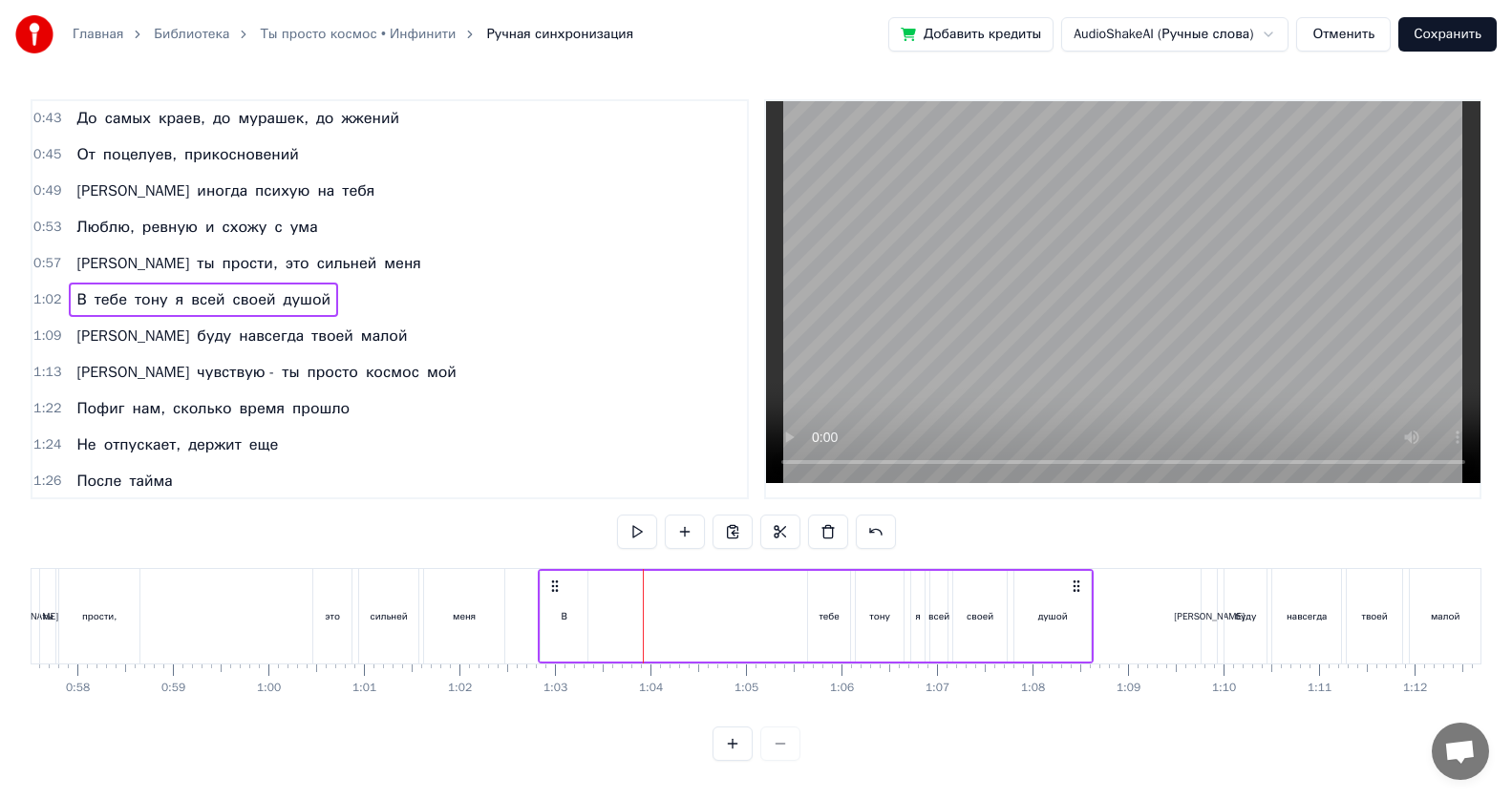 click on "В" at bounding box center (564, 616) 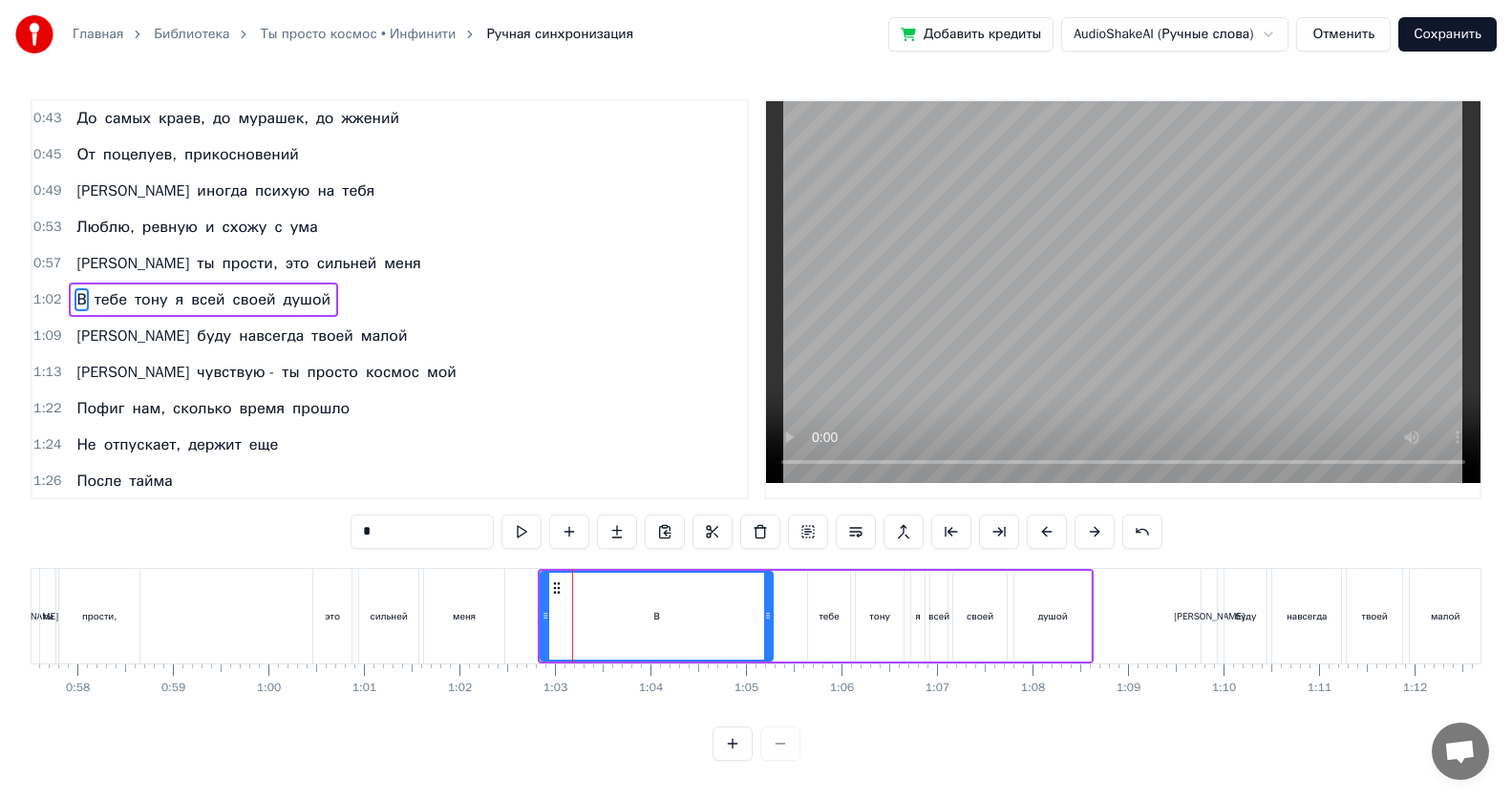 drag, startPoint x: 583, startPoint y: 619, endPoint x: 768, endPoint y: 649, distance: 187.41665 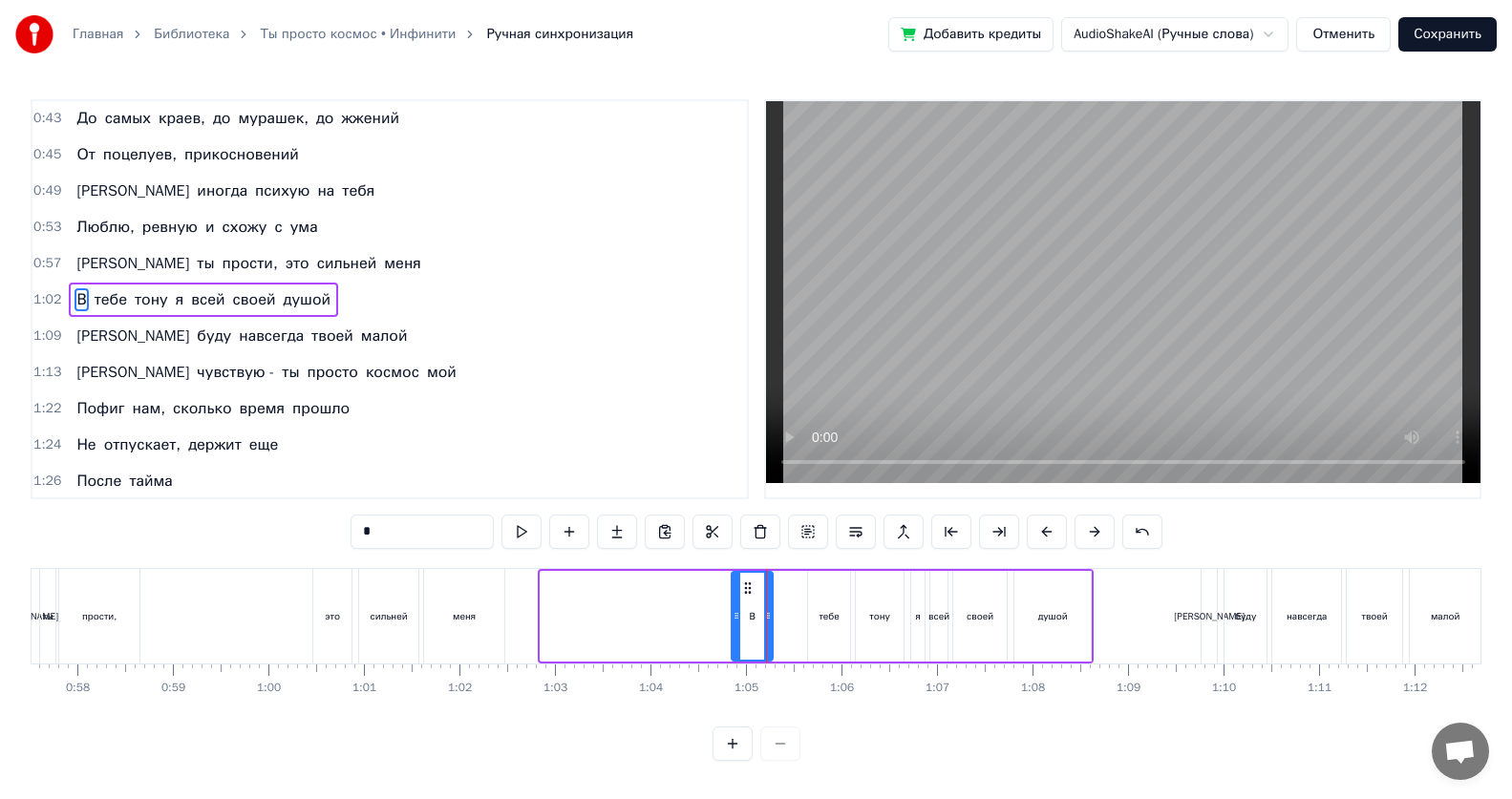 drag, startPoint x: 543, startPoint y: 612, endPoint x: 734, endPoint y: 641, distance: 193.18903 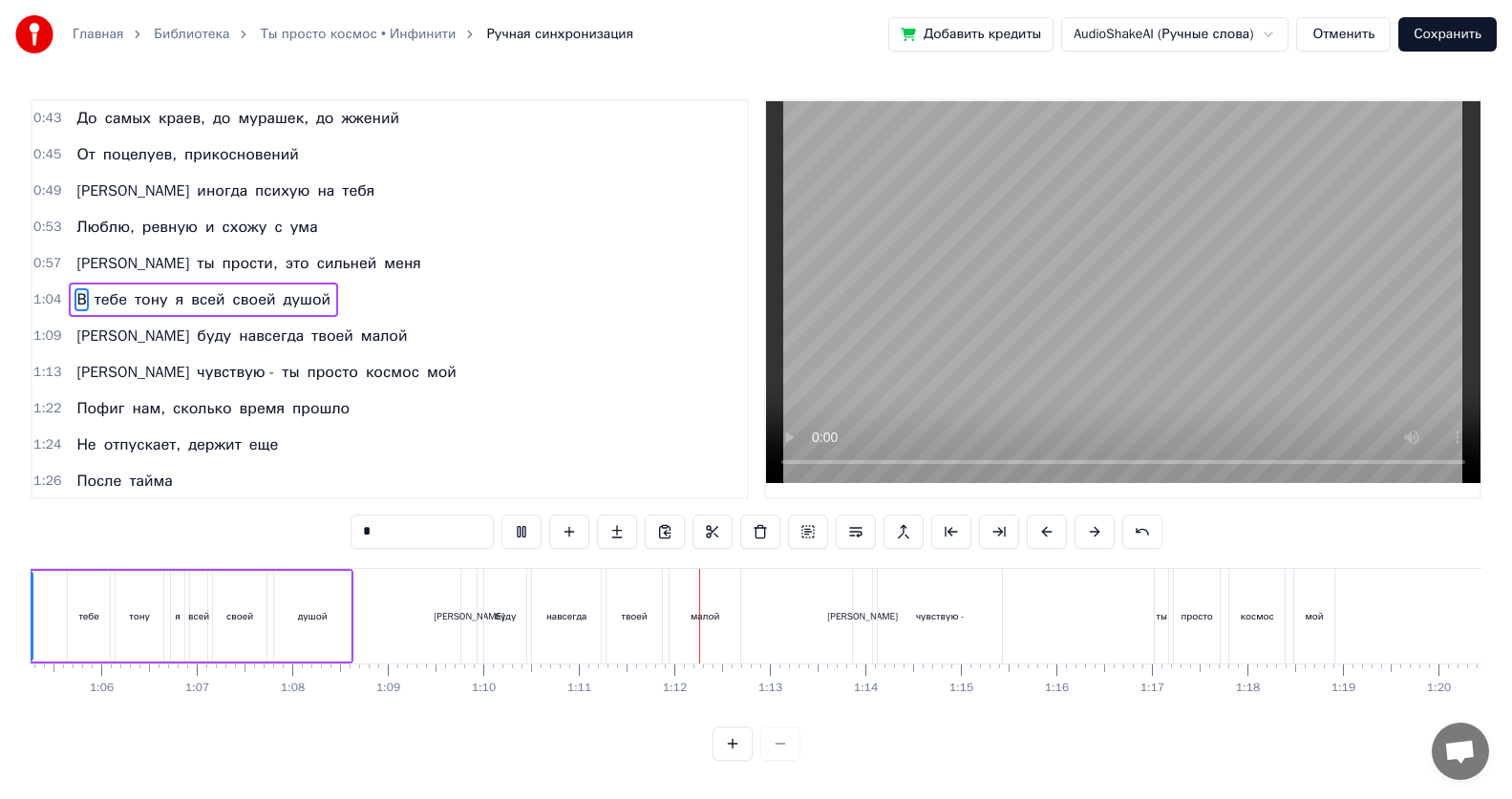 click on "Ты в моих мыслях ночью и днем Я все пошлю и будем вдвоем До свидания! Чувства замкнулись наши в кольцо В миг 10 баллов, нам хорошо Нереально От одного его только взгляда, от одного его только слова Вскрою zim- блок, с настоящей любовью В одном дышим ритме, без торможений До самых краев, до мурашек, до жжений От поцелуев, прикосновений Я иногда психую на тебя Люблю, ревную и схожу с ума А ты прости, это сильней меня В тебе тону я всей своей душой Я буду навсегда твоей малой Я чувствую - ты просто космос мой Пофиг нам, сколько время прошло Не отпускает, держит еще на ты" at bounding box center [3465, 616] 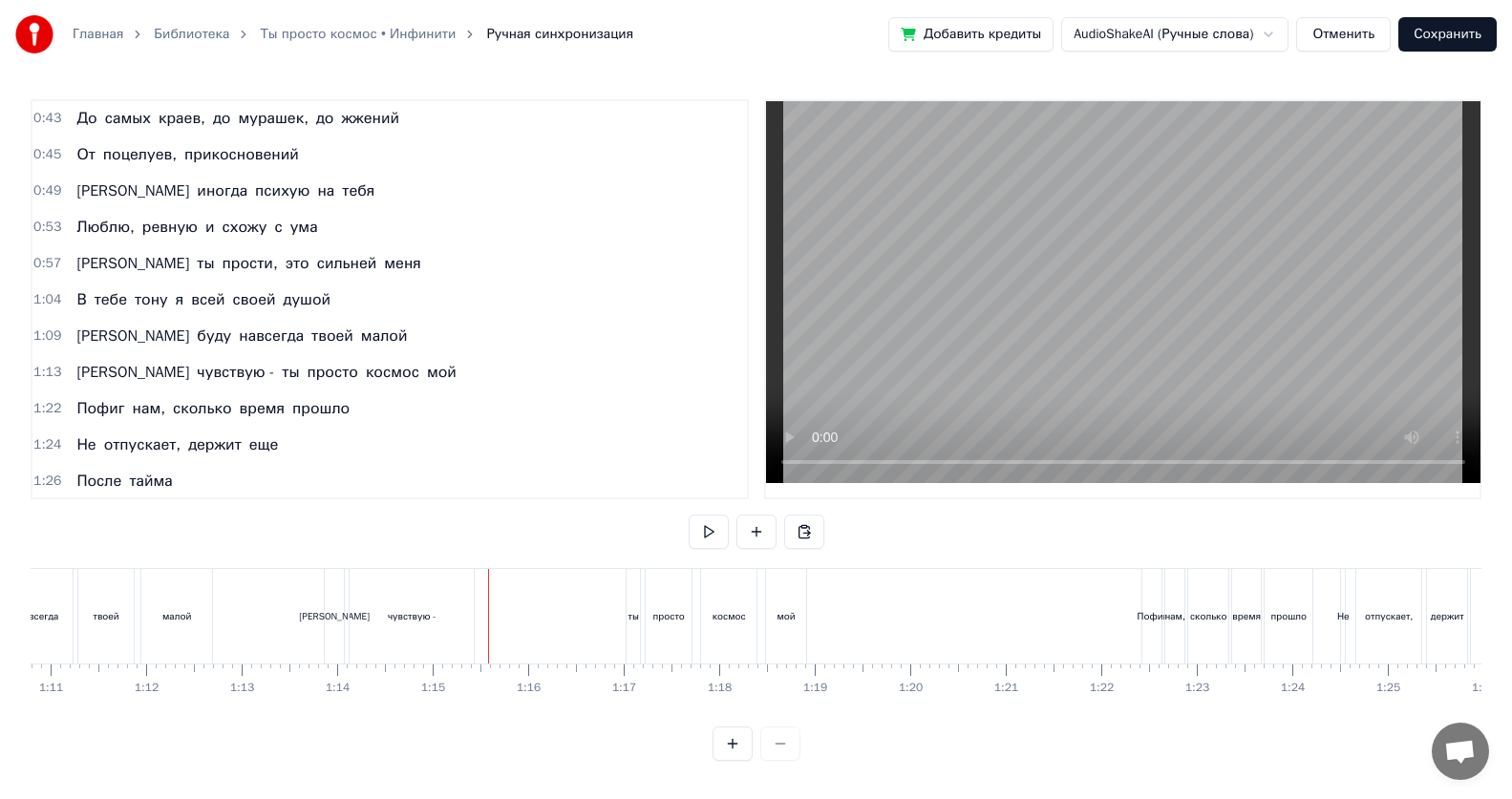 scroll, scrollTop: 0, scrollLeft: 6765, axis: horizontal 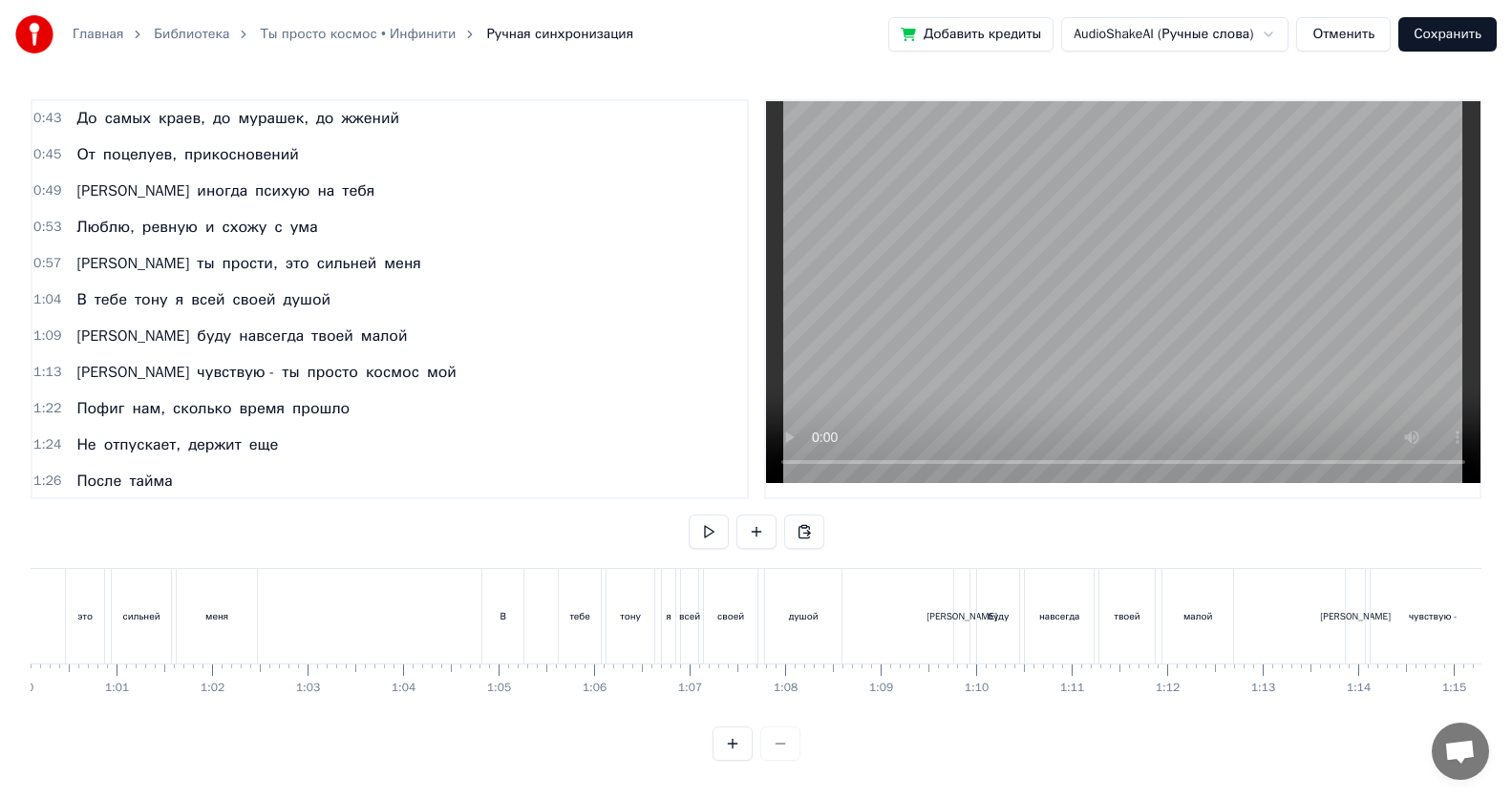 click on "В" at bounding box center [502, 616] 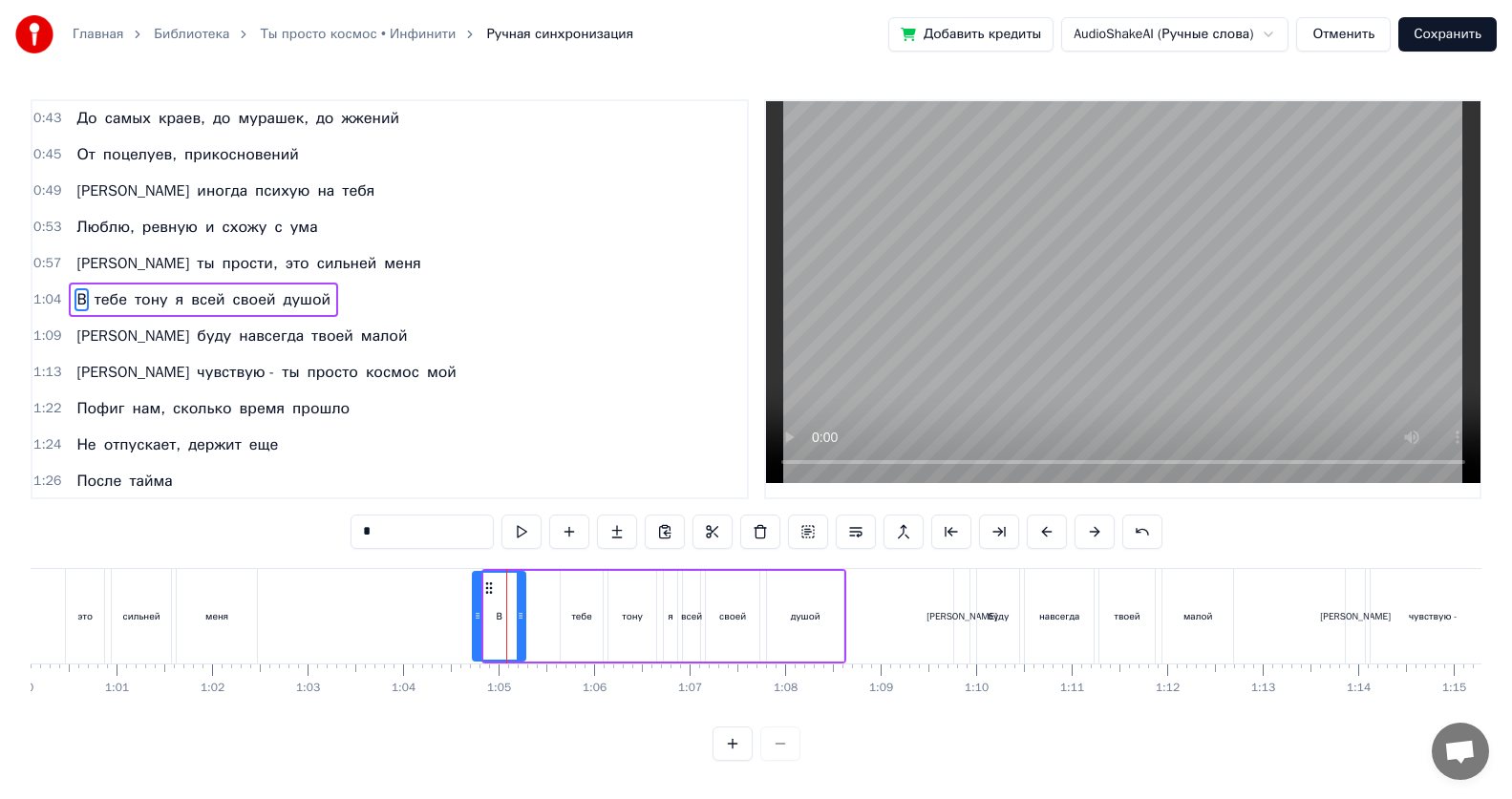 drag, startPoint x: 489, startPoint y: 618, endPoint x: 478, endPoint y: 617, distance: 11.045361 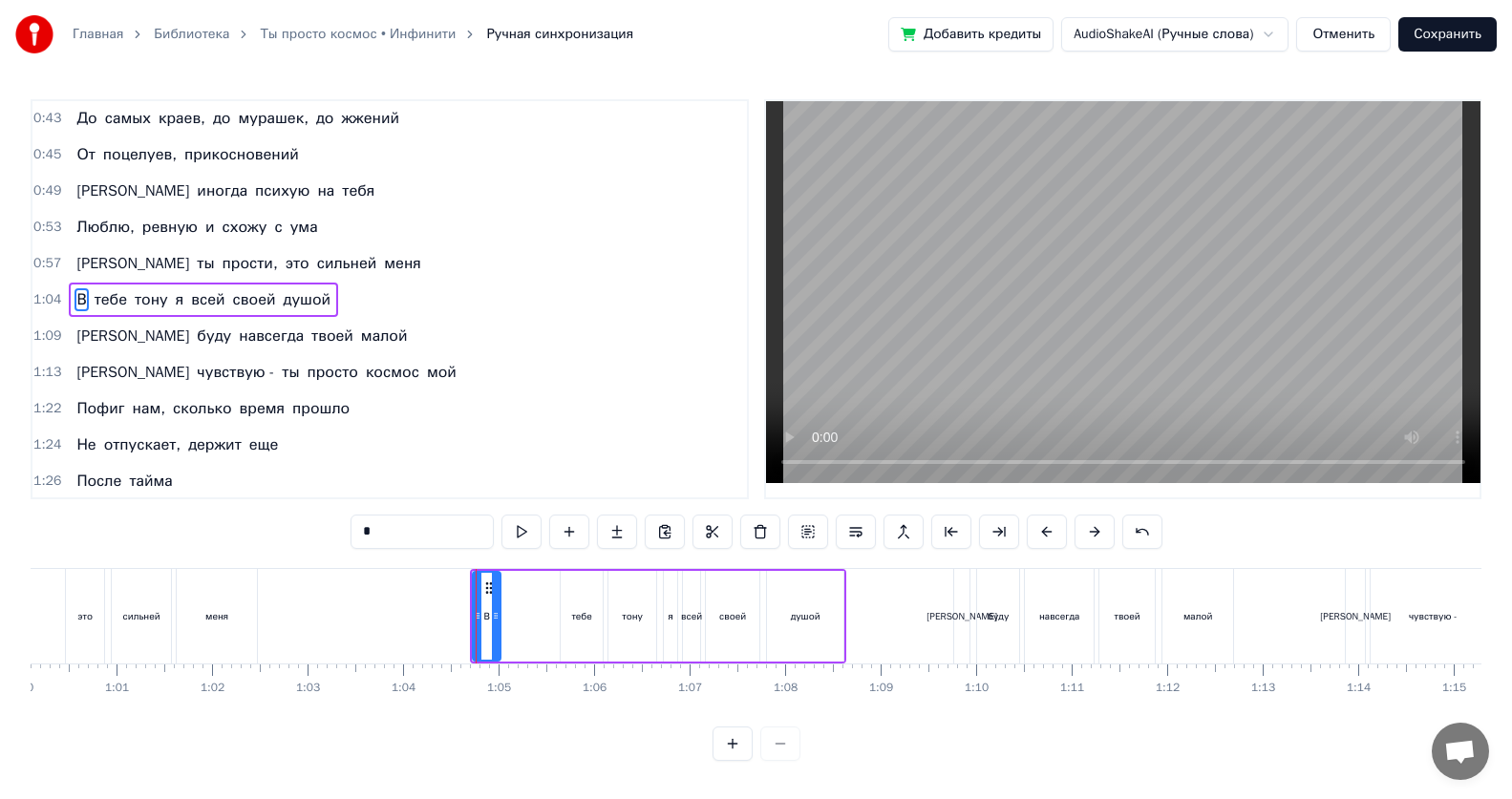 drag, startPoint x: 517, startPoint y: 613, endPoint x: 492, endPoint y: 611, distance: 25.079872 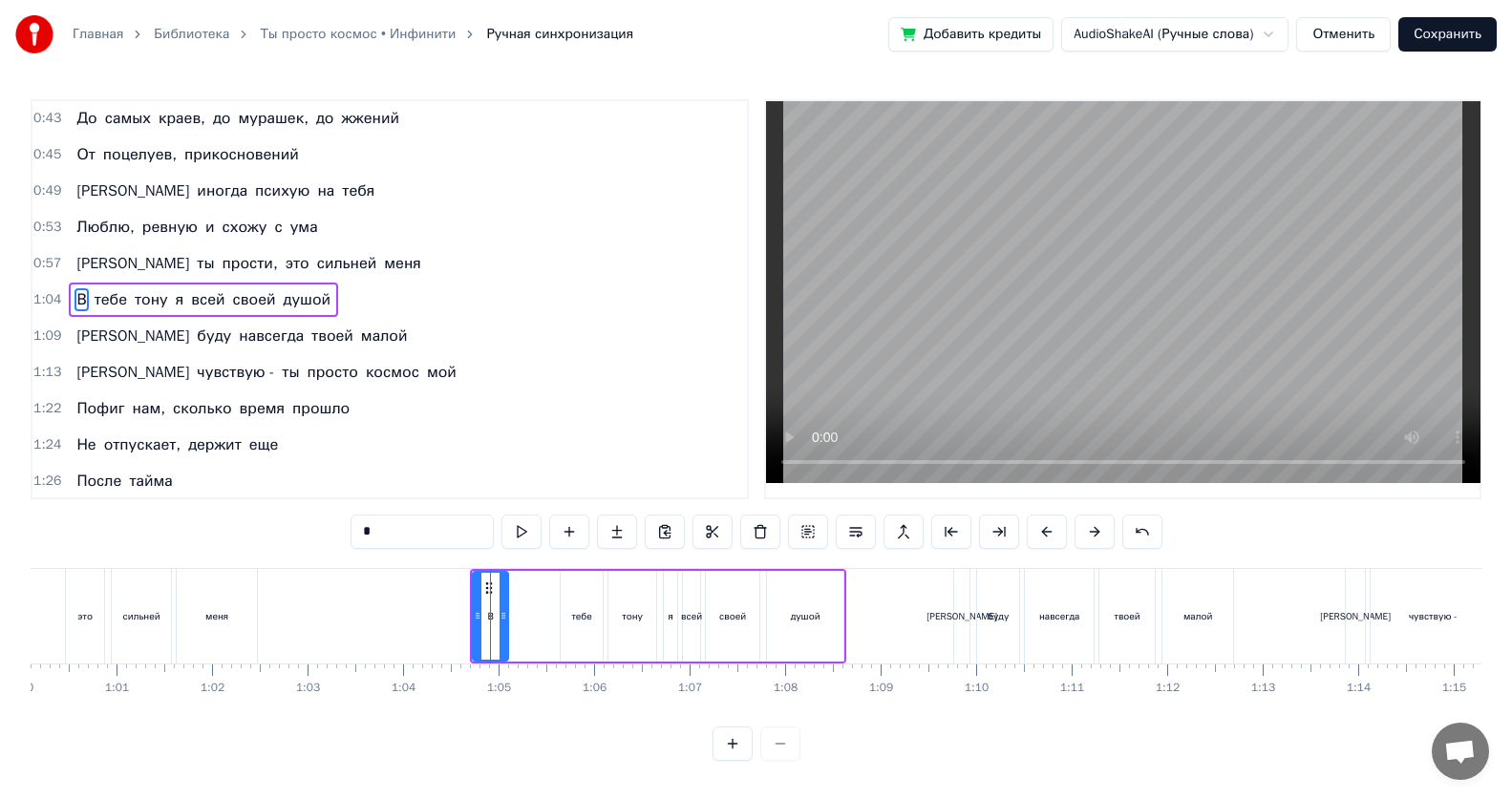 click at bounding box center [503, 616] 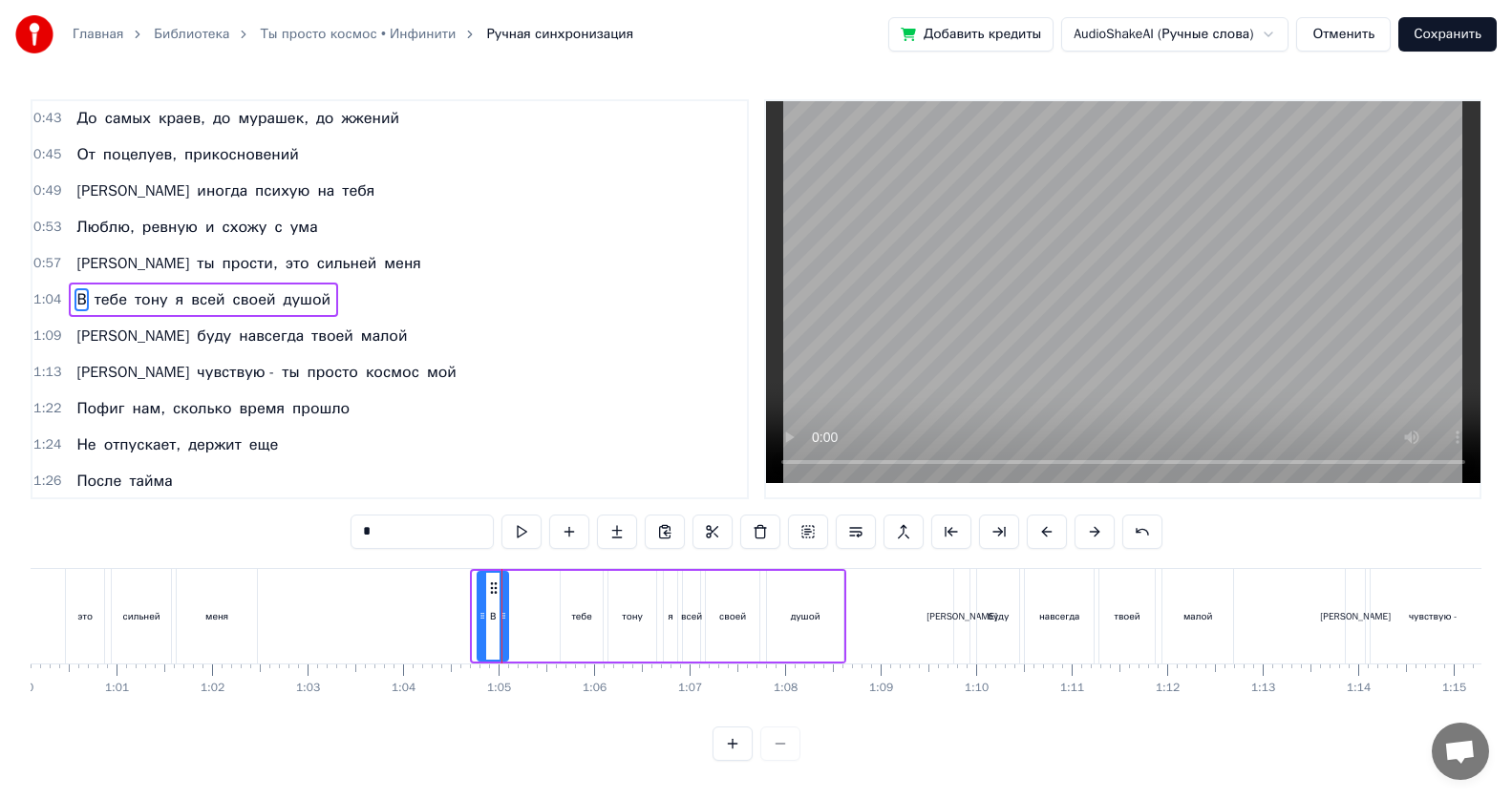 click 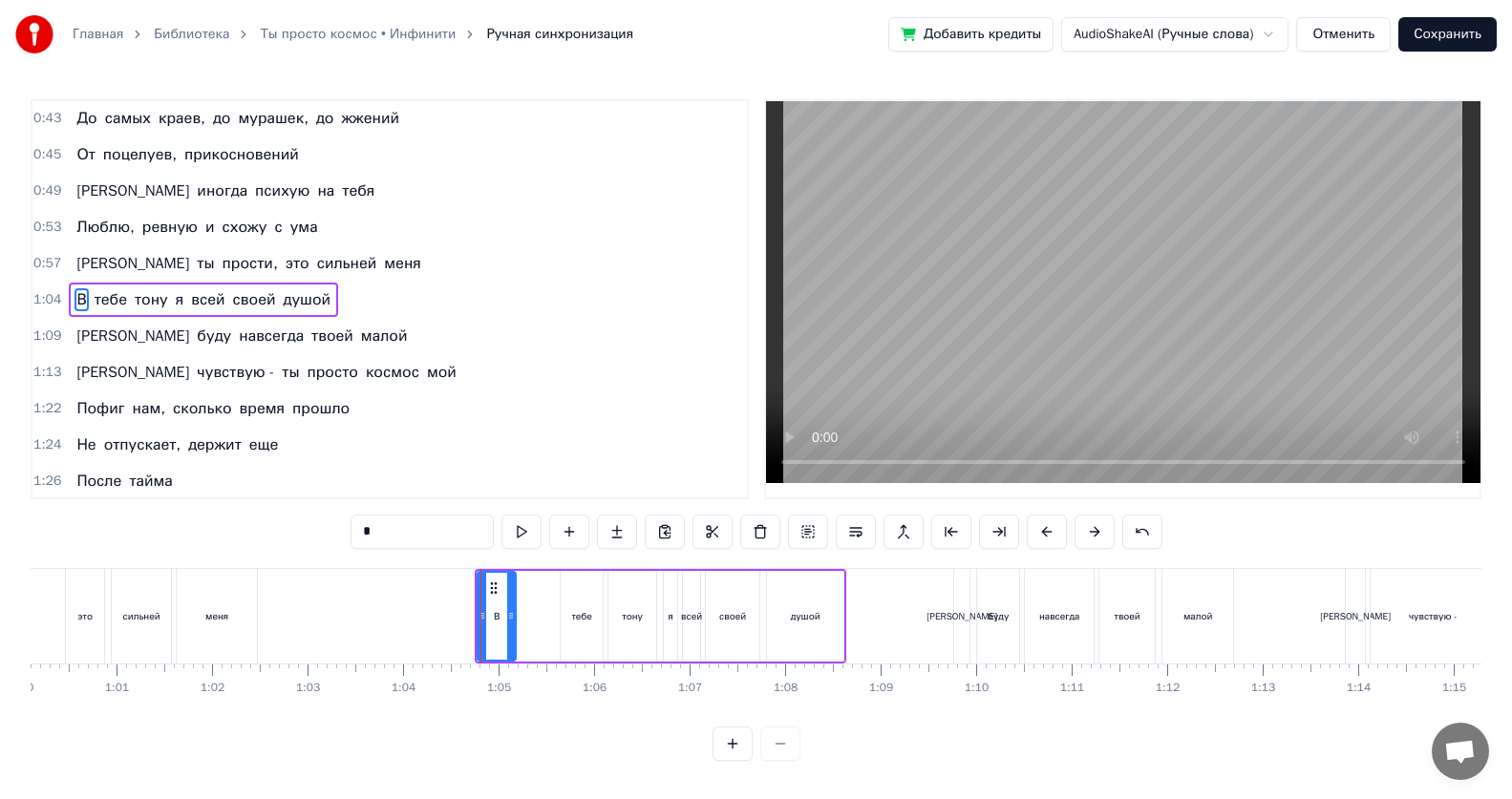 click at bounding box center [511, 616] 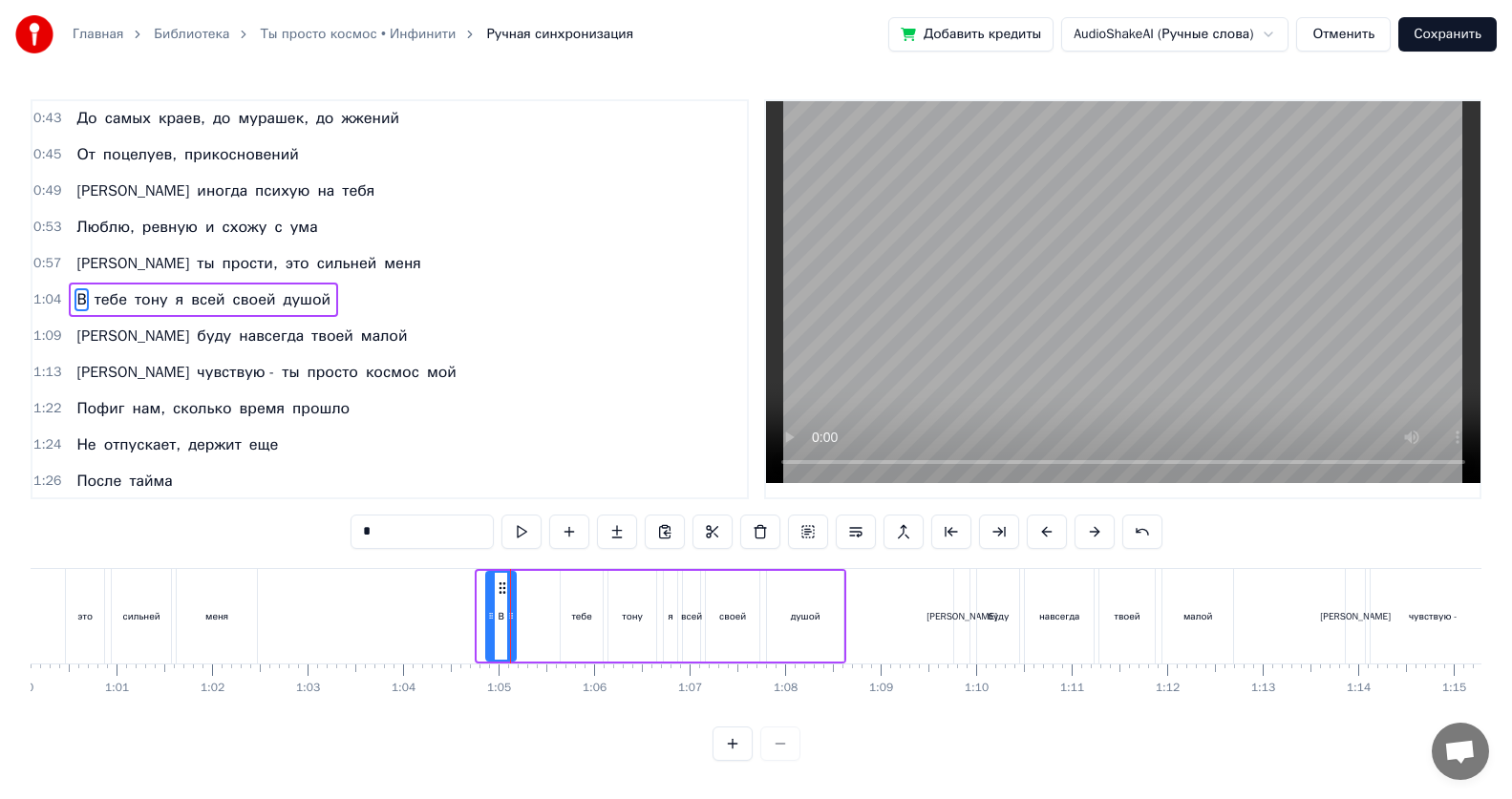 click 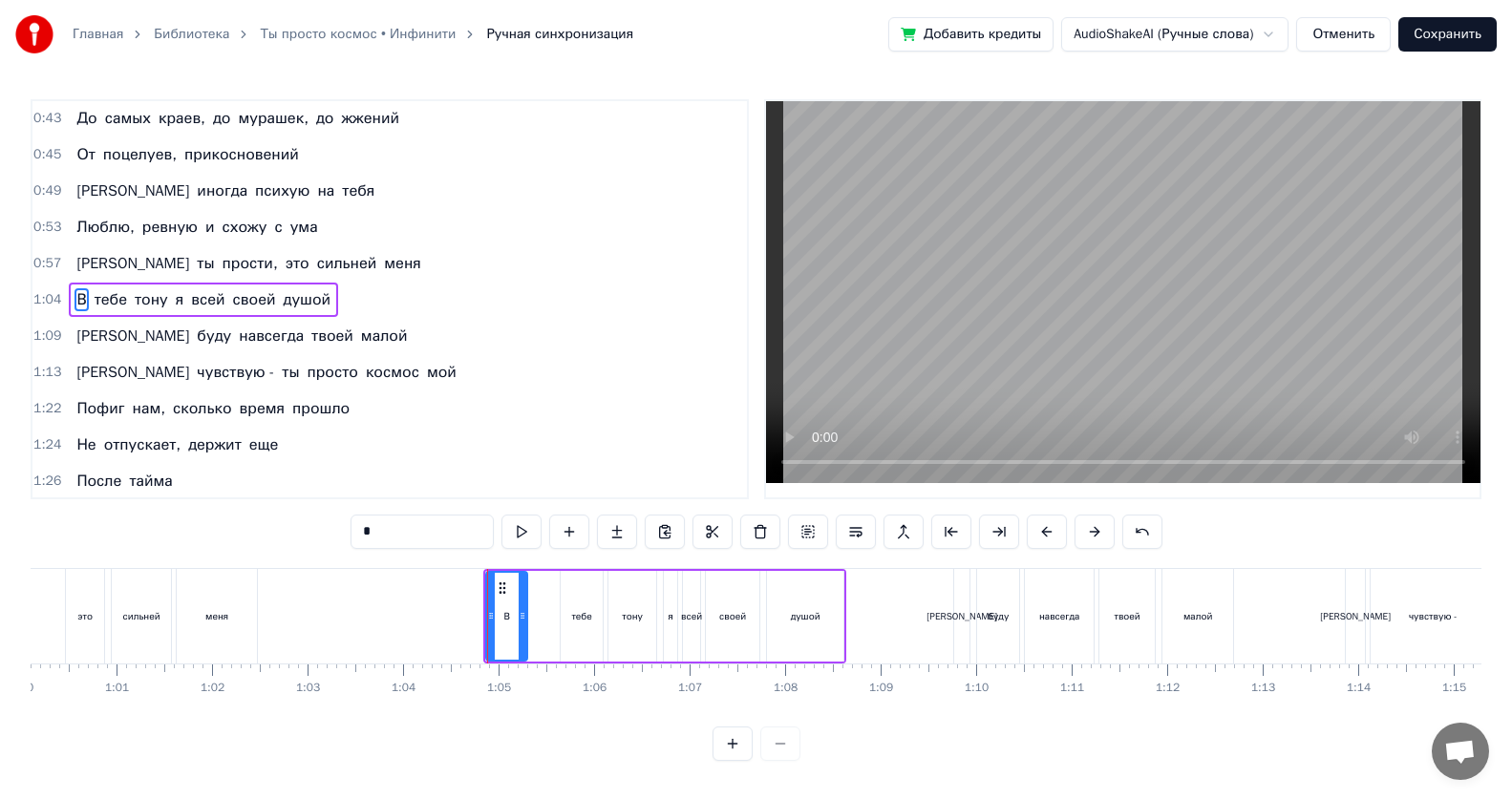 drag, startPoint x: 510, startPoint y: 620, endPoint x: 522, endPoint y: 626, distance: 13.416408 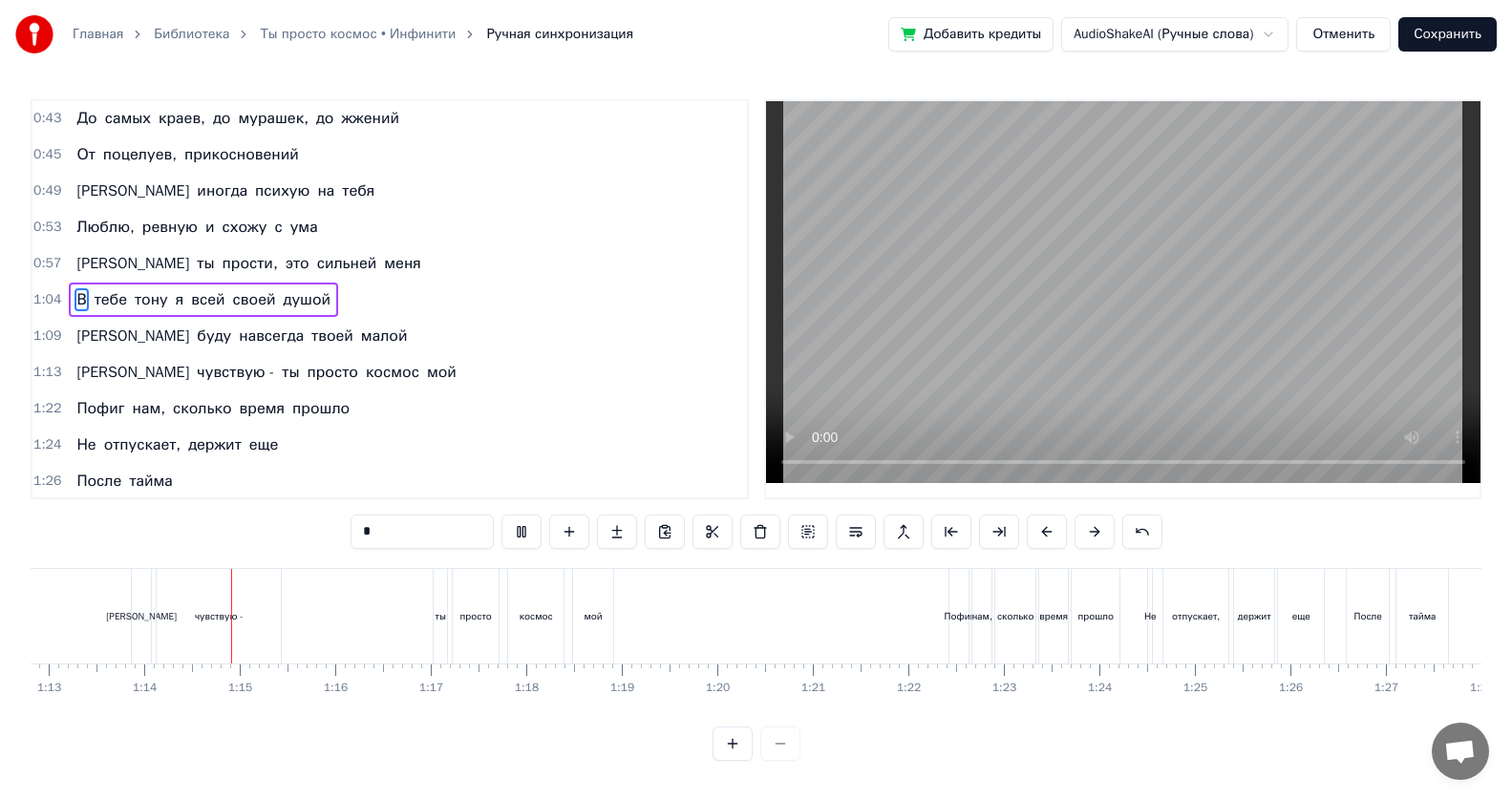 scroll, scrollTop: 0, scrollLeft: 7013, axis: horizontal 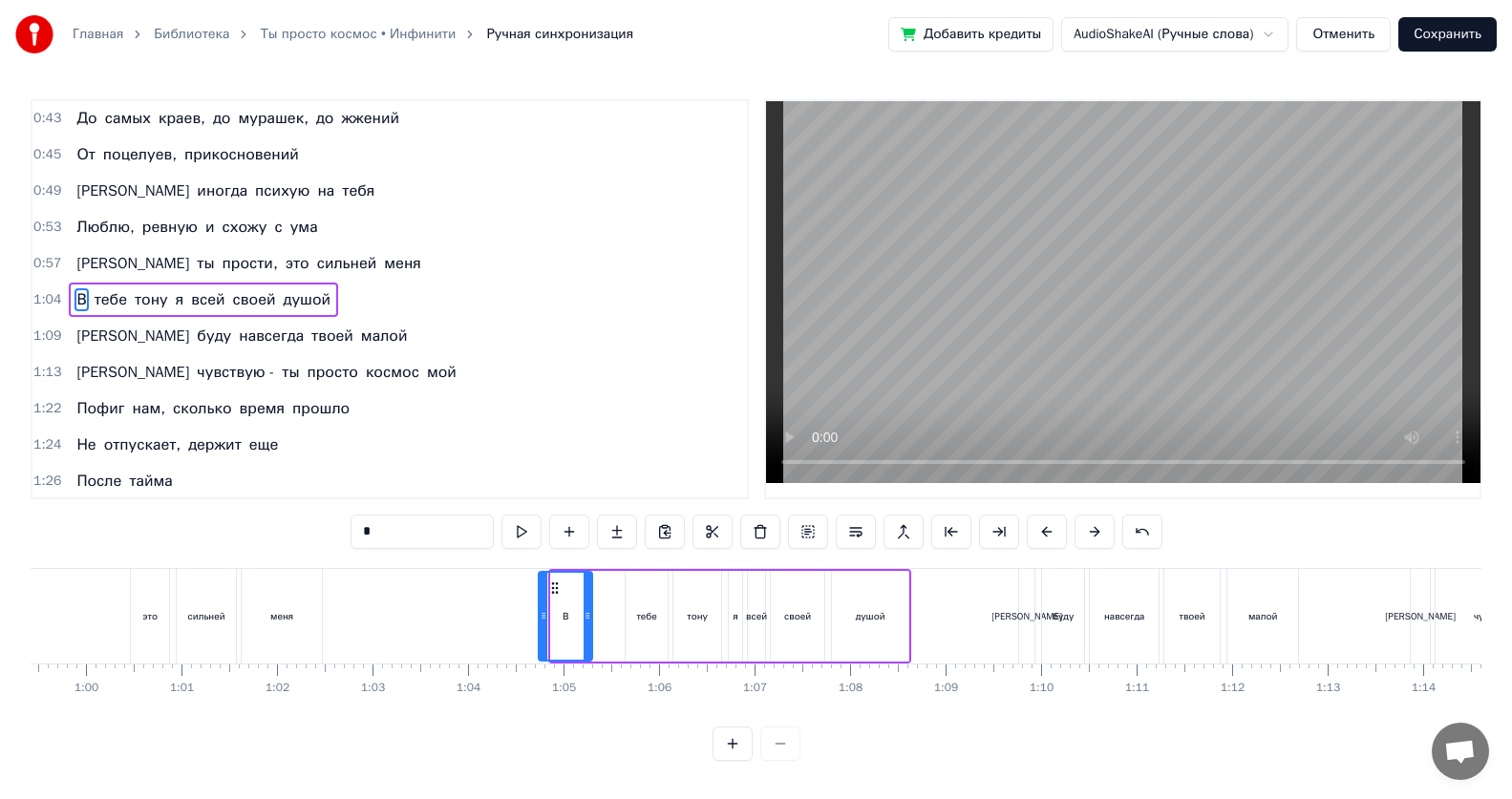 drag, startPoint x: 556, startPoint y: 617, endPoint x: 543, endPoint y: 617, distance: 13 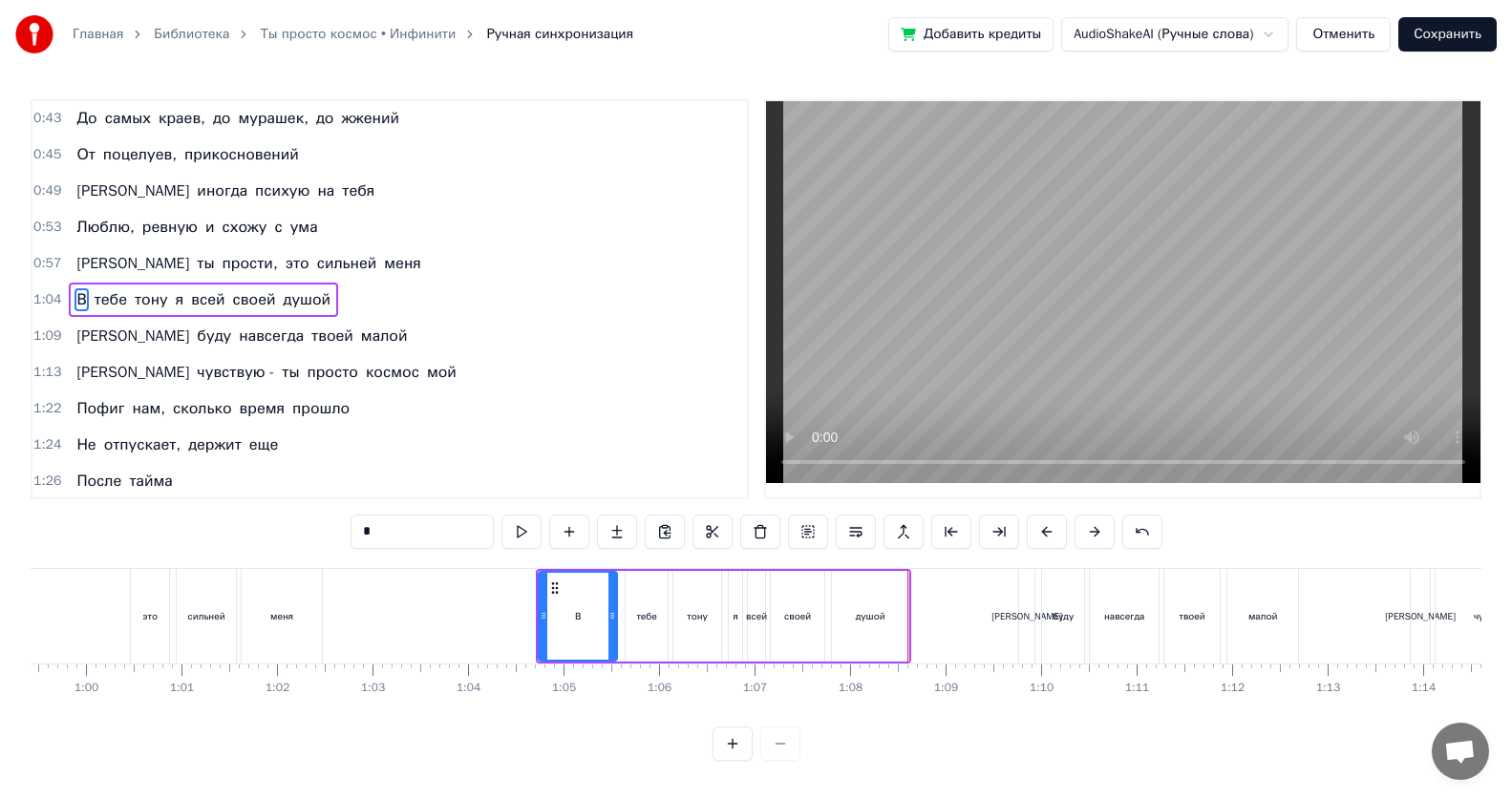 drag, startPoint x: 585, startPoint y: 617, endPoint x: 609, endPoint y: 622, distance: 24.515301 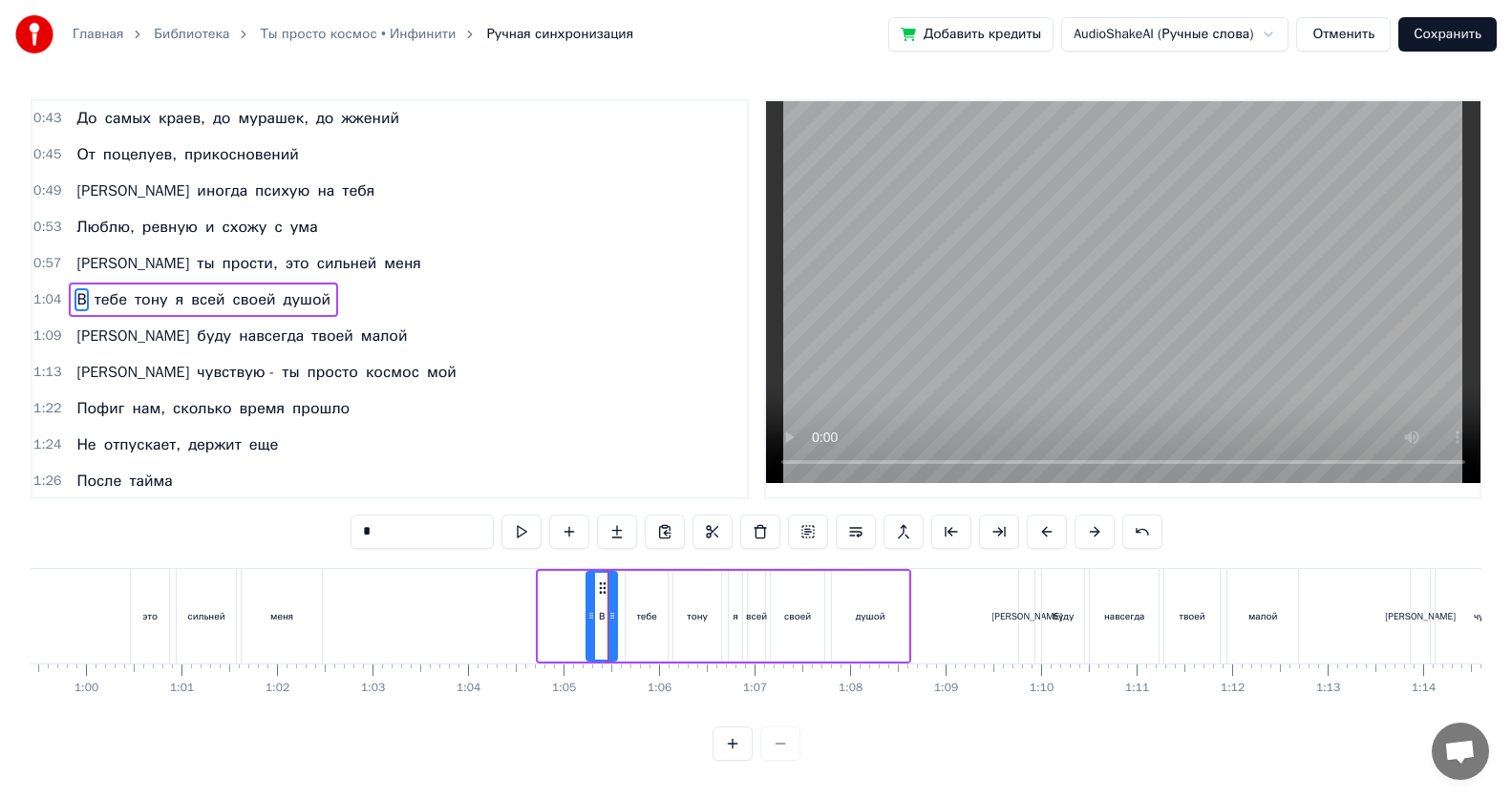 drag, startPoint x: 542, startPoint y: 614, endPoint x: 589, endPoint y: 626, distance: 48.507731 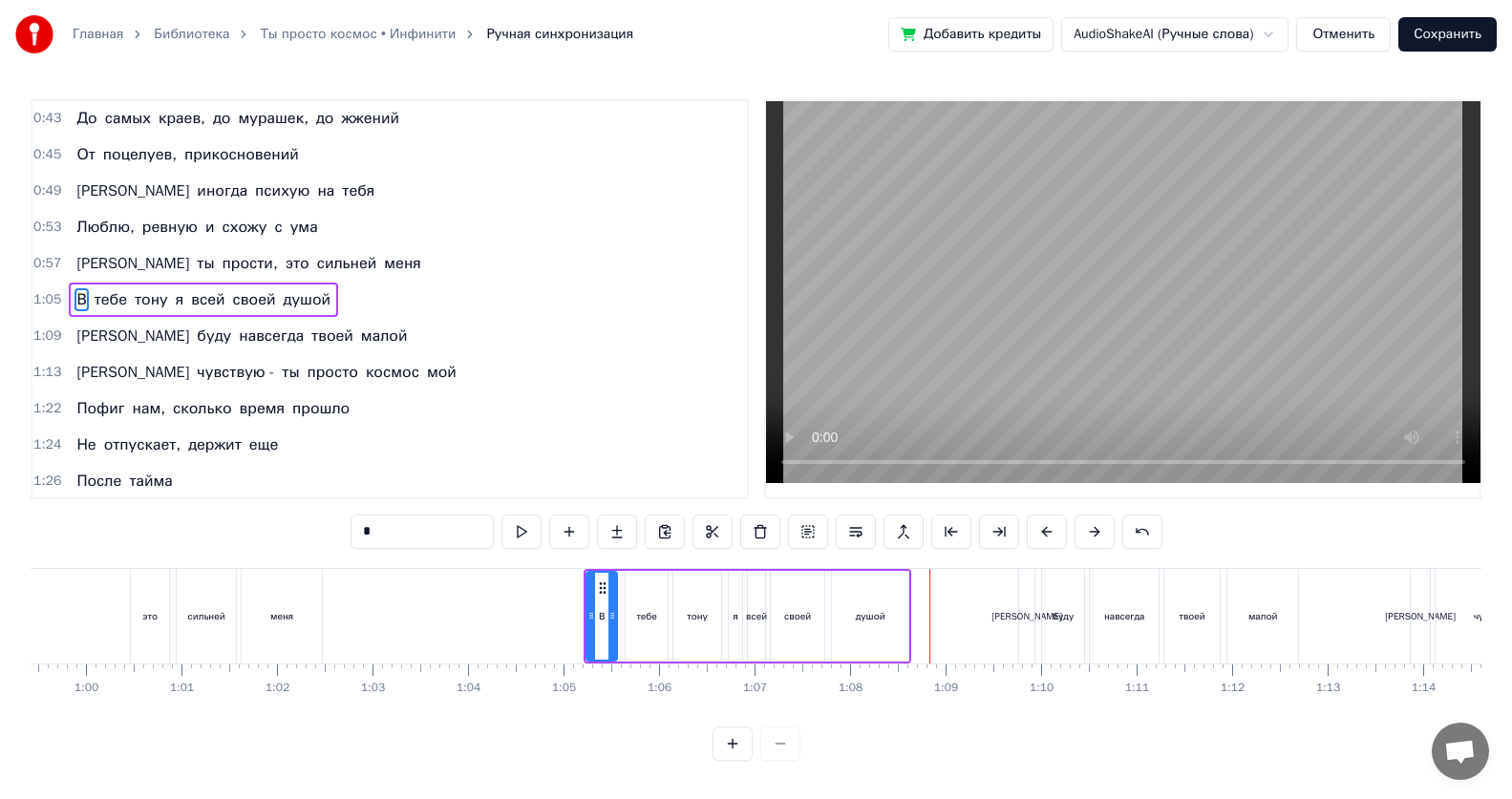 type 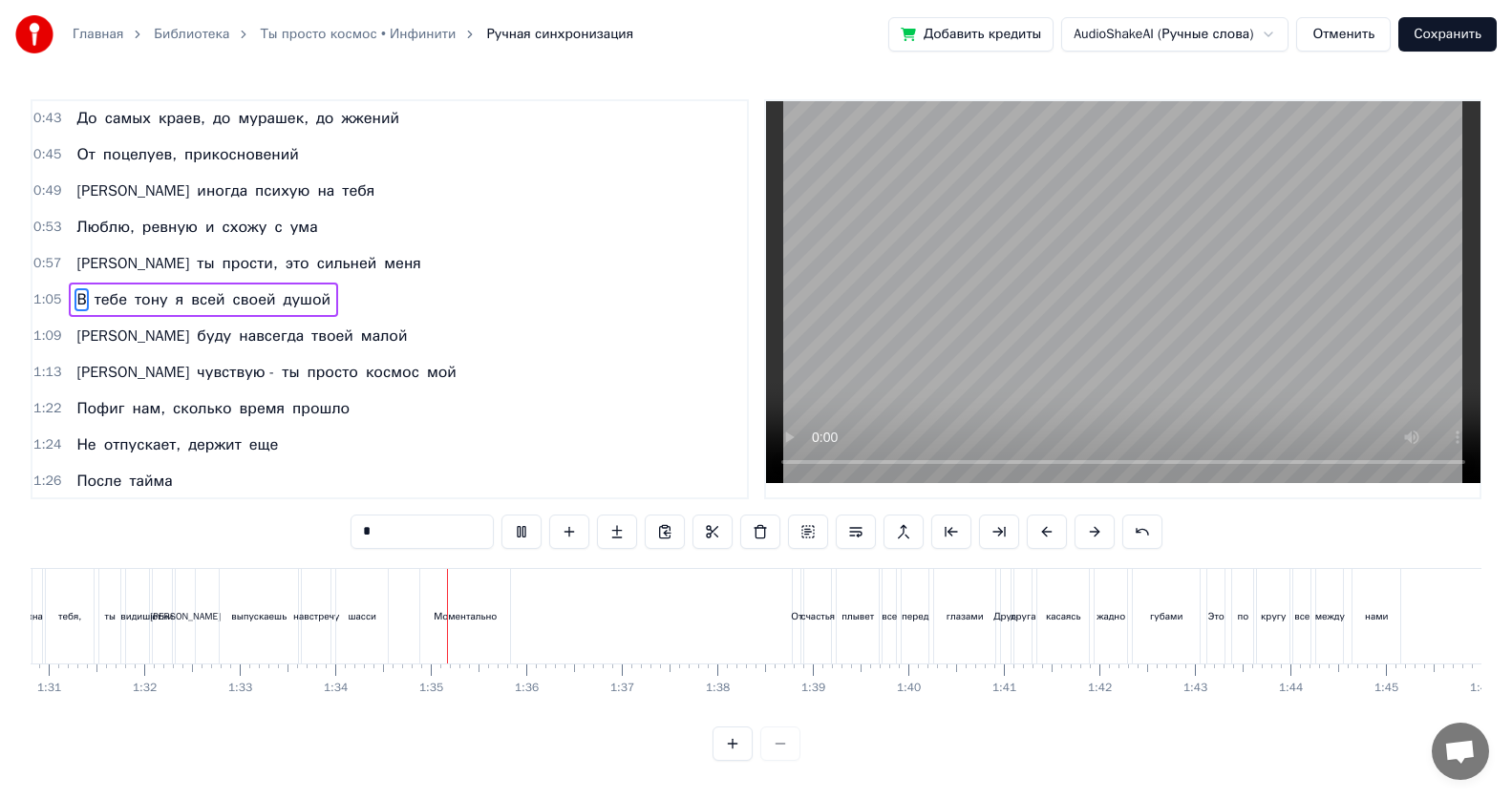 scroll, scrollTop: 0, scrollLeft: 8938, axis: horizontal 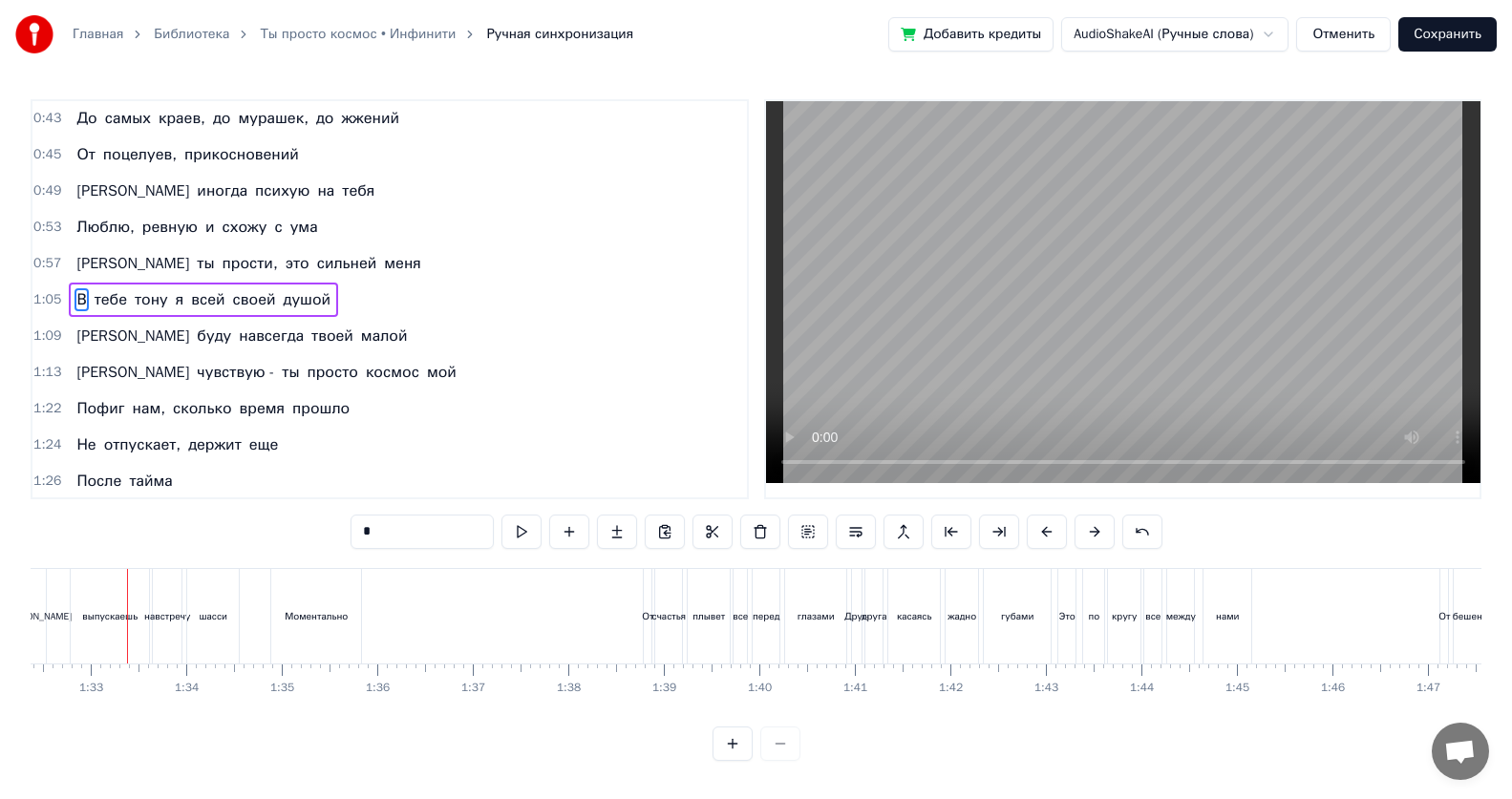 click on "Моментально" at bounding box center [316, 616] 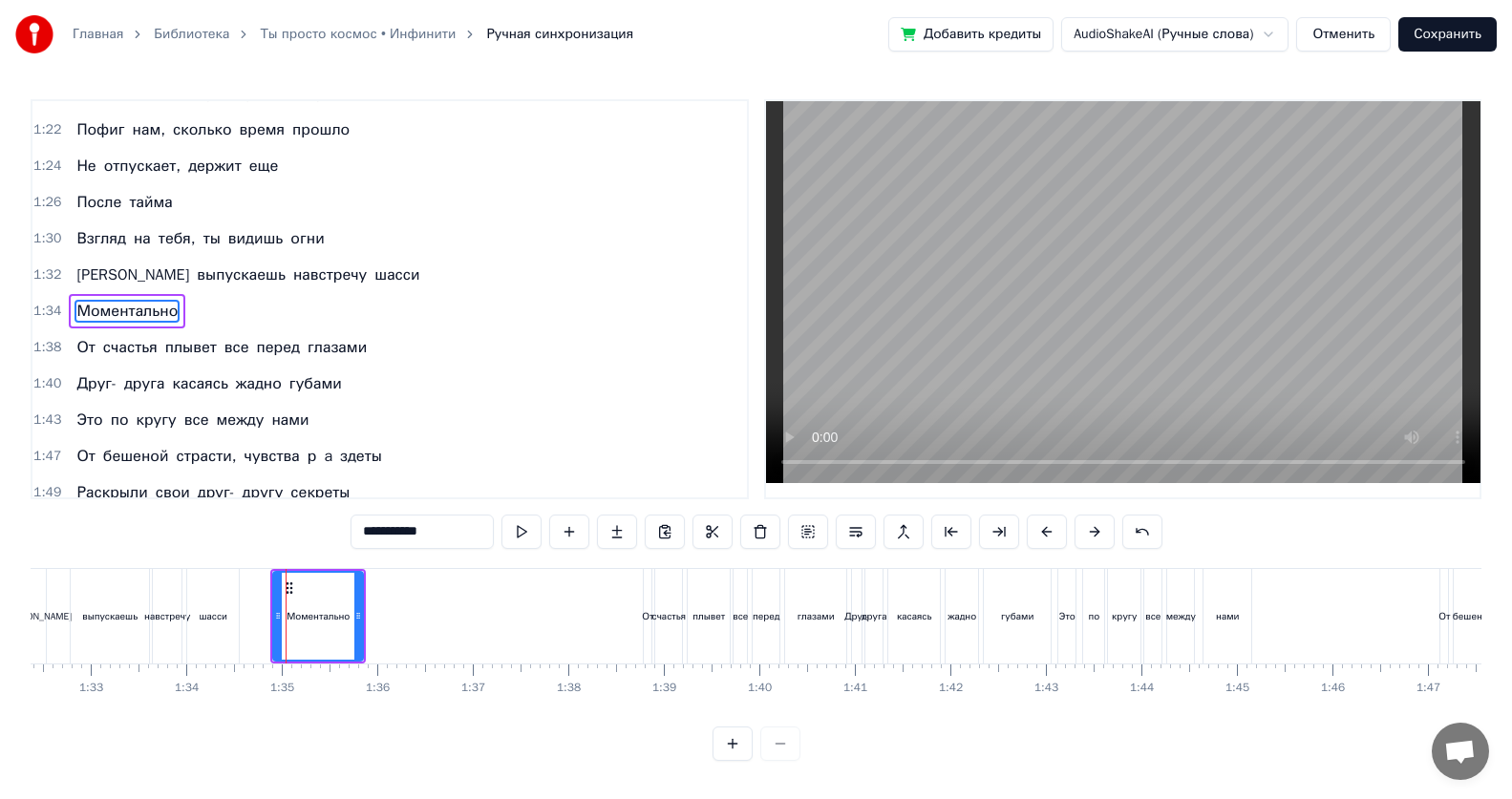 scroll, scrollTop: 618, scrollLeft: 0, axis: vertical 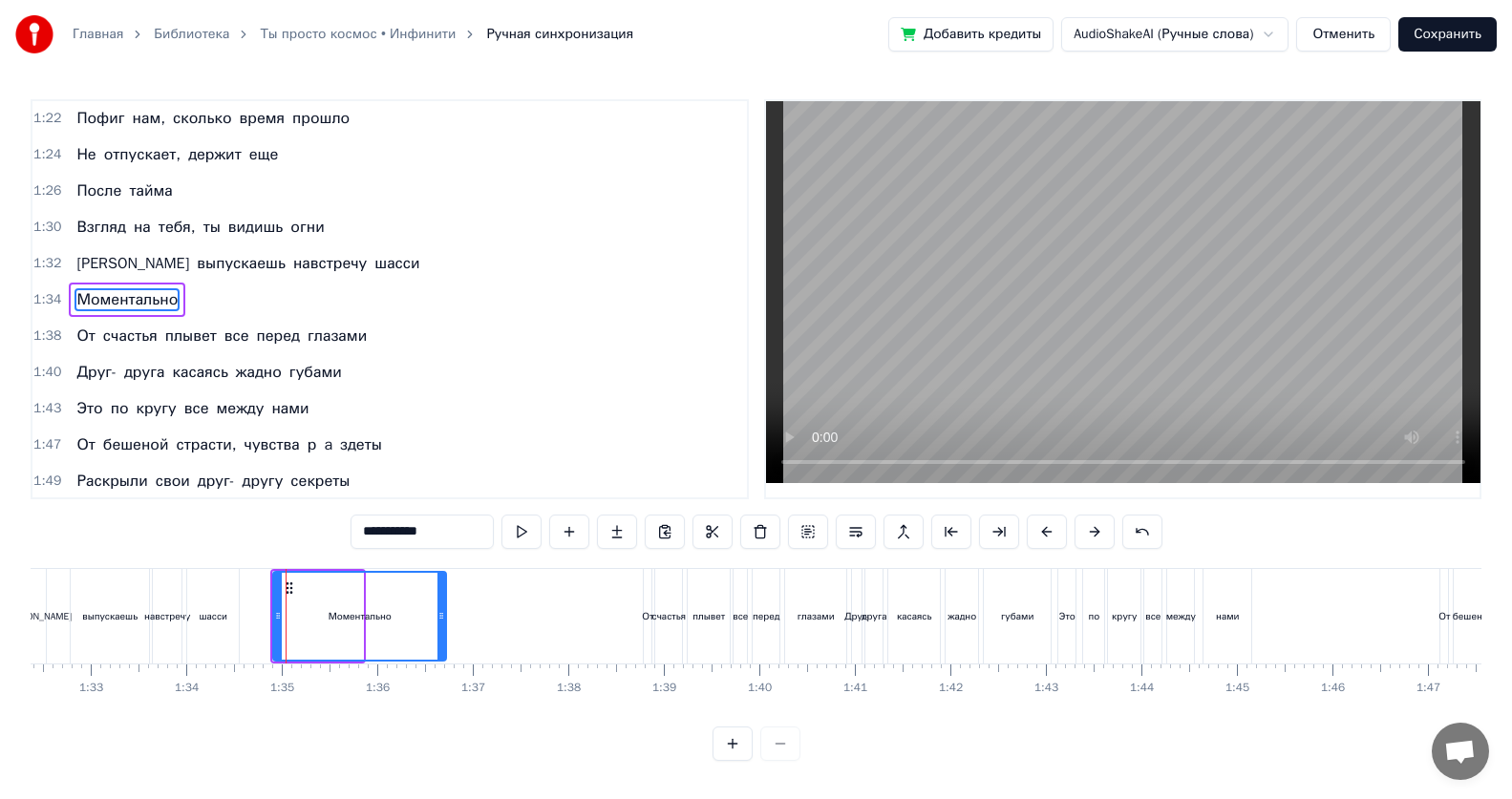drag, startPoint x: 361, startPoint y: 611, endPoint x: 444, endPoint y: 626, distance: 84.34453 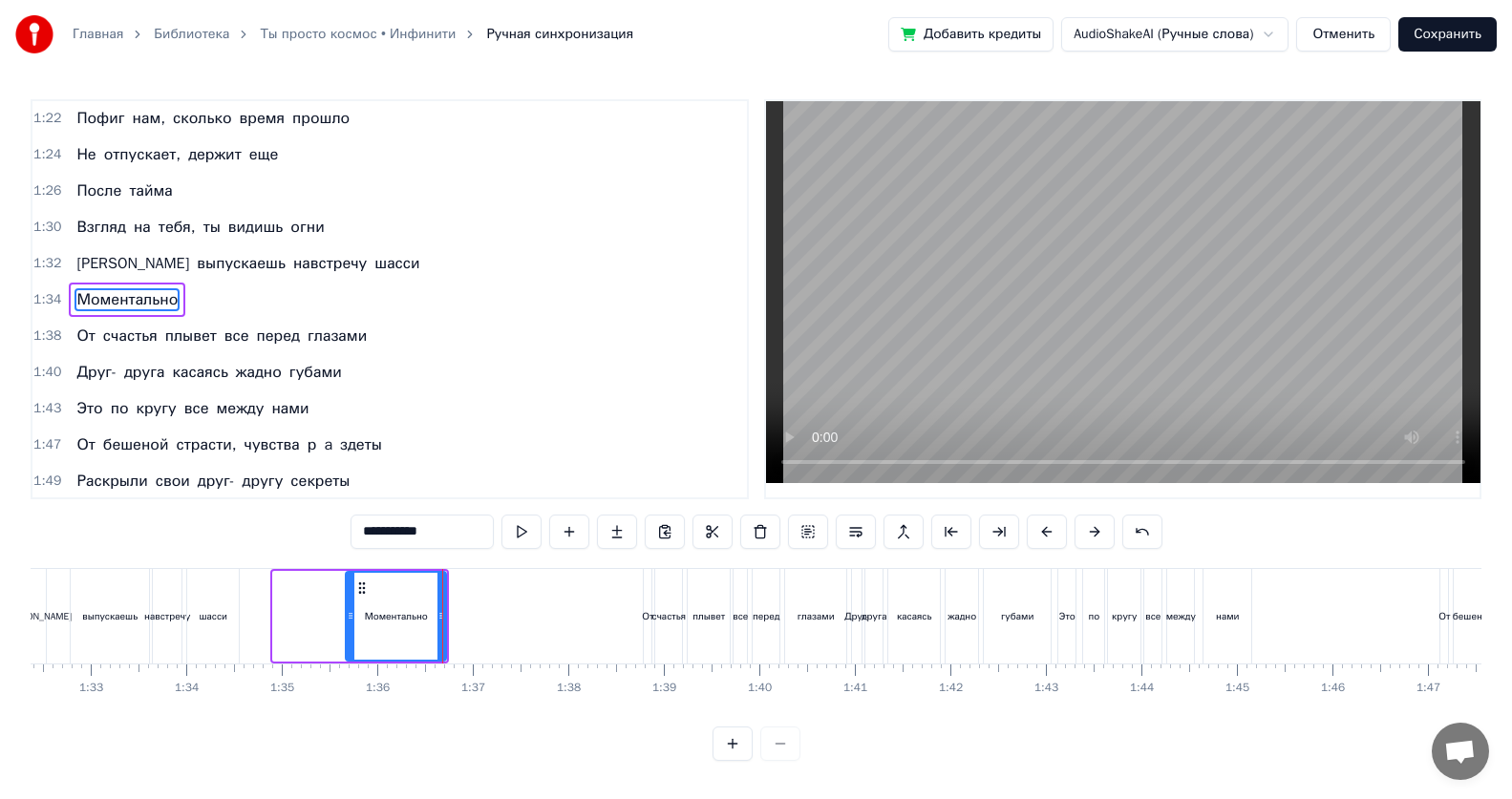 drag, startPoint x: 279, startPoint y: 614, endPoint x: 351, endPoint y: 620, distance: 72.24957 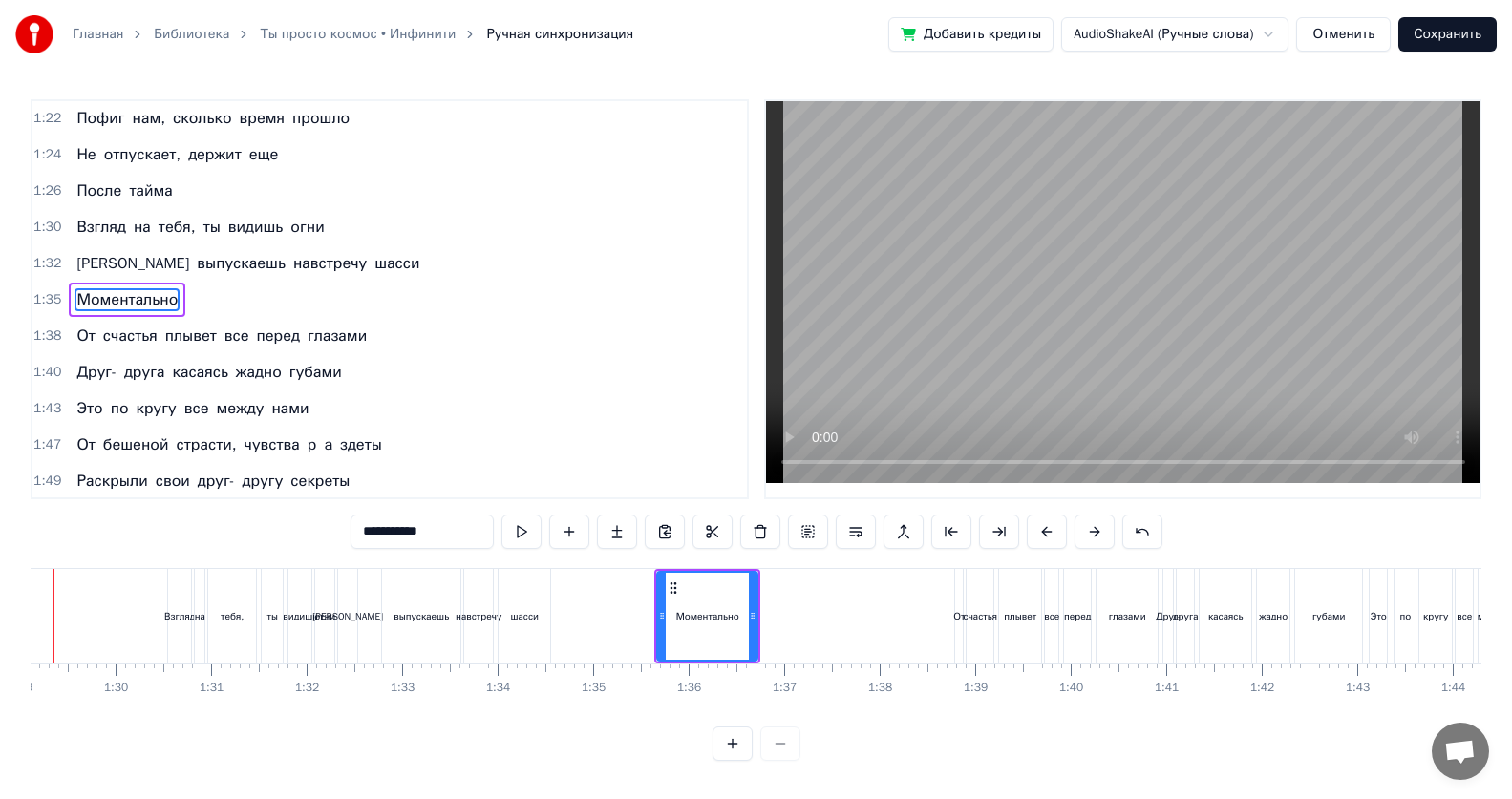 scroll, scrollTop: 0, scrollLeft: 8438, axis: horizontal 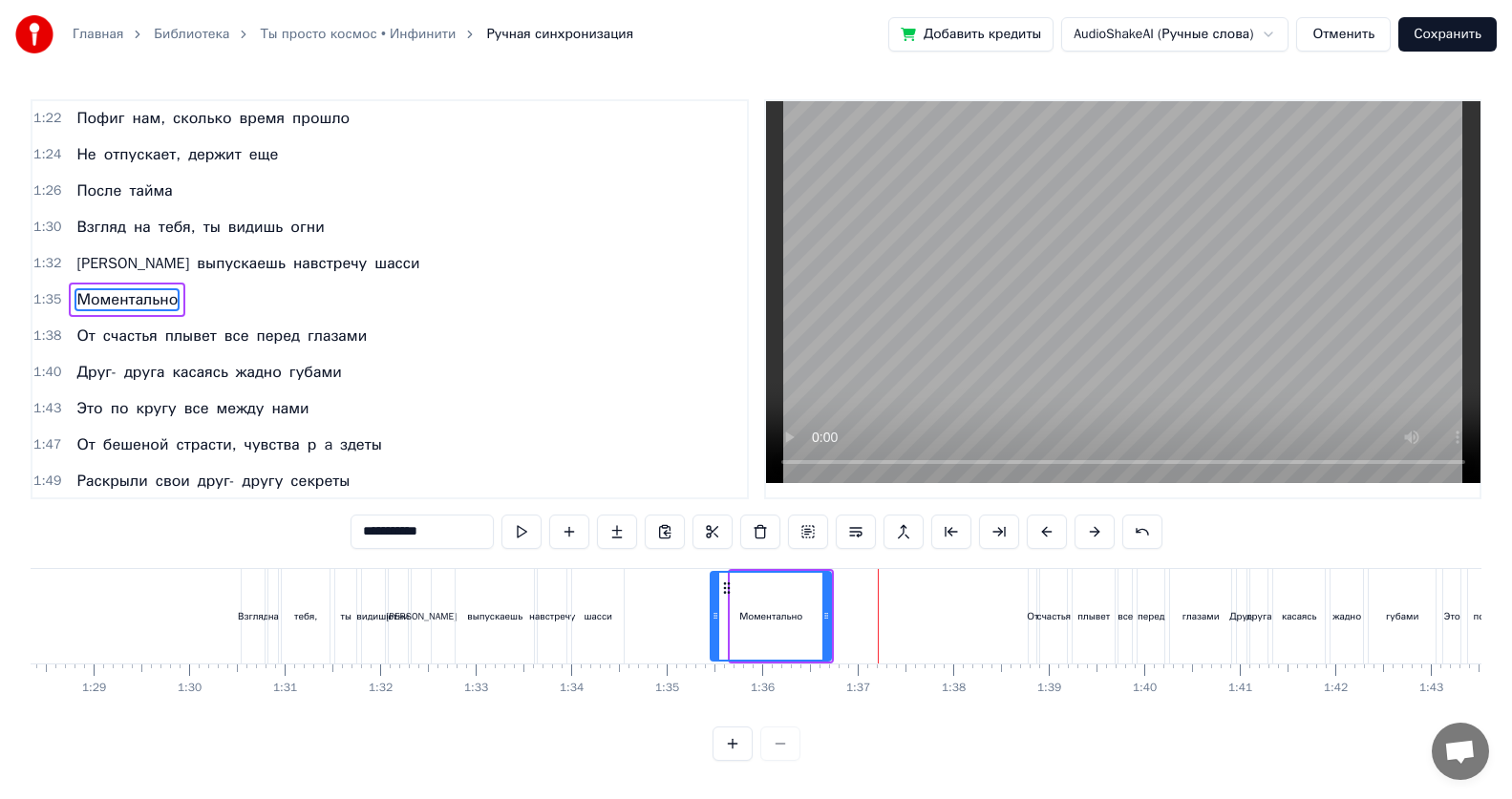 drag, startPoint x: 735, startPoint y: 617, endPoint x: 713, endPoint y: 615, distance: 22.090722 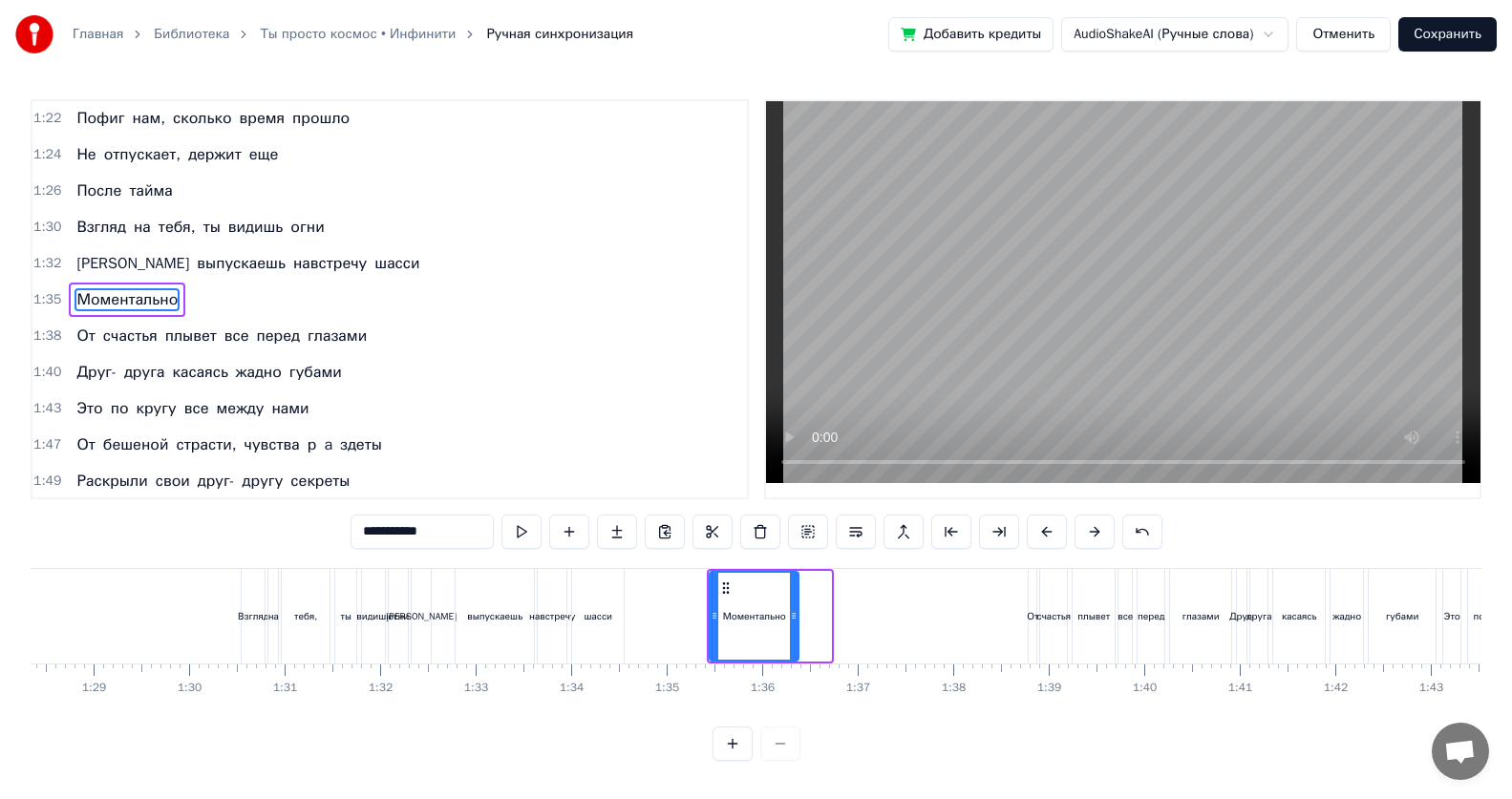 drag, startPoint x: 827, startPoint y: 614, endPoint x: 795, endPoint y: 618, distance: 32.249031 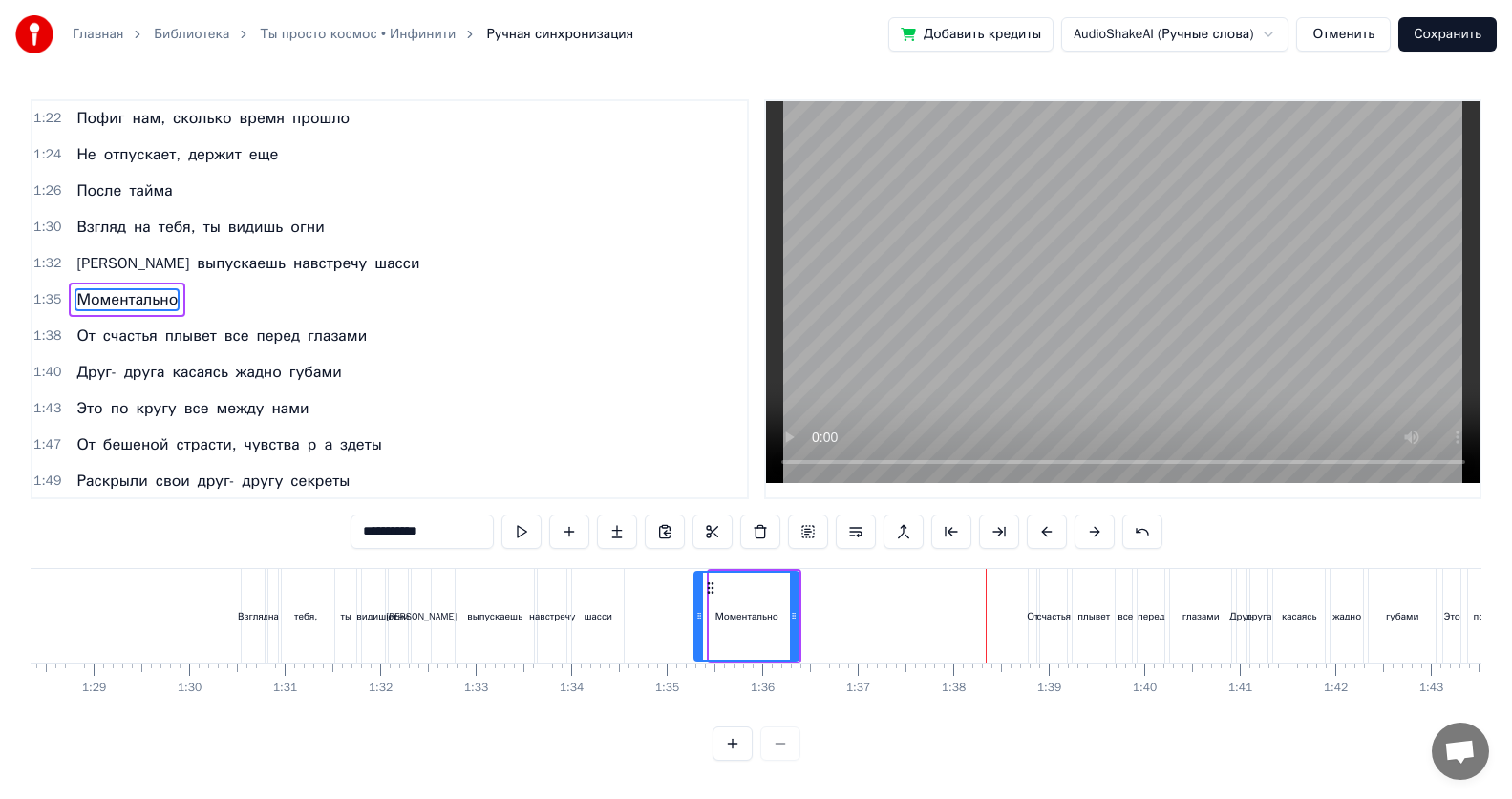 drag, startPoint x: 711, startPoint y: 618, endPoint x: 695, endPoint y: 616, distance: 16.124515 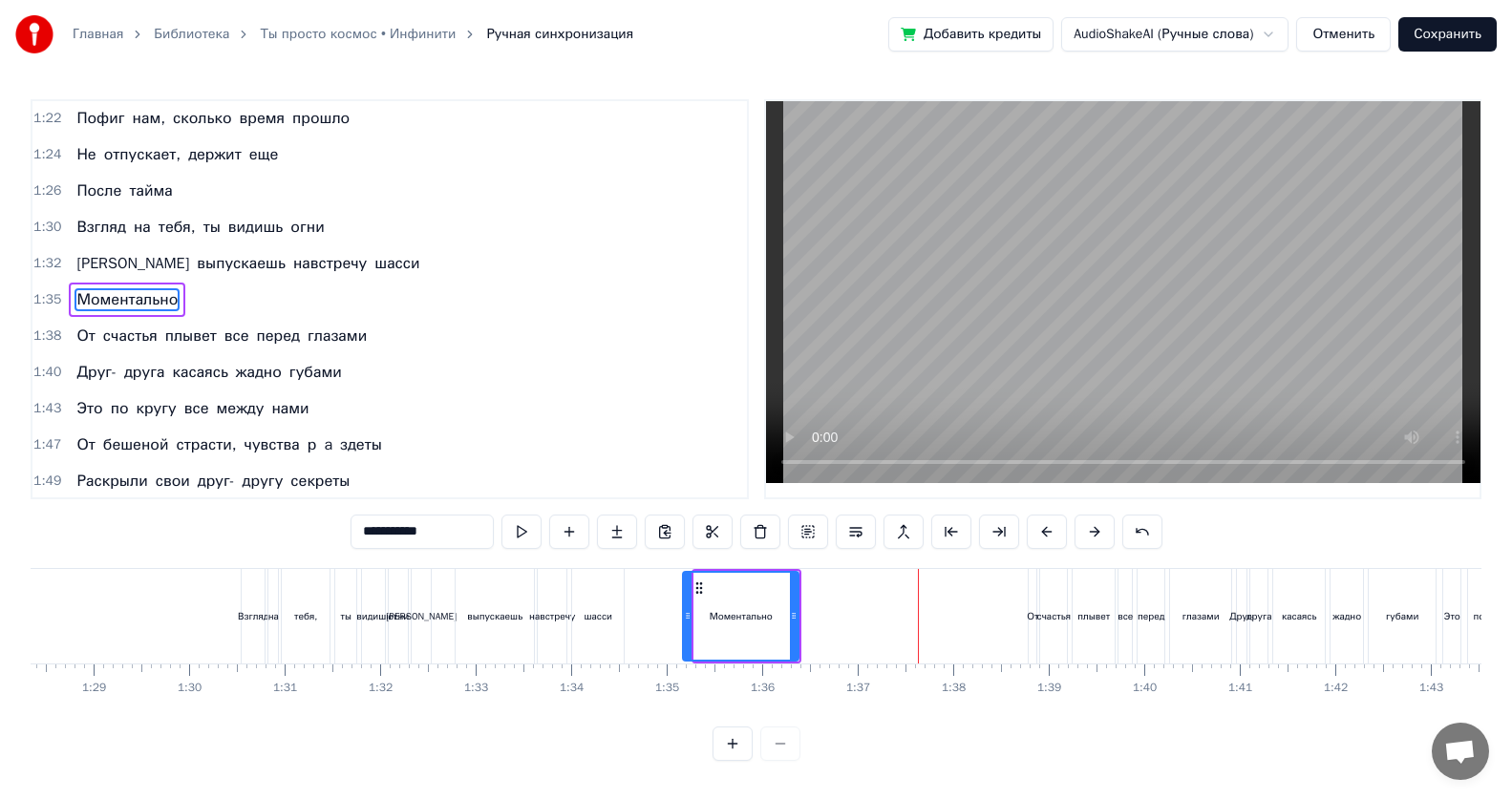 drag, startPoint x: 699, startPoint y: 614, endPoint x: 688, endPoint y: 609, distance: 12 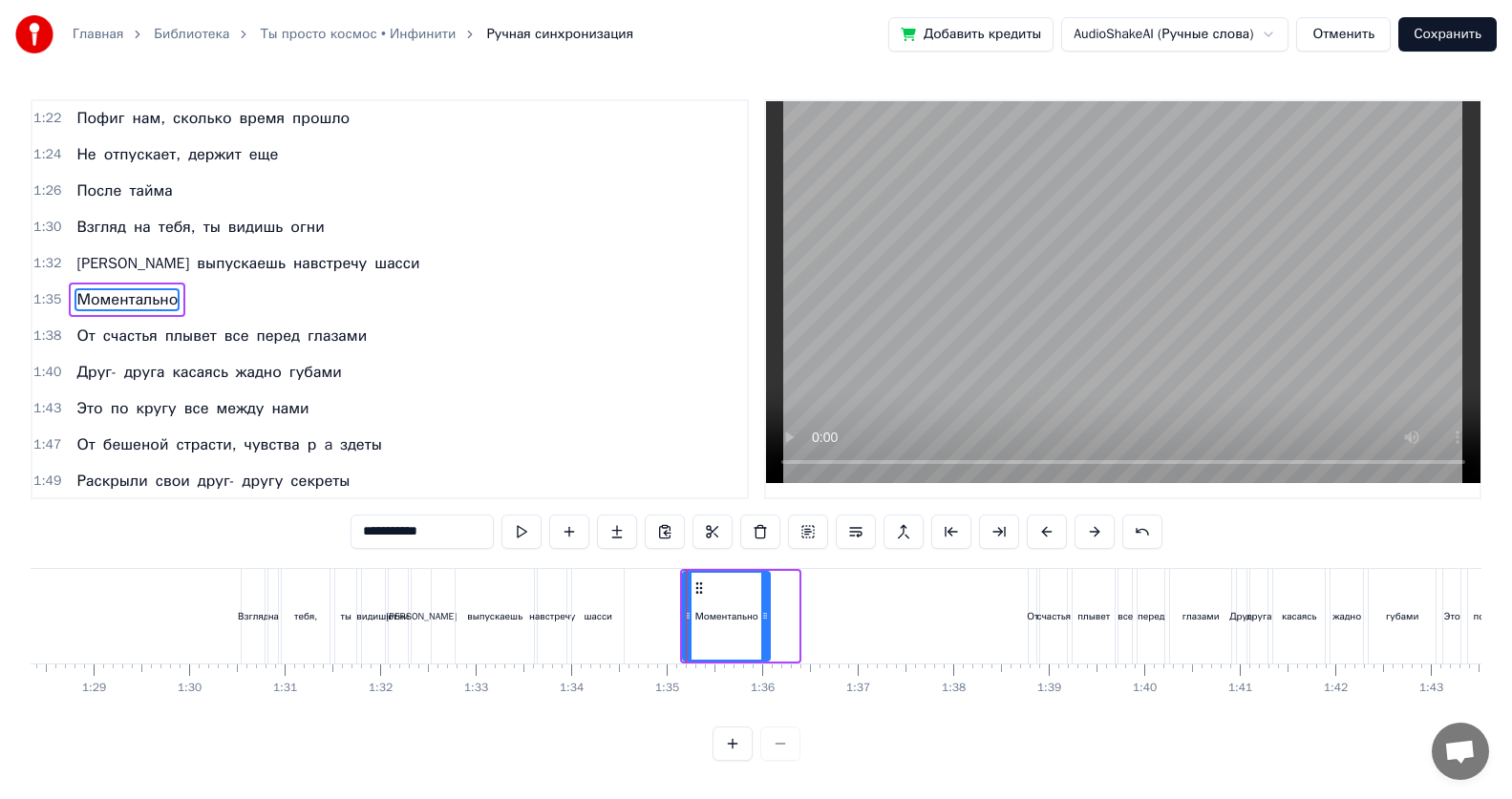 drag, startPoint x: 795, startPoint y: 618, endPoint x: 766, endPoint y: 617, distance: 29.017236 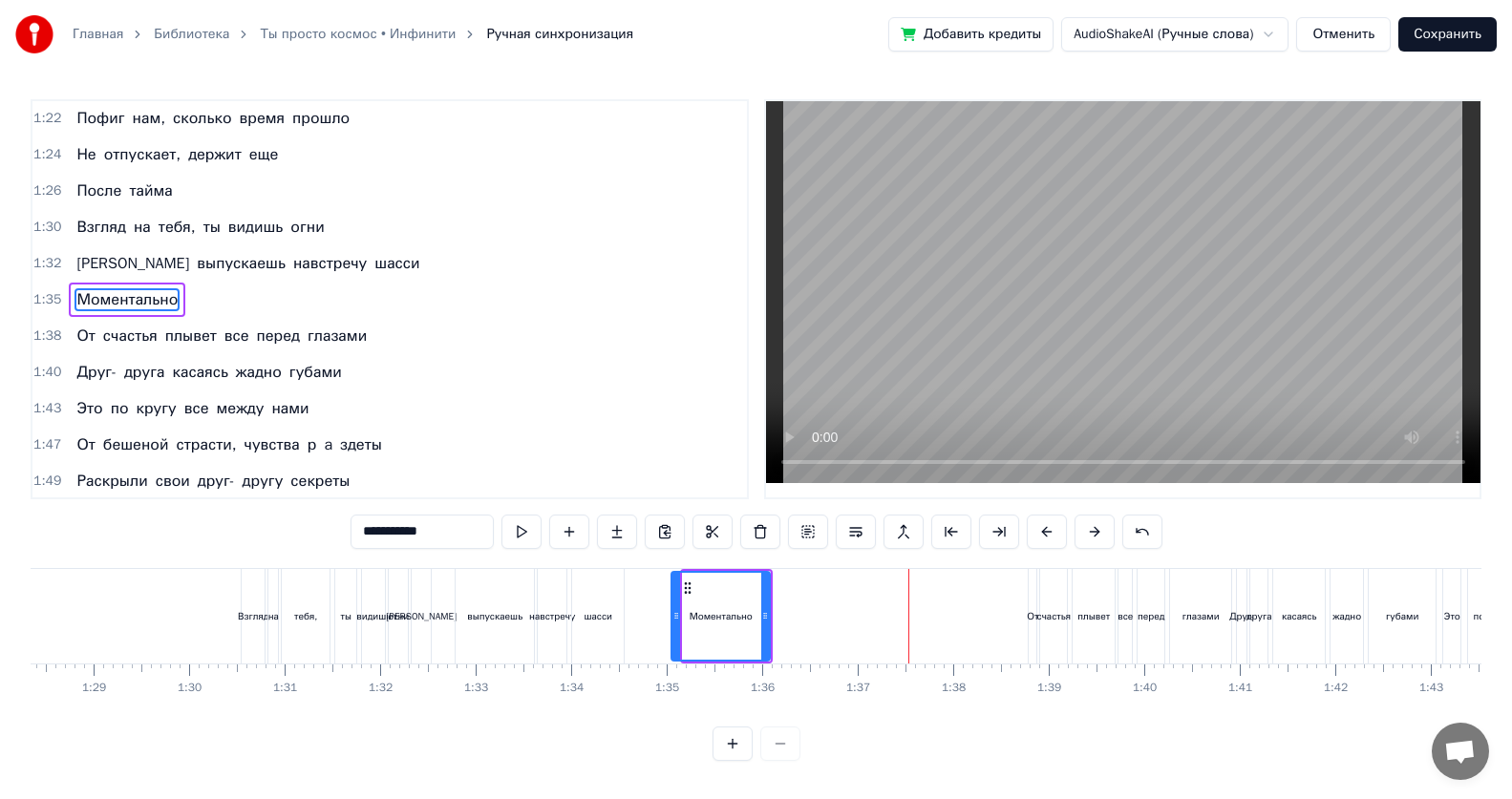 drag, startPoint x: 689, startPoint y: 613, endPoint x: 677, endPoint y: 613, distance: 12 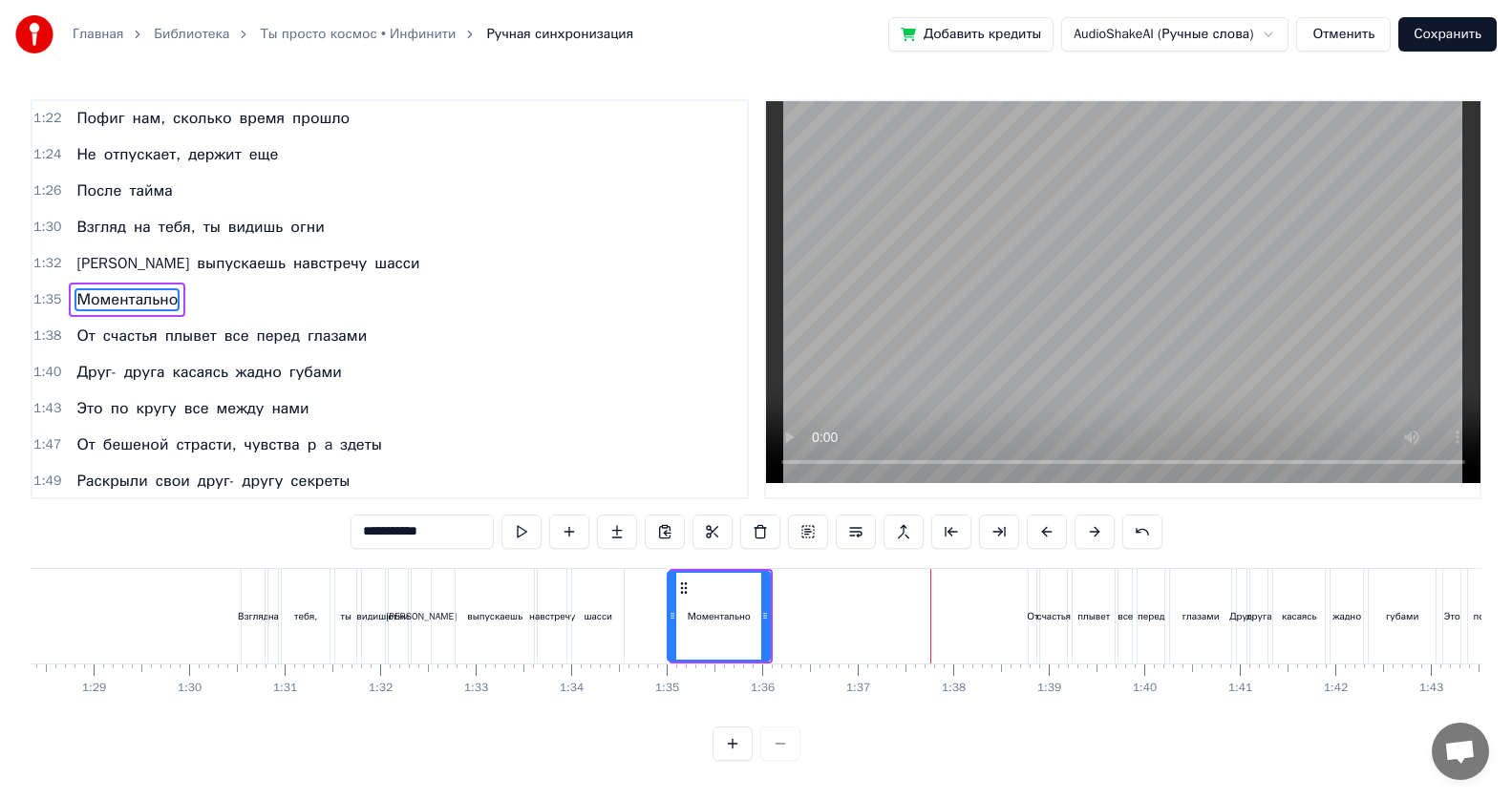 click 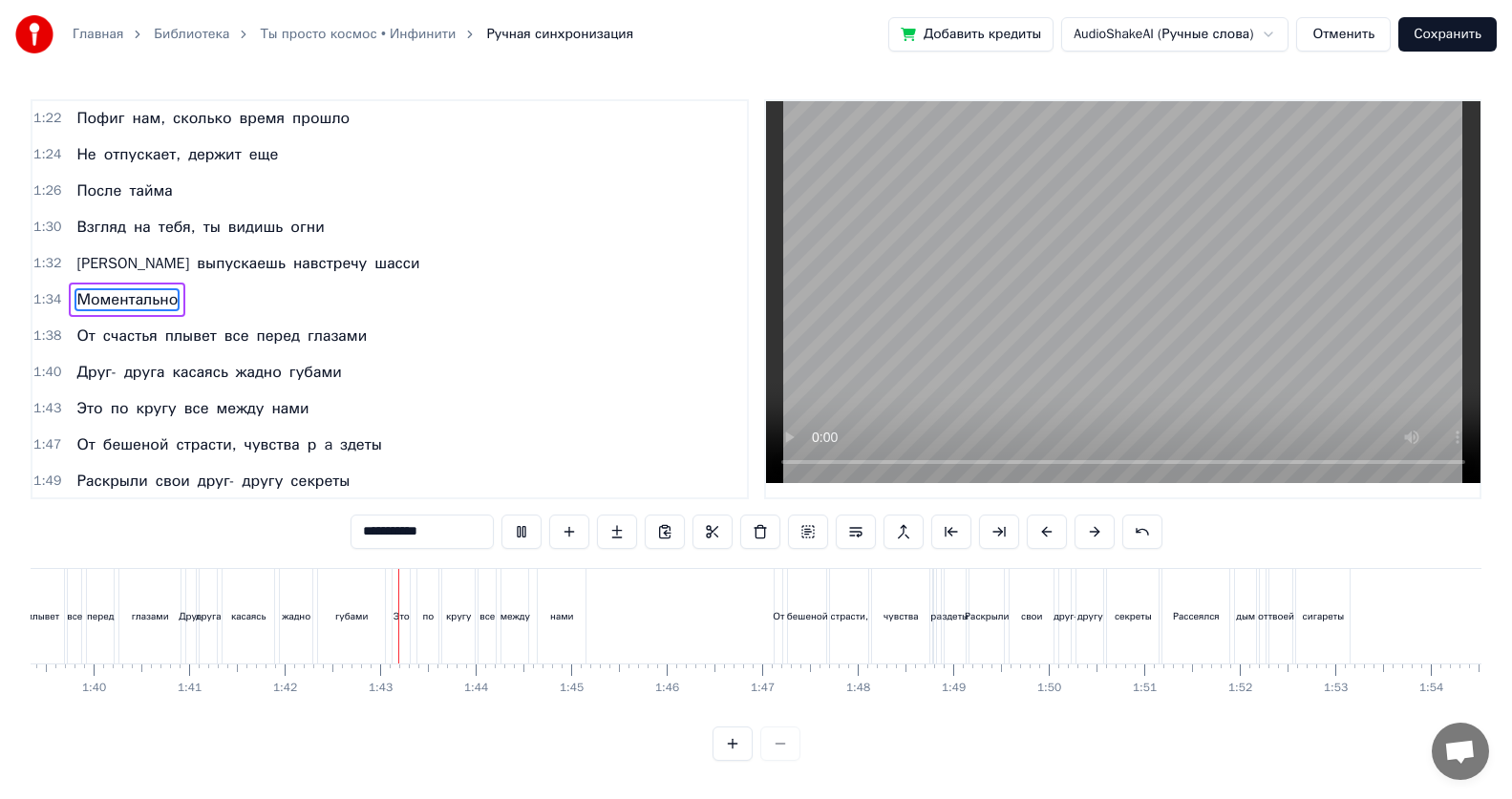 scroll, scrollTop: 0, scrollLeft: 9704, axis: horizontal 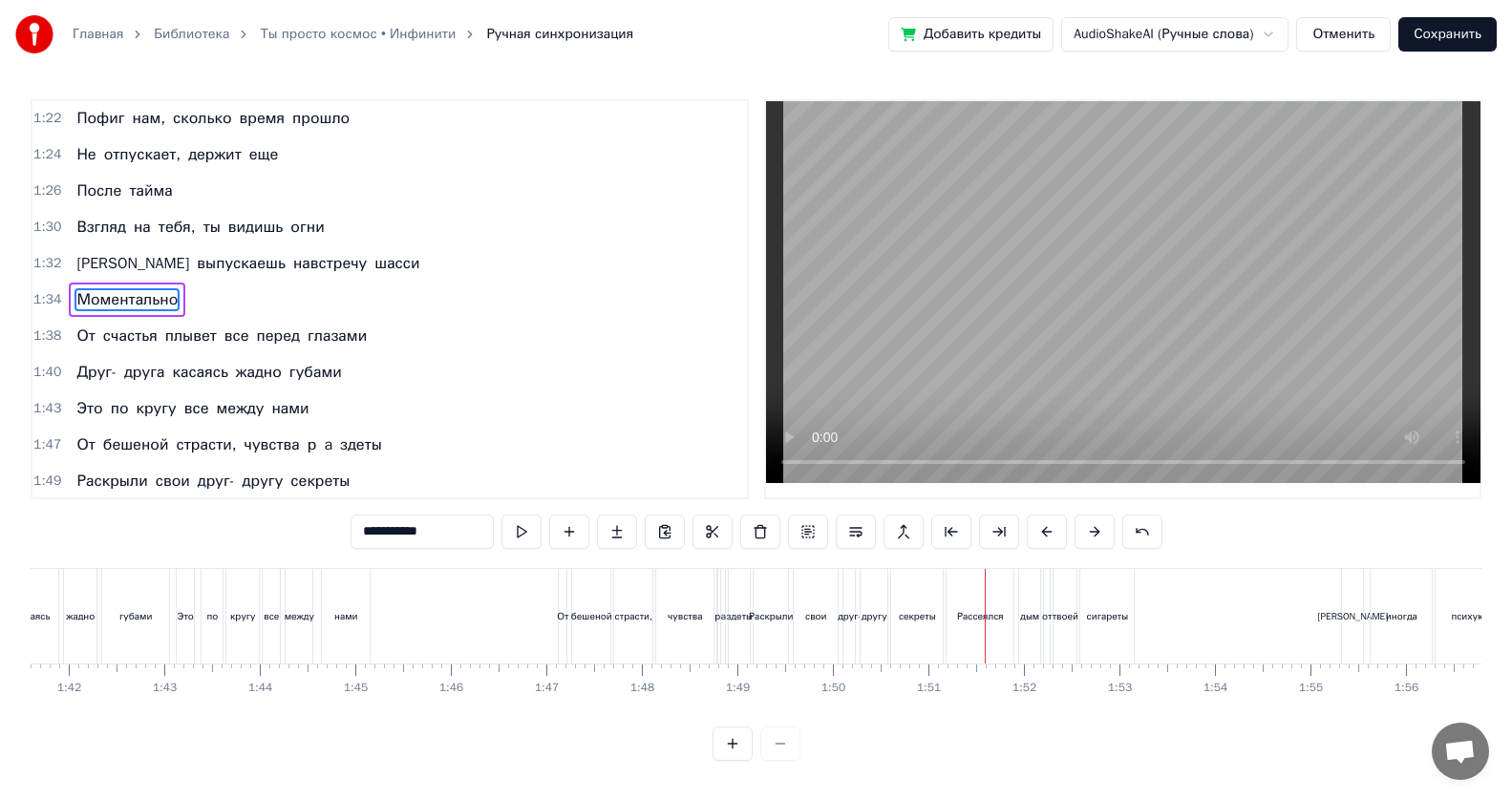click on "здеты" at bounding box center (739, 616) 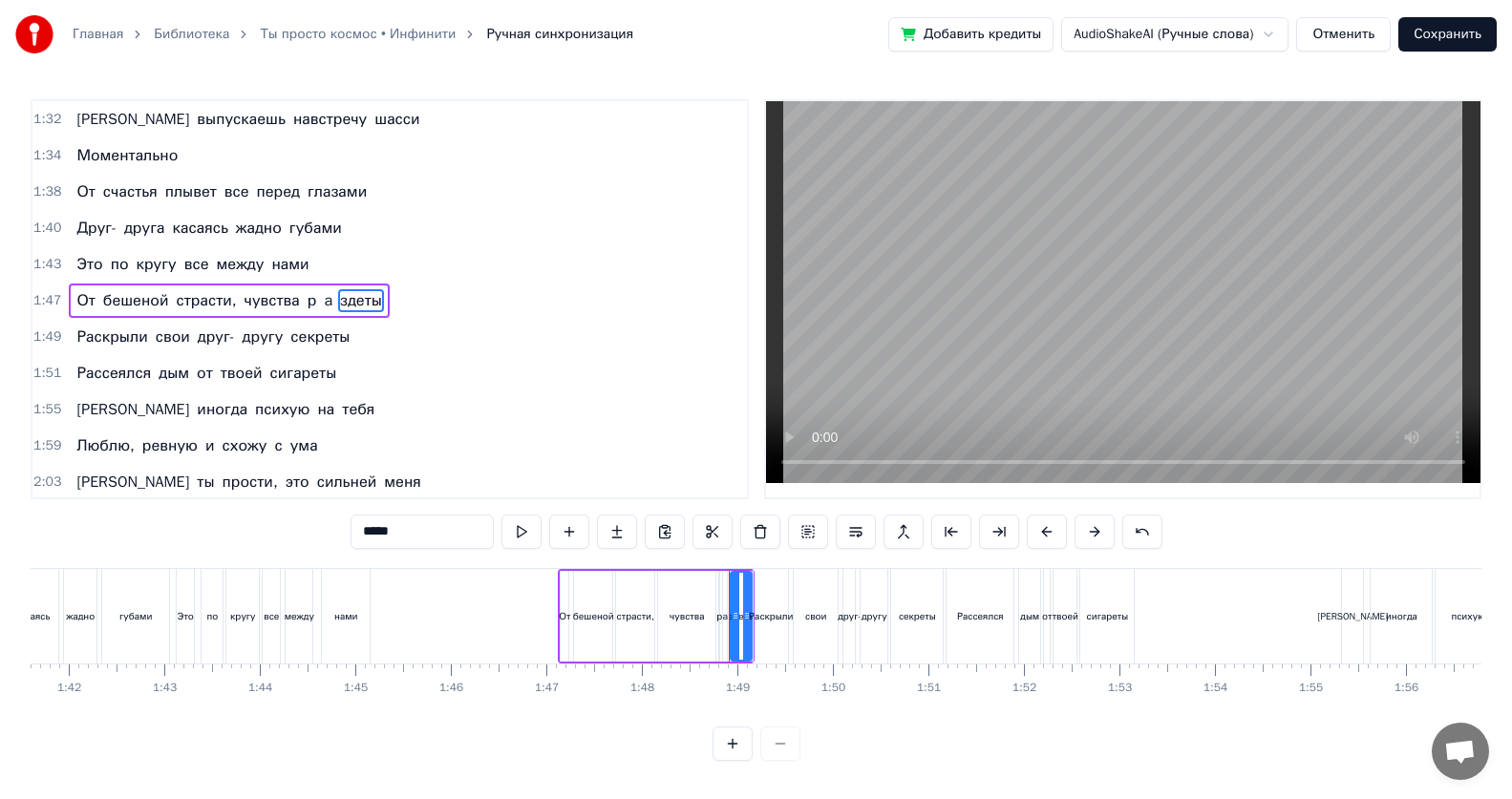 scroll, scrollTop: 763, scrollLeft: 0, axis: vertical 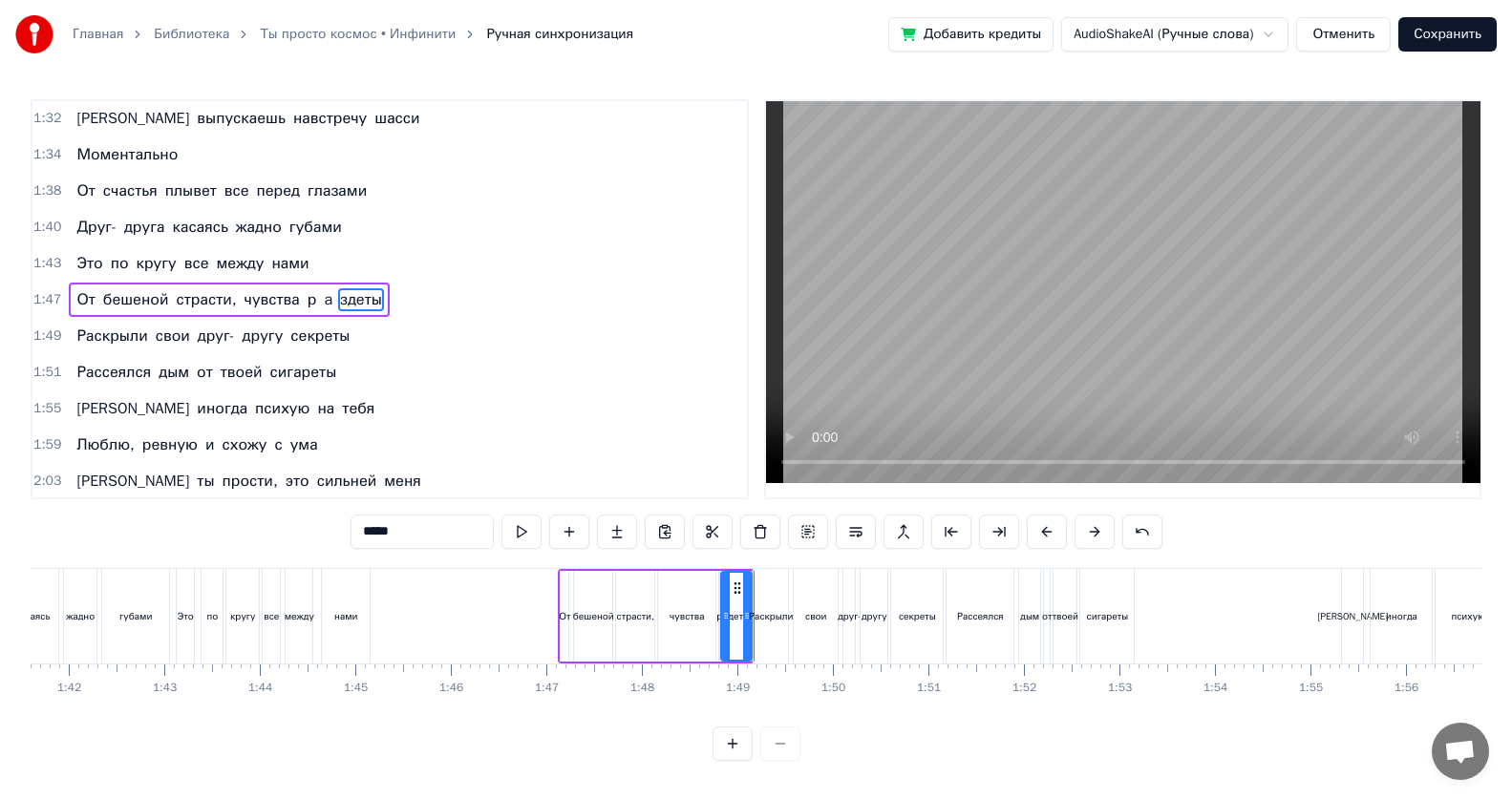 drag, startPoint x: 737, startPoint y: 616, endPoint x: 728, endPoint y: 613, distance: 9.486833 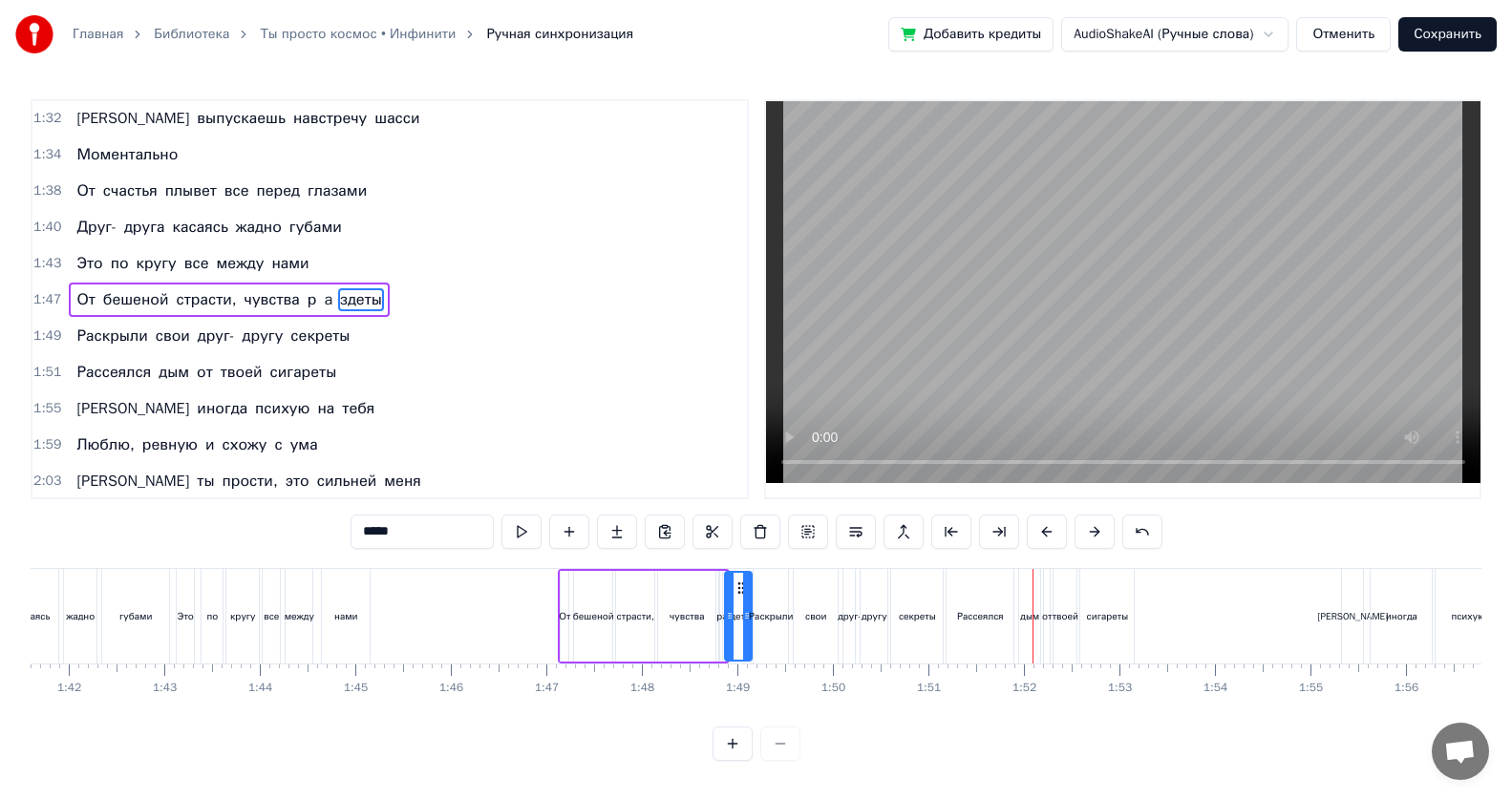 click on "здеты" at bounding box center [738, 616] 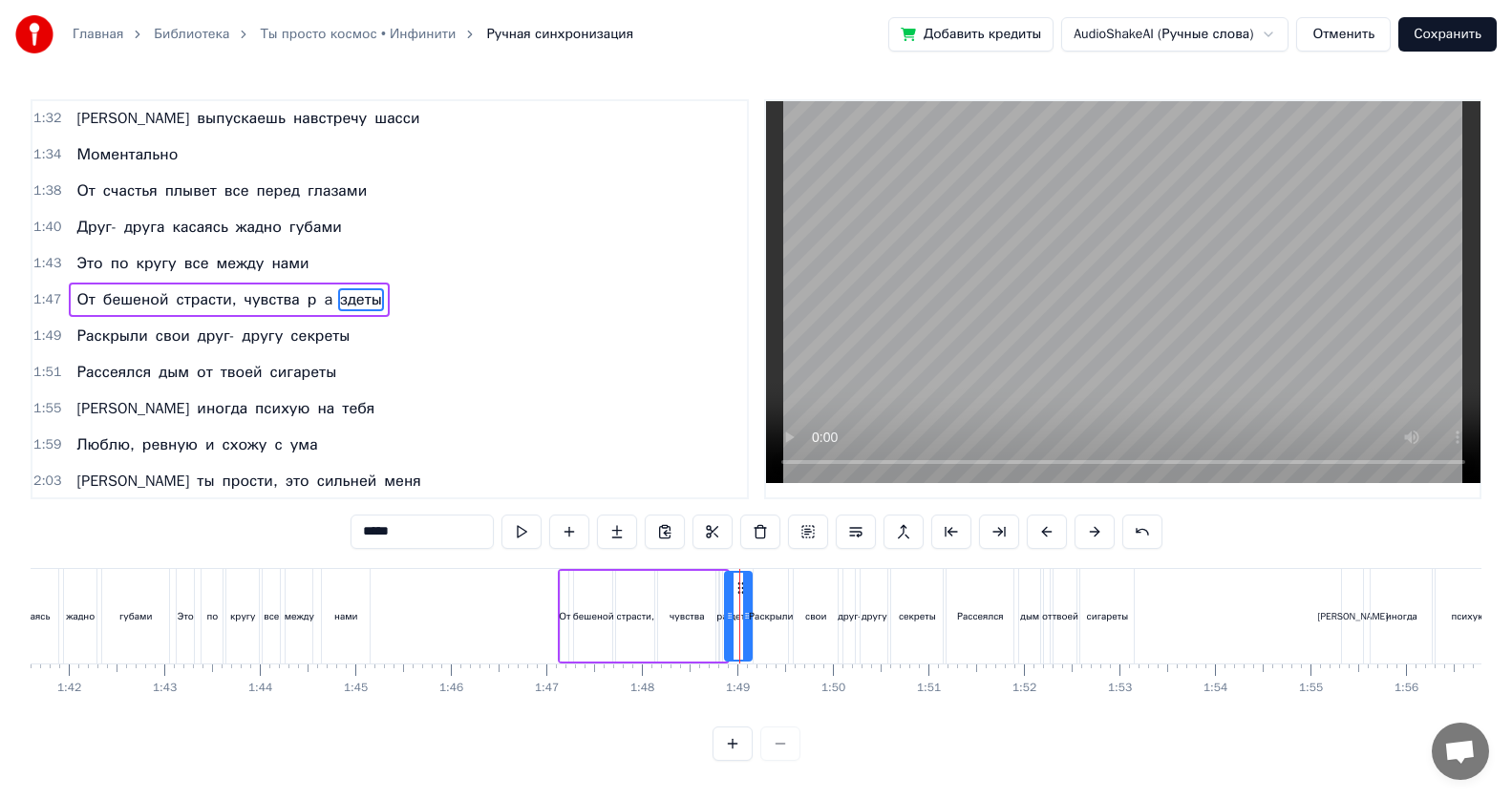 click on "a" at bounding box center (328, 300) 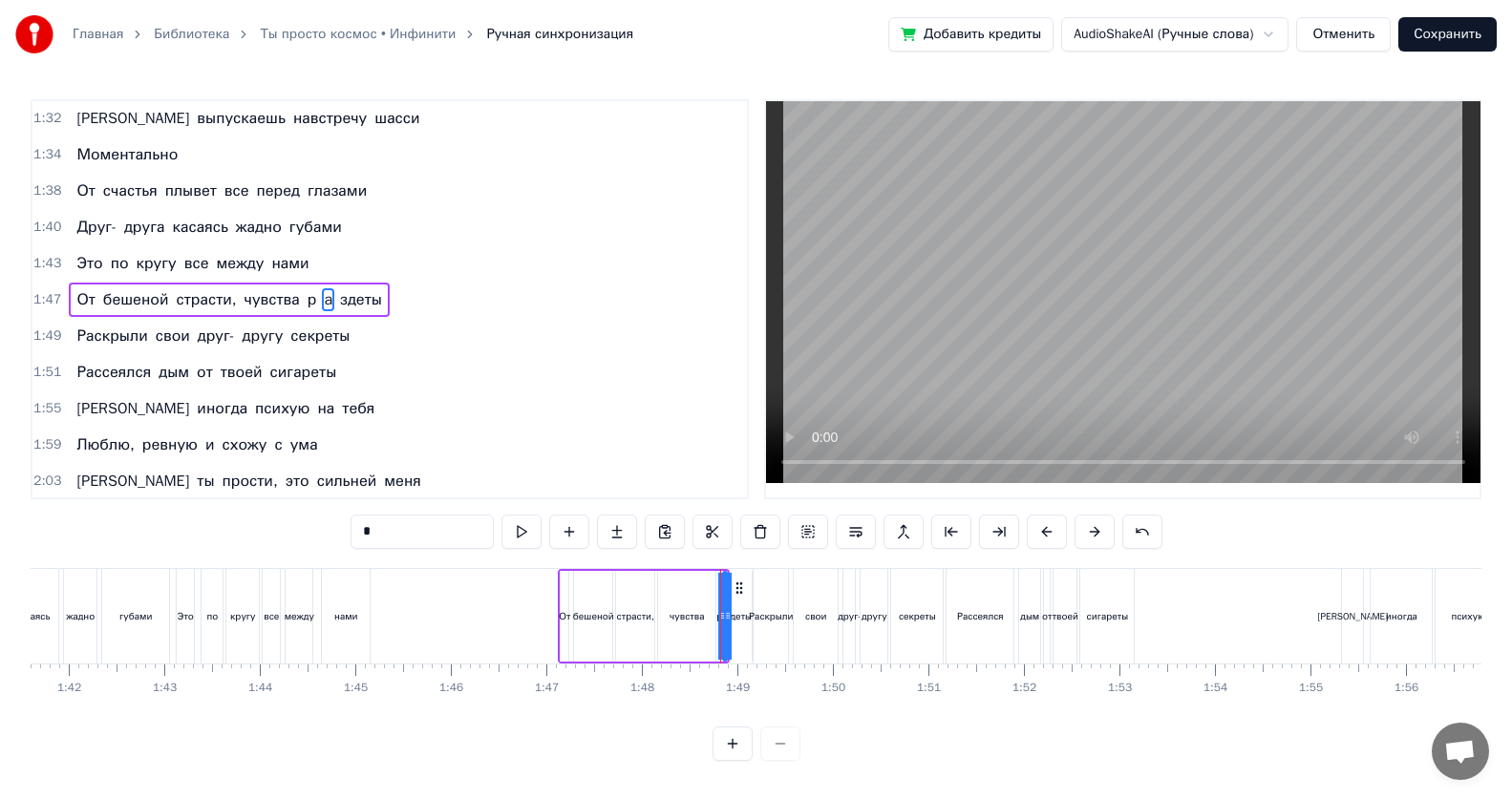 click on "р" at bounding box center (312, 300) 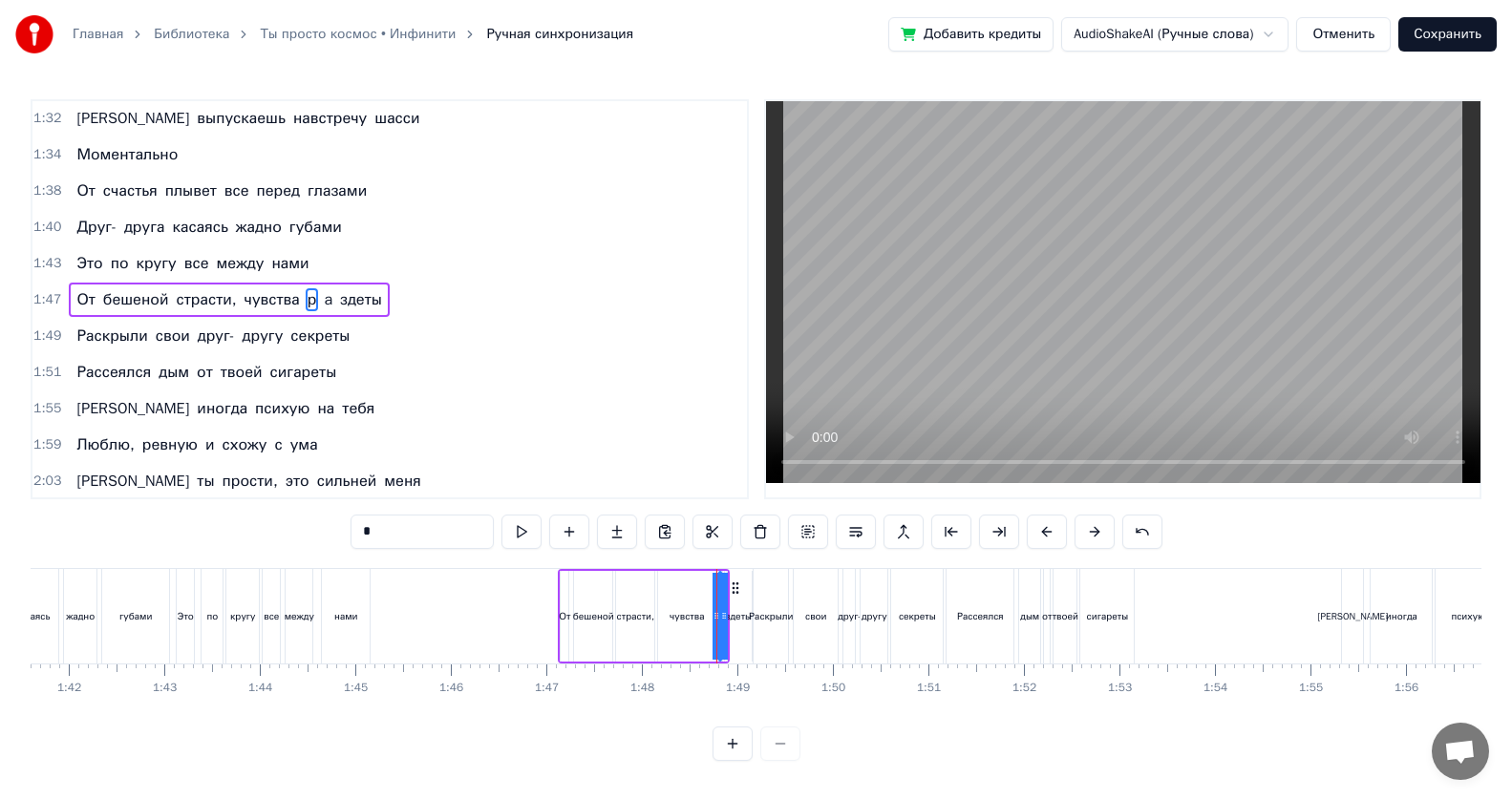 click on "здеты" at bounding box center [361, 300] 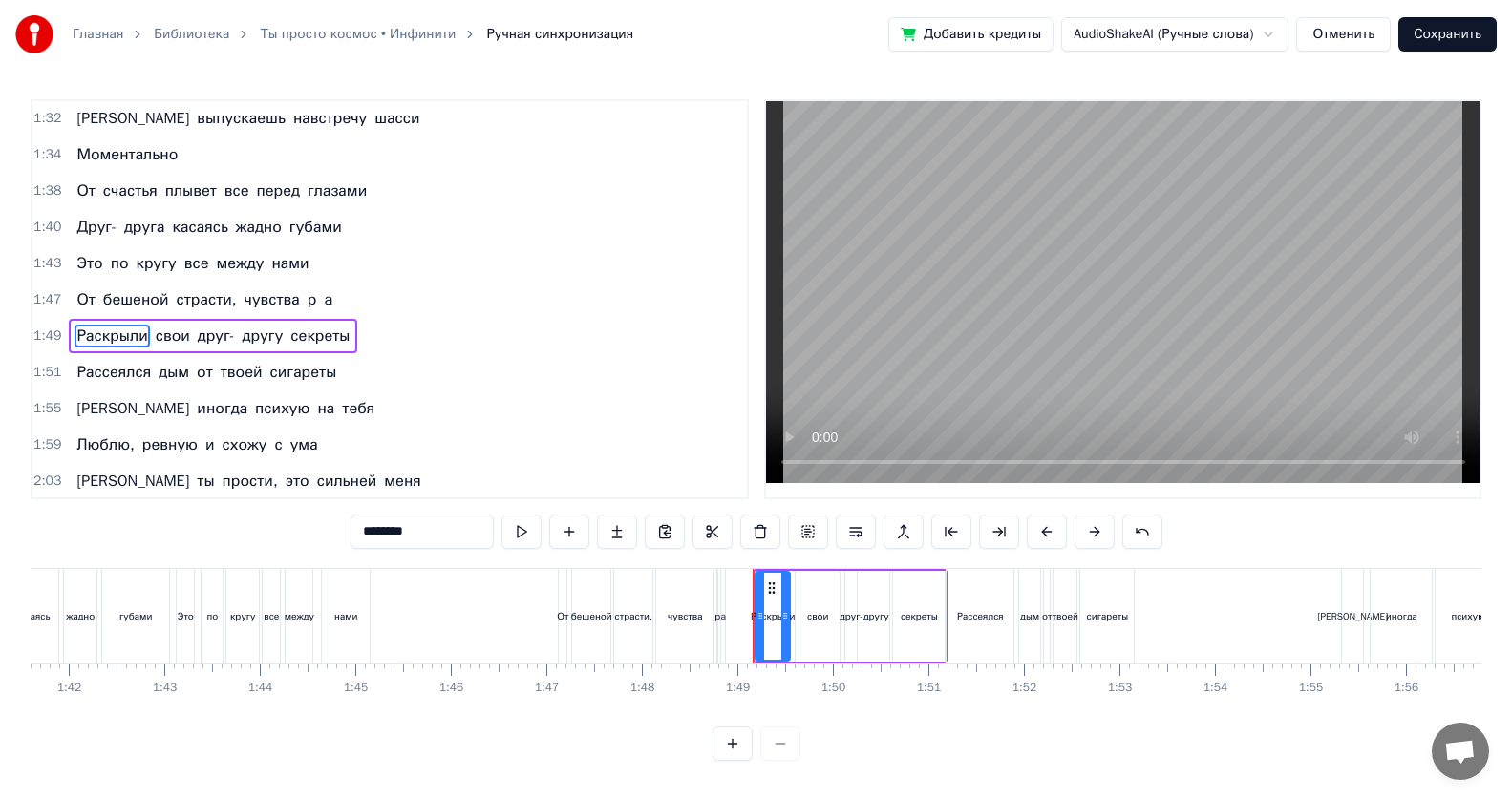scroll, scrollTop: 799, scrollLeft: 0, axis: vertical 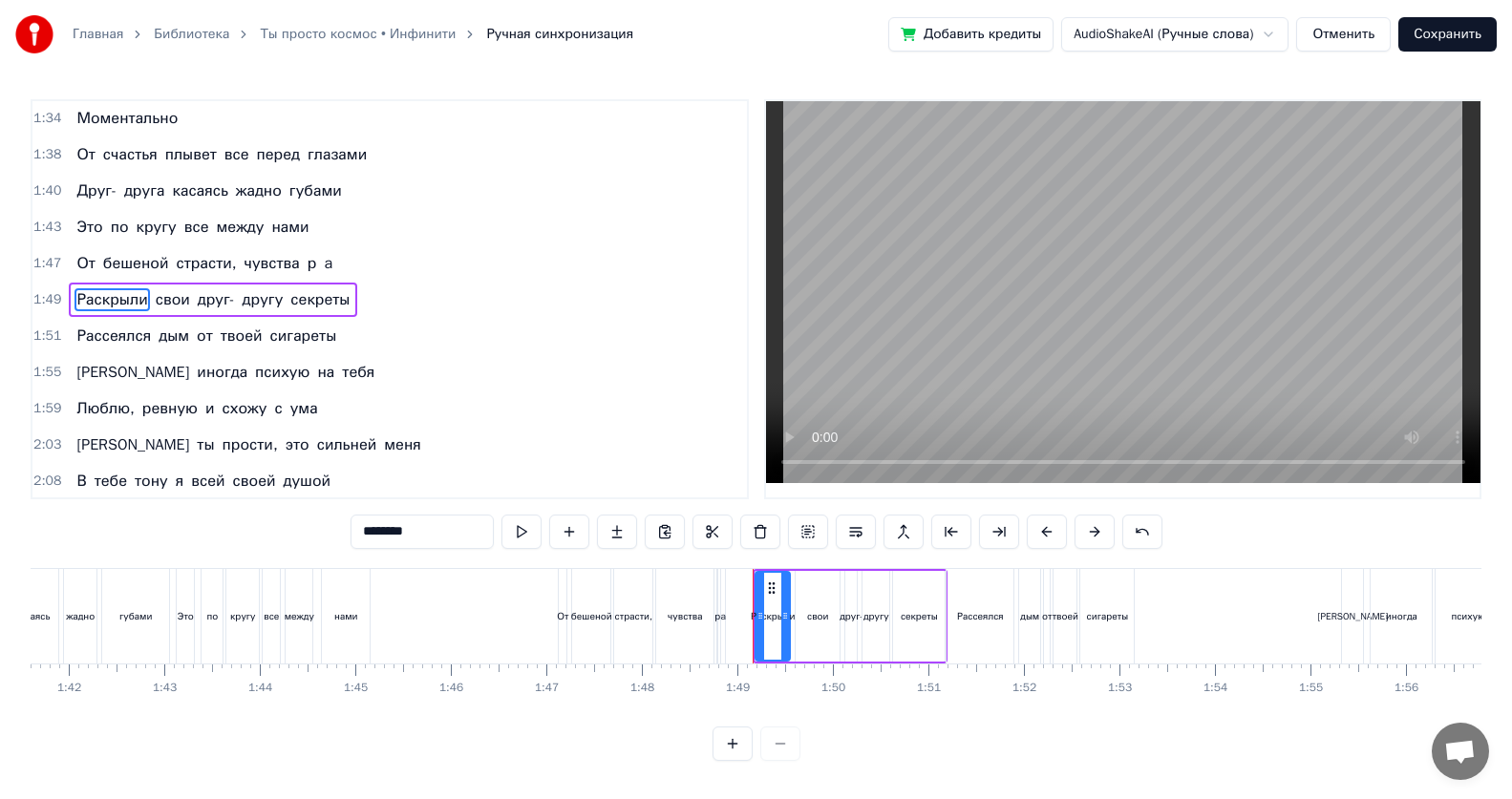 click on "a" at bounding box center [328, 263] 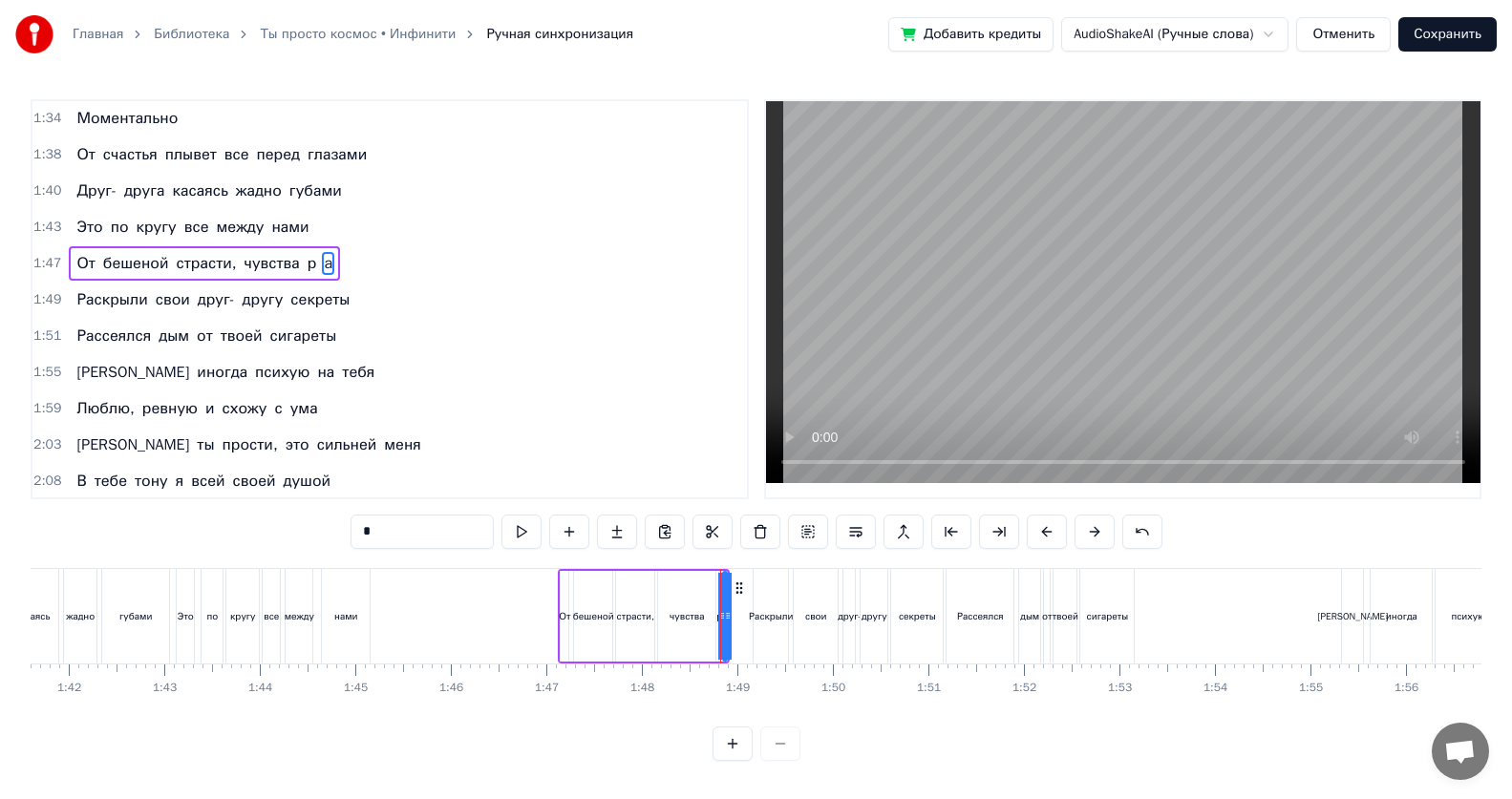 scroll, scrollTop: 763, scrollLeft: 0, axis: vertical 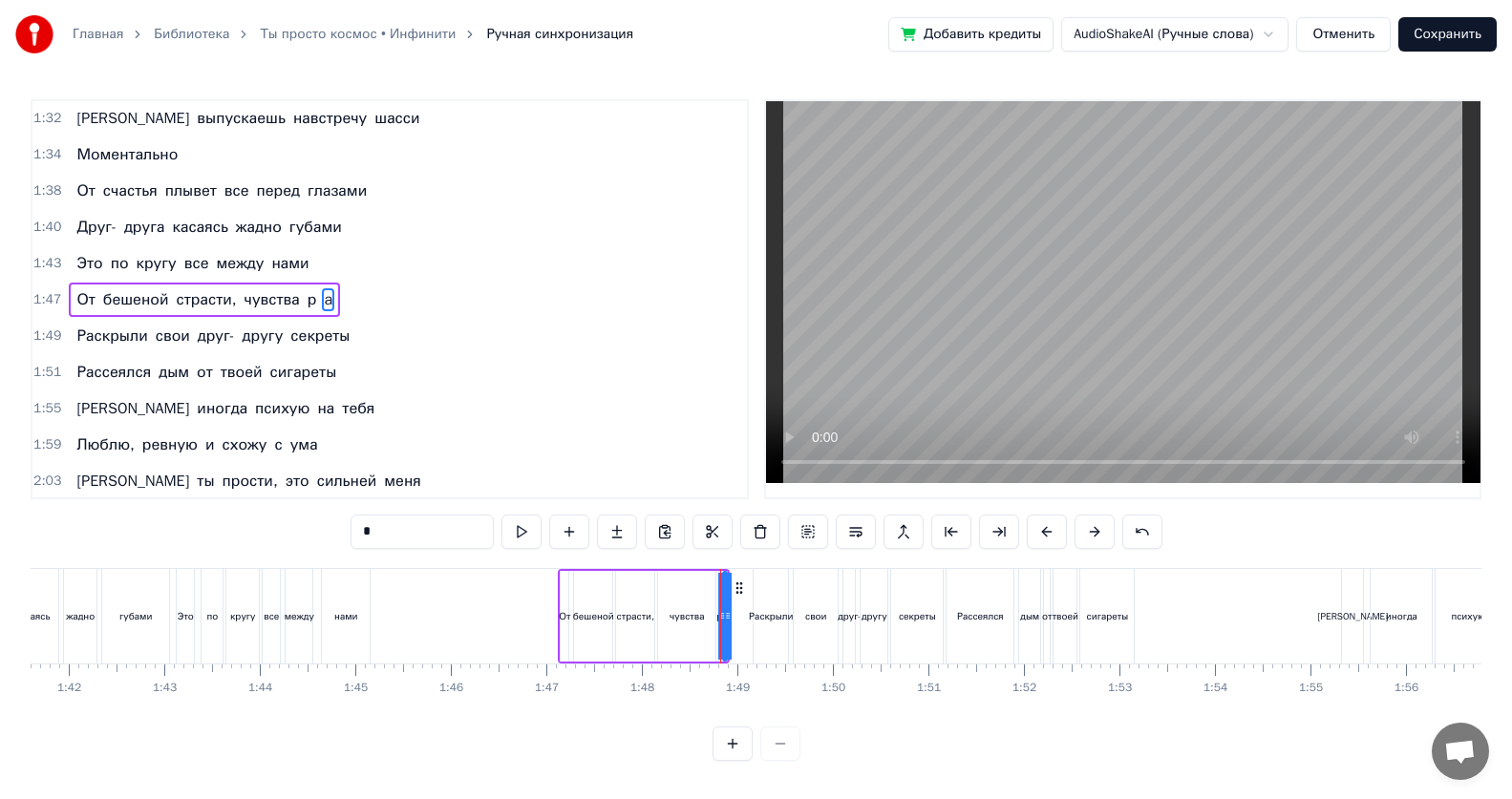click on "р" at bounding box center (312, 300) 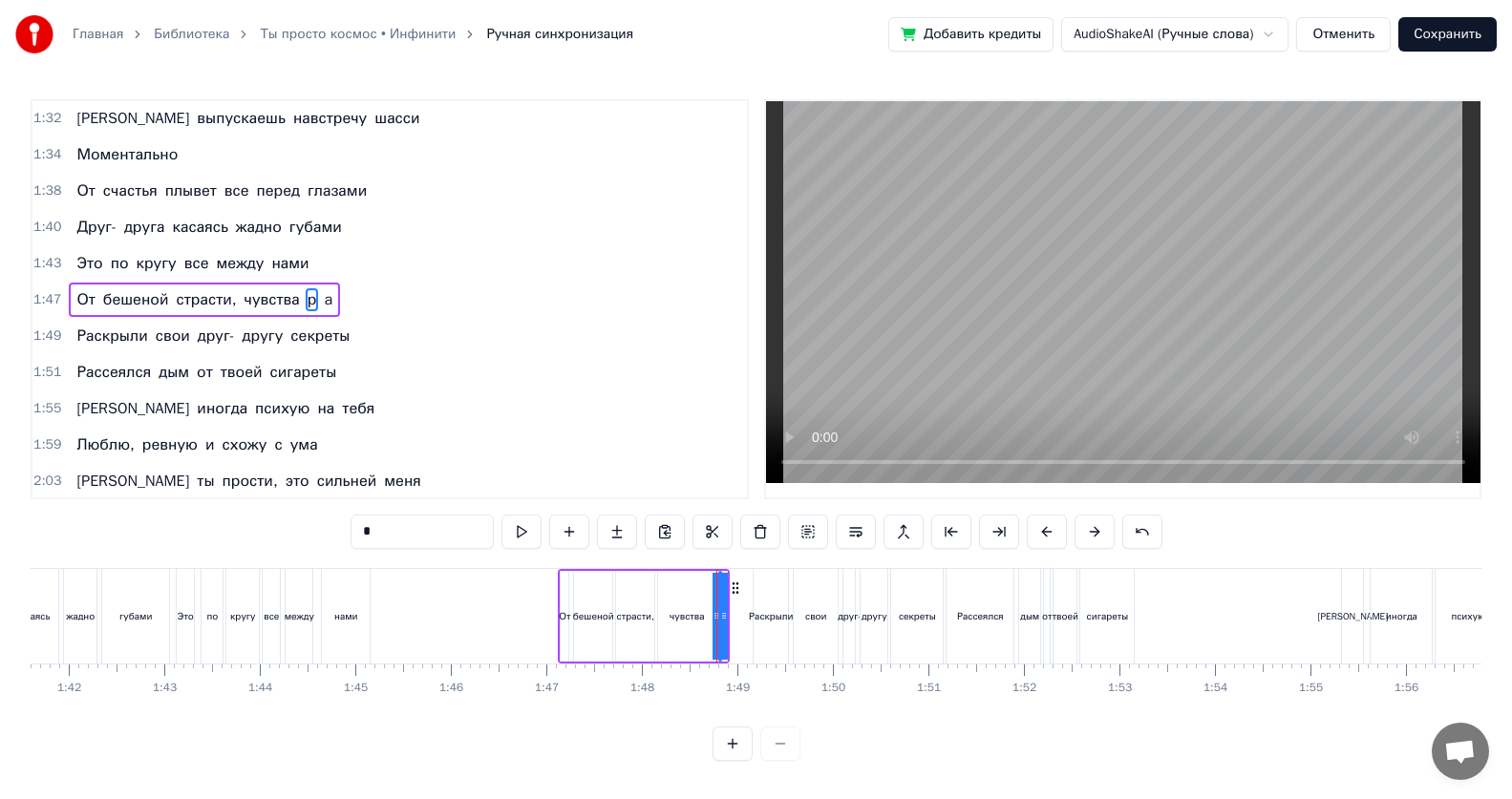 click on "a" at bounding box center [328, 300] 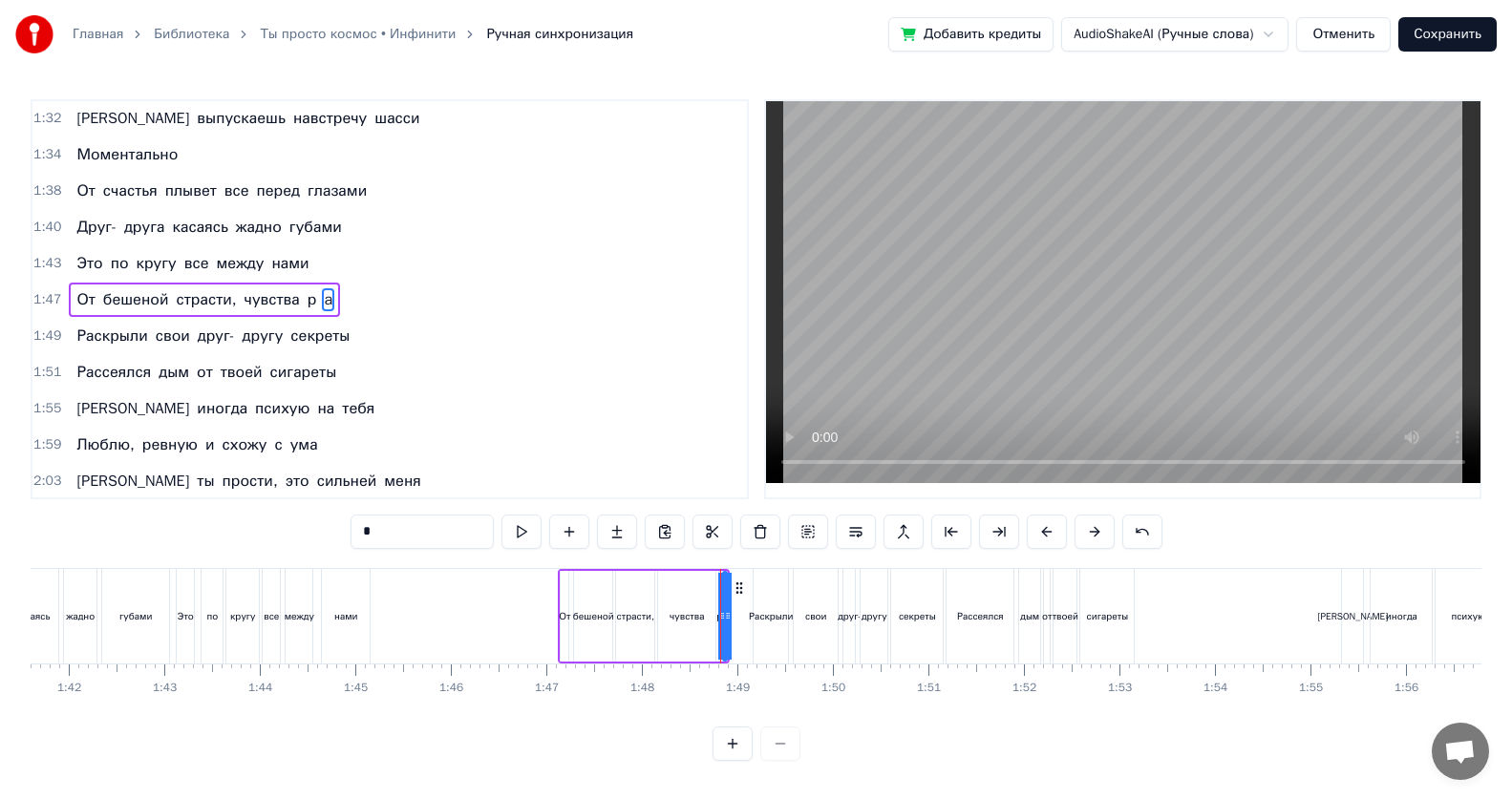 click on "р" at bounding box center (312, 300) 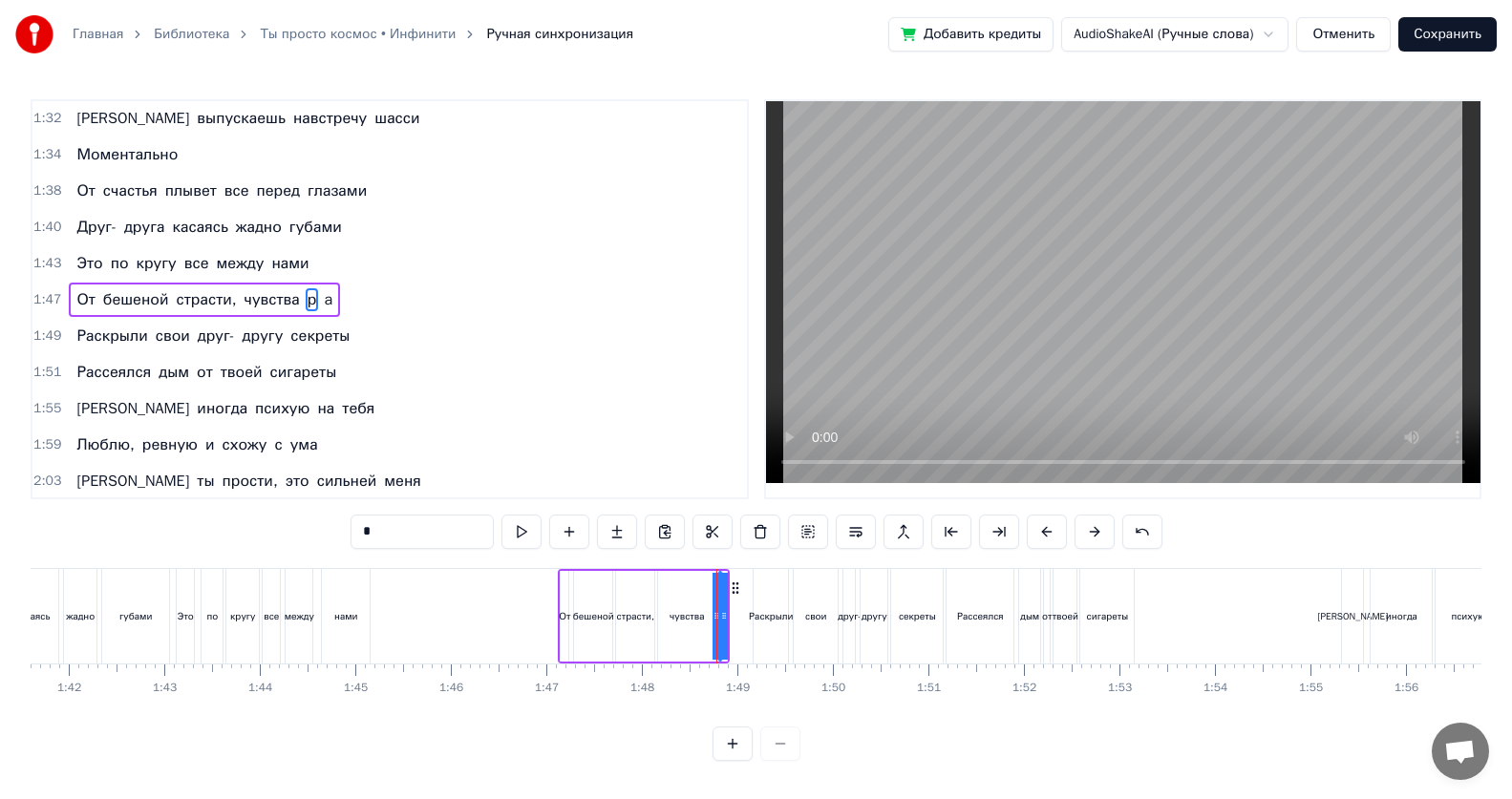 click on "a" at bounding box center [328, 300] 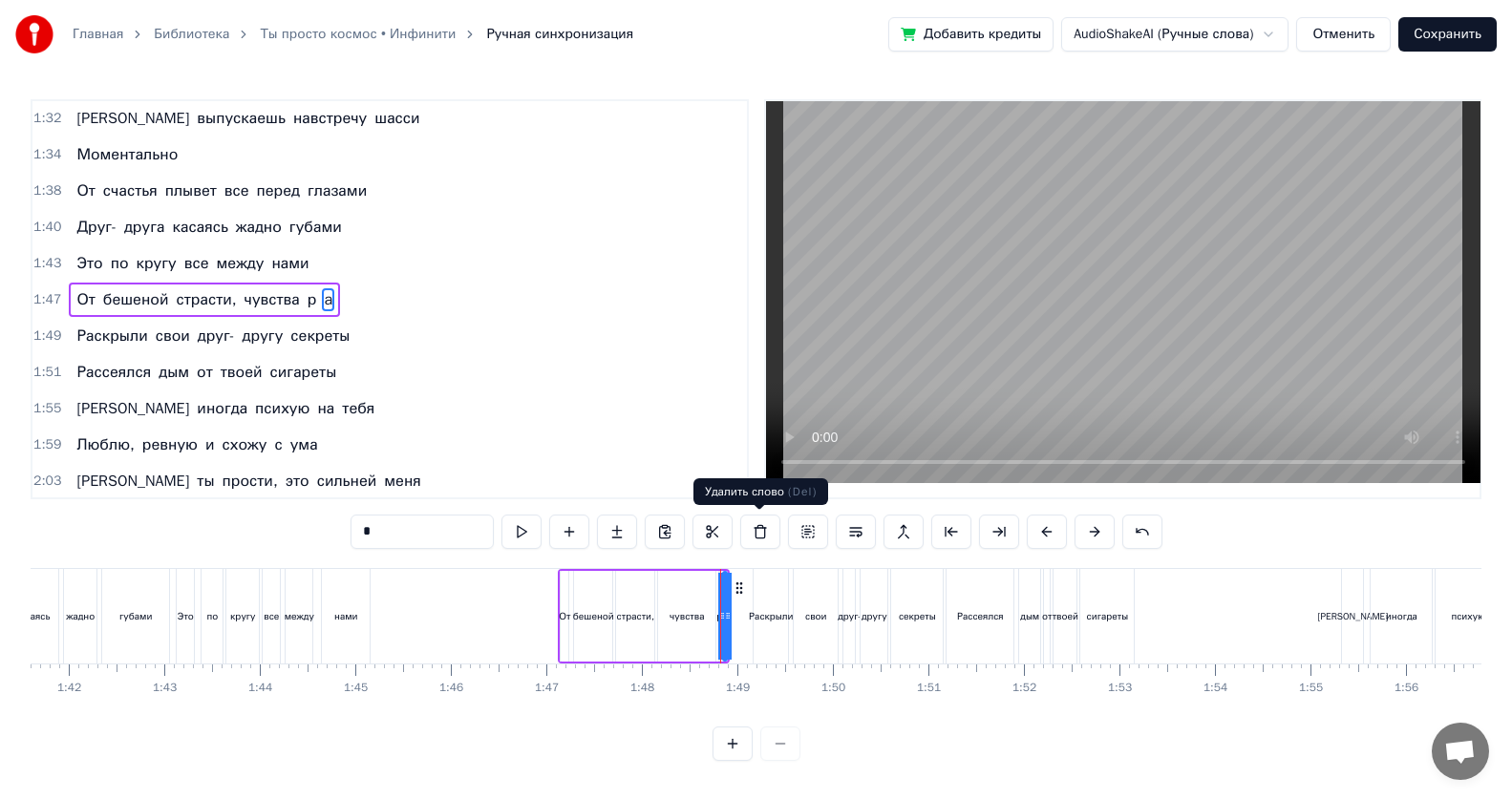 click at bounding box center (760, 532) 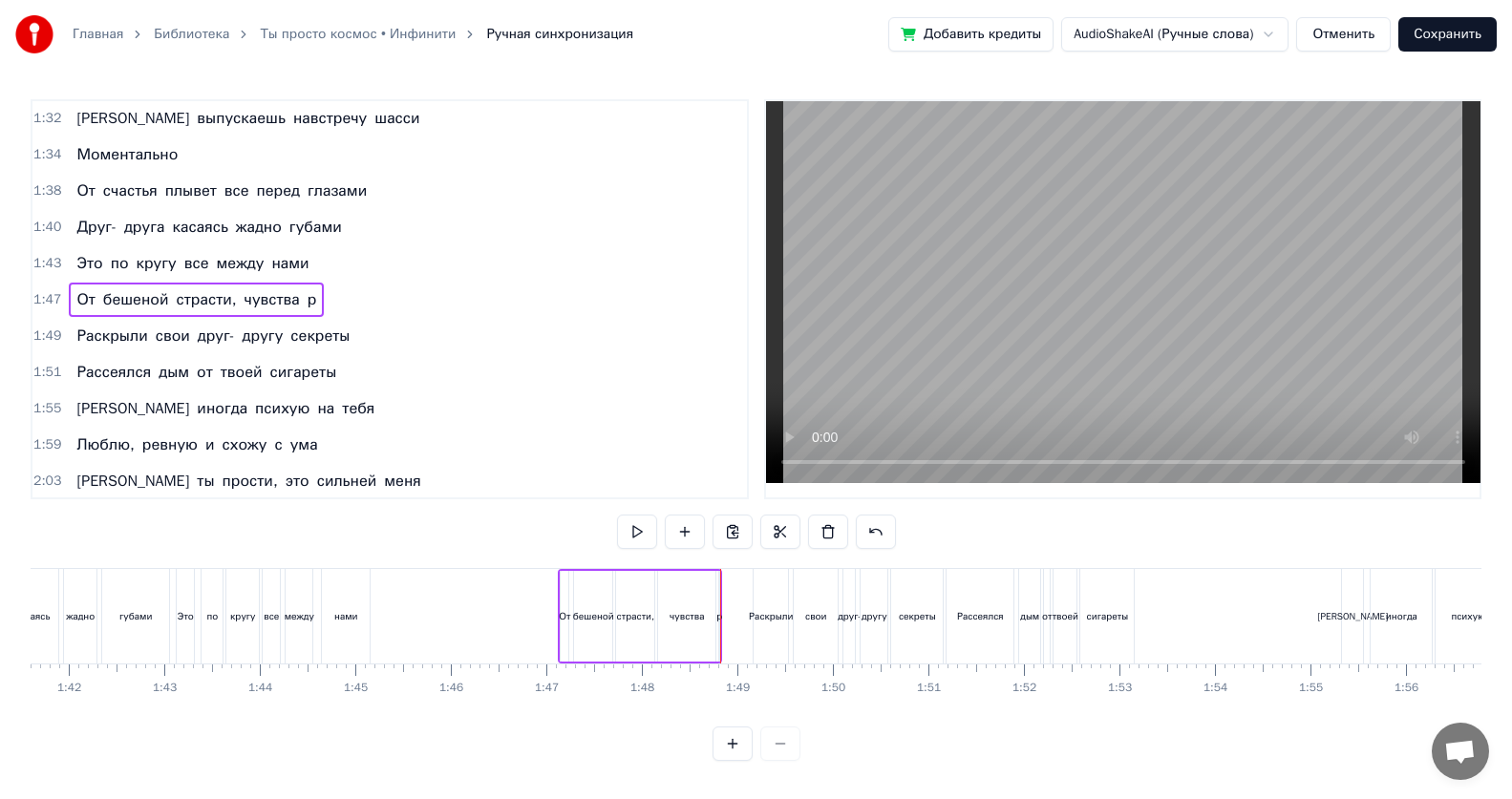 click on "р" at bounding box center [312, 300] 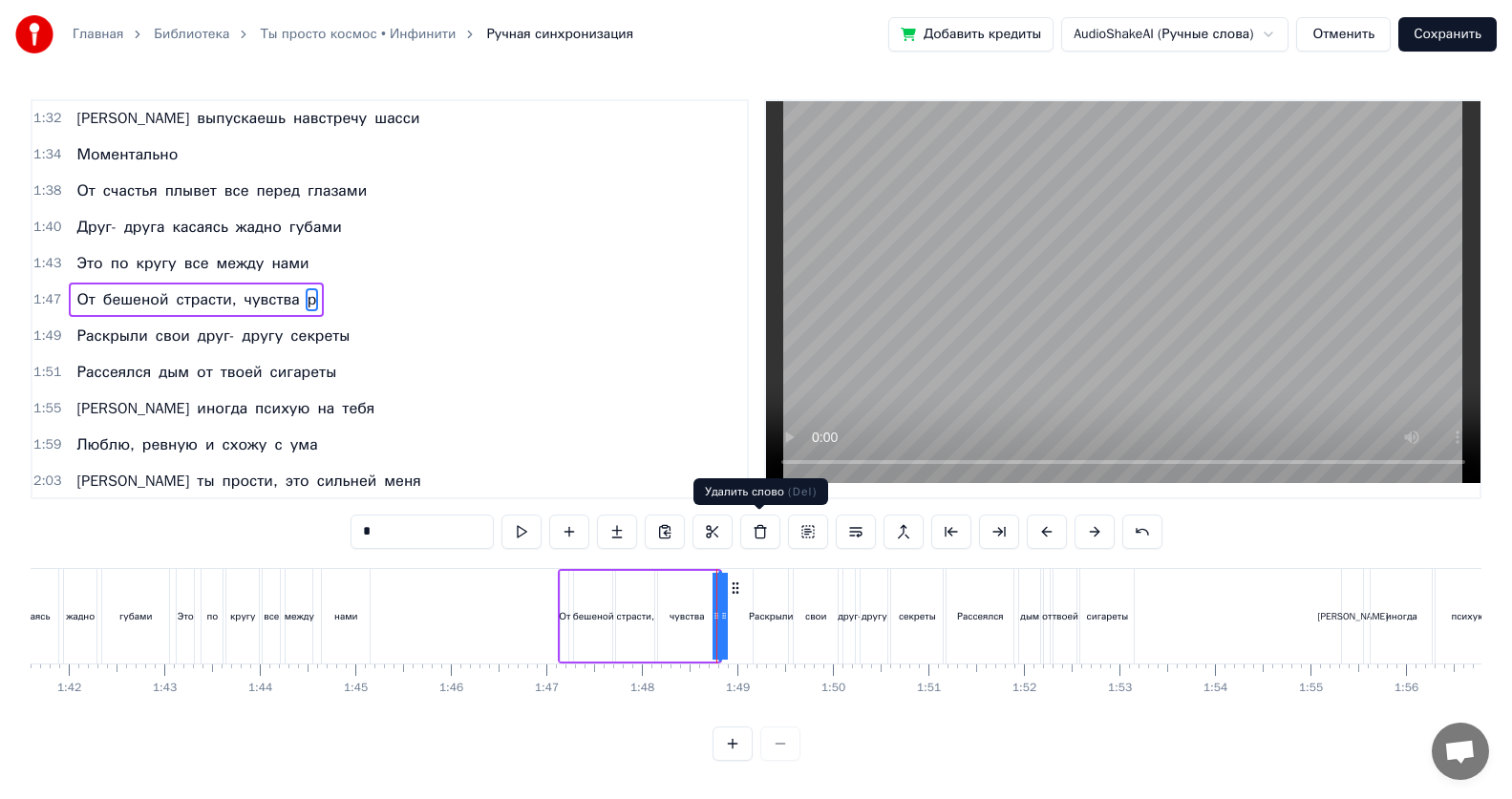 click at bounding box center (760, 532) 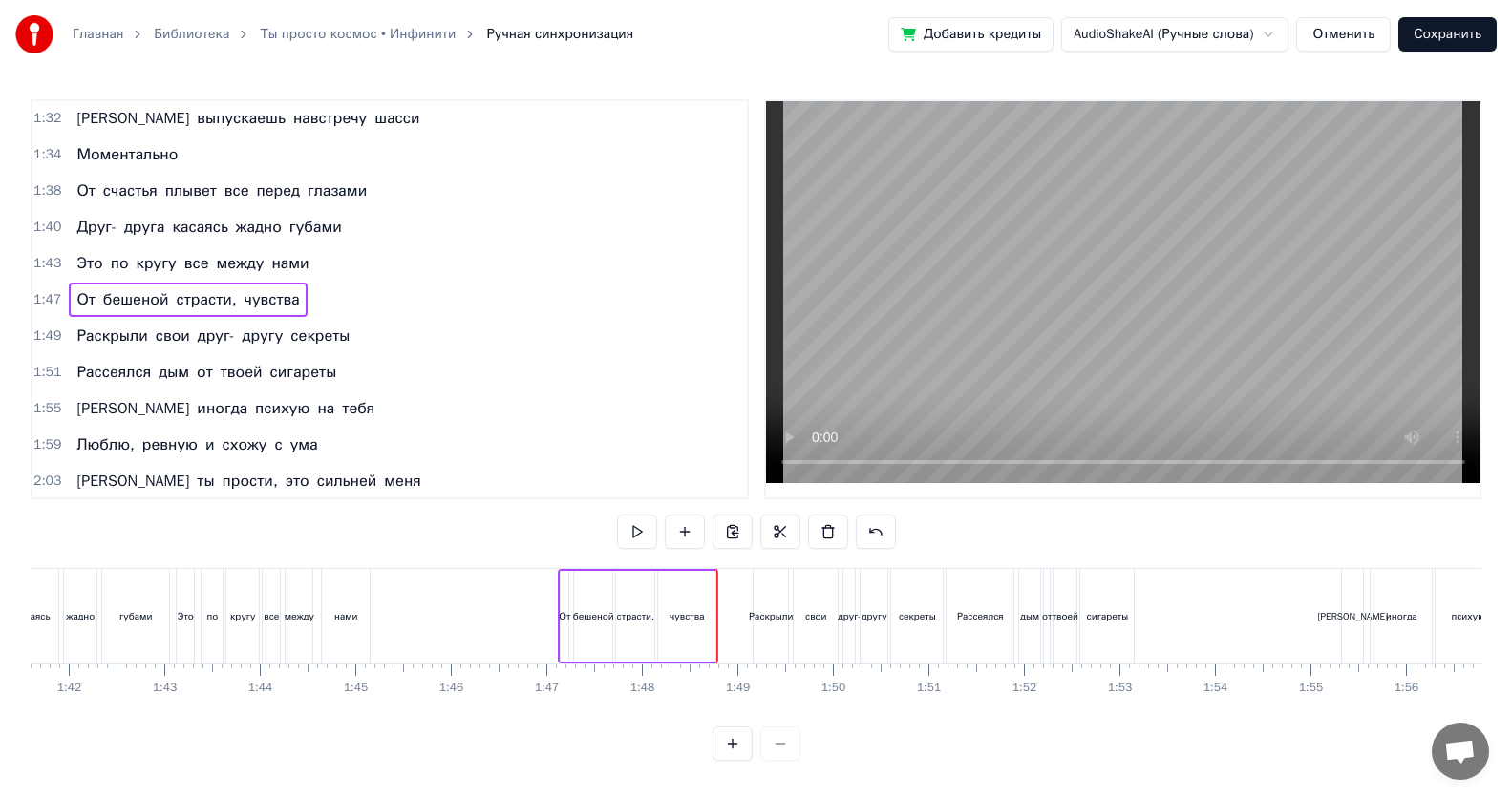 click on "От бешеной страсти, чувства" at bounding box center (187, 300) 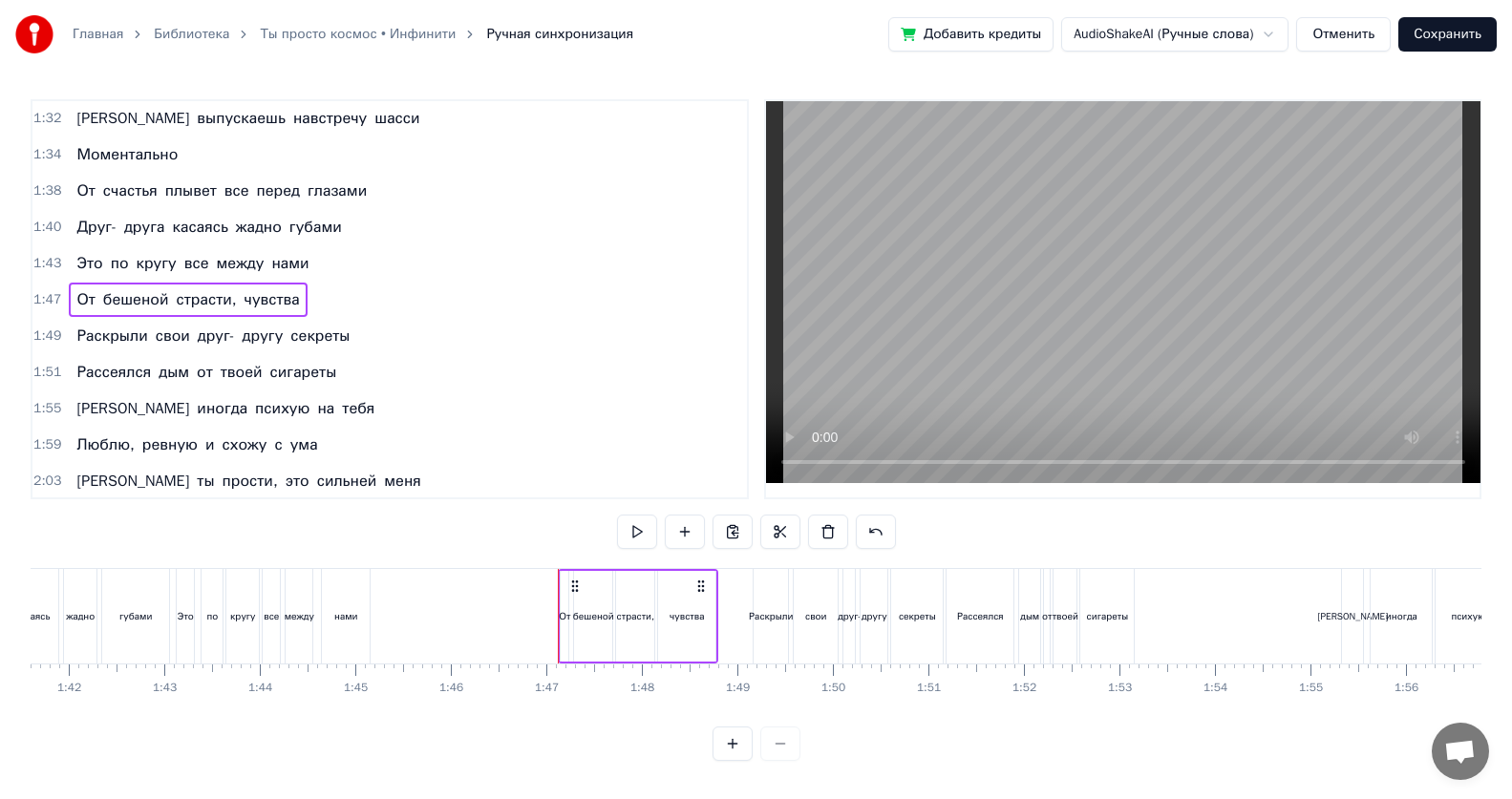 click on "чувства" at bounding box center (272, 300) 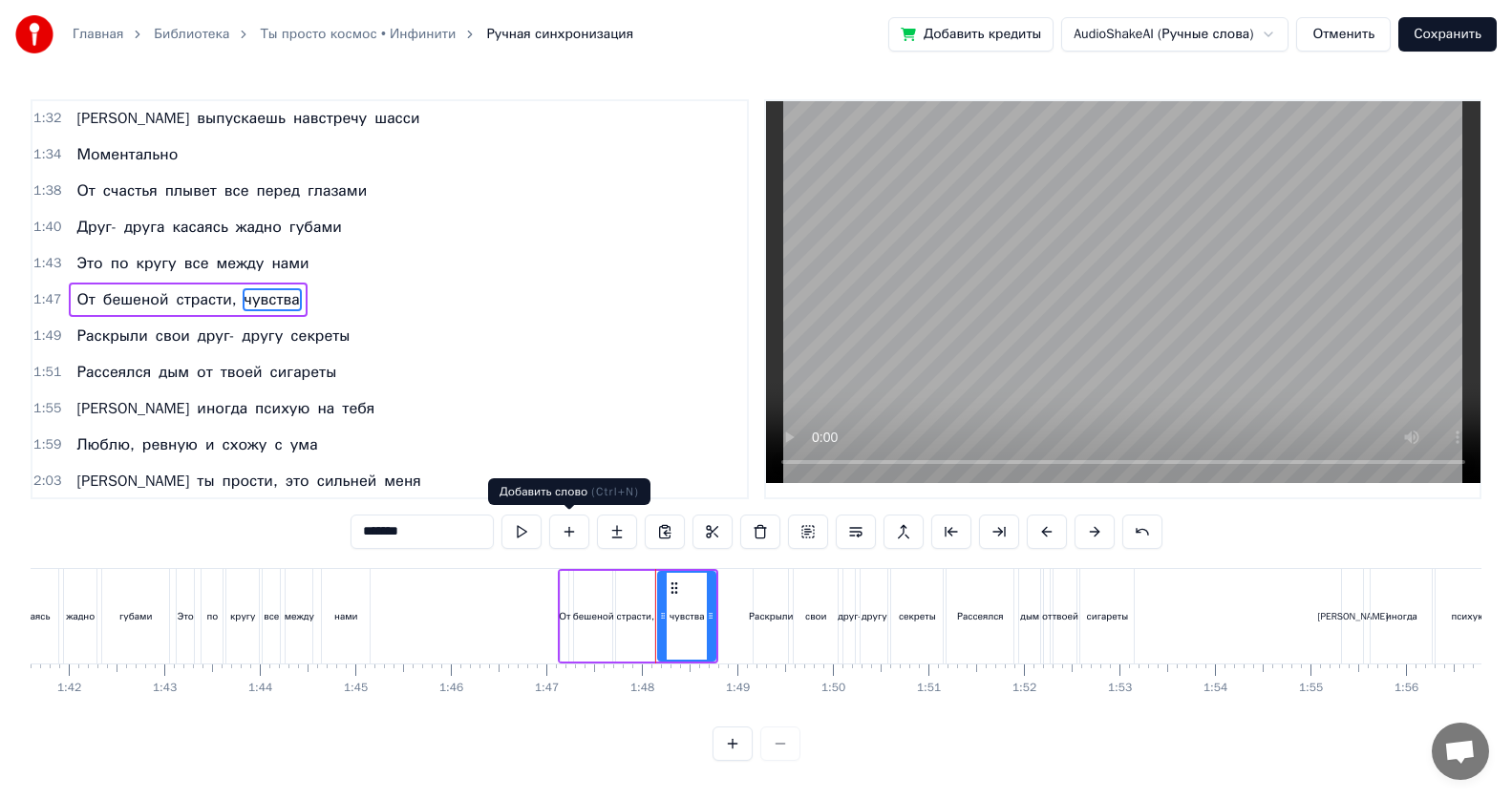 click at bounding box center [569, 532] 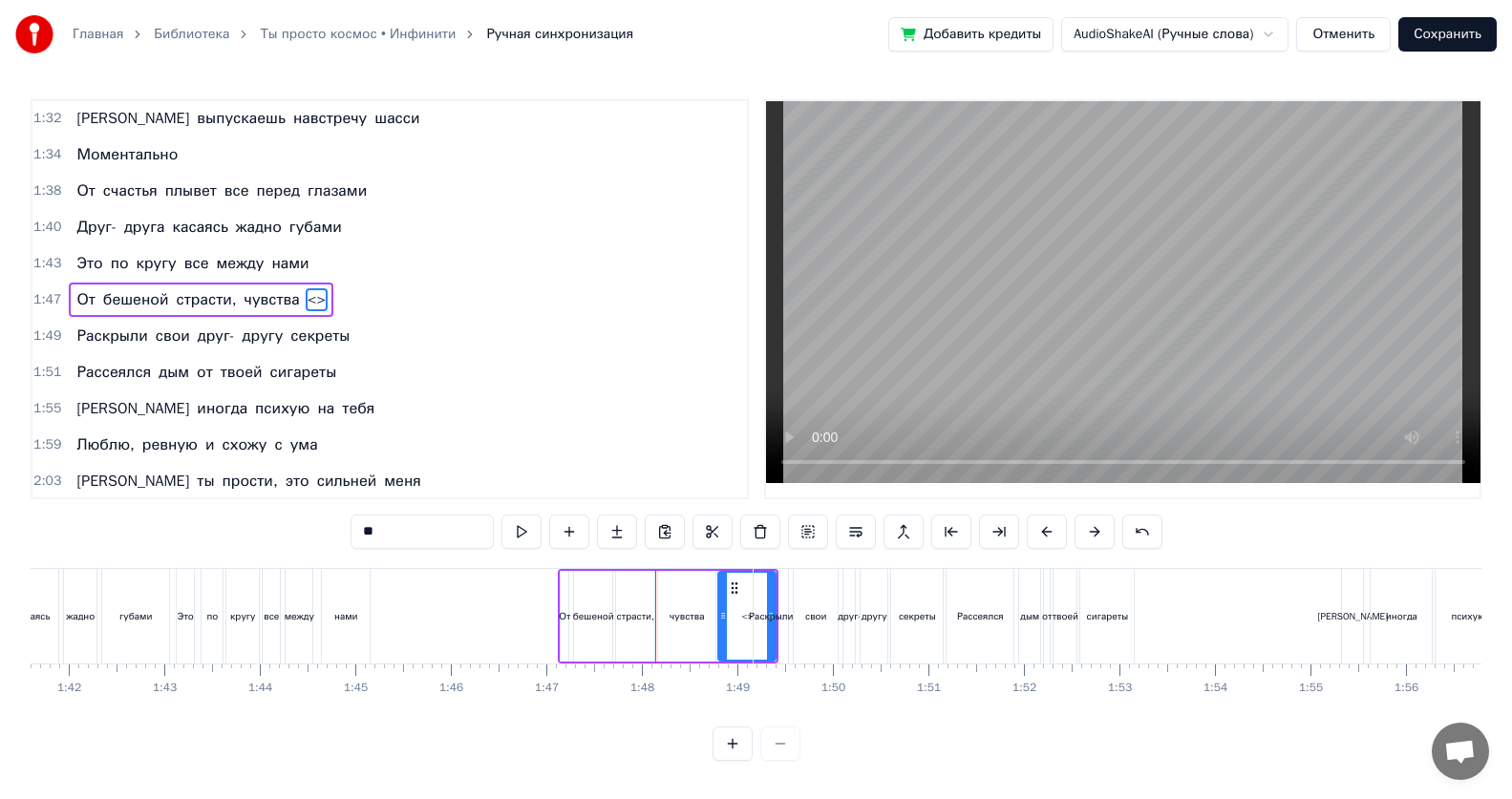 click on "<>" at bounding box center (316, 300) 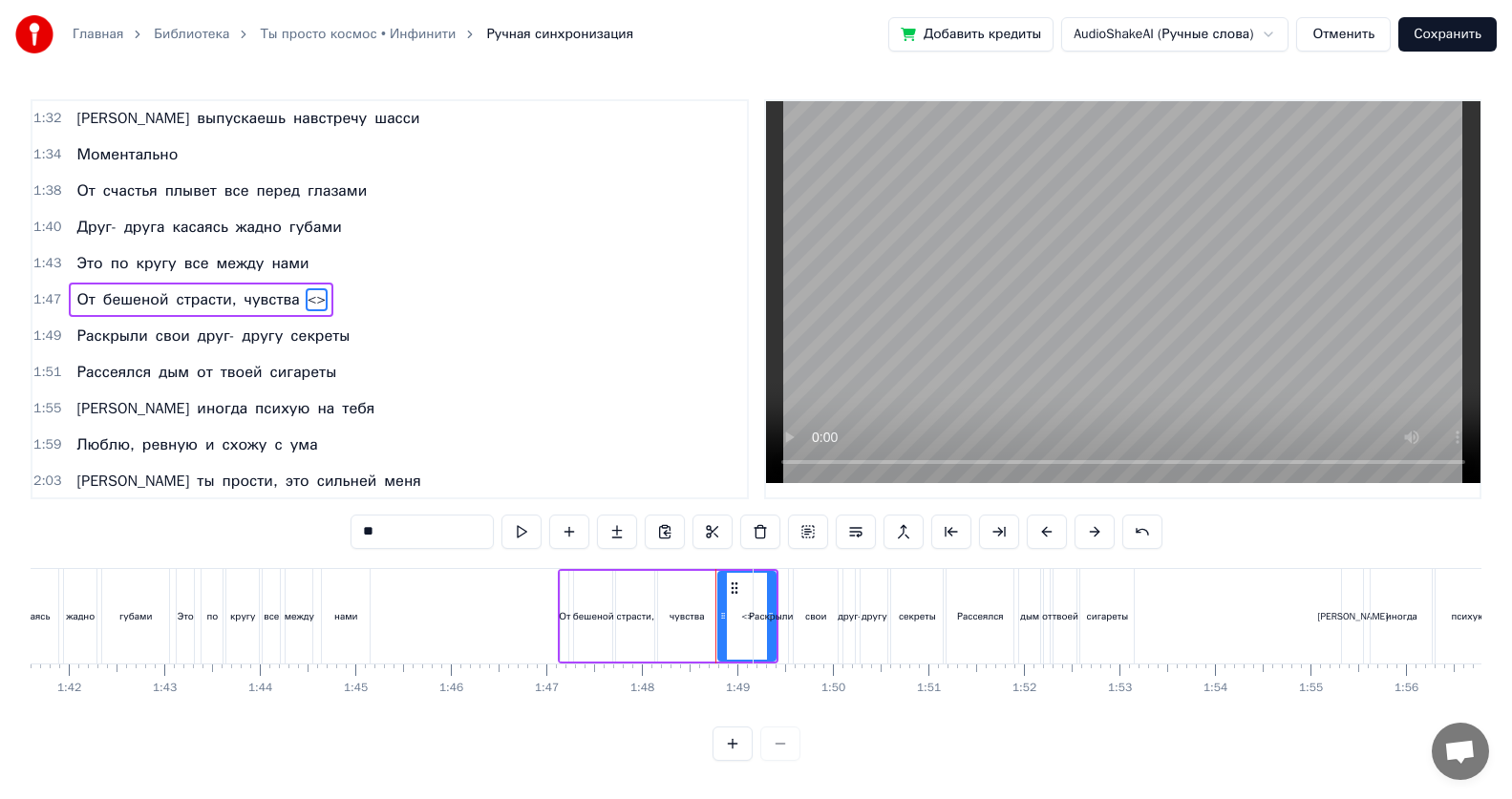 click on "<>" at bounding box center (316, 300) 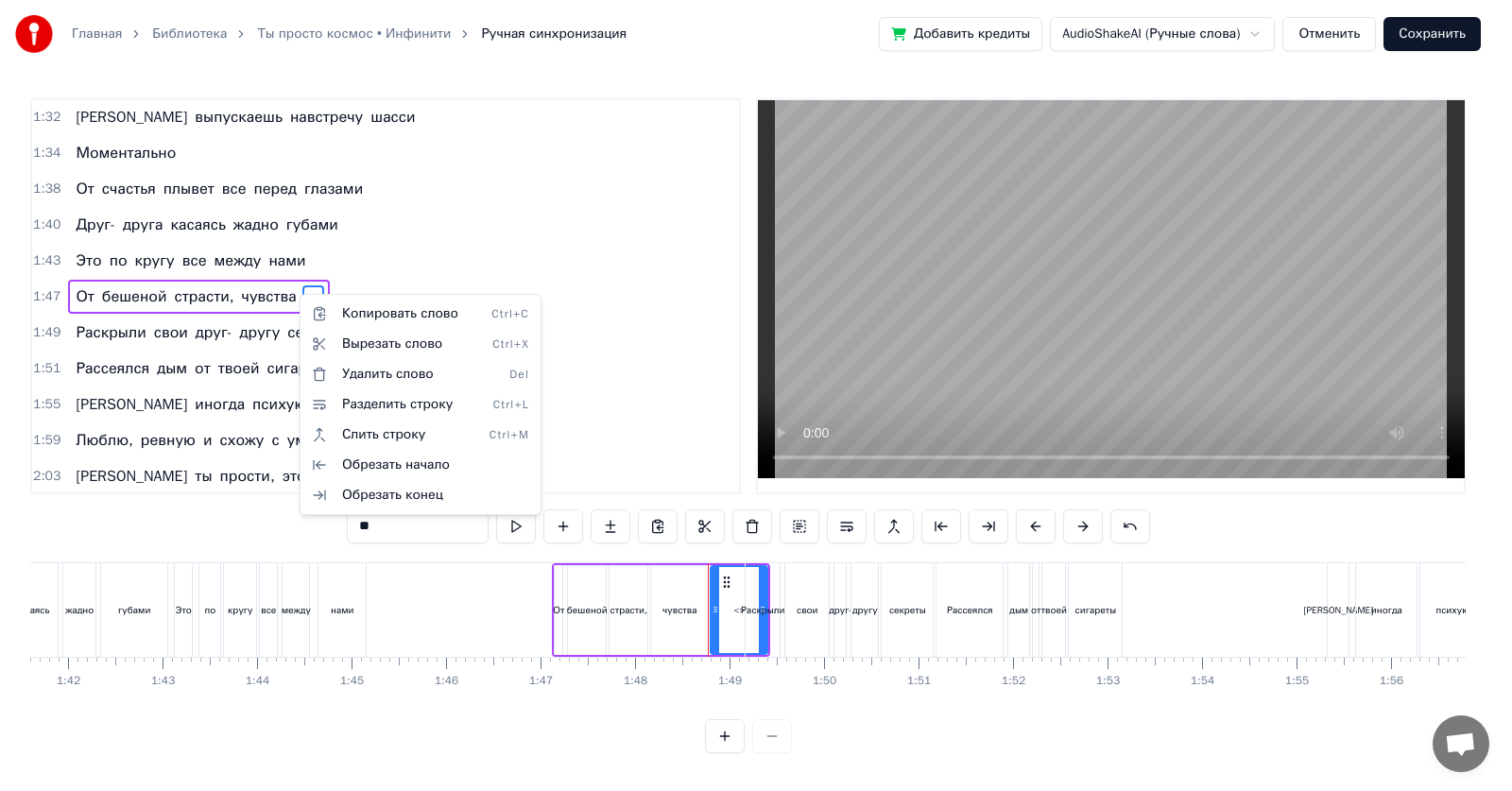 click on "Главная Библиотека Ты просто космос • Инфинити Ручная синхронизация Добавить кредиты AudioShakeAI (Ручные слова) Отменить Сохранить 0:01 Ты в моих мыслях ночью и днем 0:17 Я все пошлю и будем вдвоем 0:20 До свидания! 0:24 Чувства замкнулись наши в кольцо 0:26 В миг 10 баллов, нам хорошо 0:28 Нереально 0:32 От одного его только взгляда, от одного его только слова 0:36 Вскрою zim- блок, с настоящей любовью 0:40 В одном дышим ритме, без торможений 0:43 До самых краев, до мурашек, до жжений 0:45 От поцелуев, прикосновений 0:49 Я иногда психую на тебя 0:53 Люблю, ревную и схожу с ума 0:57 А ты прости, 1:05" at bounding box center (756, 391) 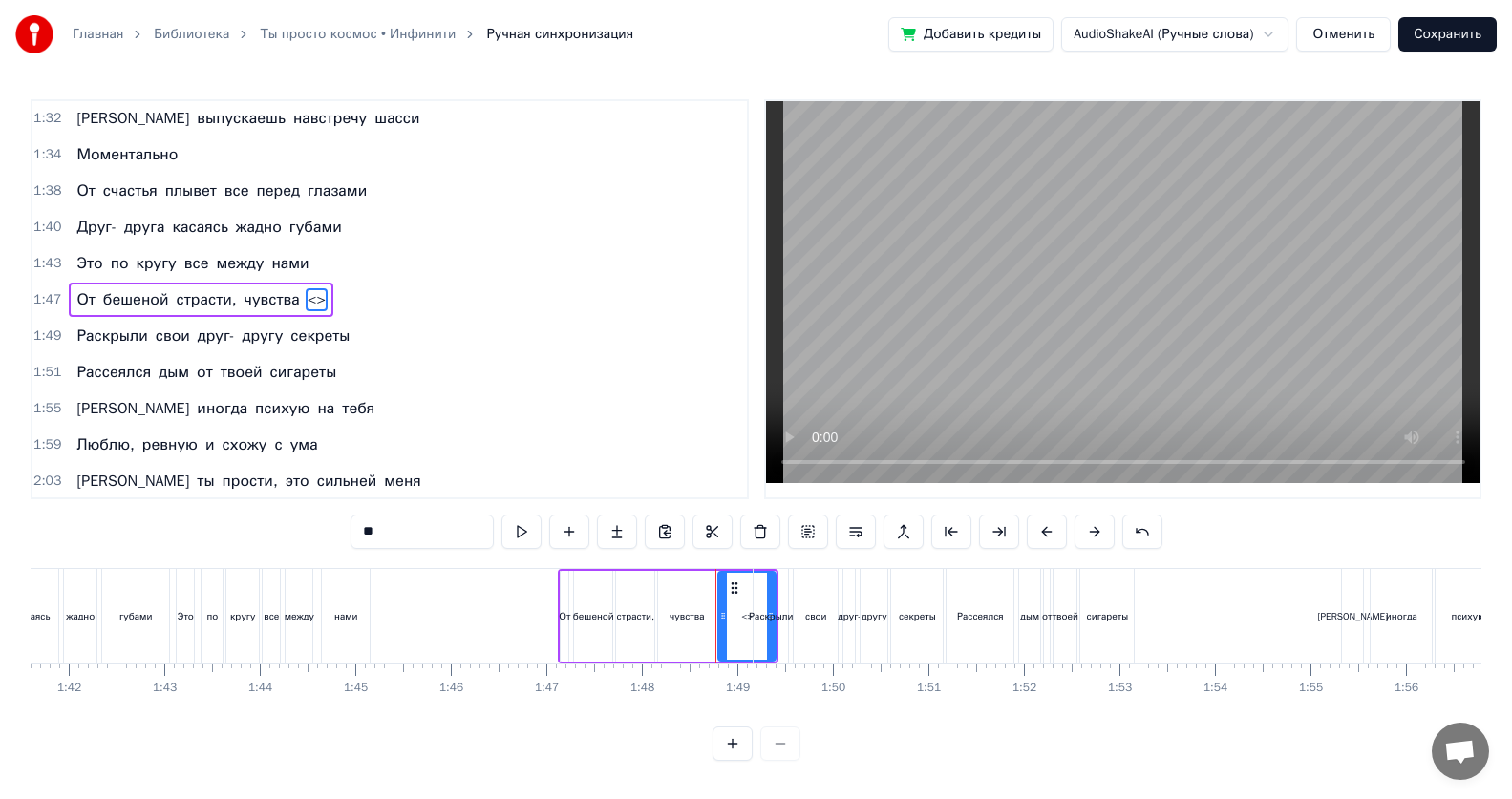 click on "**" at bounding box center (422, 532) 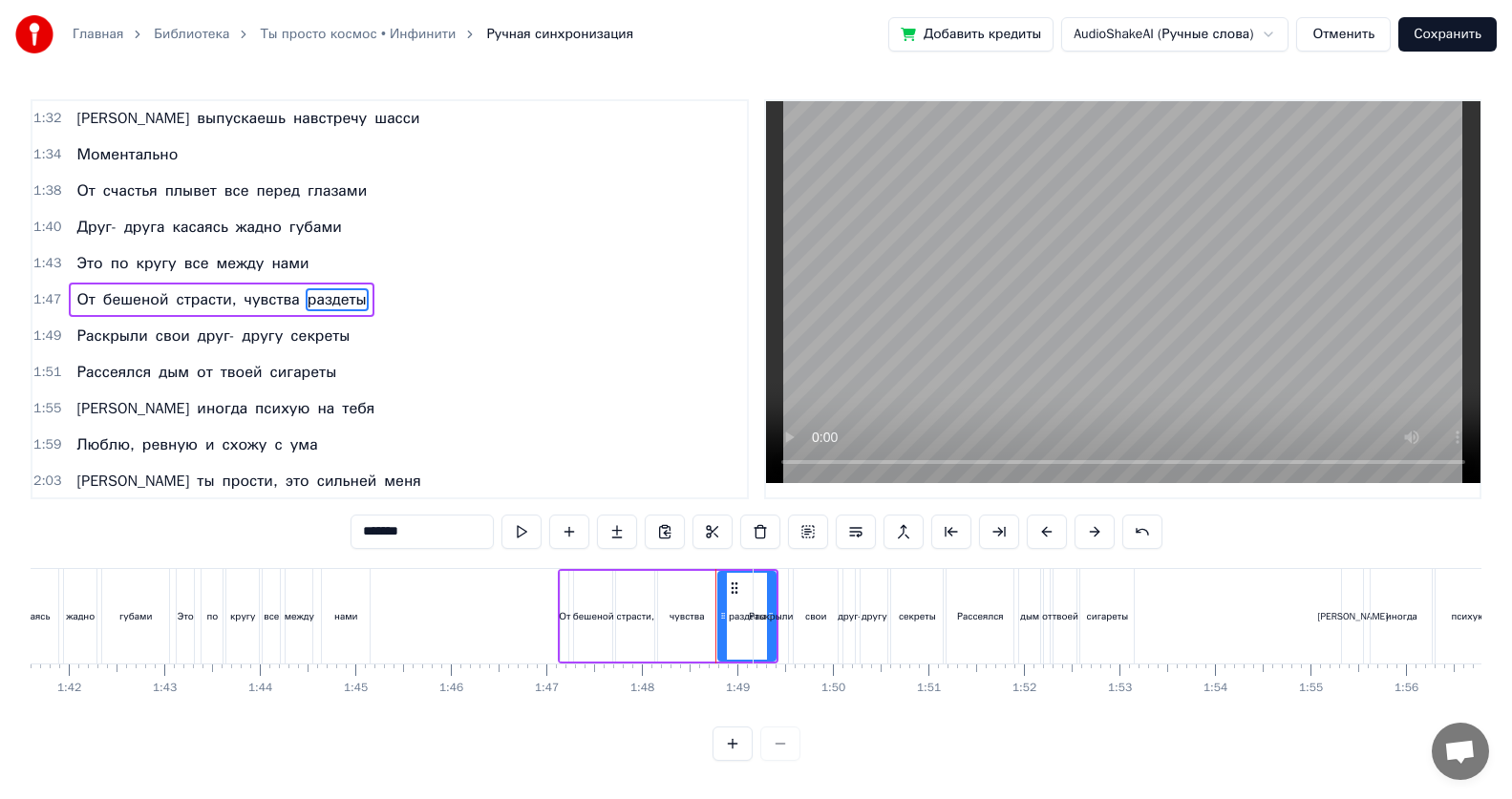 type on "*******" 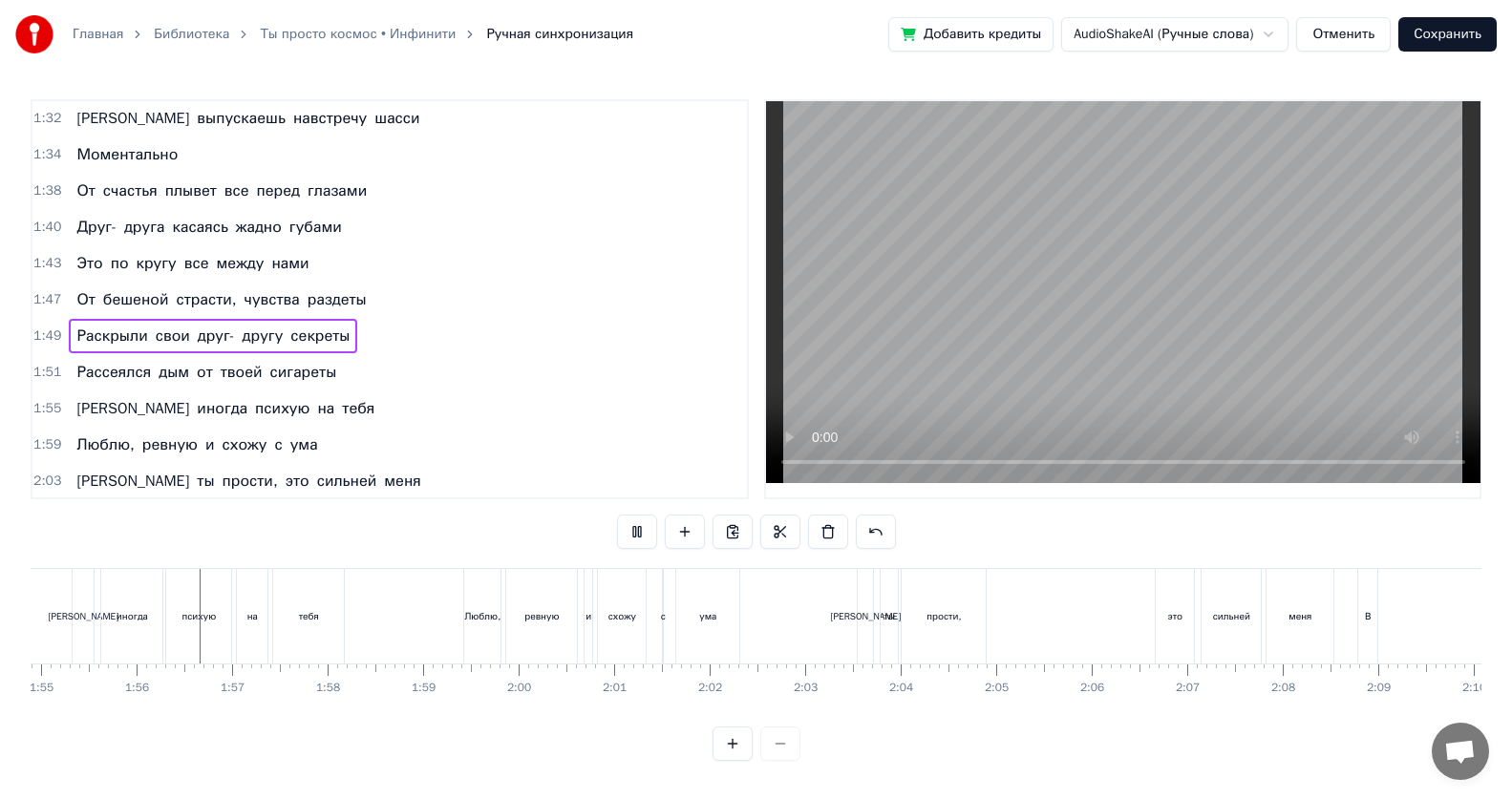 scroll, scrollTop: 0, scrollLeft: 10987, axis: horizontal 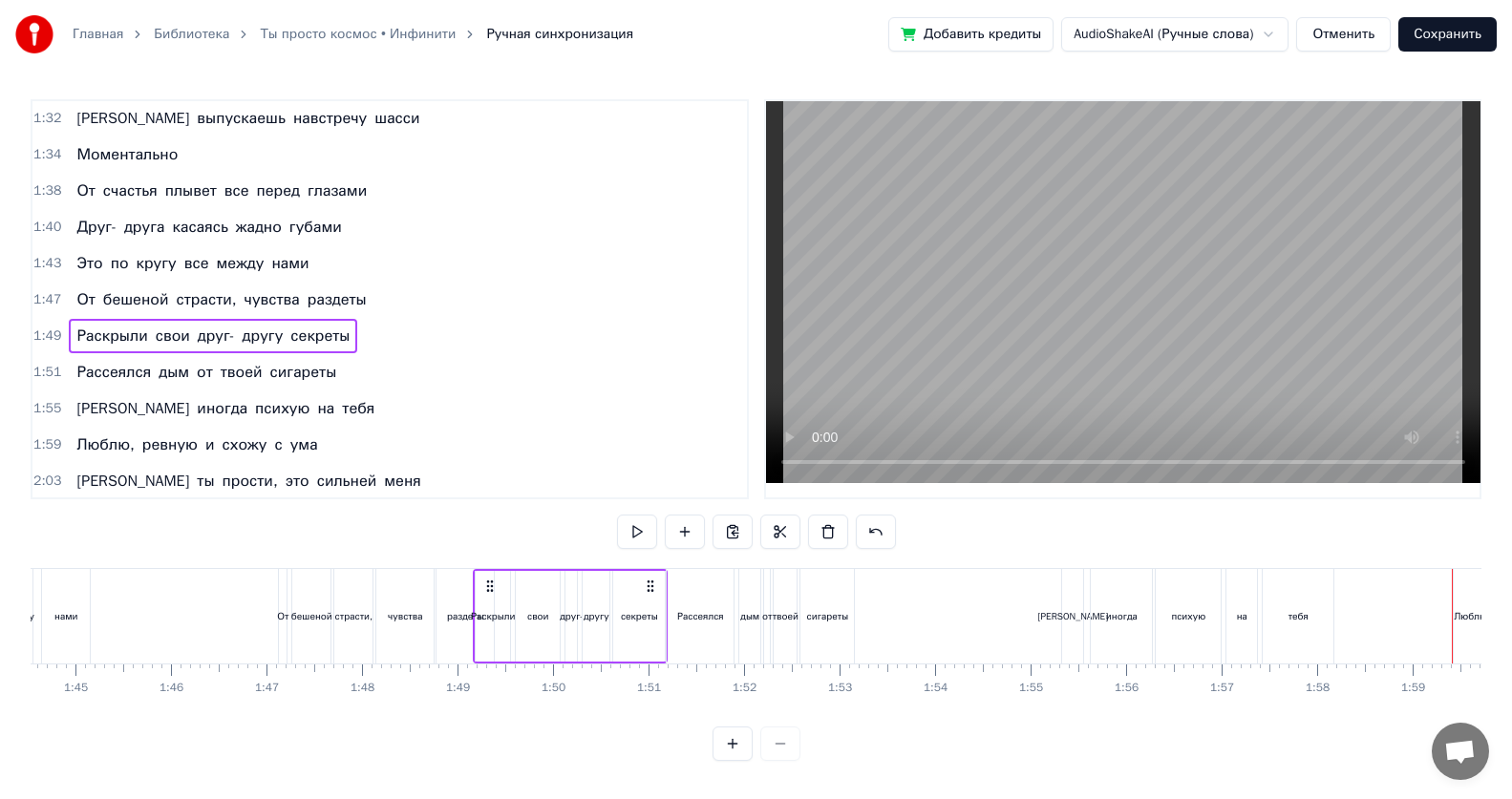 click on "раздеты" at bounding box center (465, 616) 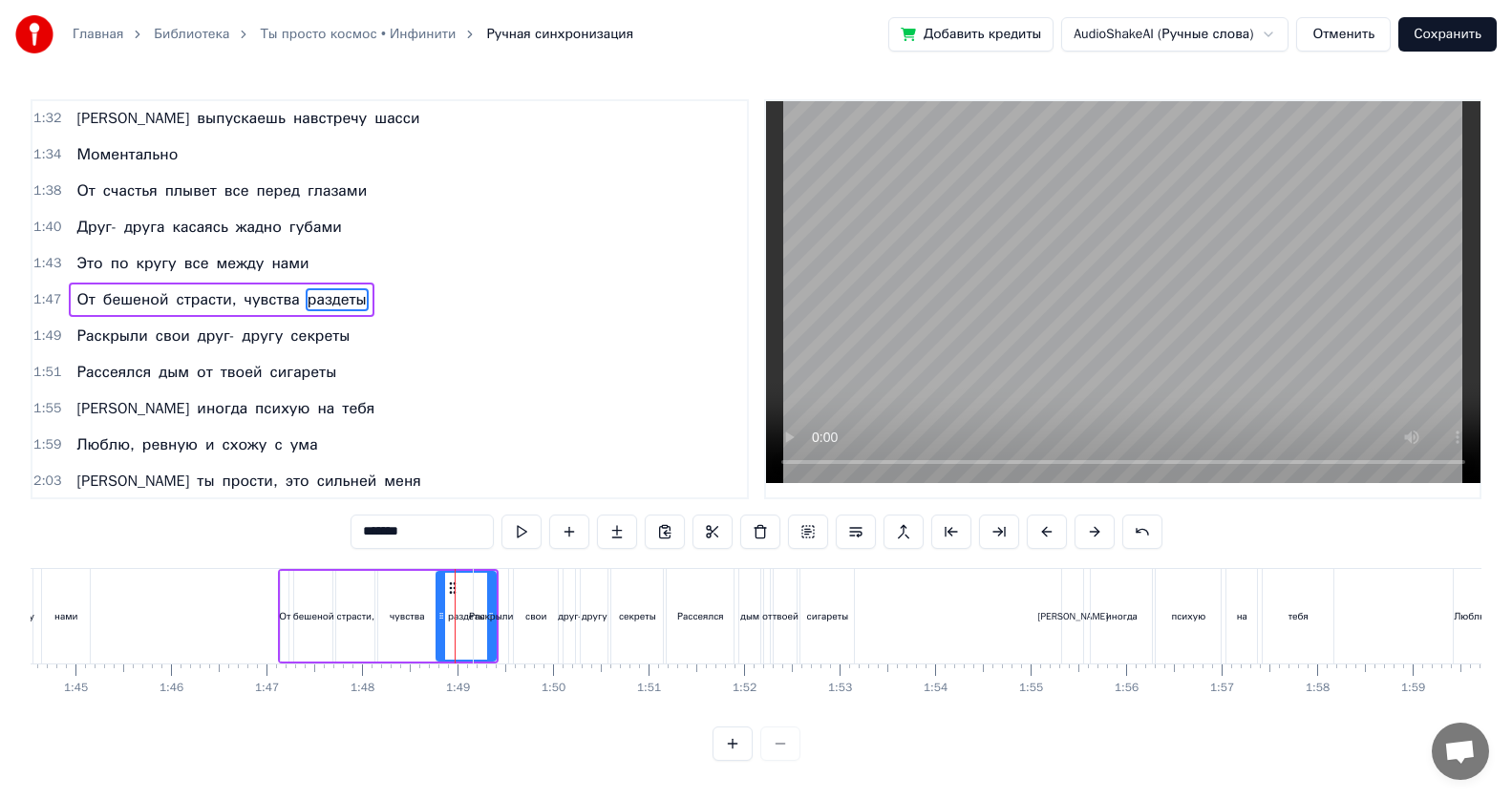 click 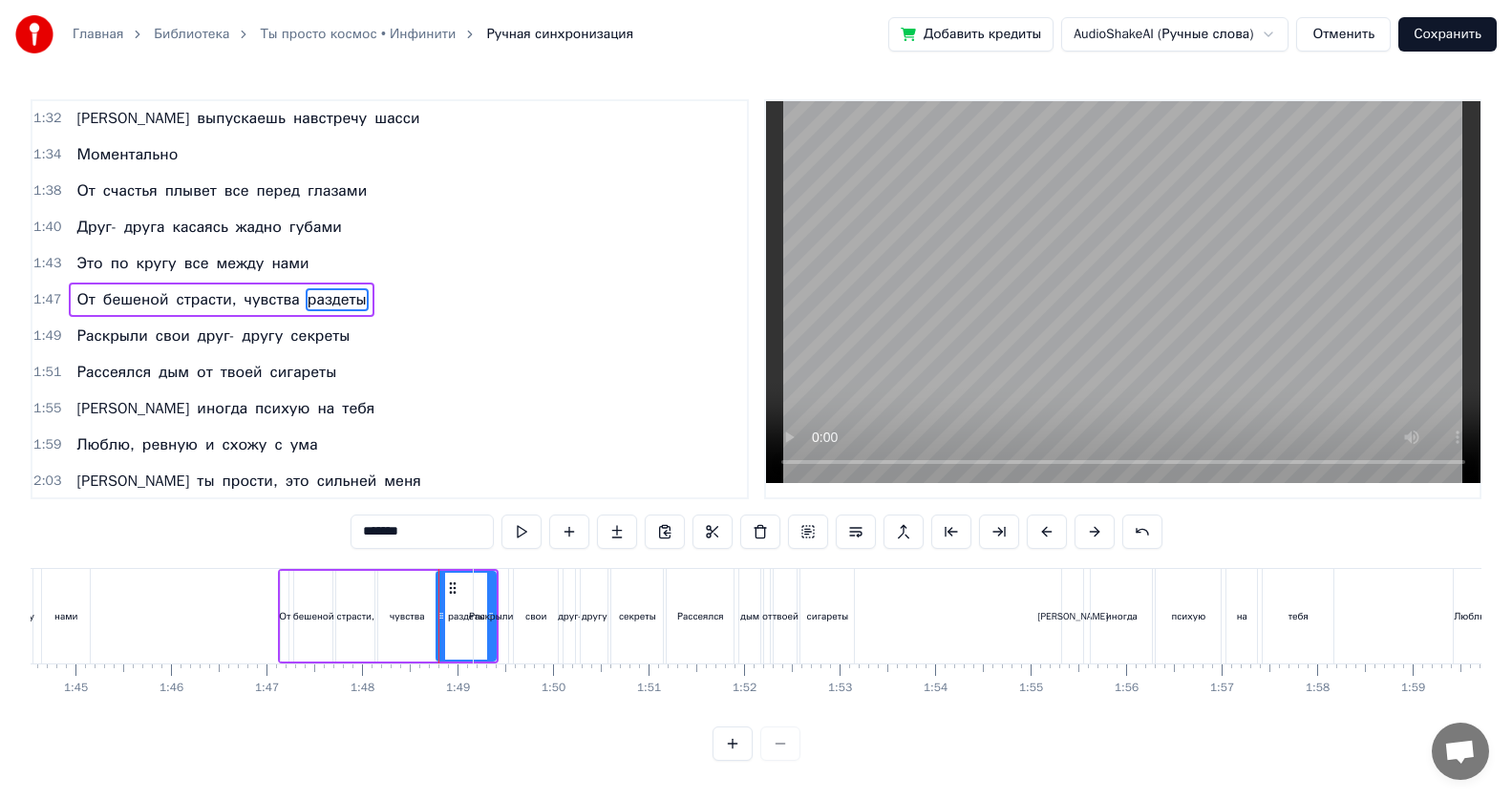 click on "Раскрыли" at bounding box center [491, 616] 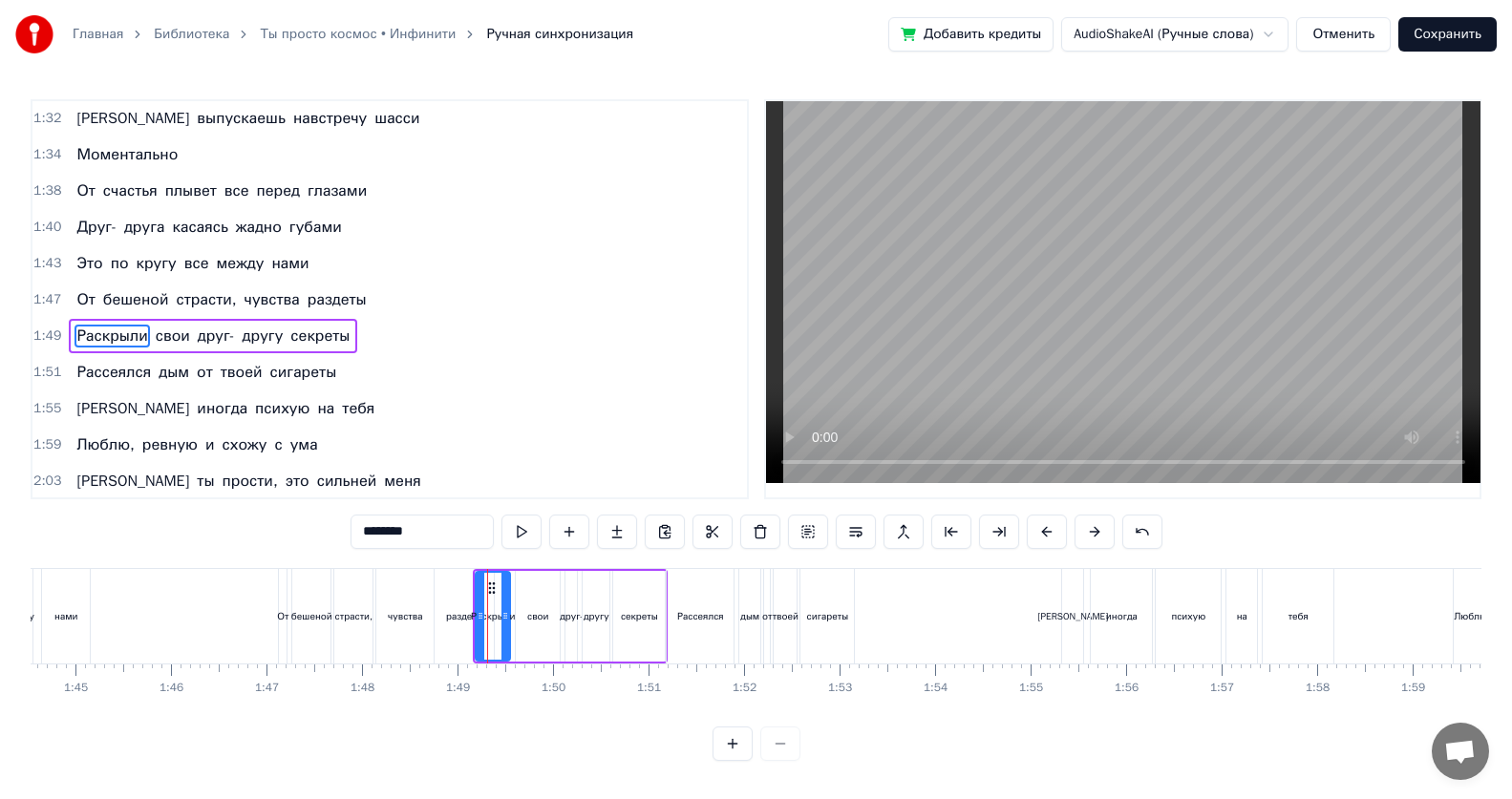 scroll, scrollTop: 799, scrollLeft: 0, axis: vertical 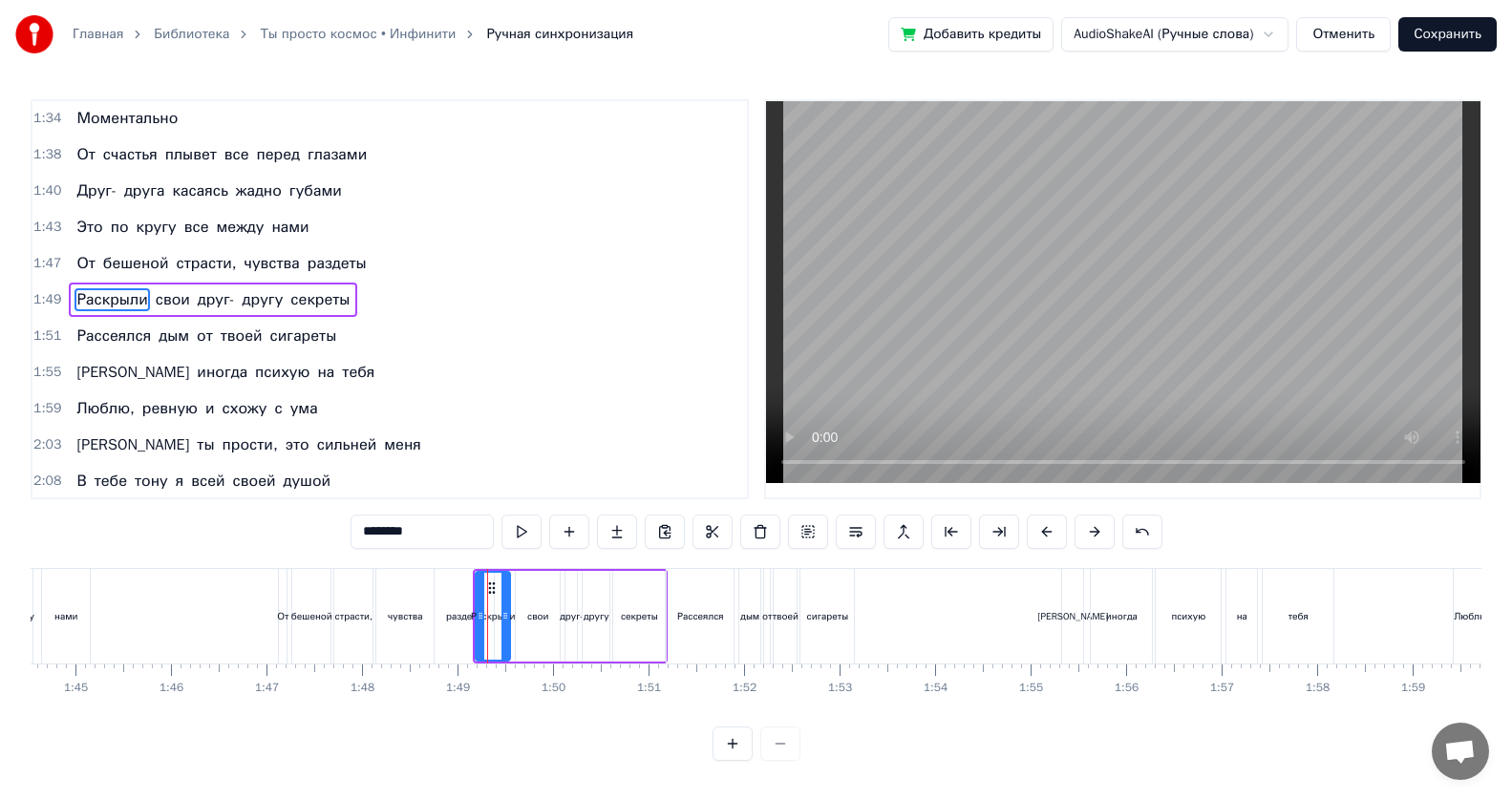 click on "раздеты" at bounding box center (464, 616) 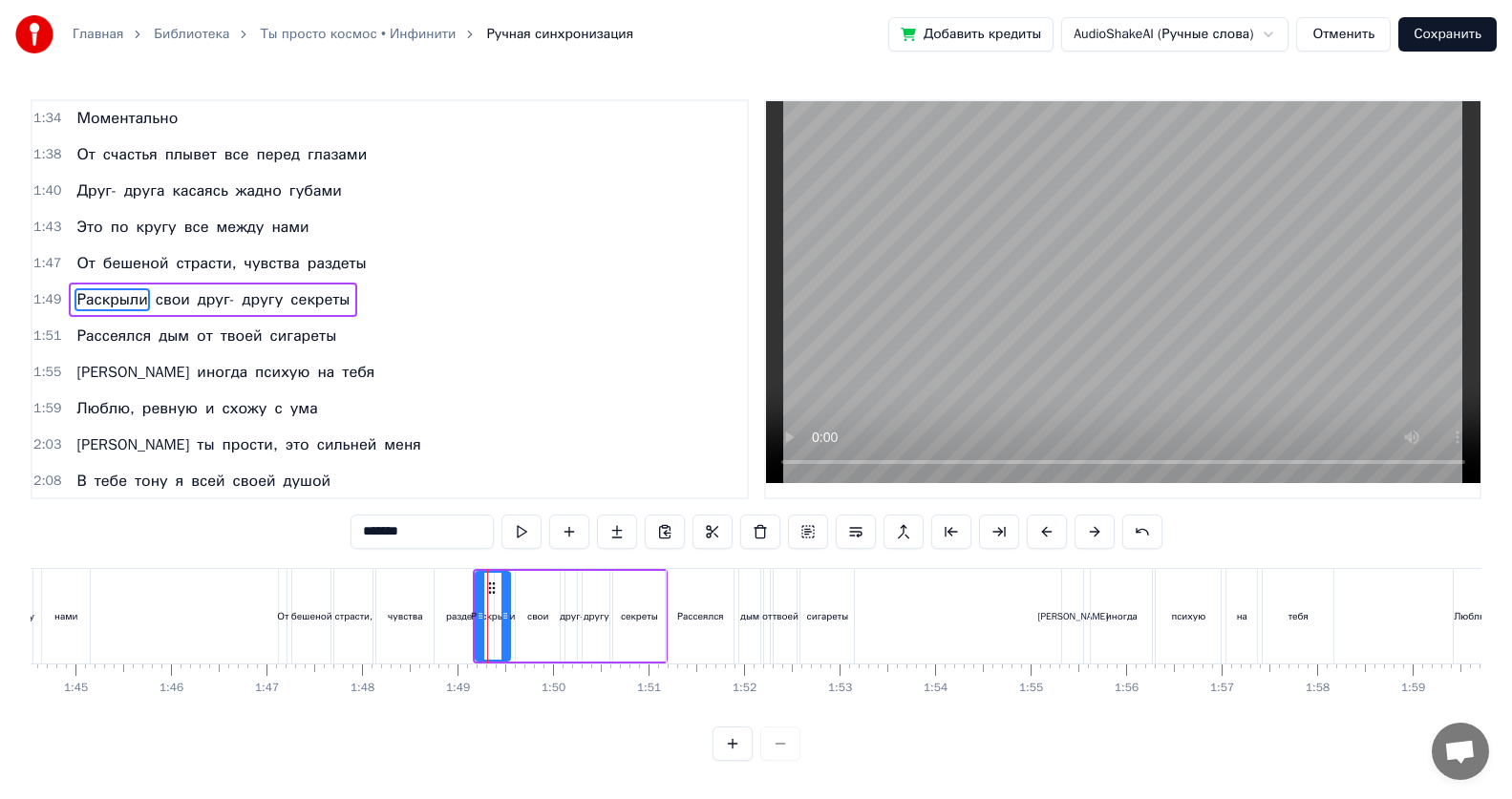 scroll, scrollTop: 763, scrollLeft: 0, axis: vertical 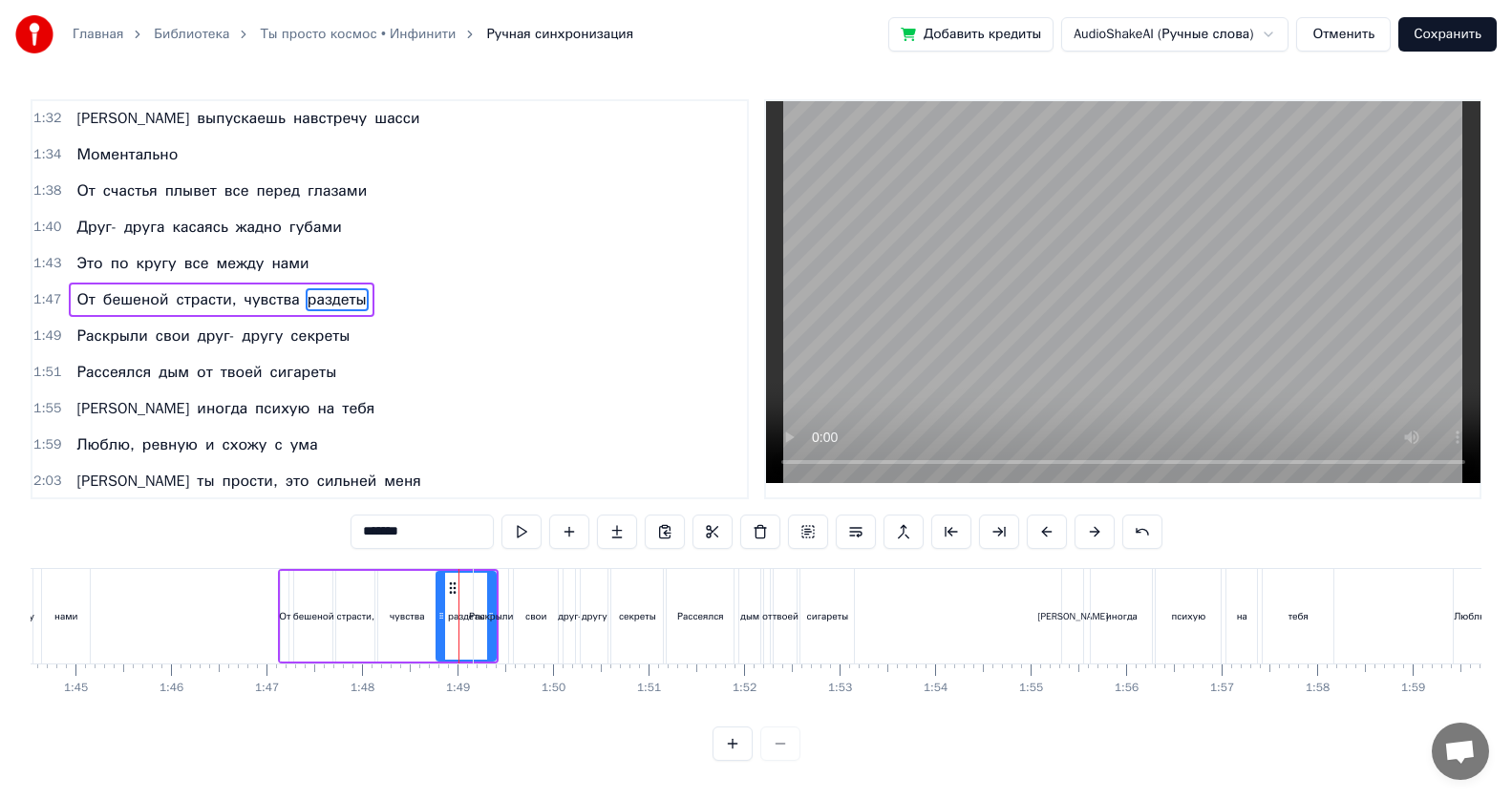click on "Раскрыли" at bounding box center [491, 616] 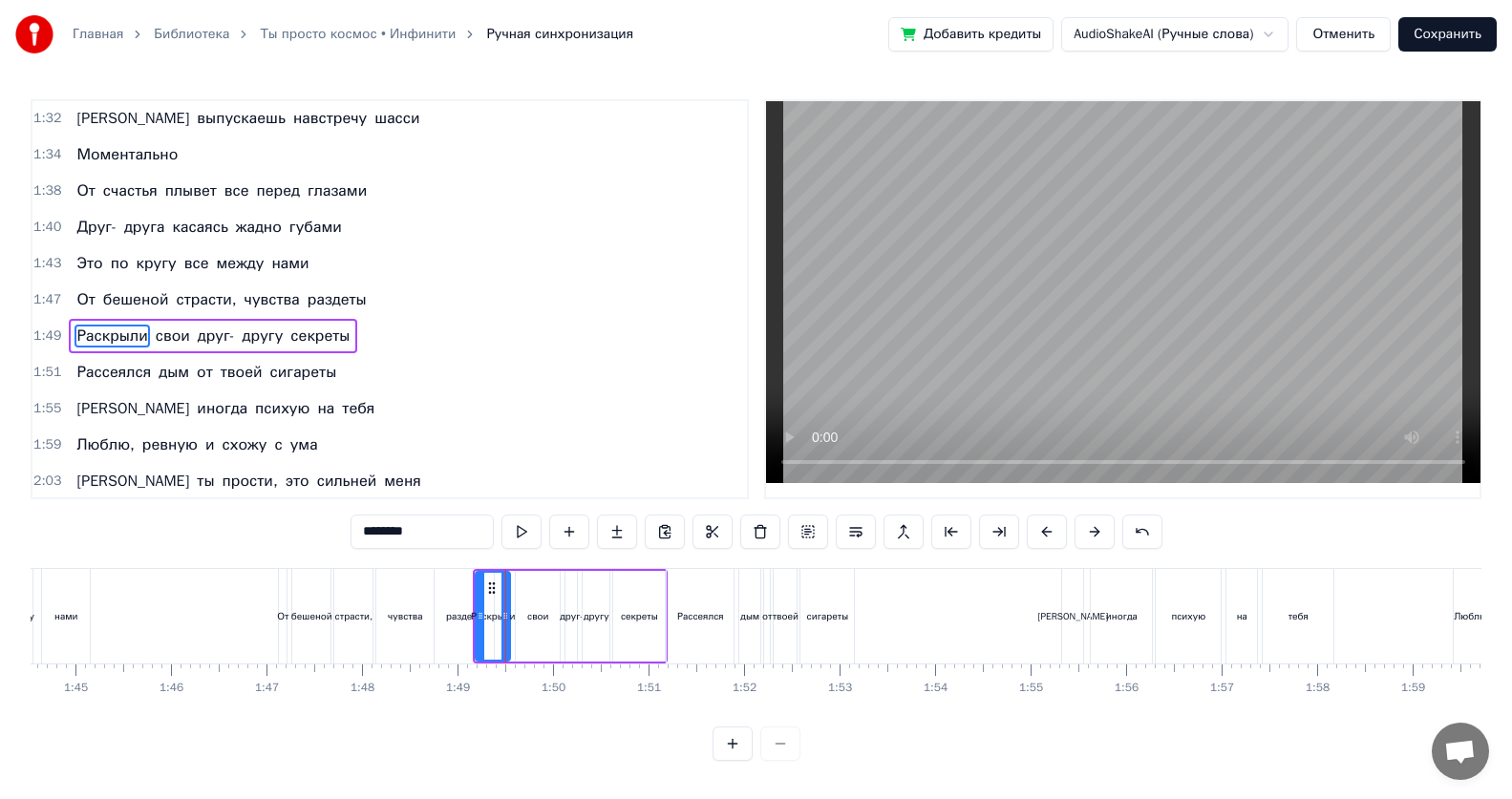 scroll, scrollTop: 799, scrollLeft: 0, axis: vertical 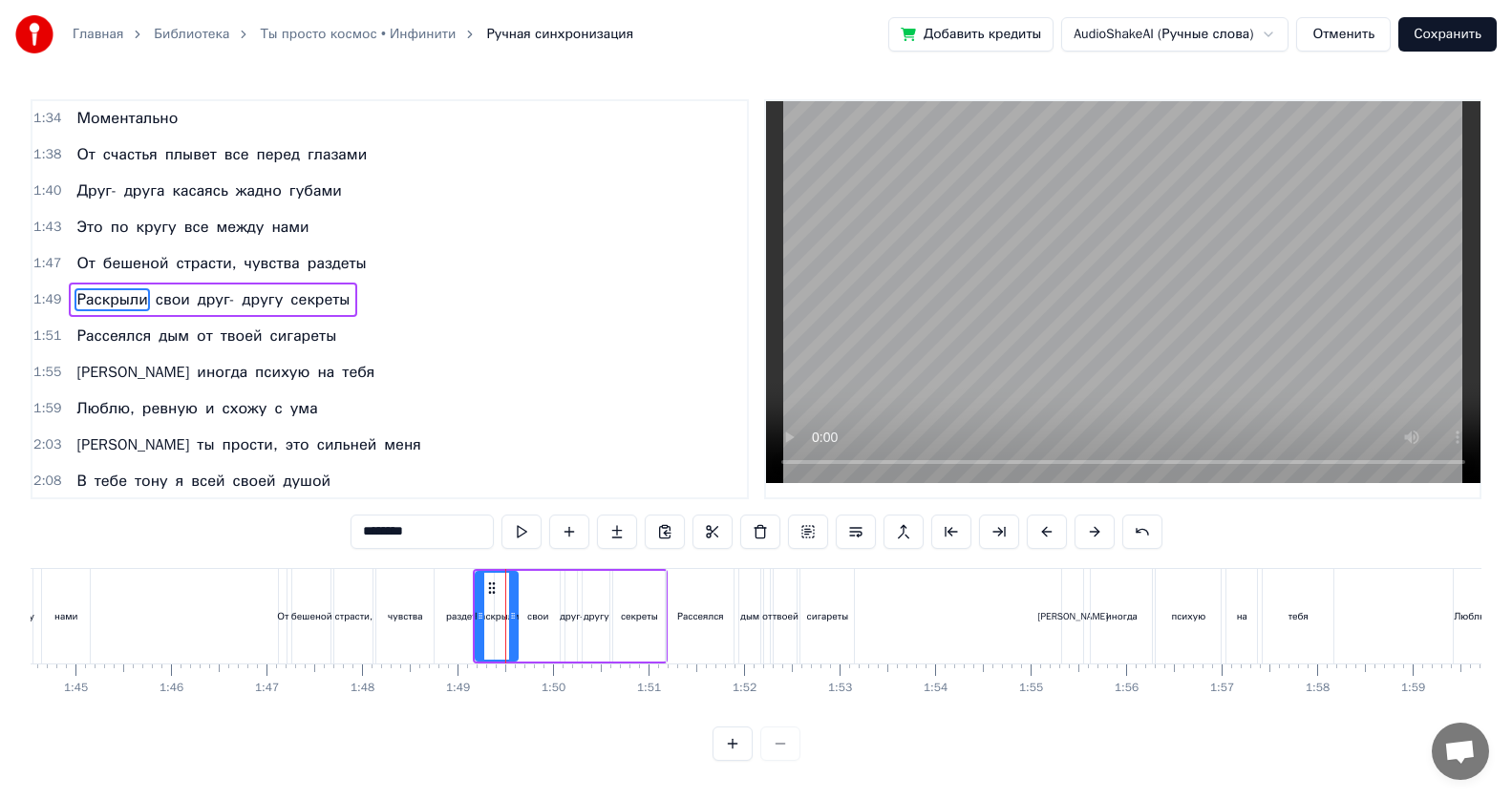 click 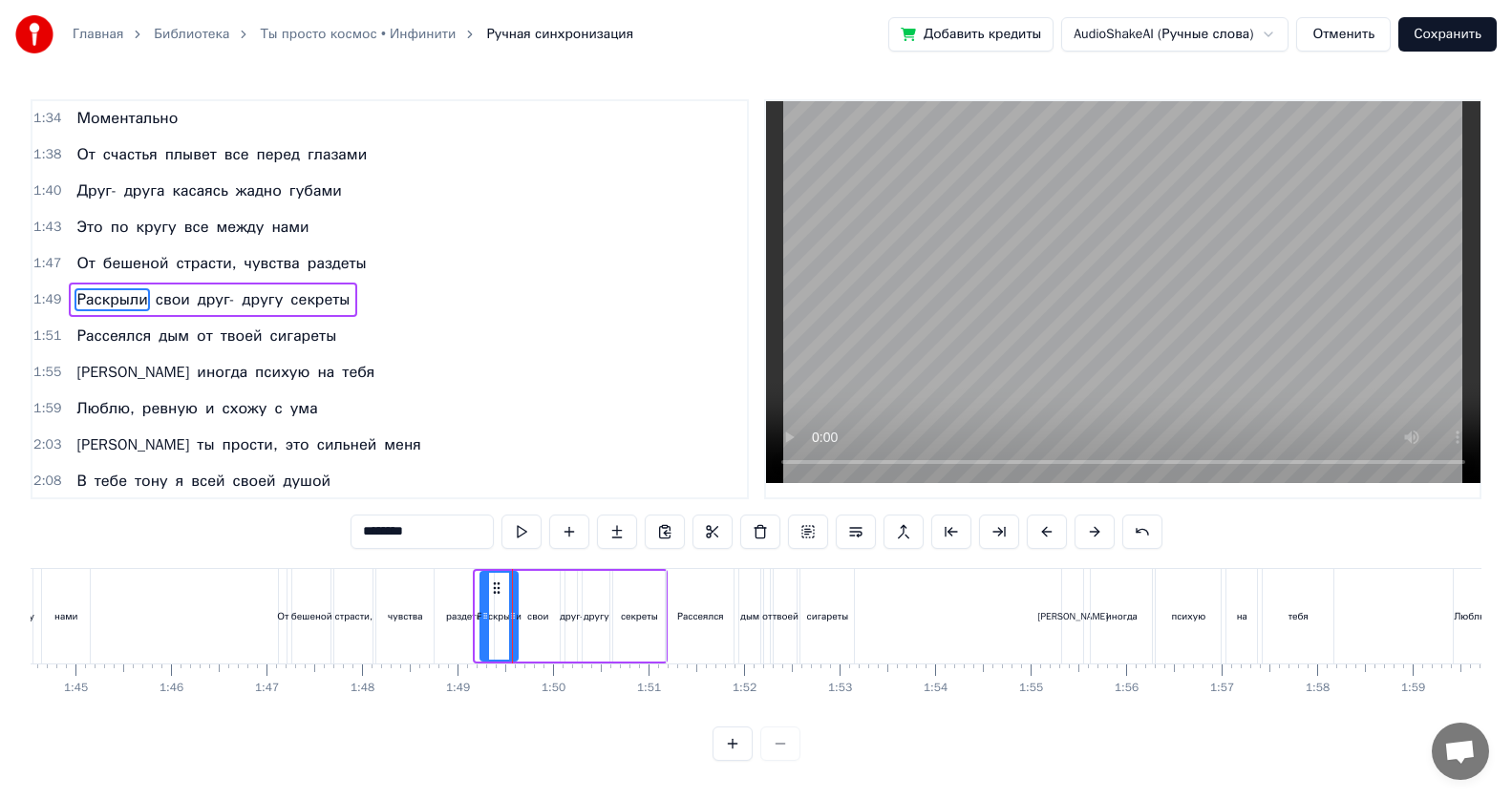 click at bounding box center (485, 616) 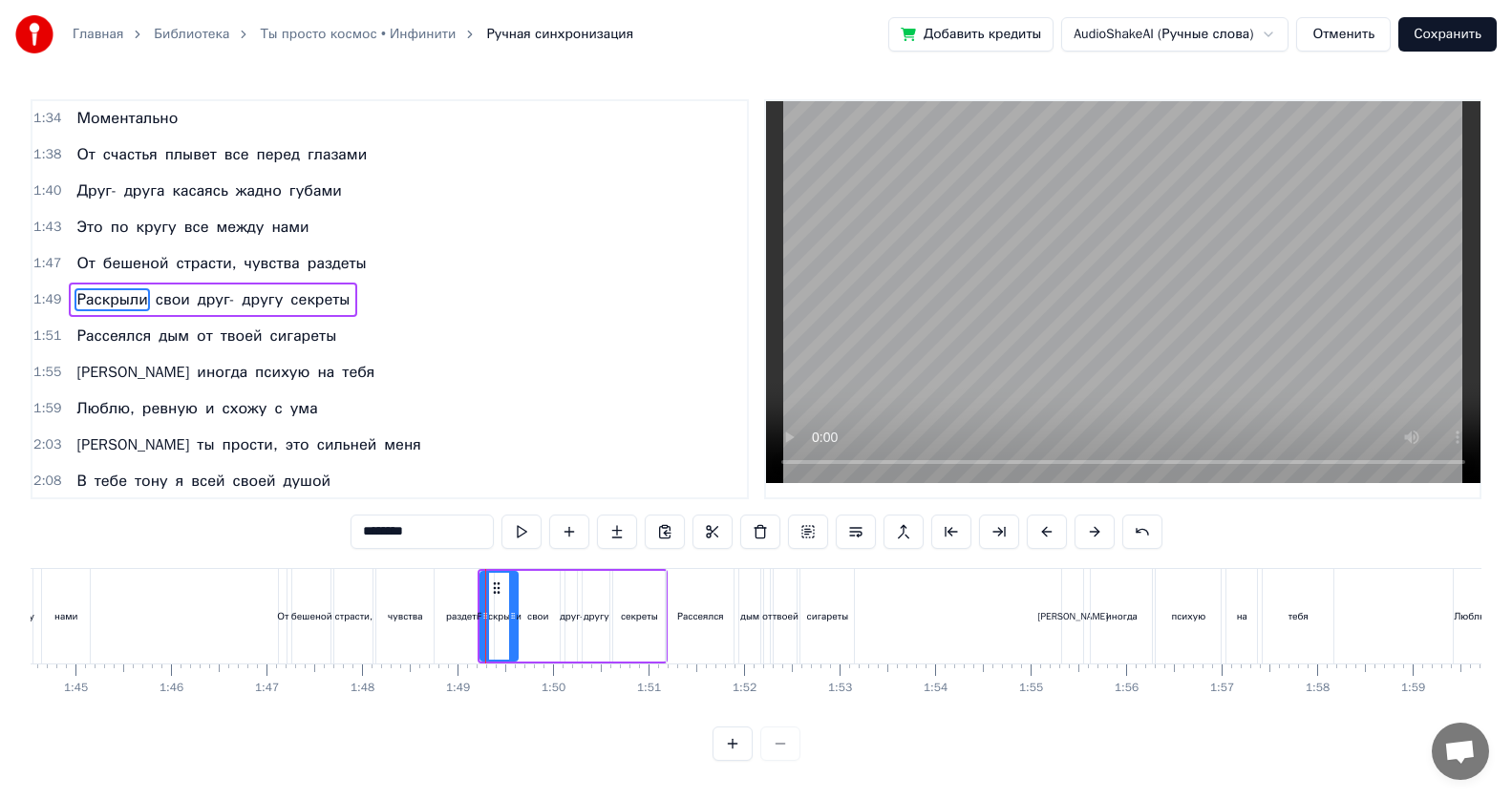 click on "раздеты" at bounding box center [464, 616] 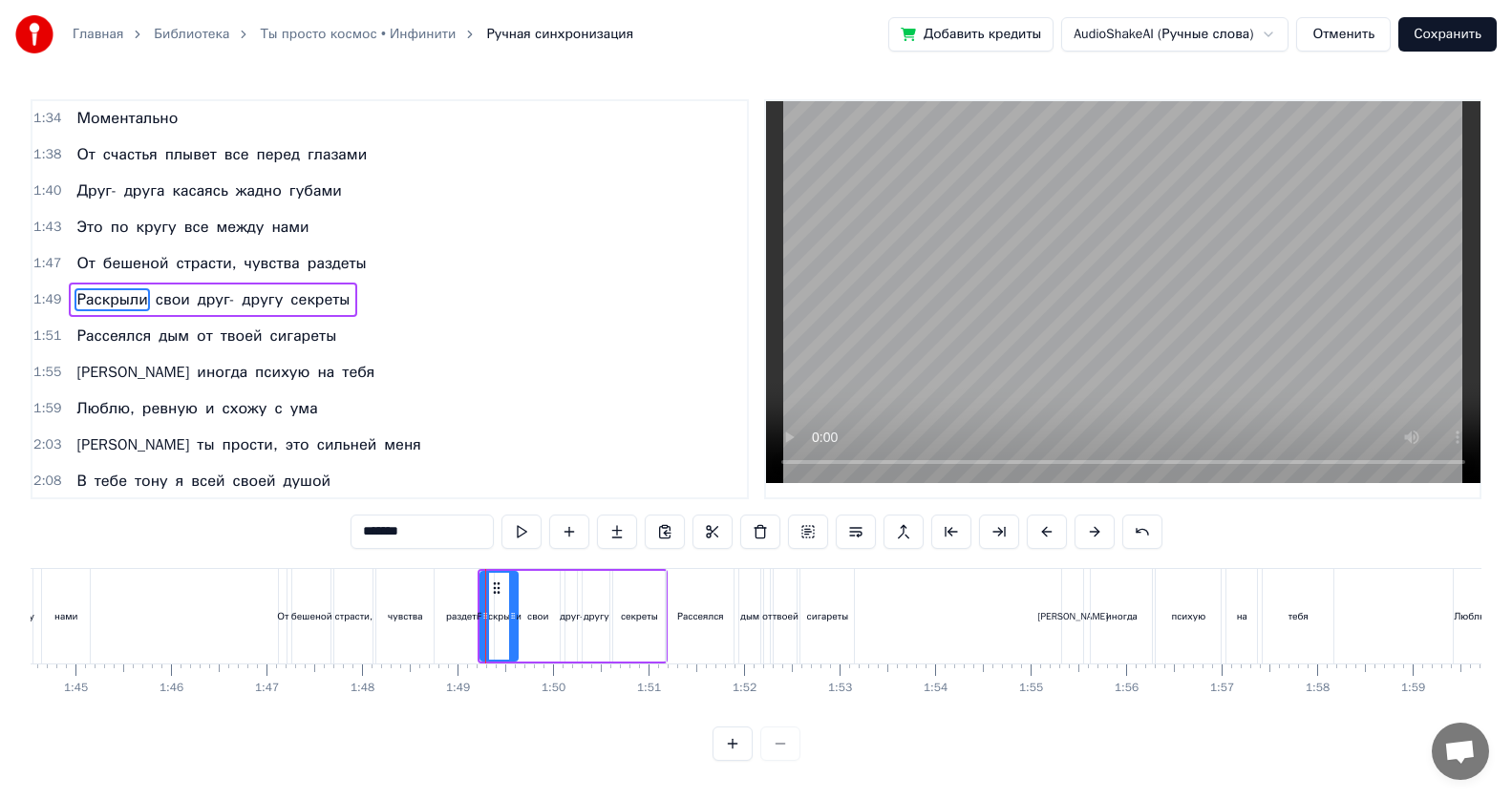 scroll, scrollTop: 763, scrollLeft: 0, axis: vertical 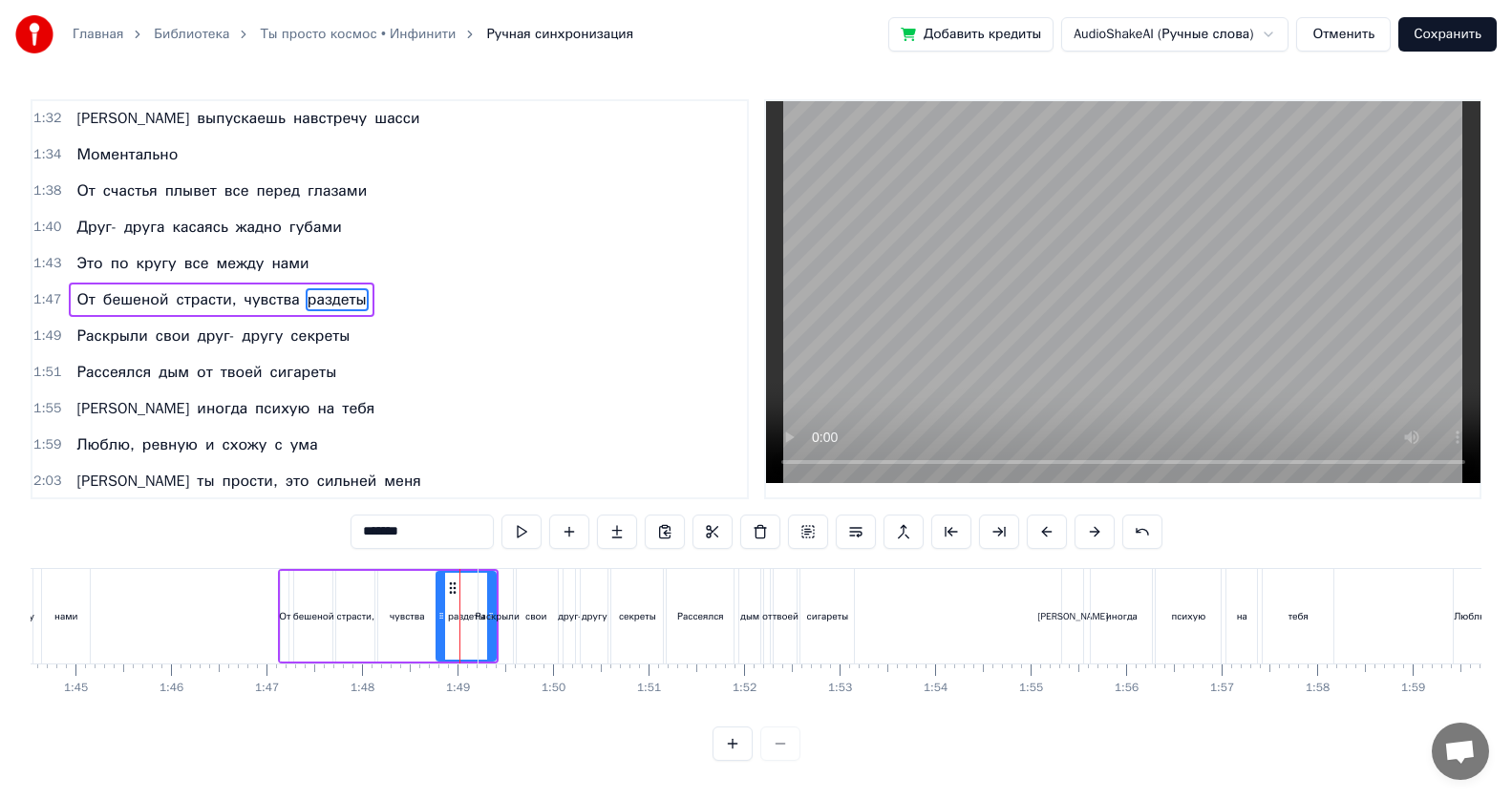drag, startPoint x: 491, startPoint y: 611, endPoint x: 479, endPoint y: 607, distance: 12.649111 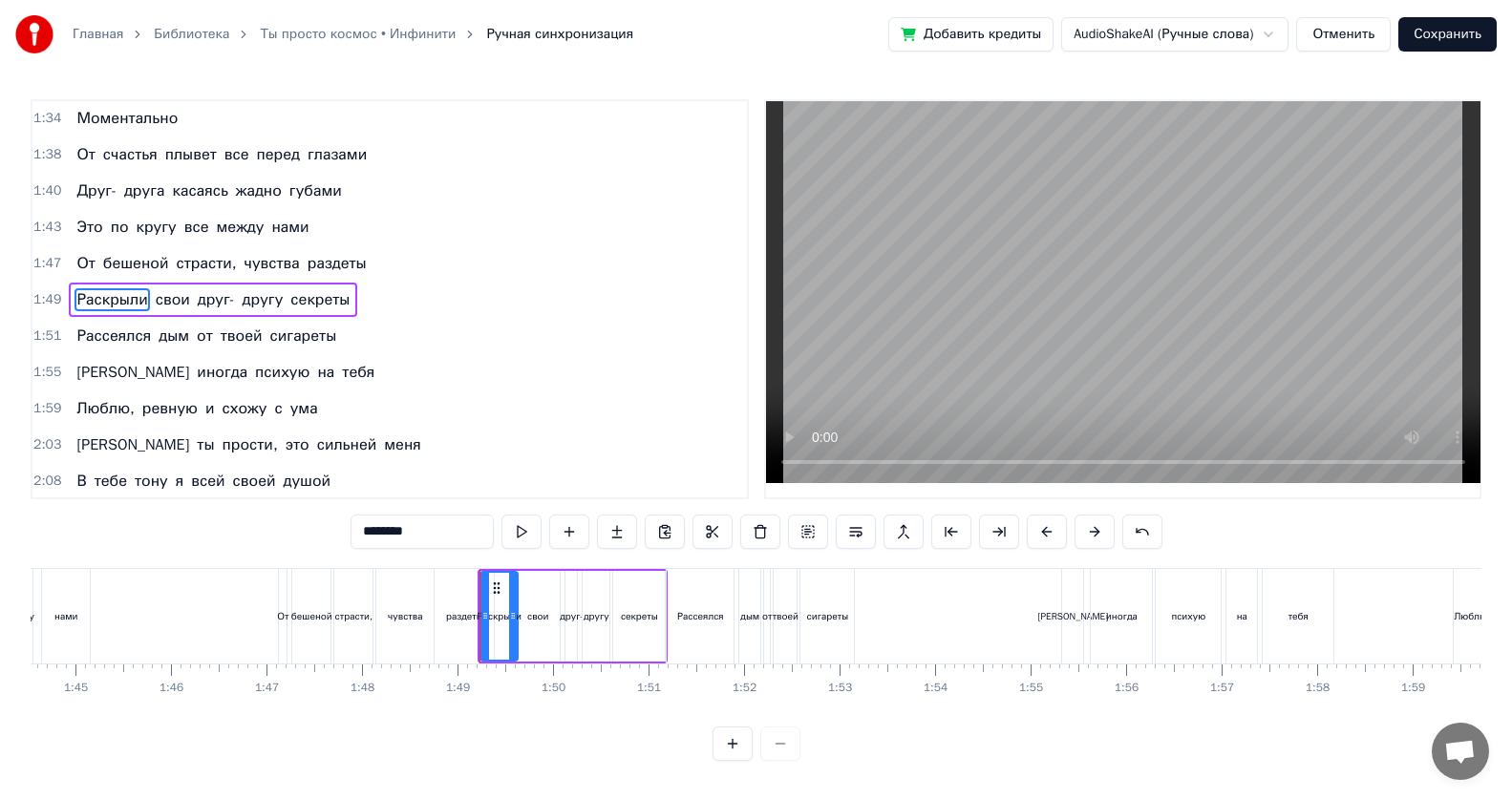 click on "раздеты" at bounding box center [464, 616] 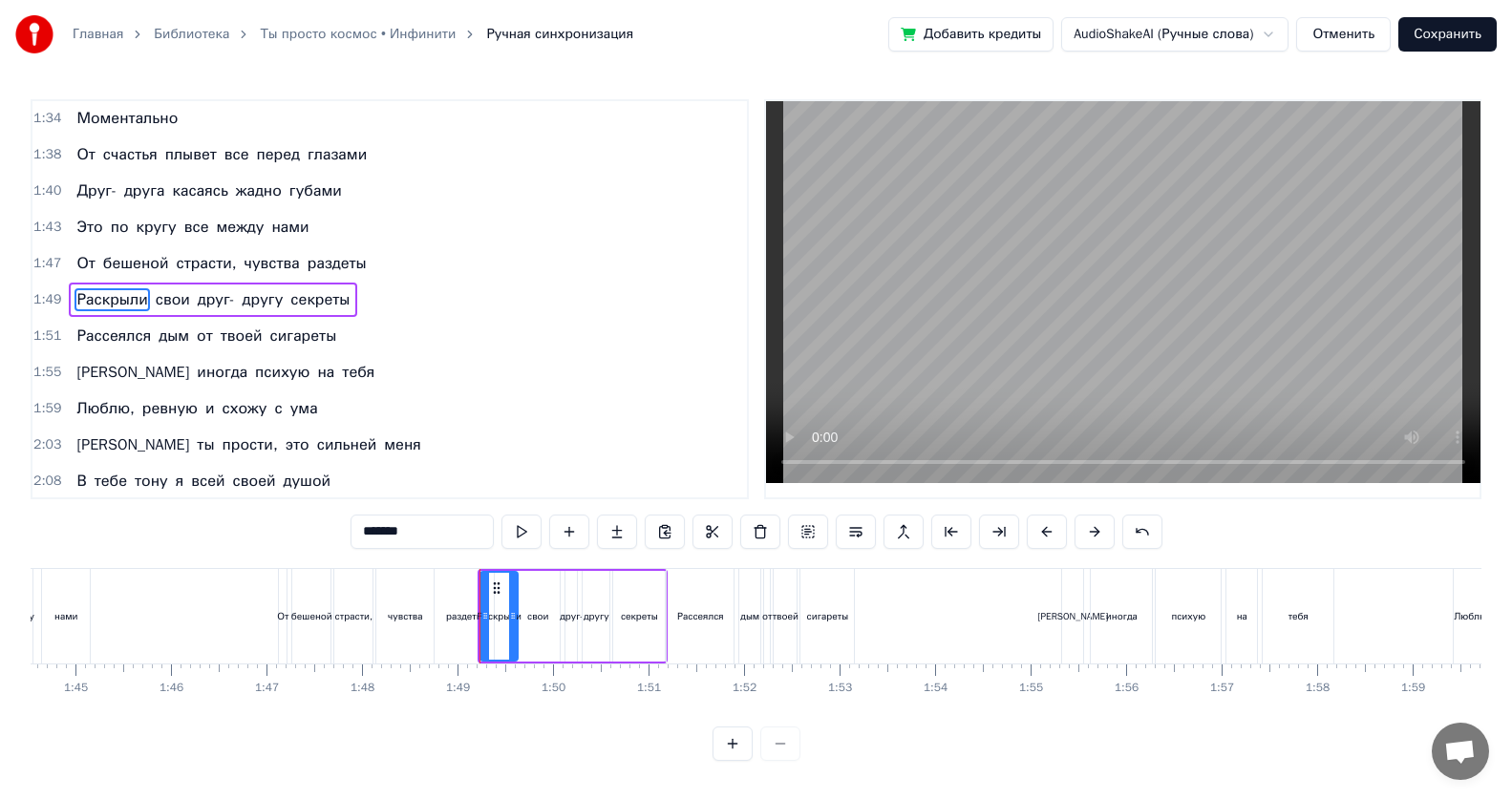 scroll, scrollTop: 763, scrollLeft: 0, axis: vertical 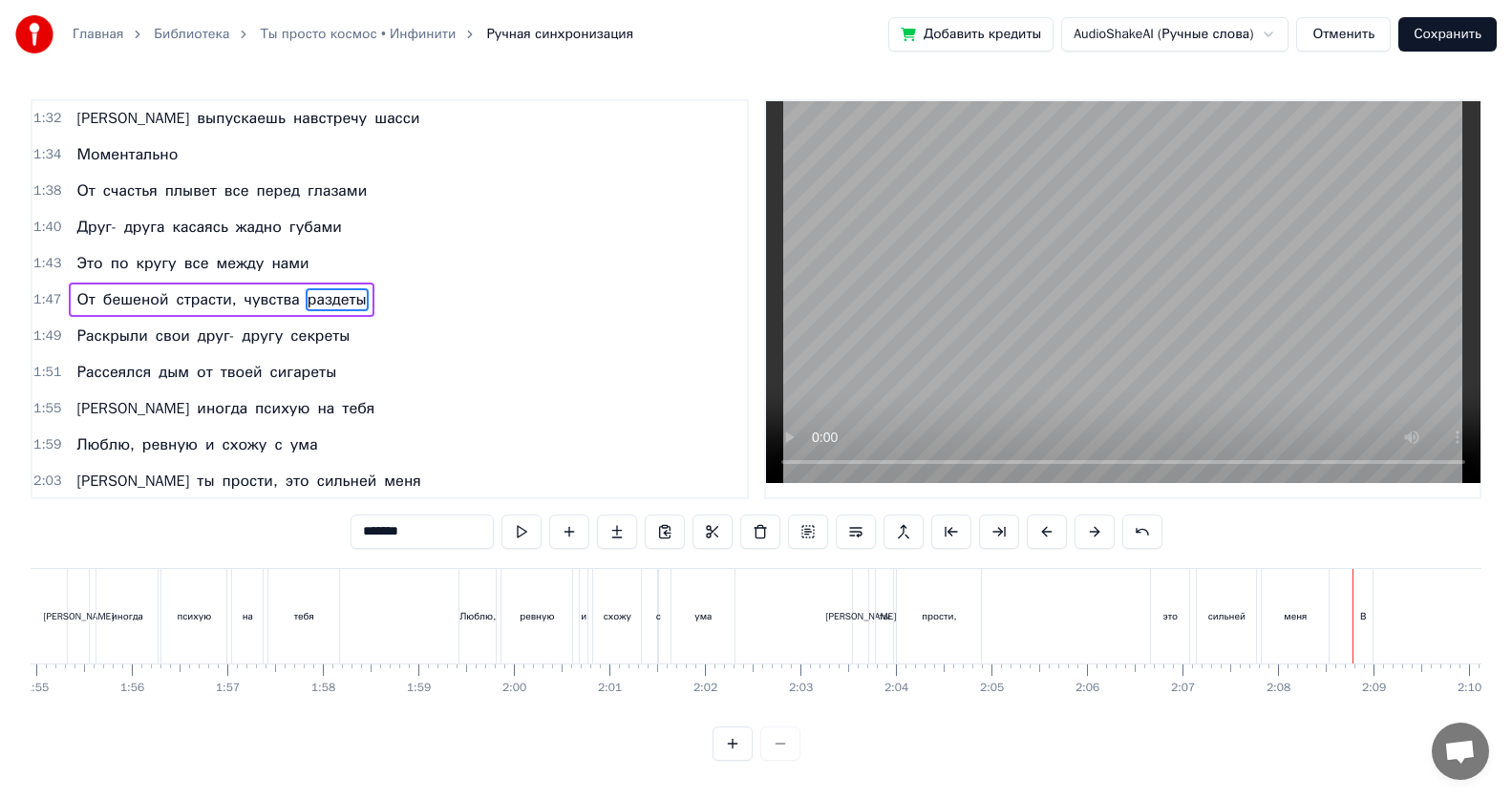 click on "В" at bounding box center [1363, 616] 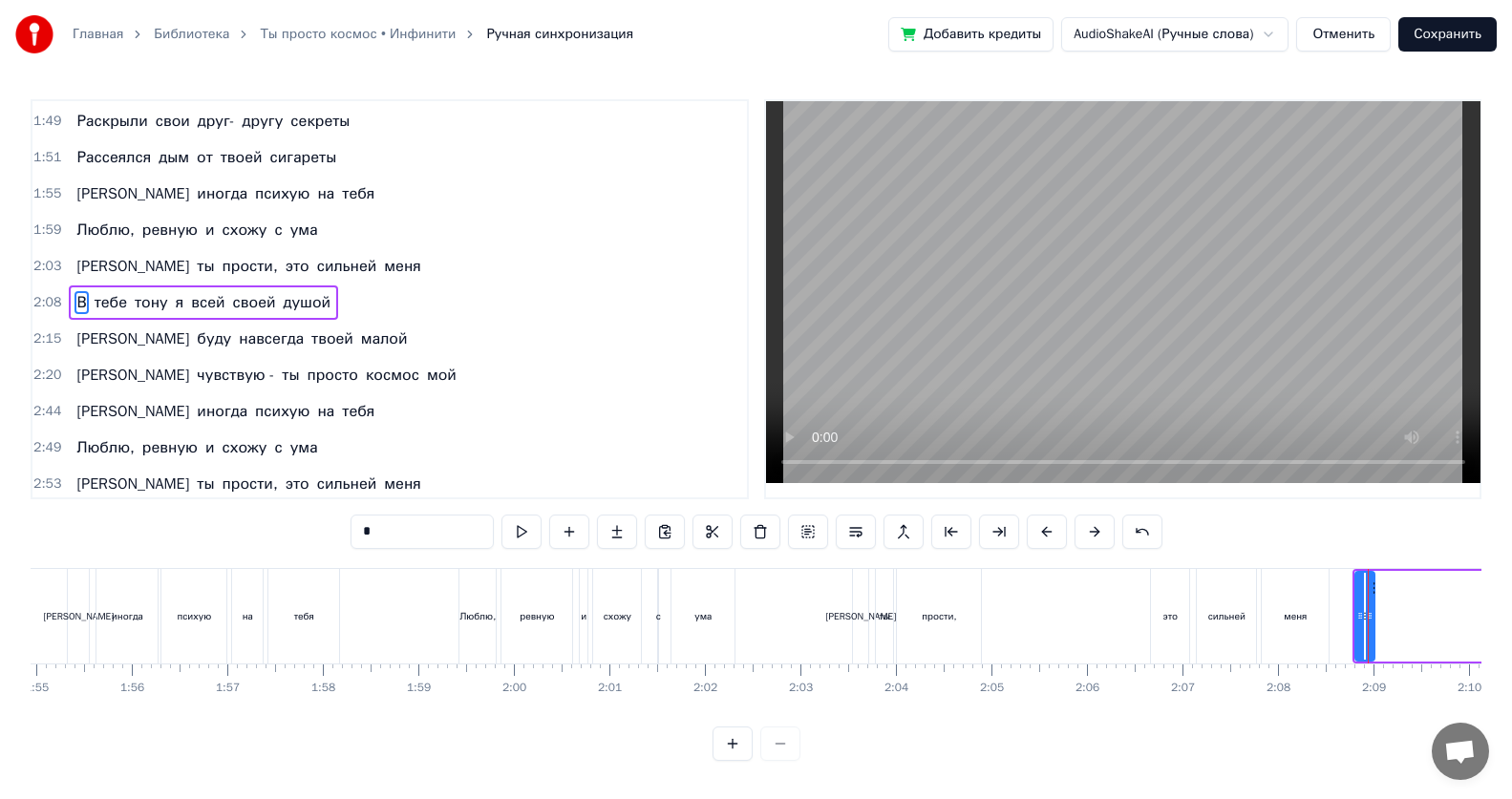 scroll, scrollTop: 980, scrollLeft: 0, axis: vertical 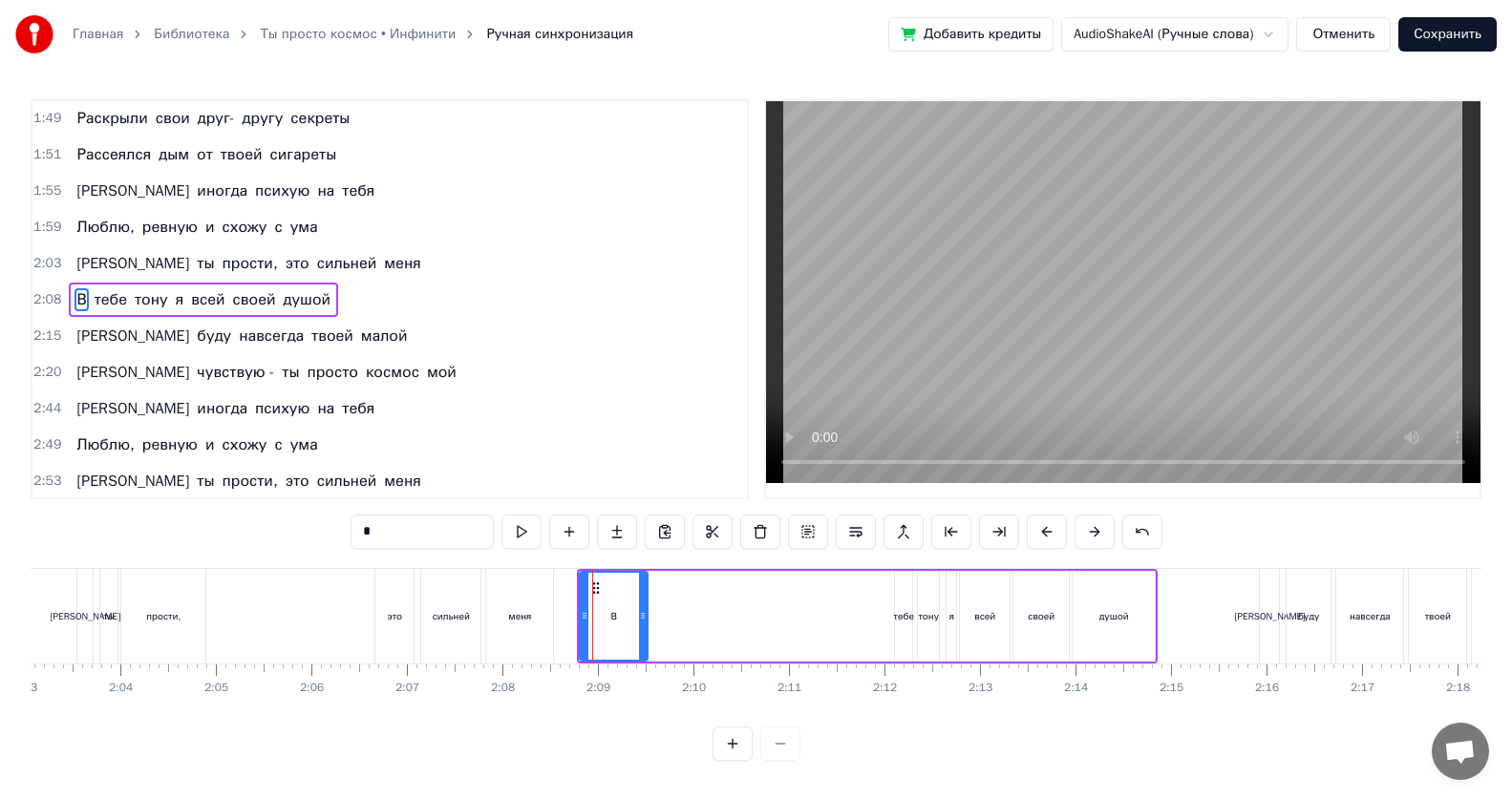 drag, startPoint x: 598, startPoint y: 621, endPoint x: 647, endPoint y: 629, distance: 49.64877 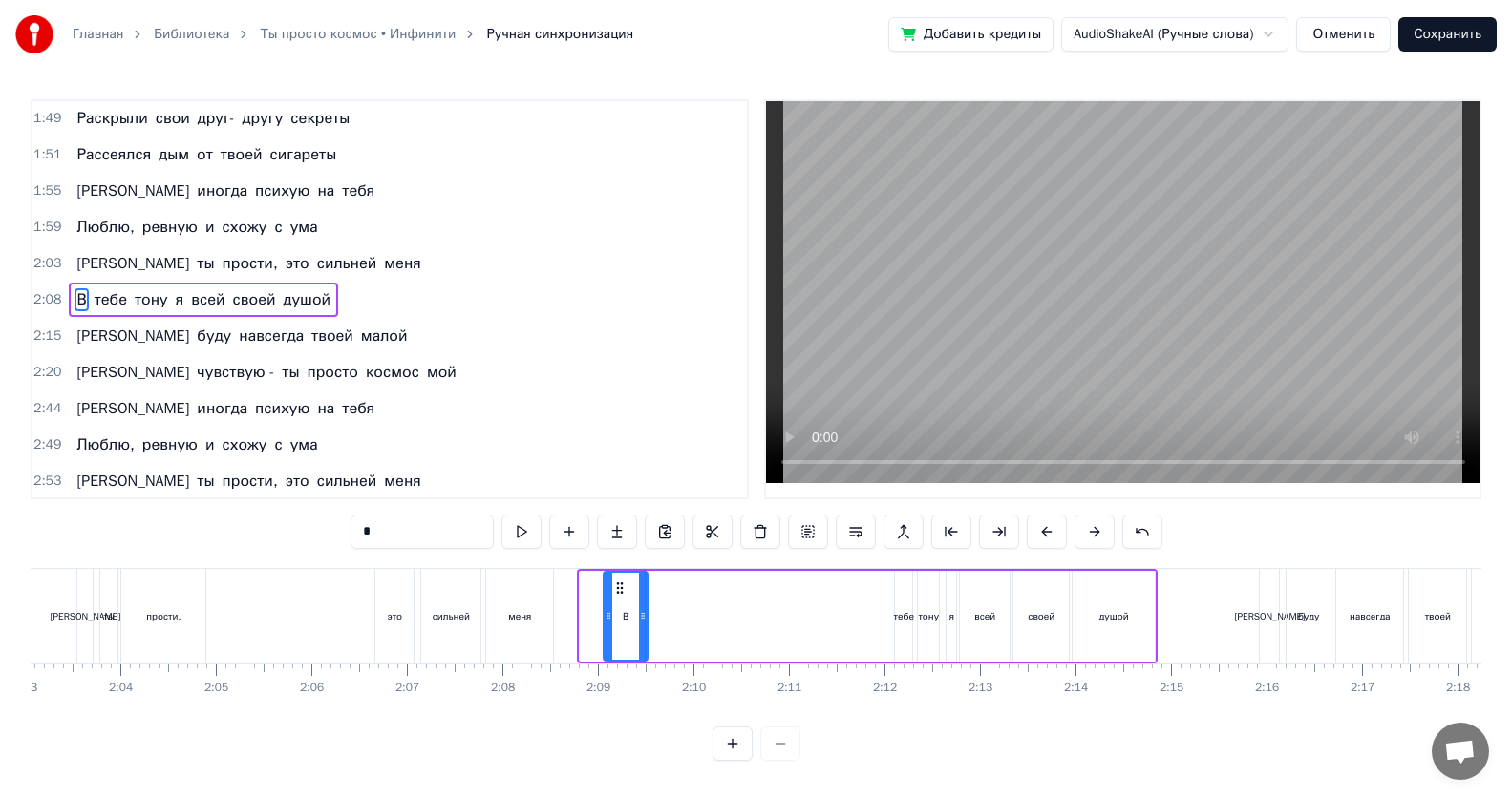 drag, startPoint x: 586, startPoint y: 620, endPoint x: 610, endPoint y: 622, distance: 24.083189 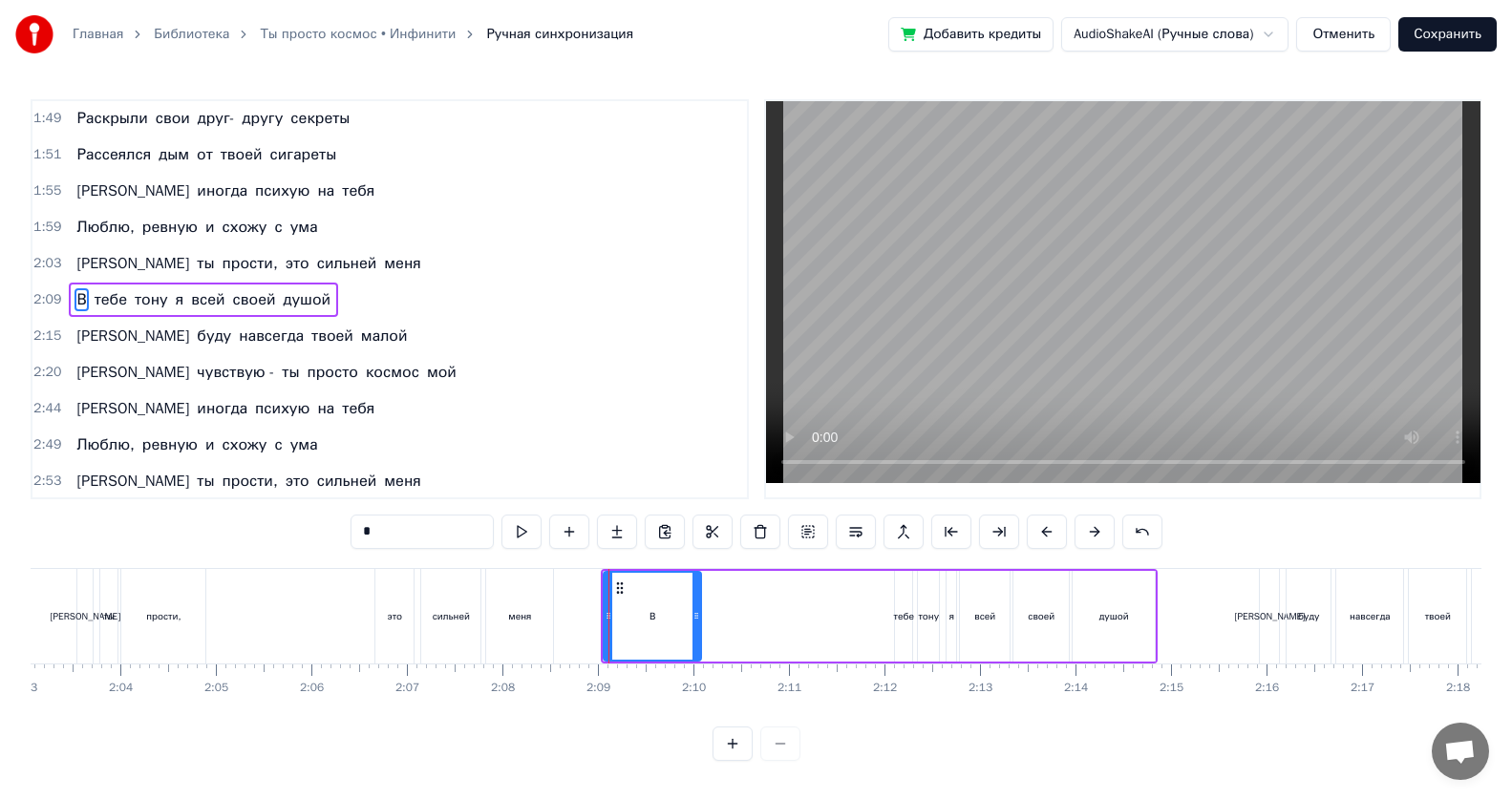 drag, startPoint x: 641, startPoint y: 620, endPoint x: 694, endPoint y: 622, distance: 53.0377 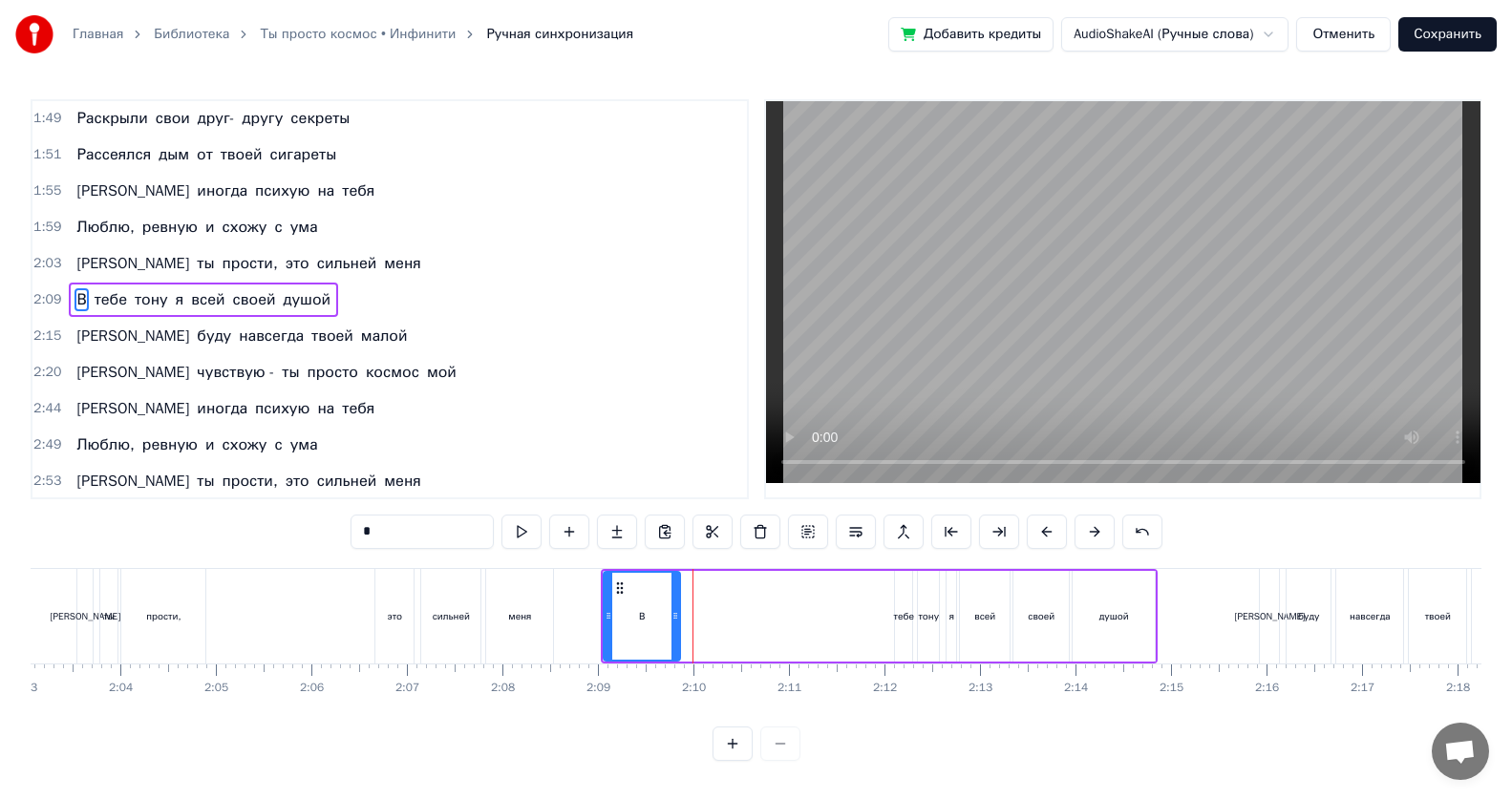 drag, startPoint x: 697, startPoint y: 615, endPoint x: 676, endPoint y: 617, distance: 21.095023 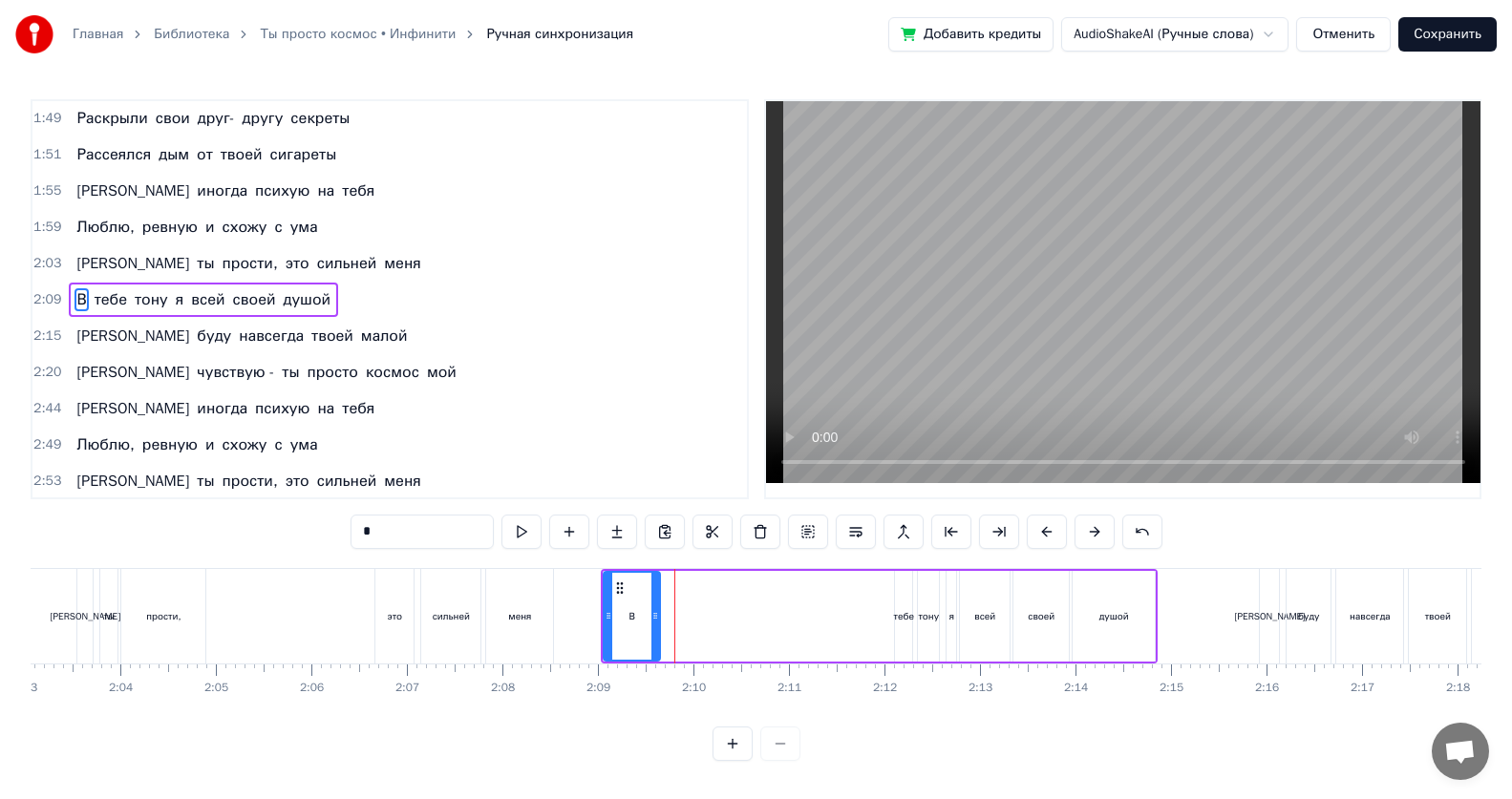 drag, startPoint x: 676, startPoint y: 617, endPoint x: 656, endPoint y: 619, distance: 20.099751 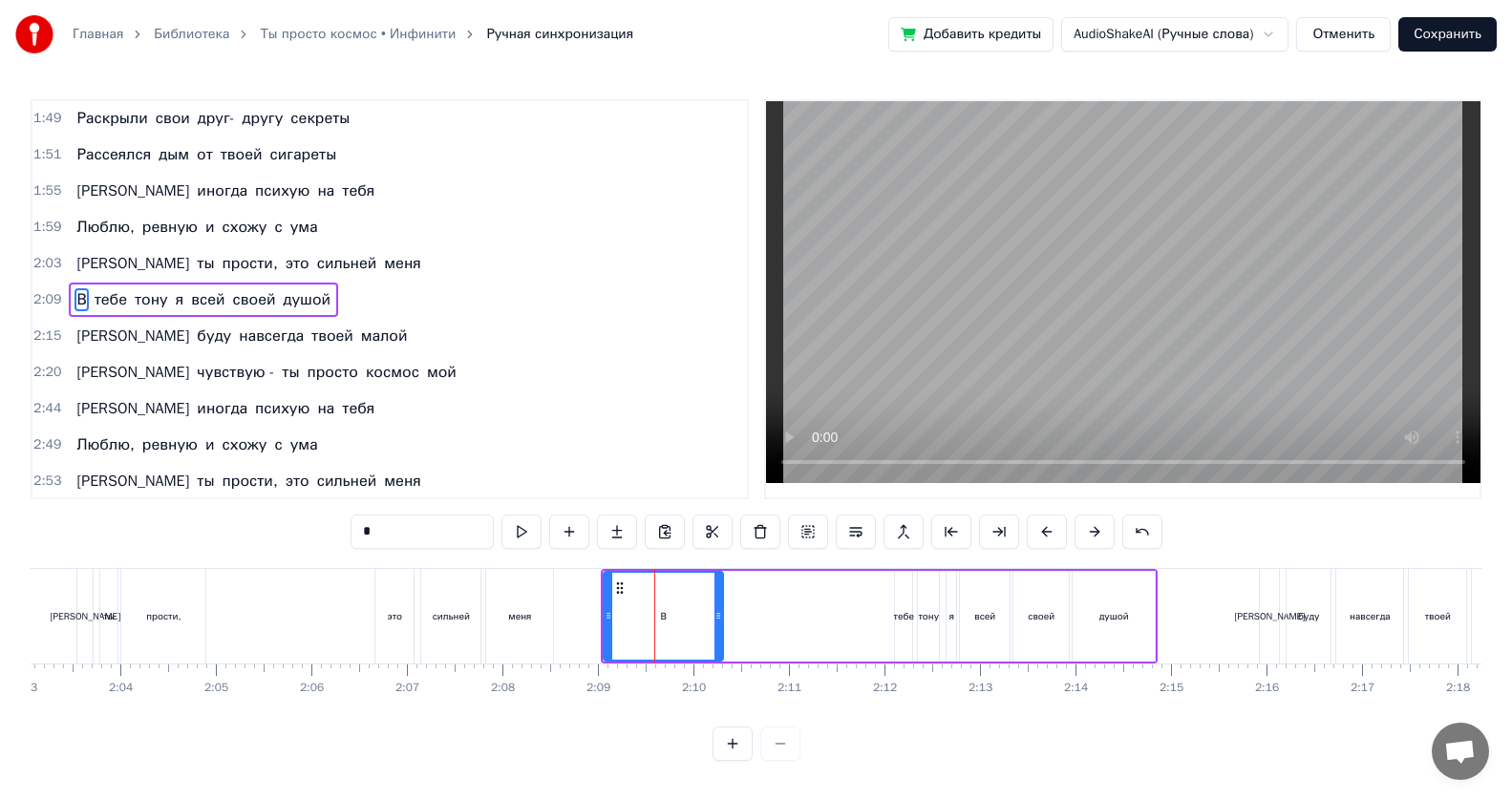 drag, startPoint x: 656, startPoint y: 619, endPoint x: 719, endPoint y: 626, distance: 63.3877 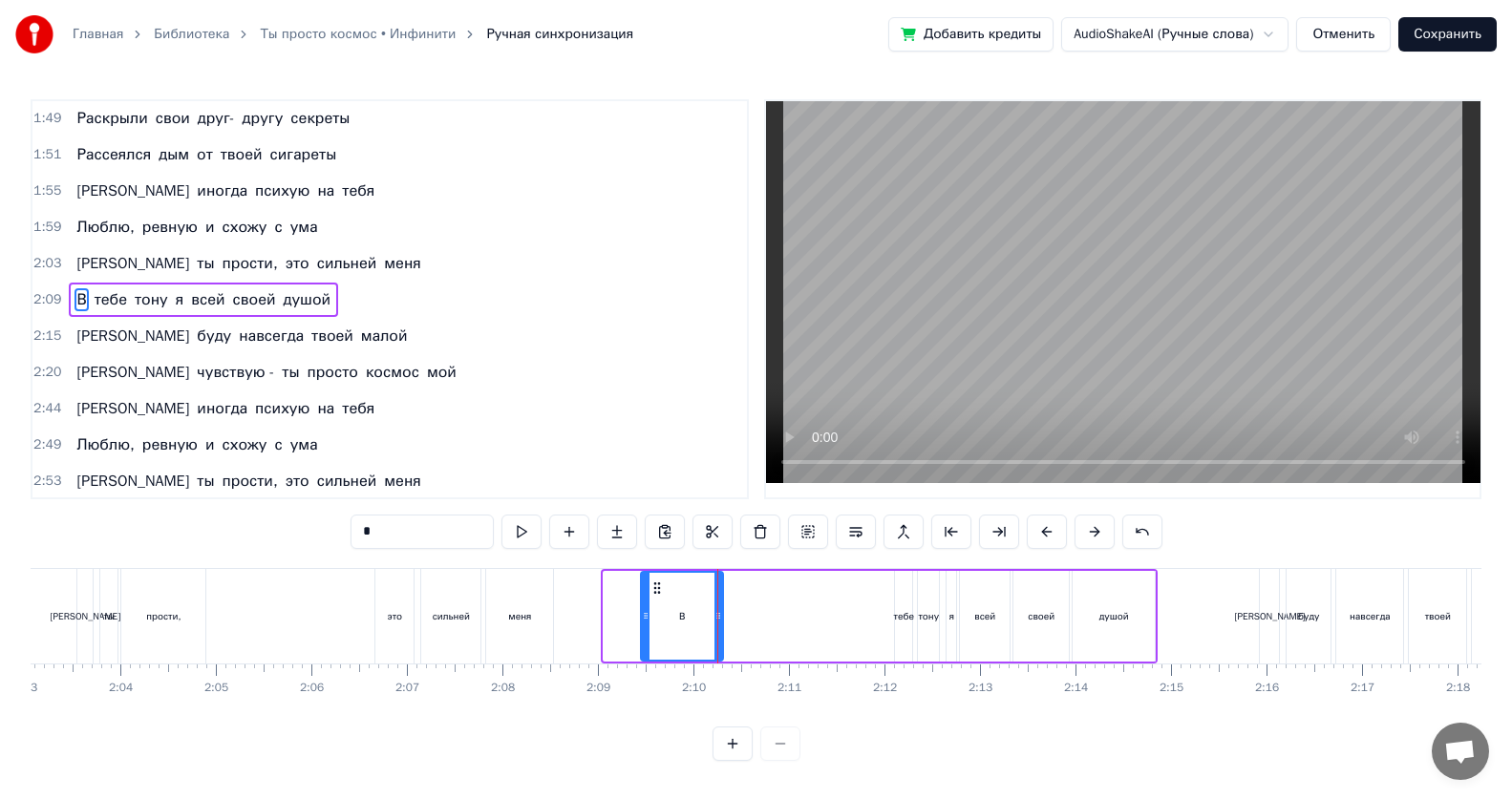 drag, startPoint x: 606, startPoint y: 620, endPoint x: 643, endPoint y: 625, distance: 37.336309 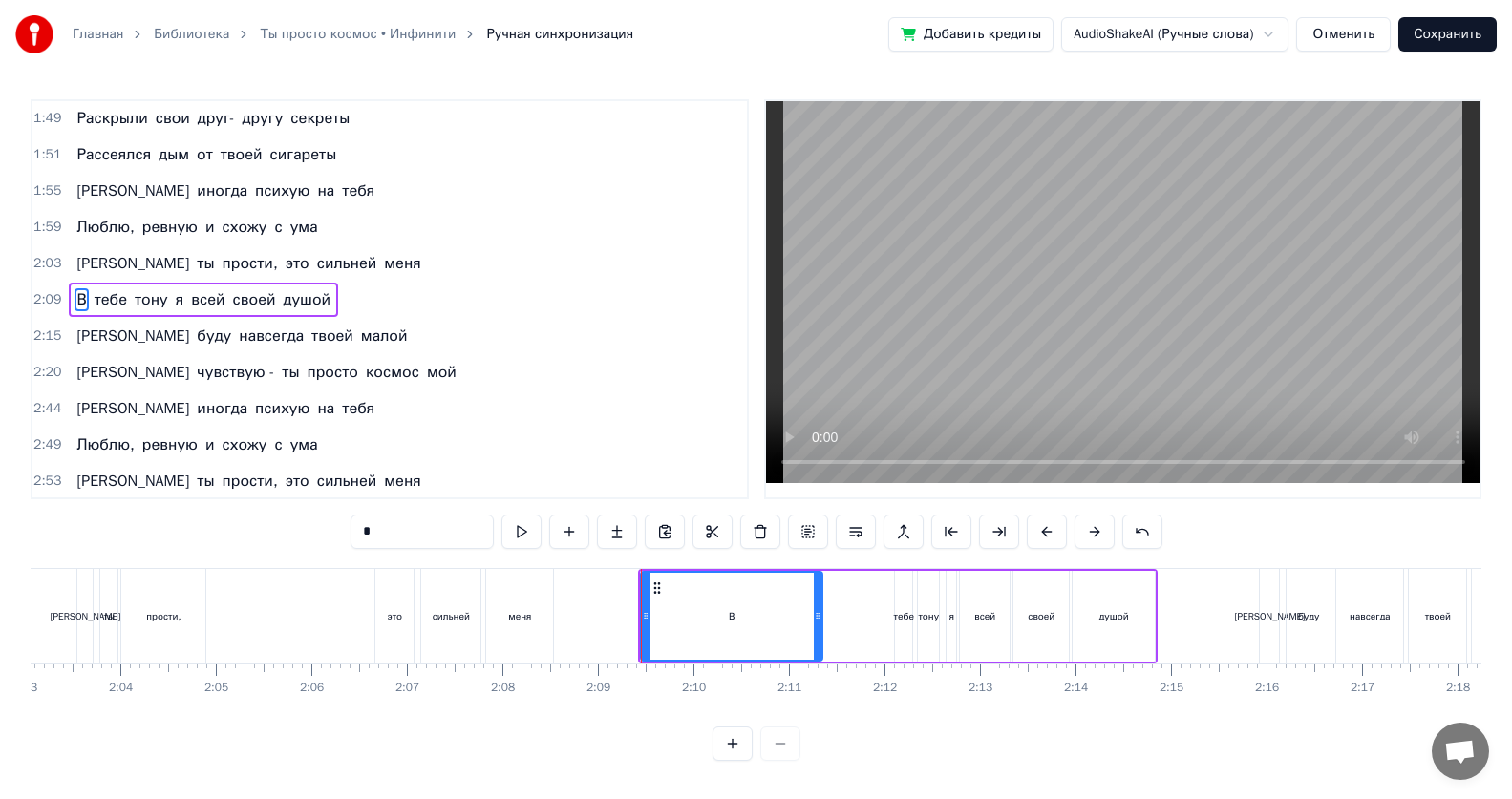 drag, startPoint x: 718, startPoint y: 620, endPoint x: 818, endPoint y: 622, distance: 100.02 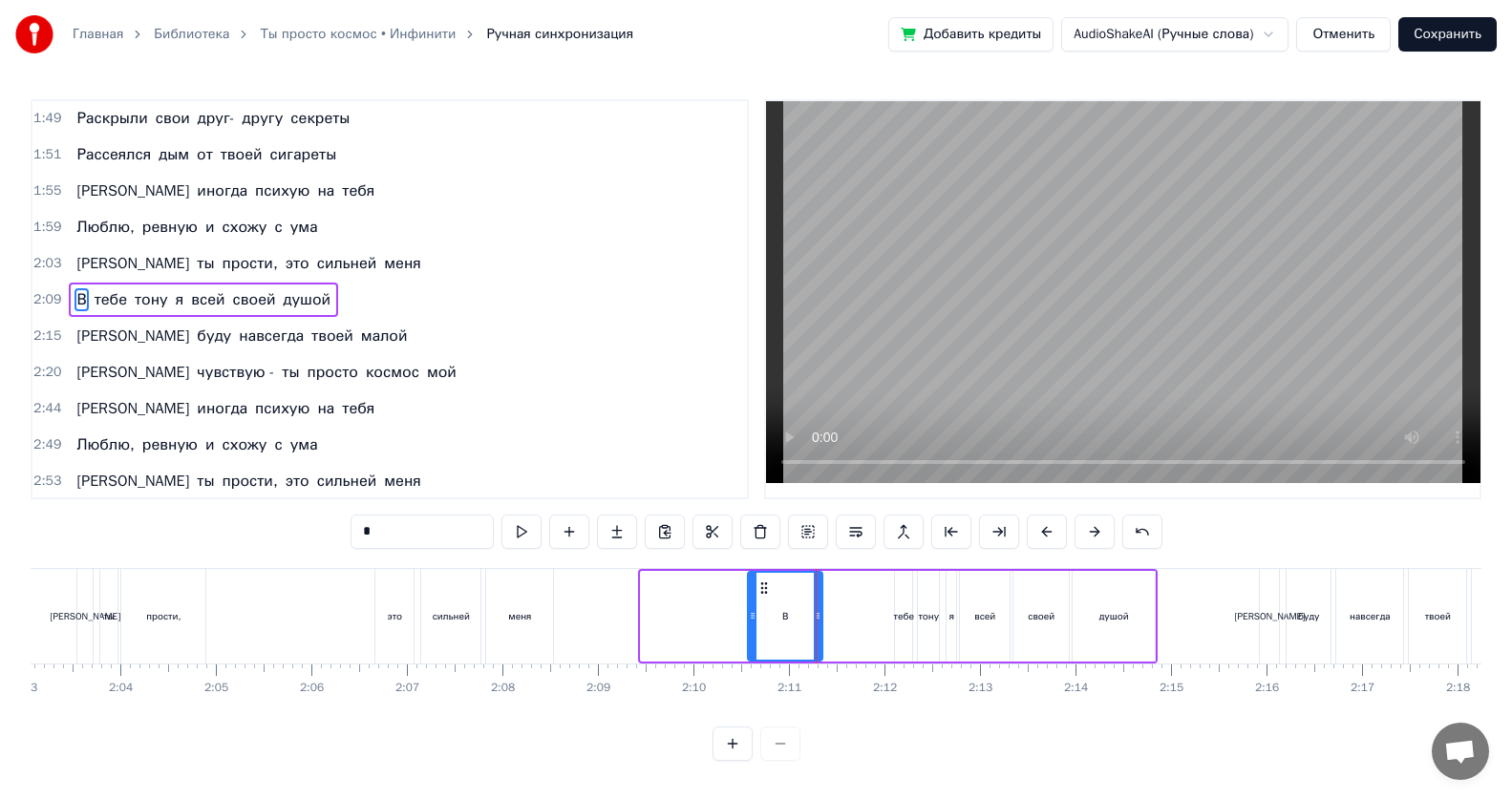 drag, startPoint x: 646, startPoint y: 615, endPoint x: 753, endPoint y: 617, distance: 107.01869 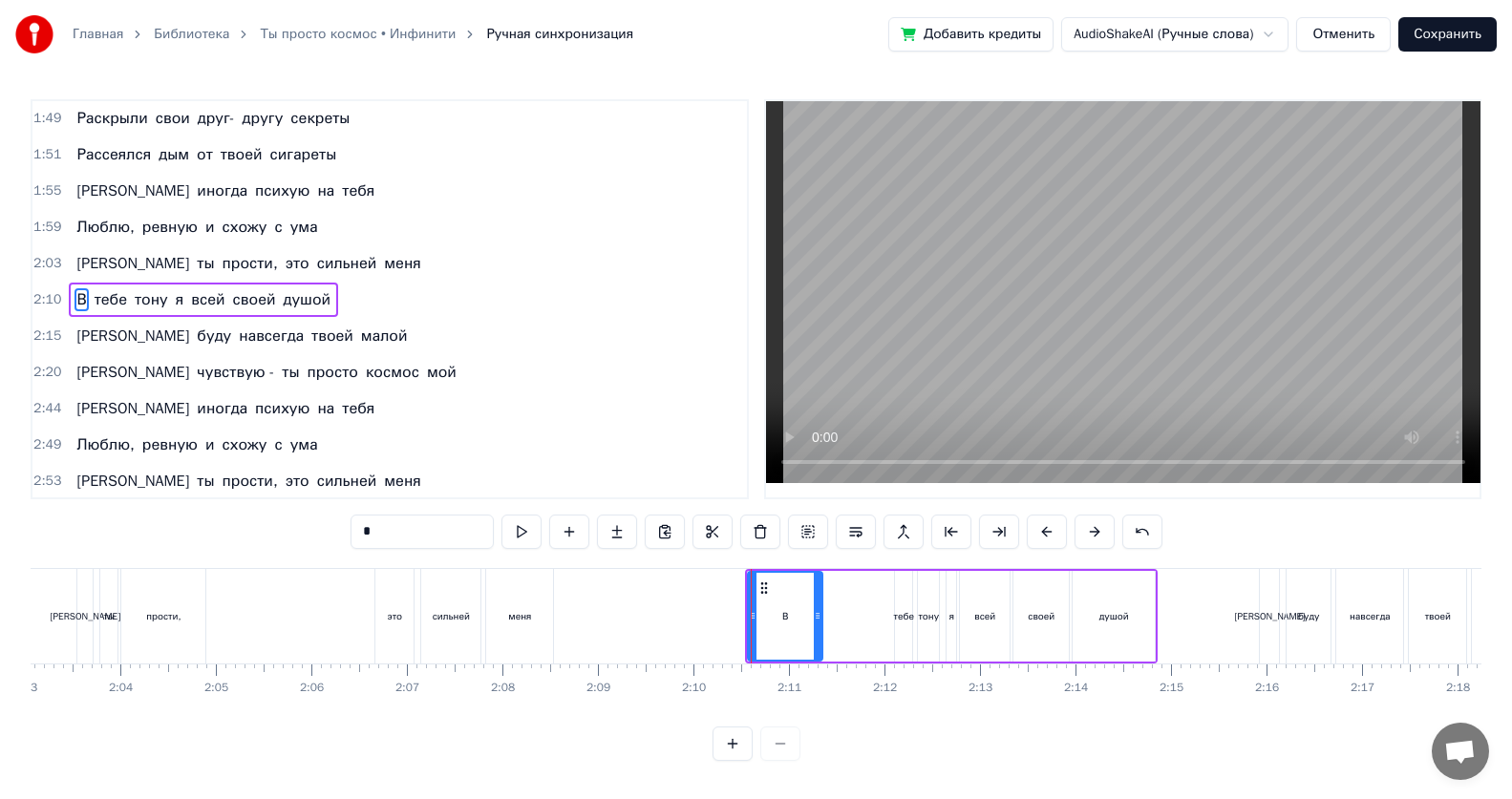 click 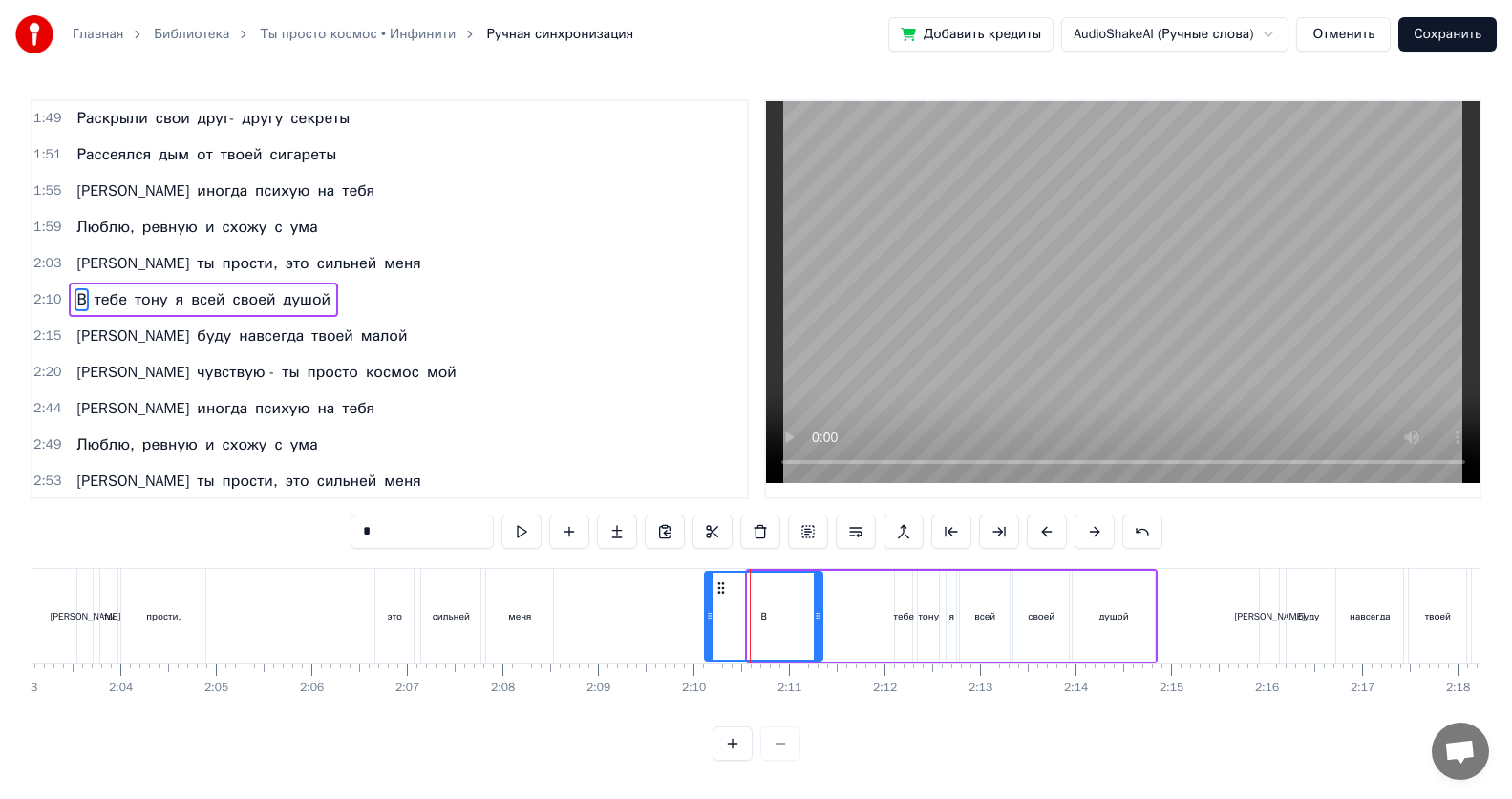 drag, startPoint x: 753, startPoint y: 622, endPoint x: 710, endPoint y: 620, distance: 43.046487 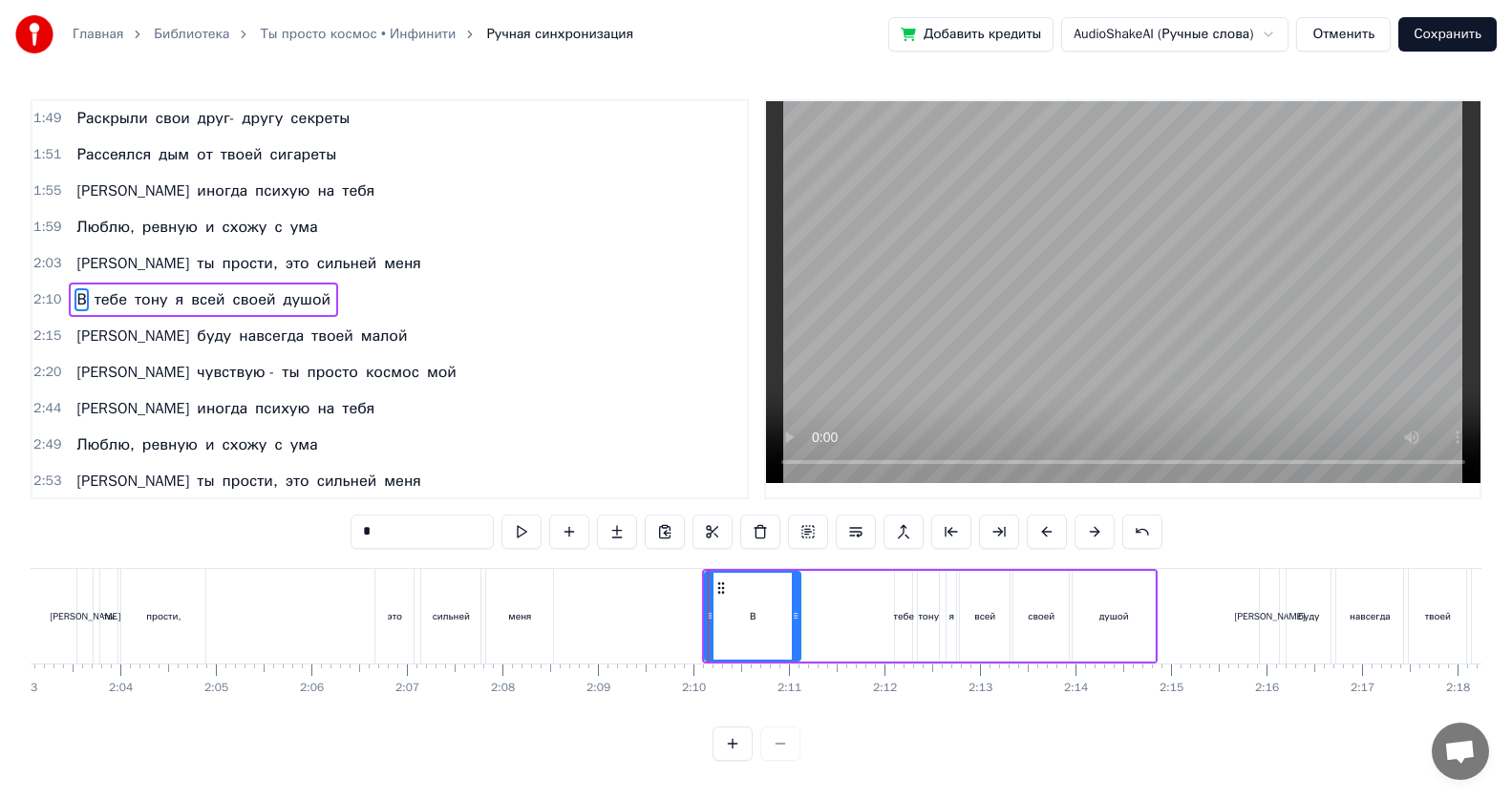 drag, startPoint x: 818, startPoint y: 613, endPoint x: 768, endPoint y: 609, distance: 50.159745 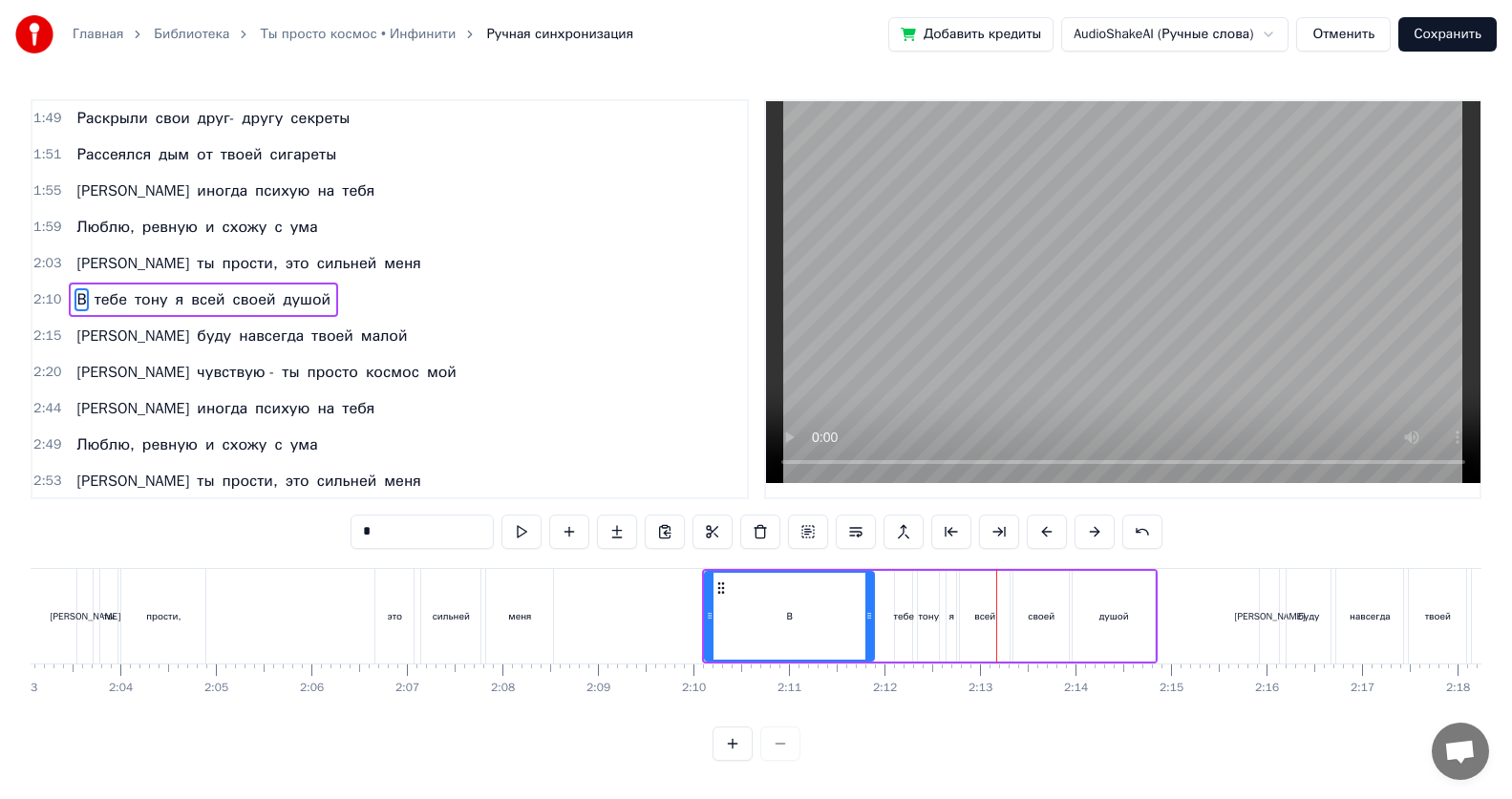 drag, startPoint x: 765, startPoint y: 619, endPoint x: 866, endPoint y: 617, distance: 101.0198 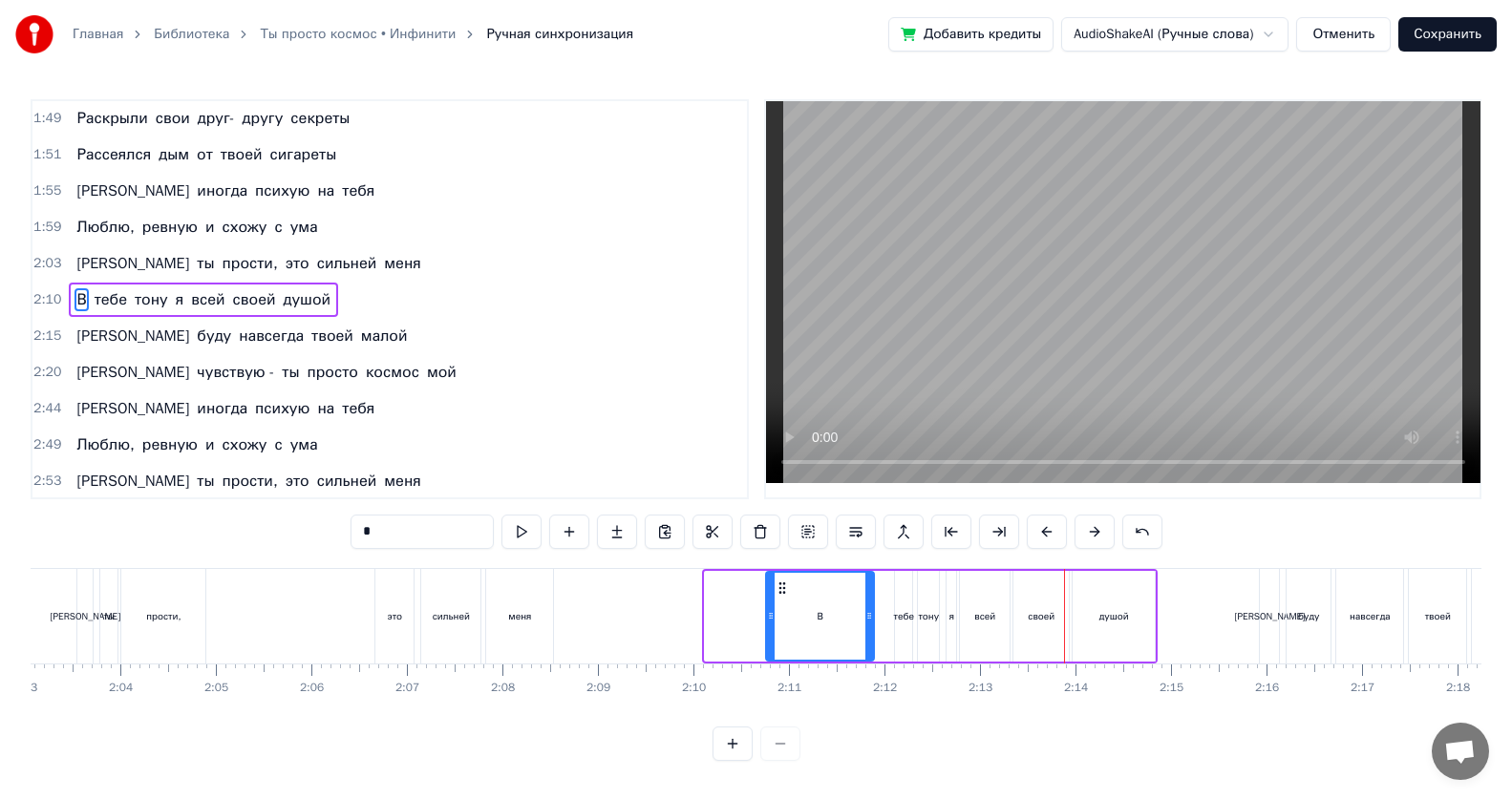 drag, startPoint x: 709, startPoint y: 617, endPoint x: 770, endPoint y: 620, distance: 61.07373 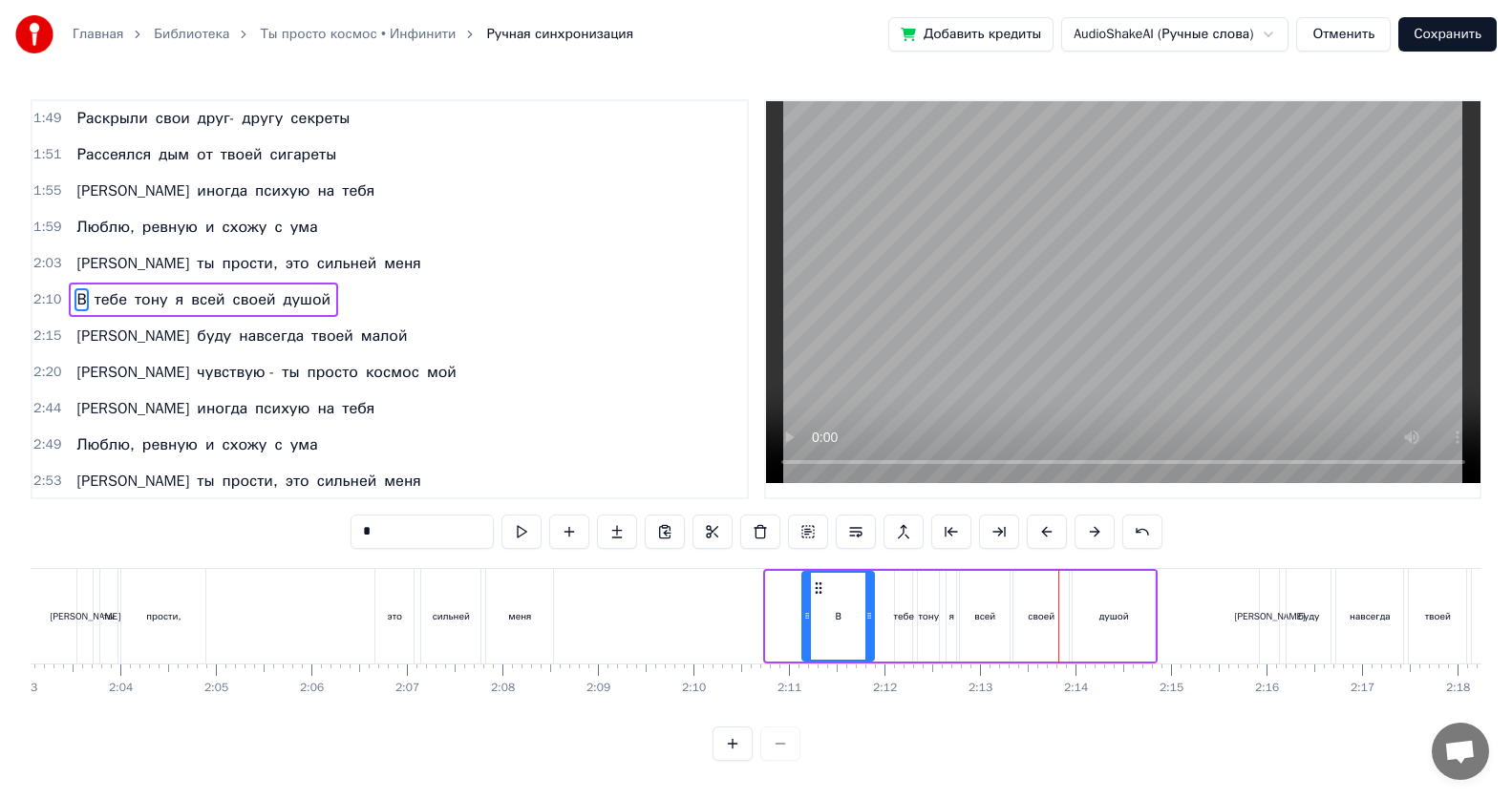 drag, startPoint x: 772, startPoint y: 617, endPoint x: 808, endPoint y: 617, distance: 36 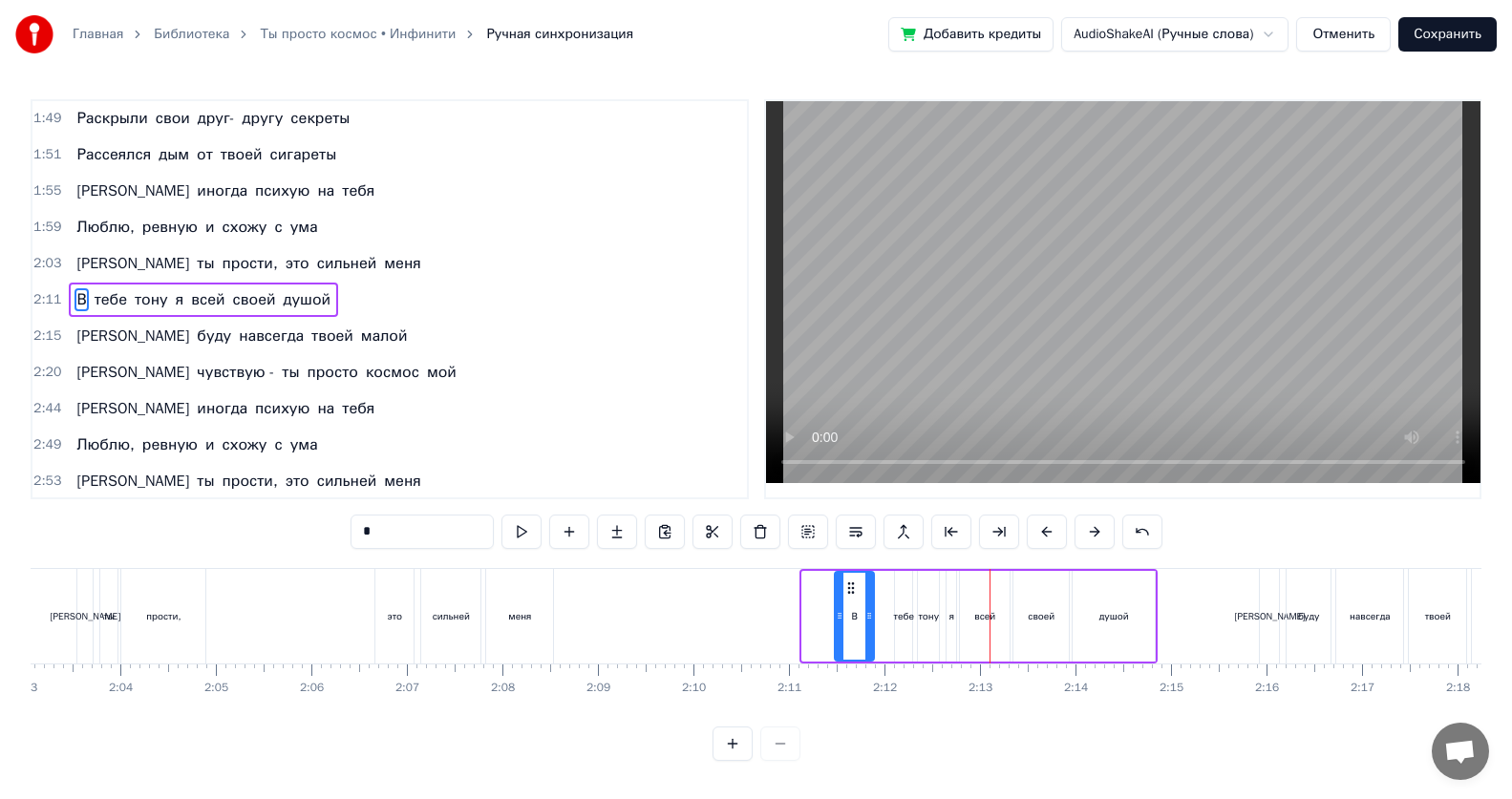 drag, startPoint x: 807, startPoint y: 622, endPoint x: 840, endPoint y: 621, distance: 33.0151 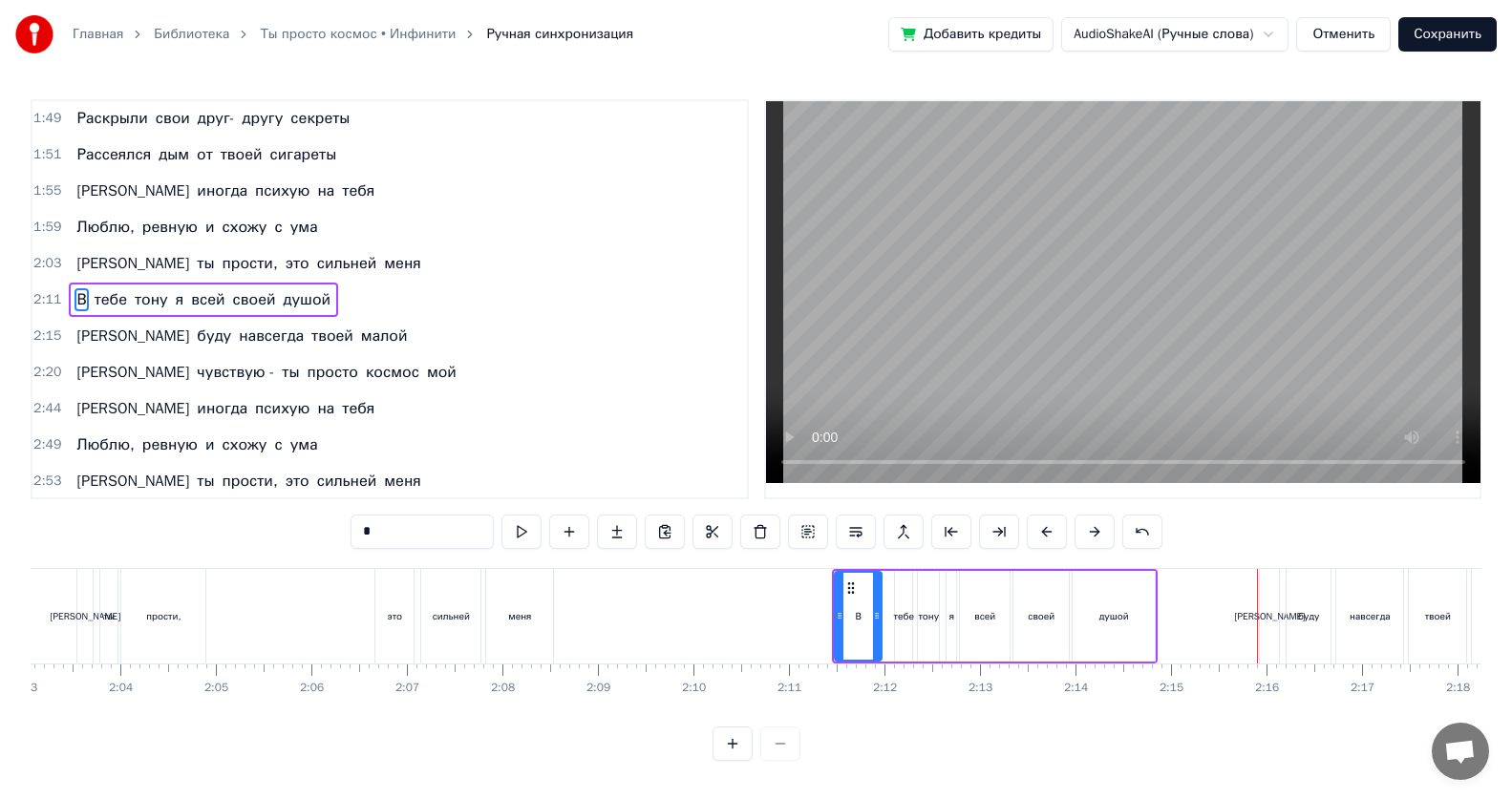 drag, startPoint x: 868, startPoint y: 615, endPoint x: 876, endPoint y: 621, distance: 10 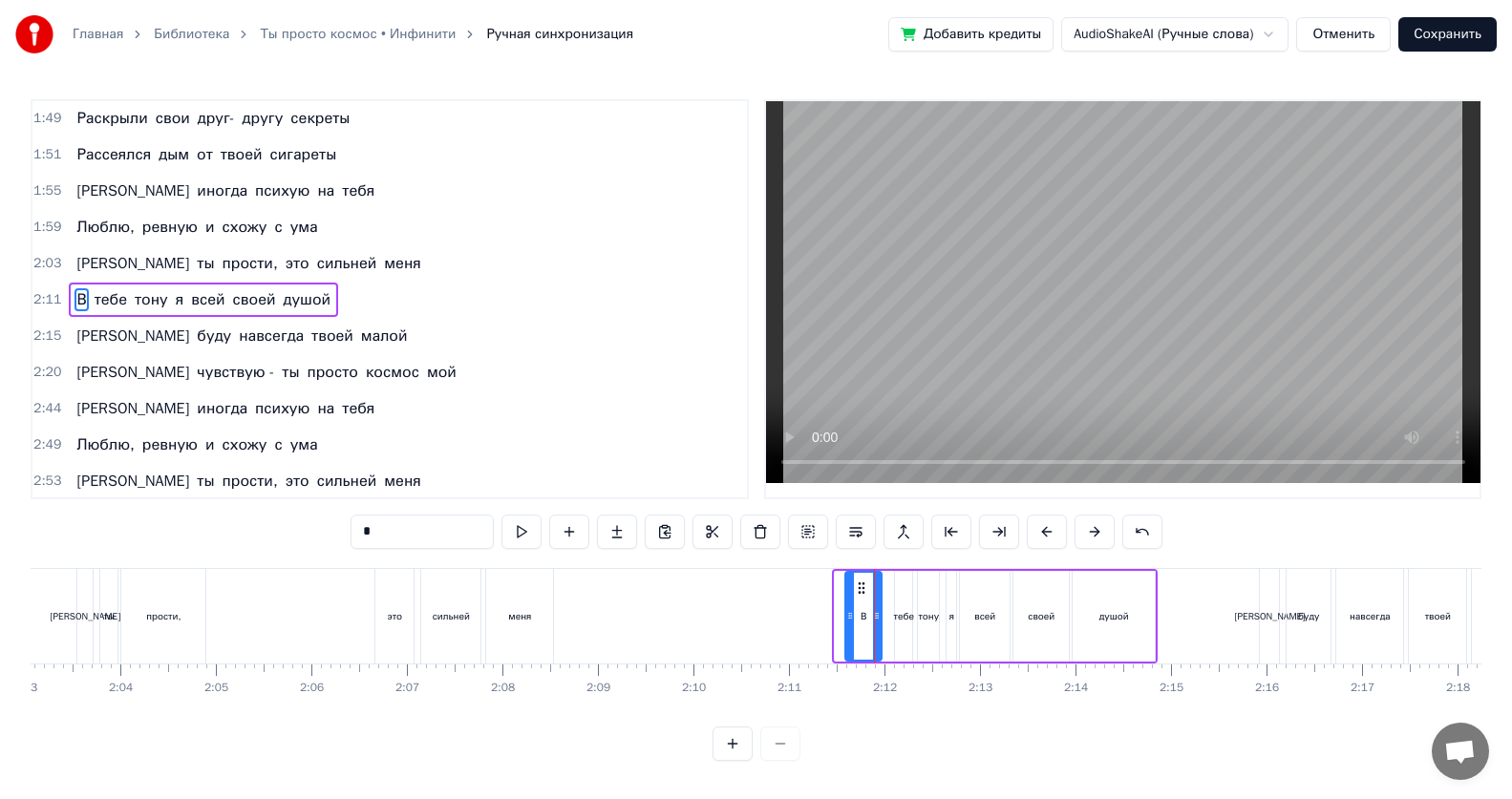 drag, startPoint x: 842, startPoint y: 617, endPoint x: 853, endPoint y: 626, distance: 14.21267 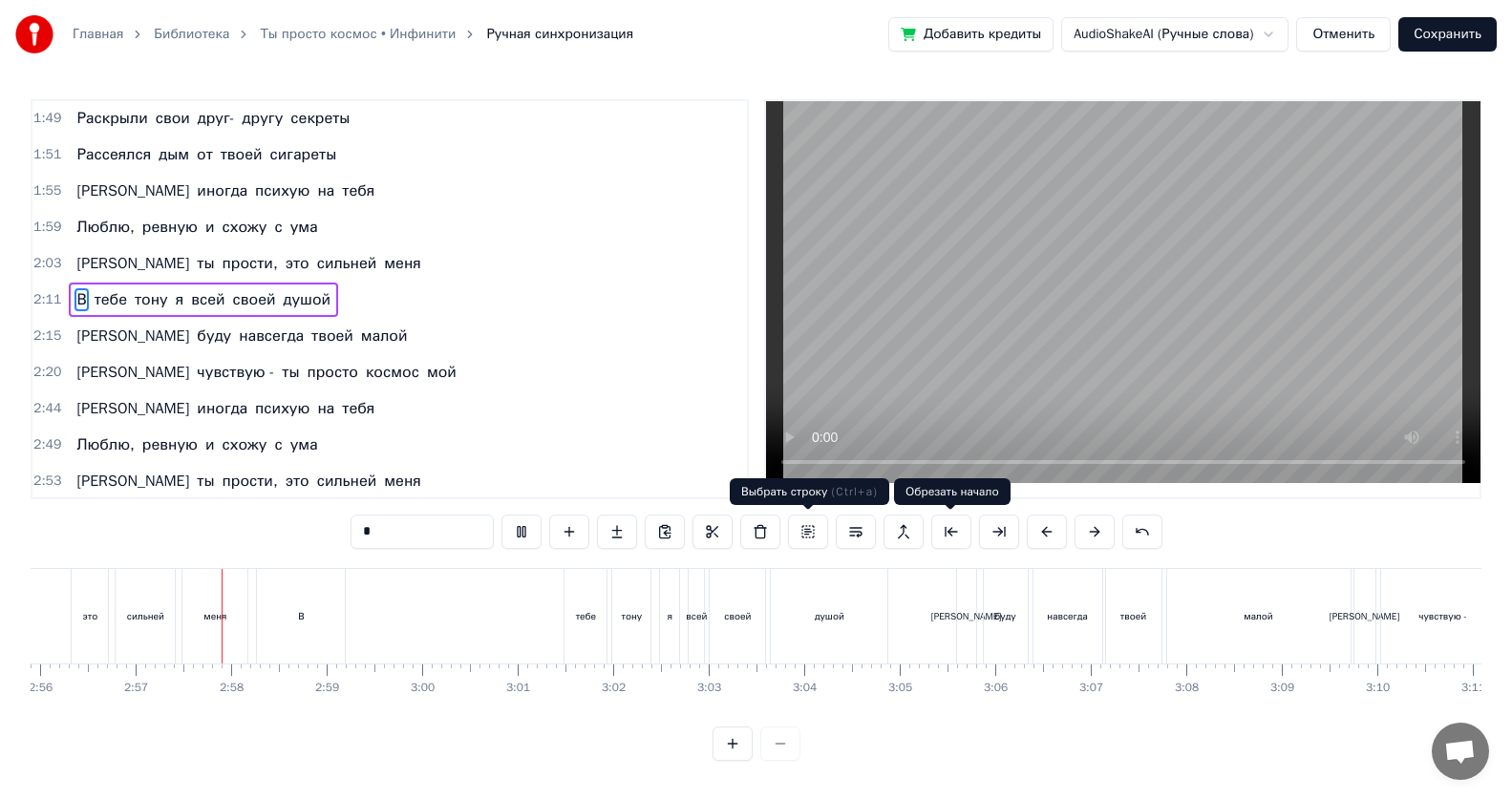 scroll, scrollTop: 0, scrollLeft: 16839, axis: horizontal 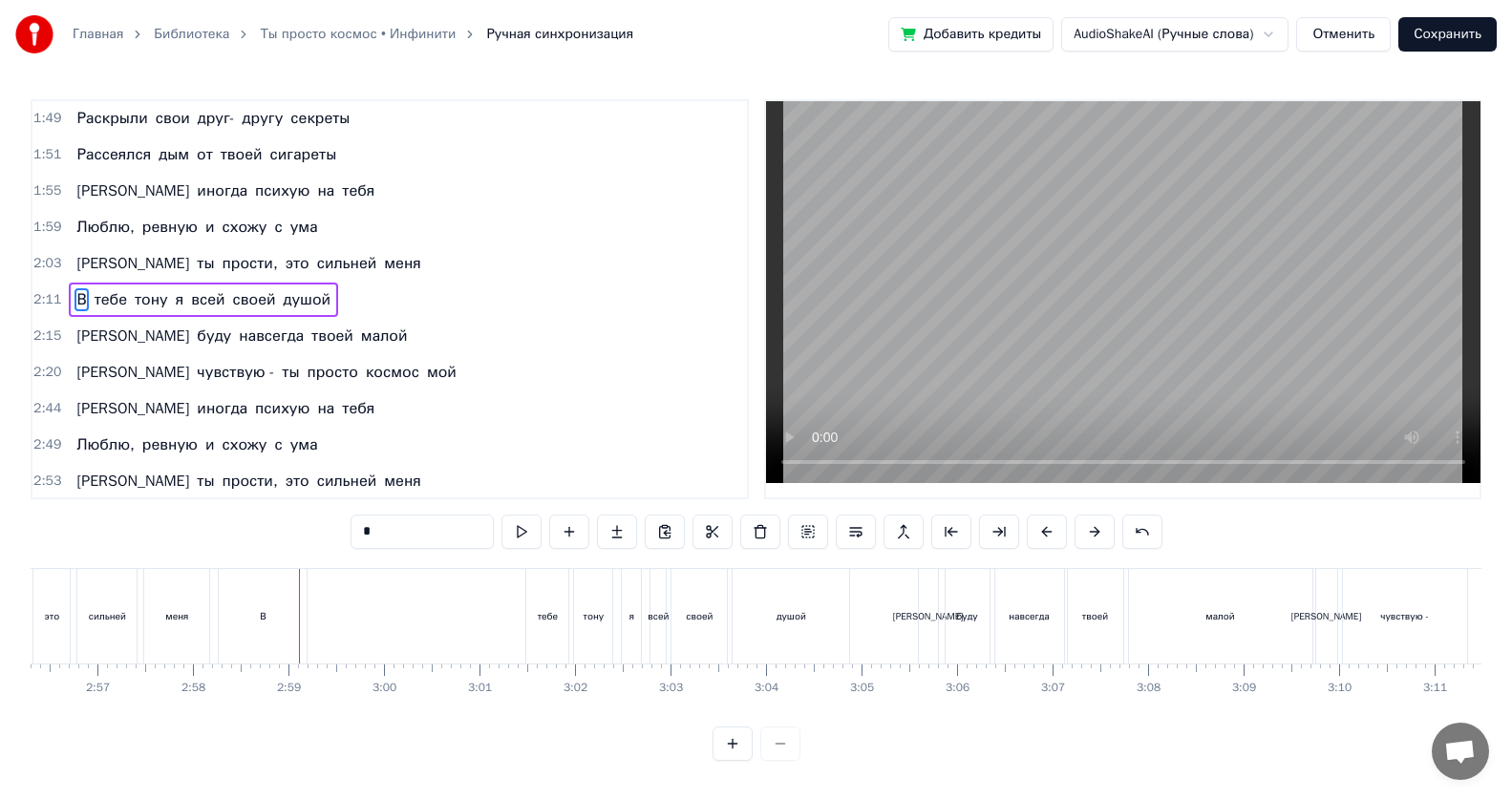 click on "В" at bounding box center [263, 616] 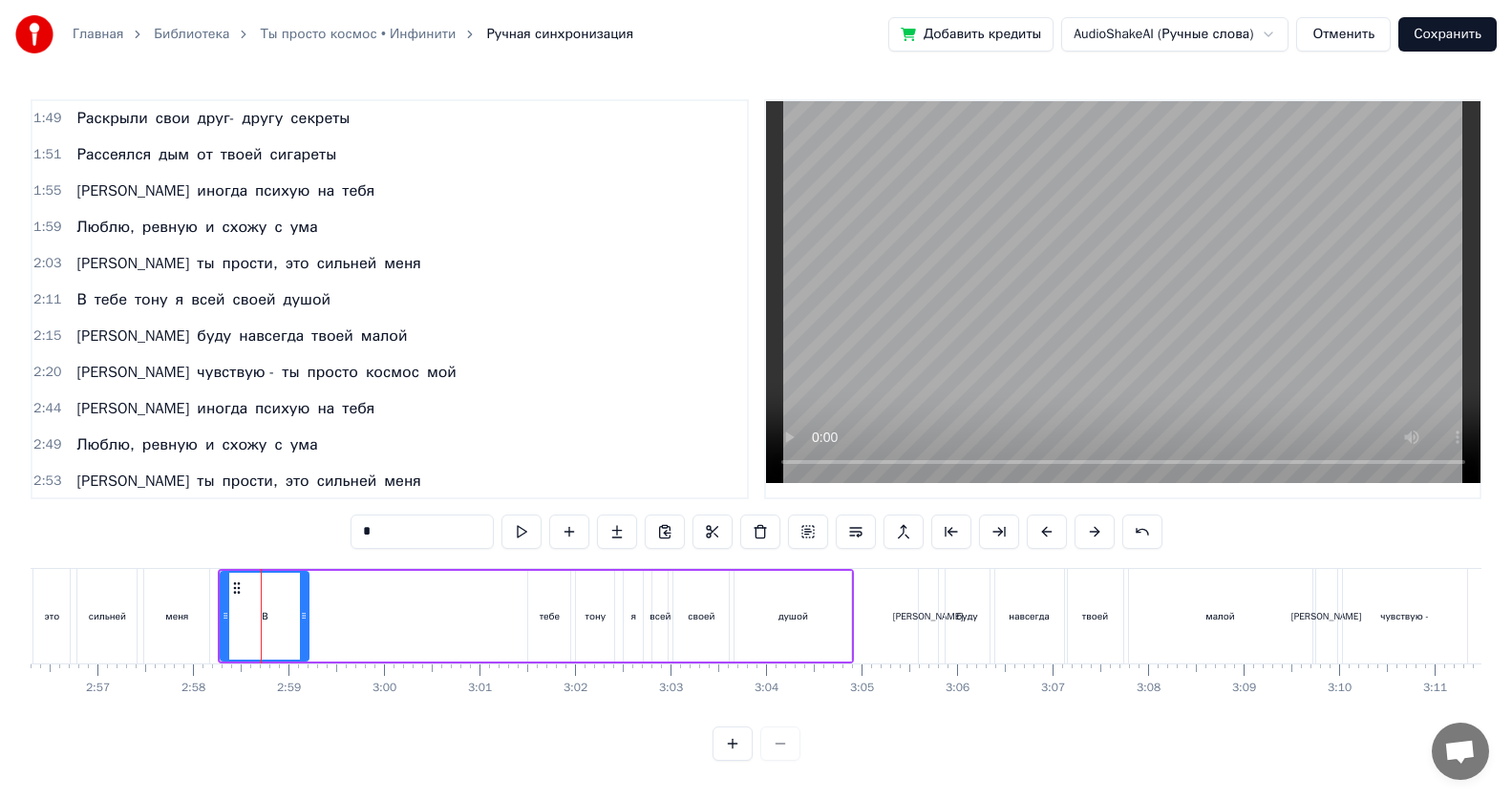 scroll, scrollTop: 7, scrollLeft: 0, axis: vertical 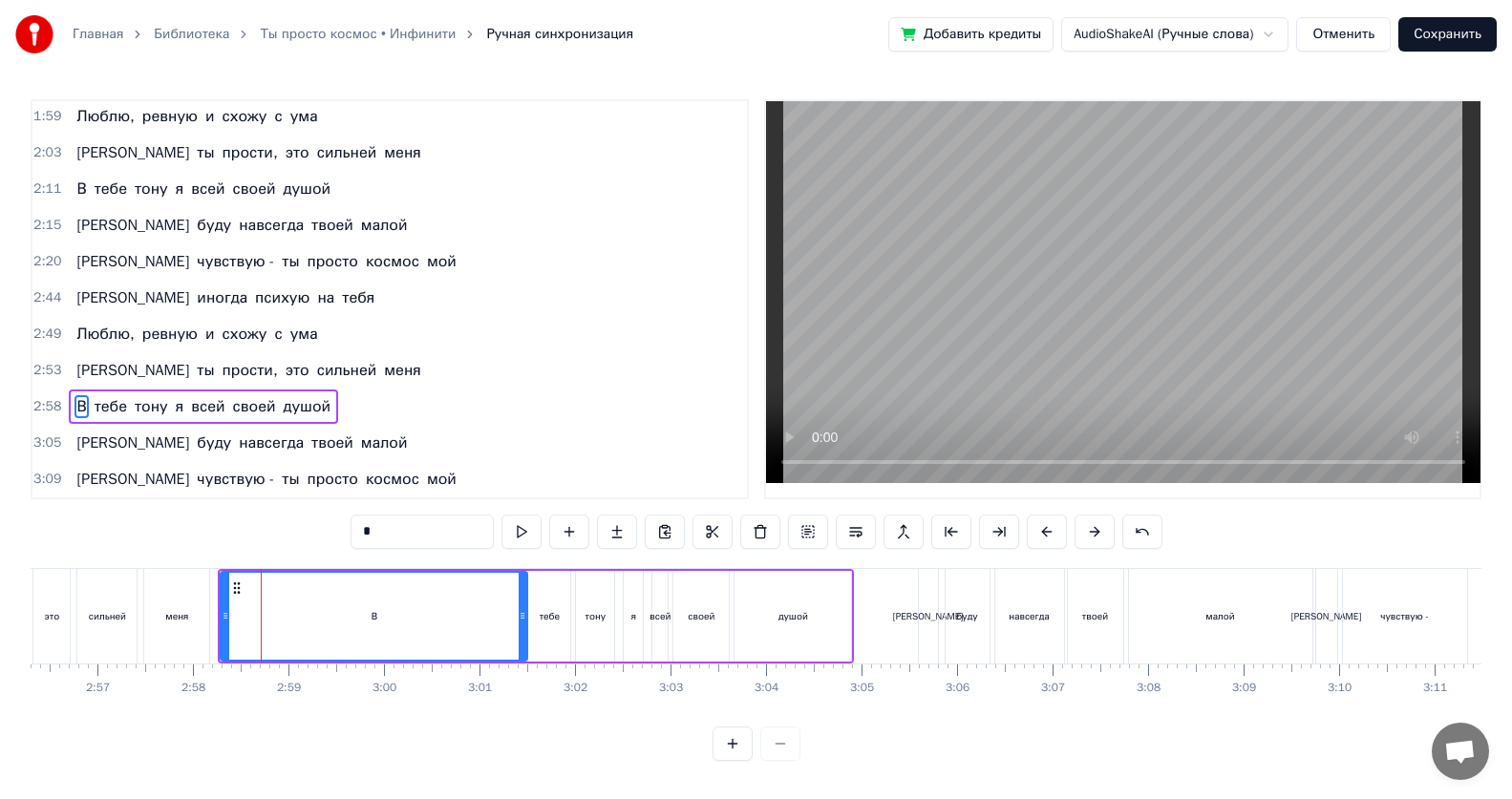 drag, startPoint x: 306, startPoint y: 605, endPoint x: 524, endPoint y: 641, distance: 220.95248 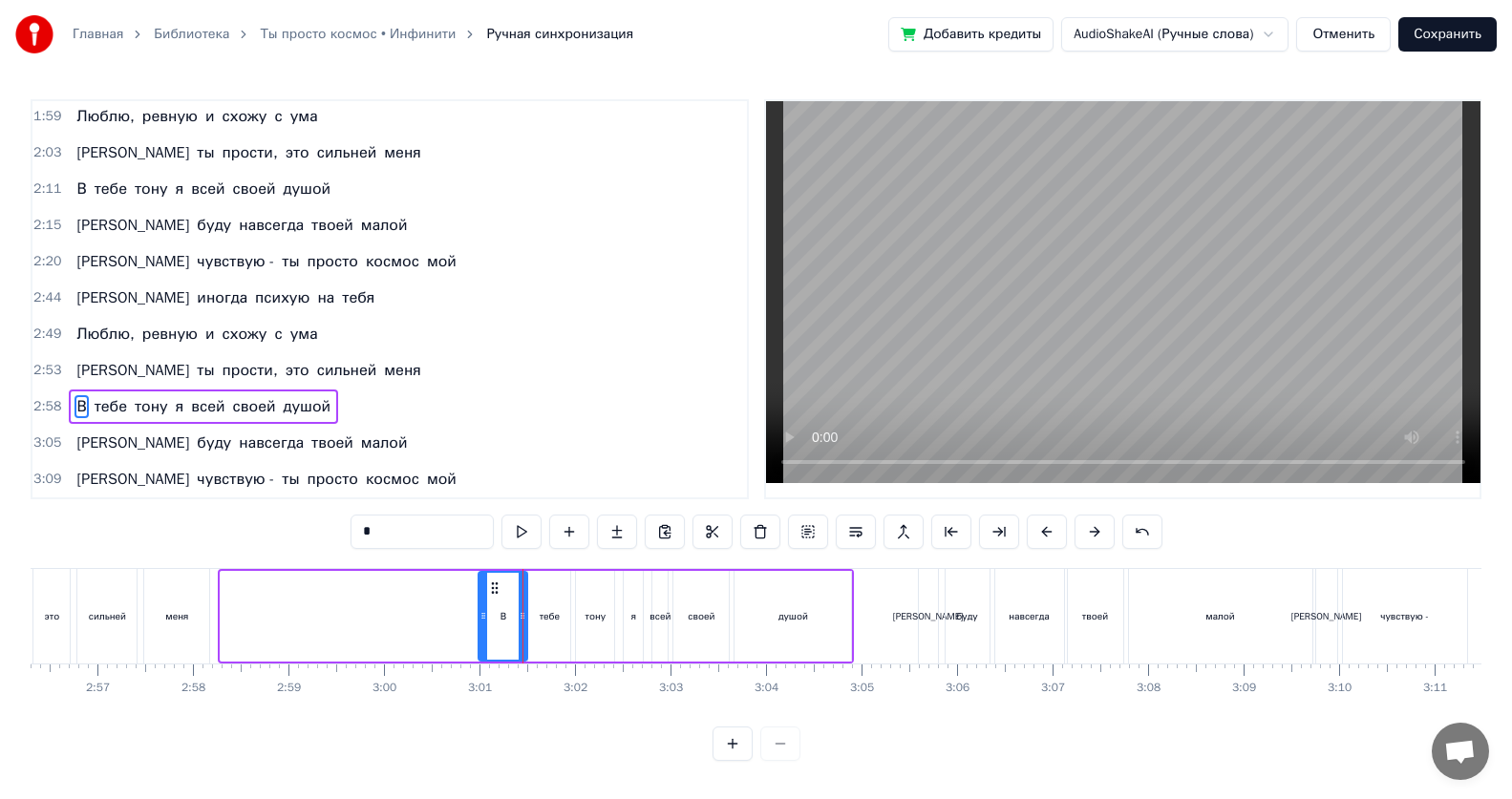 drag, startPoint x: 226, startPoint y: 606, endPoint x: 484, endPoint y: 631, distance: 259.20841 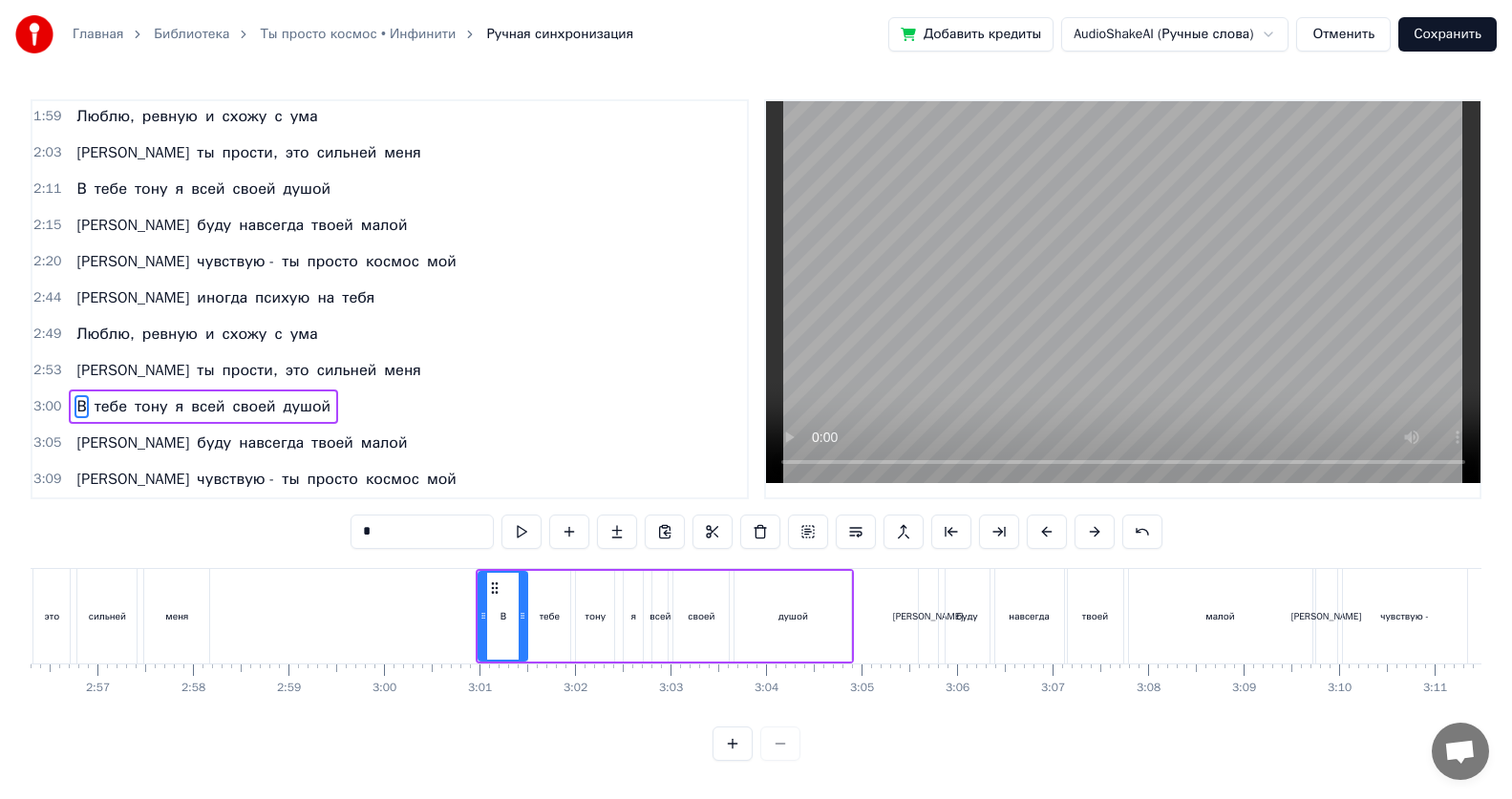 scroll, scrollTop: 0, scrollLeft: 16739, axis: horizontal 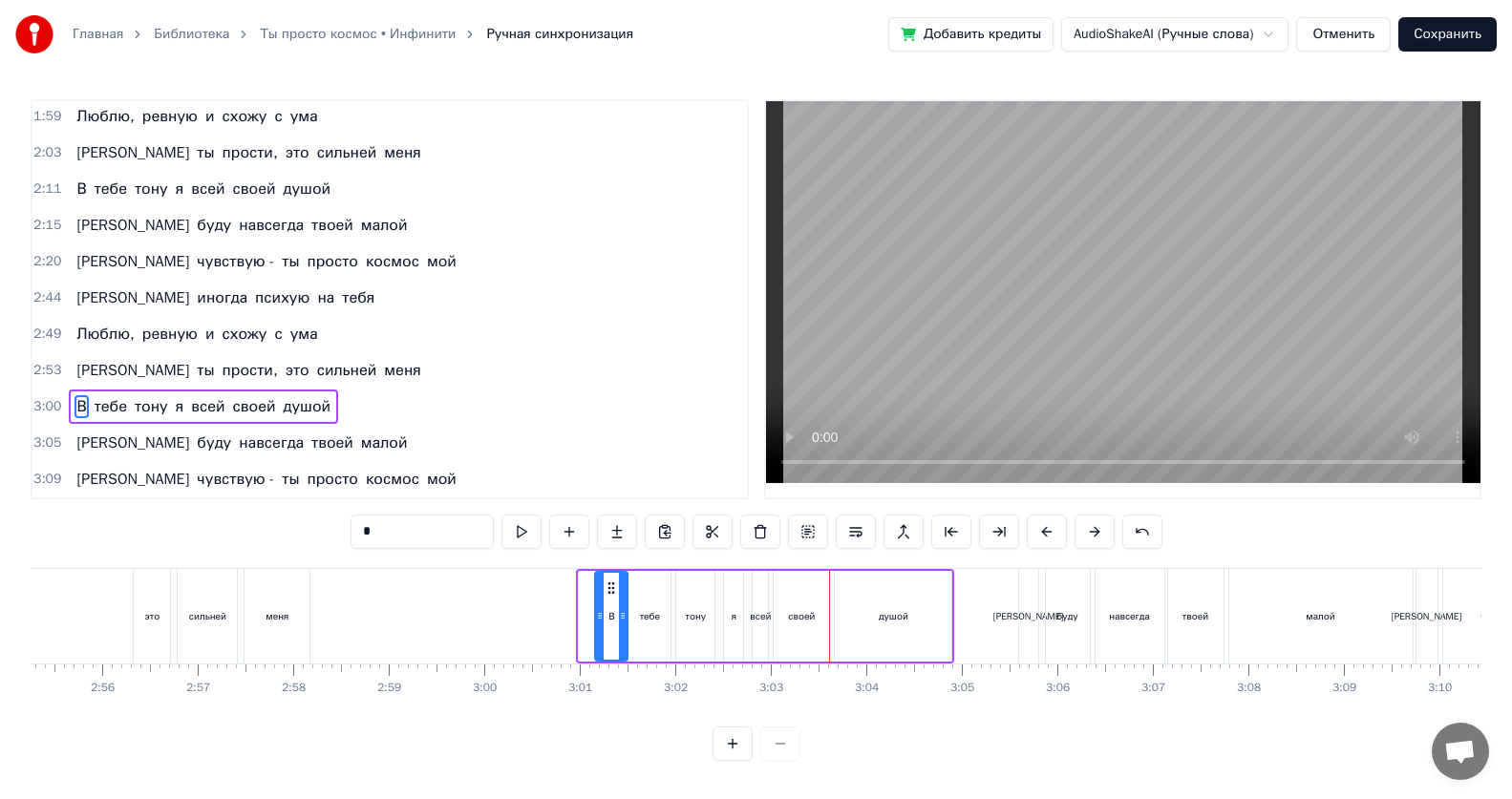 drag, startPoint x: 583, startPoint y: 615, endPoint x: 599, endPoint y: 620, distance: 16.763055 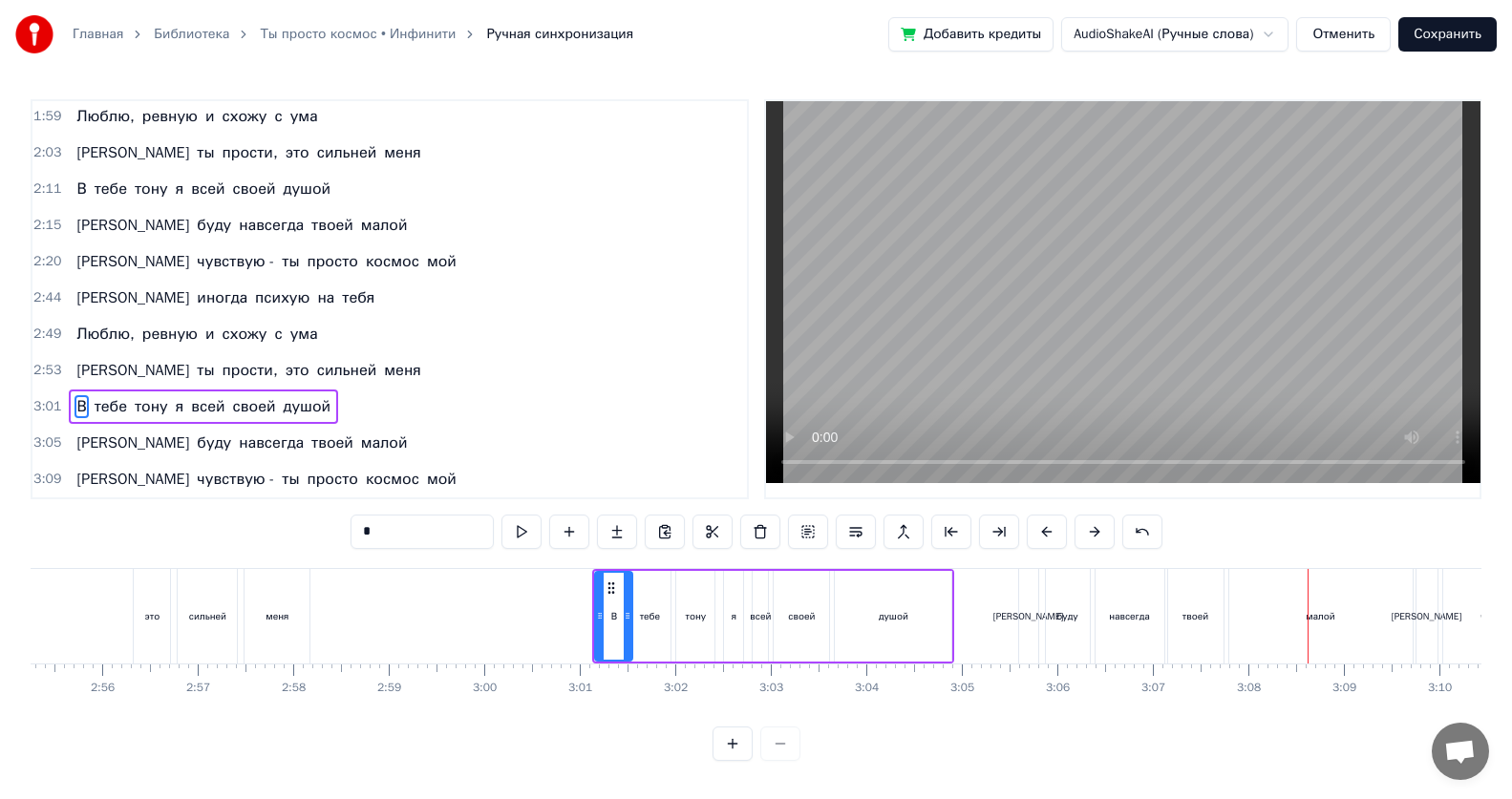 click 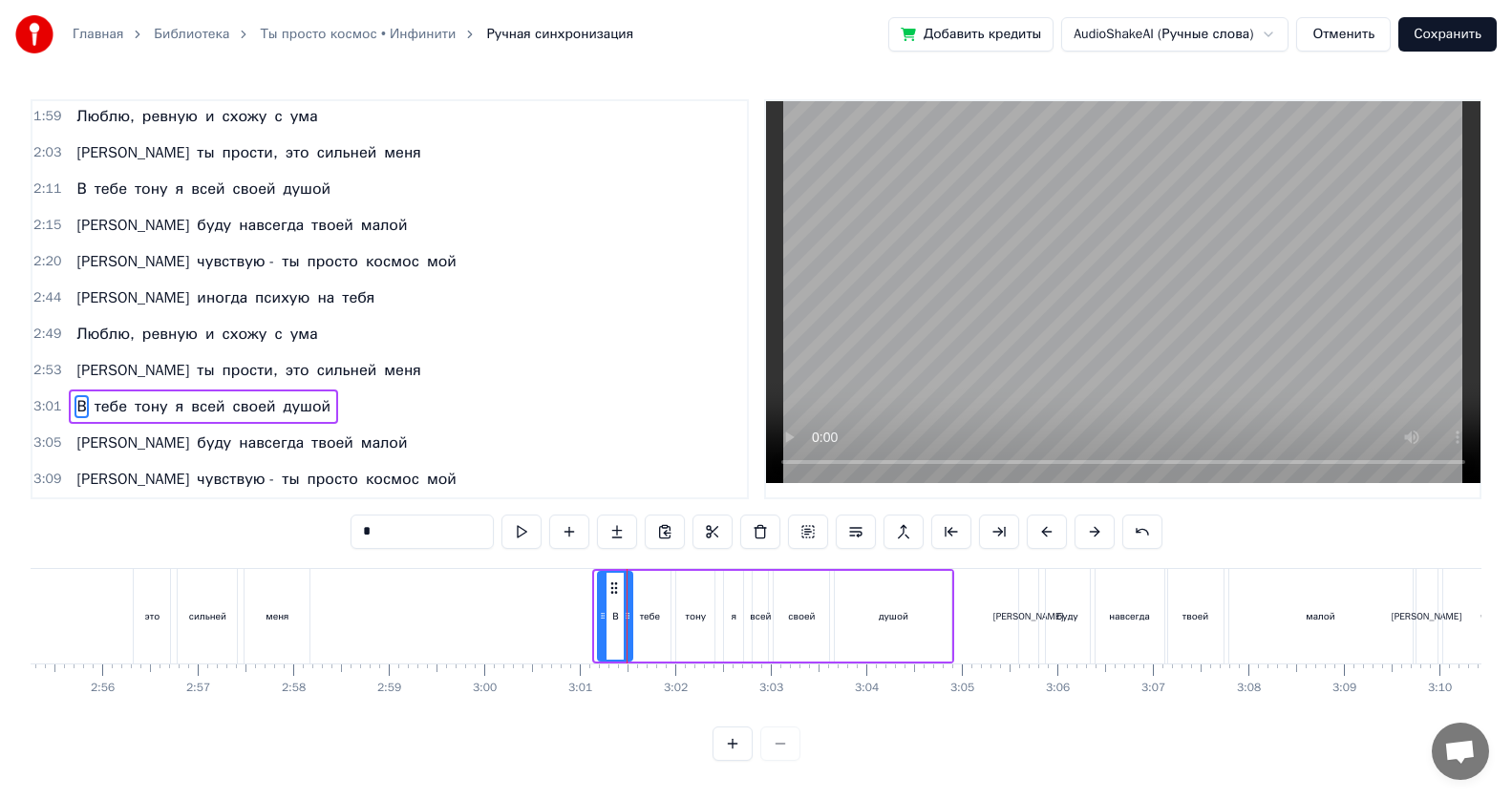 click 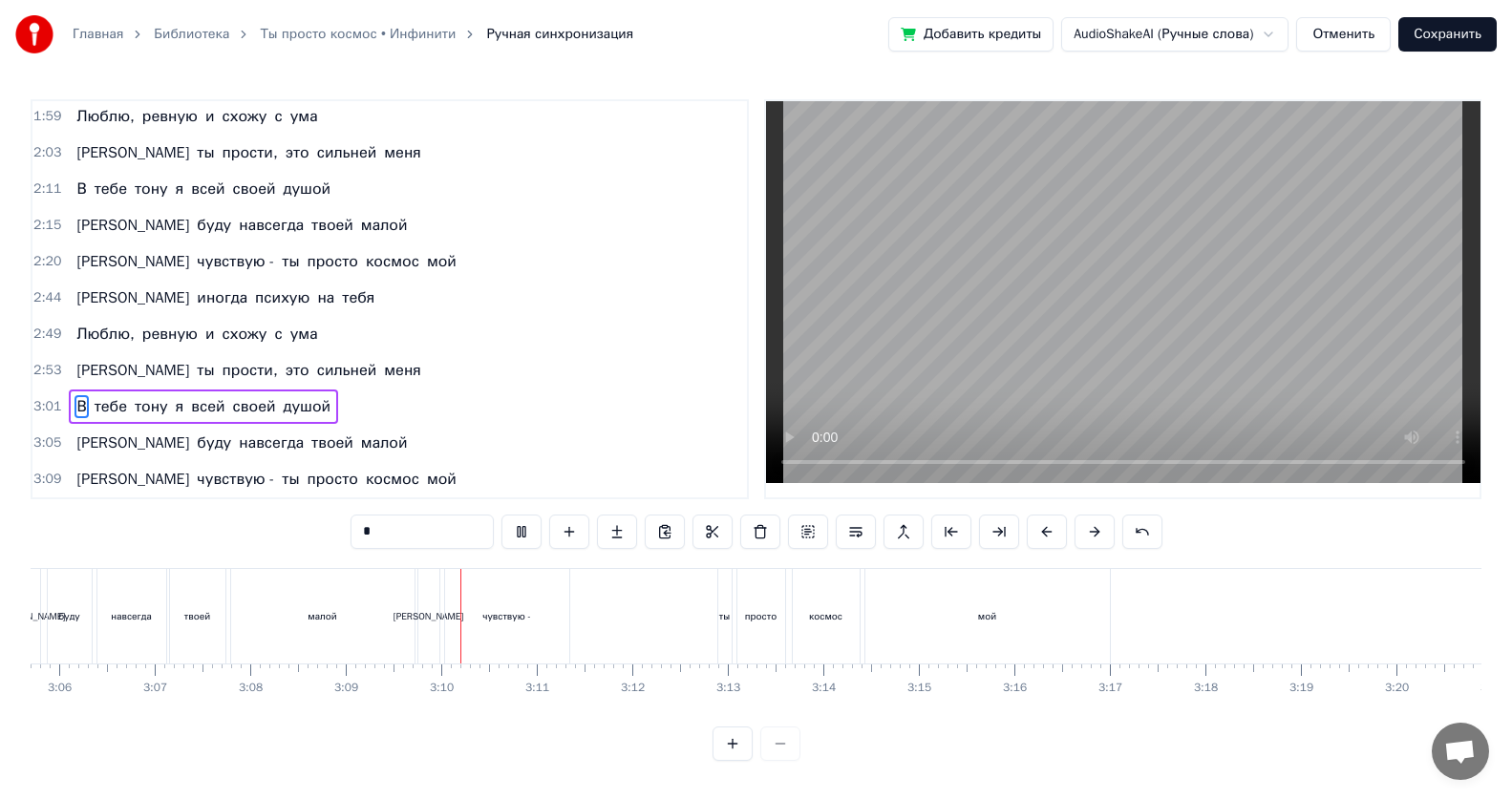 scroll, scrollTop: 0, scrollLeft: 17885, axis: horizontal 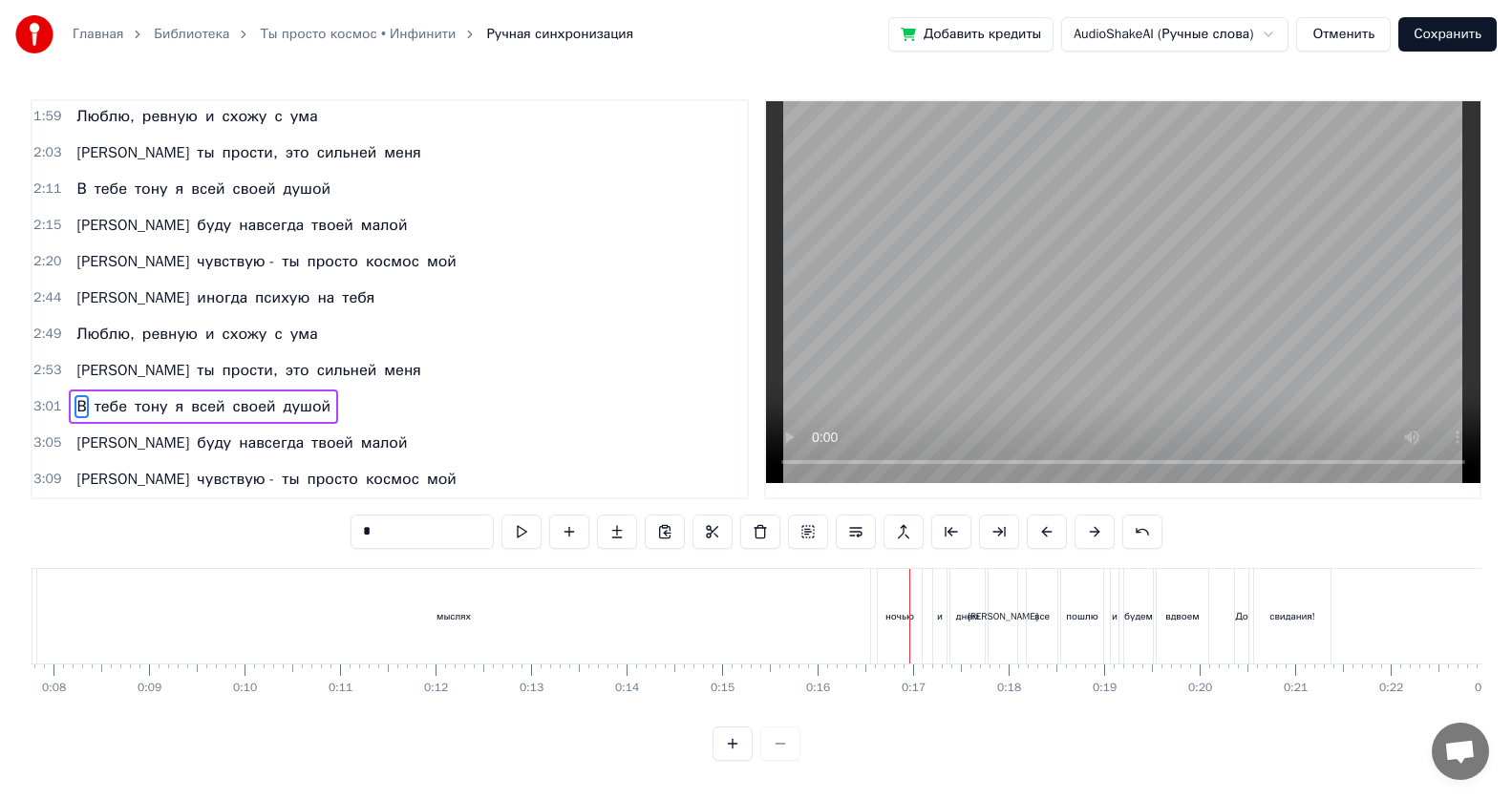 click on "мыслях" at bounding box center (454, 616) 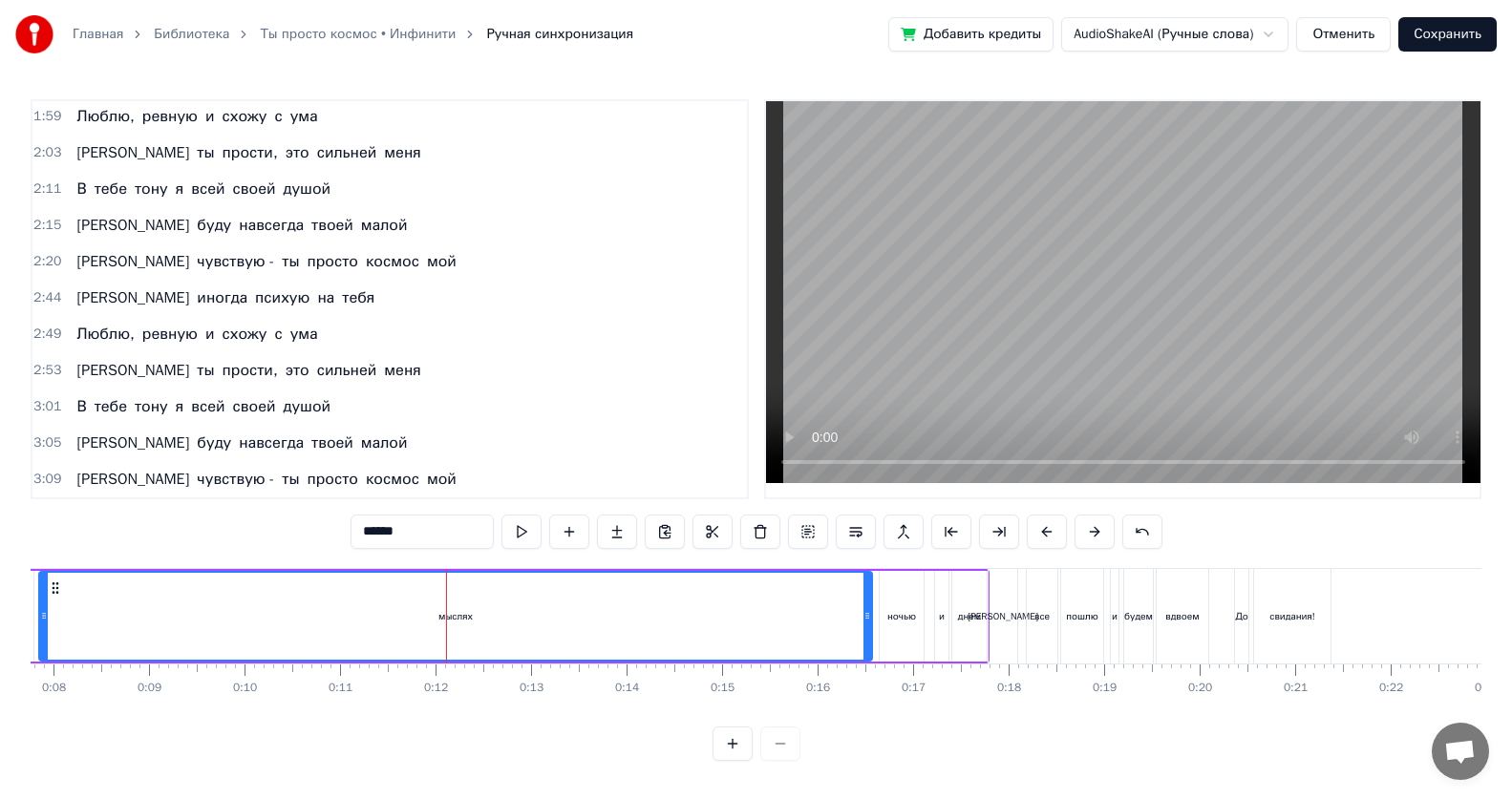 scroll, scrollTop: 0, scrollLeft: 0, axis: both 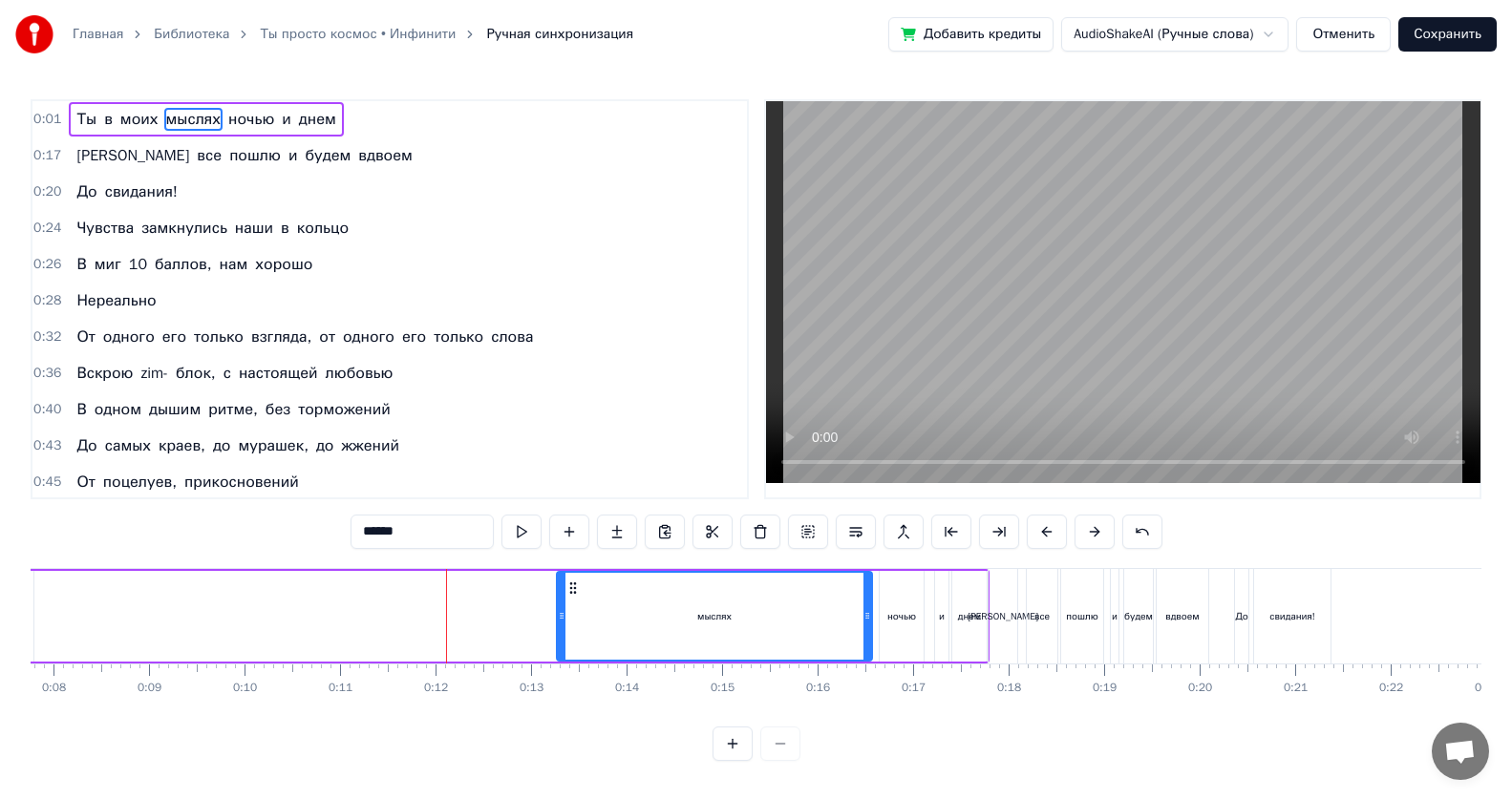 drag, startPoint x: 42, startPoint y: 616, endPoint x: 560, endPoint y: 724, distance: 529.13892 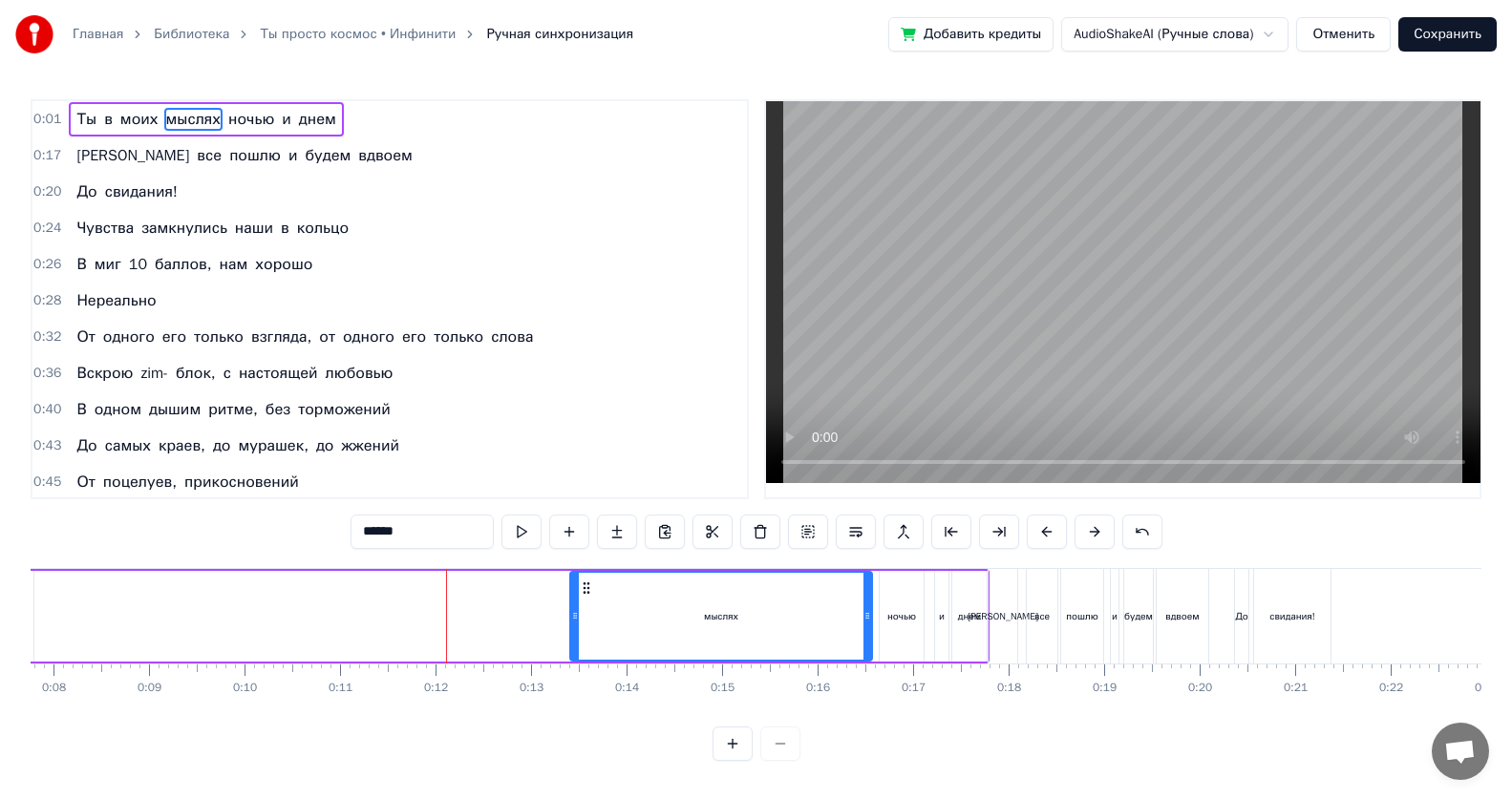 drag, startPoint x: 563, startPoint y: 617, endPoint x: 576, endPoint y: 626, distance: 15.81139 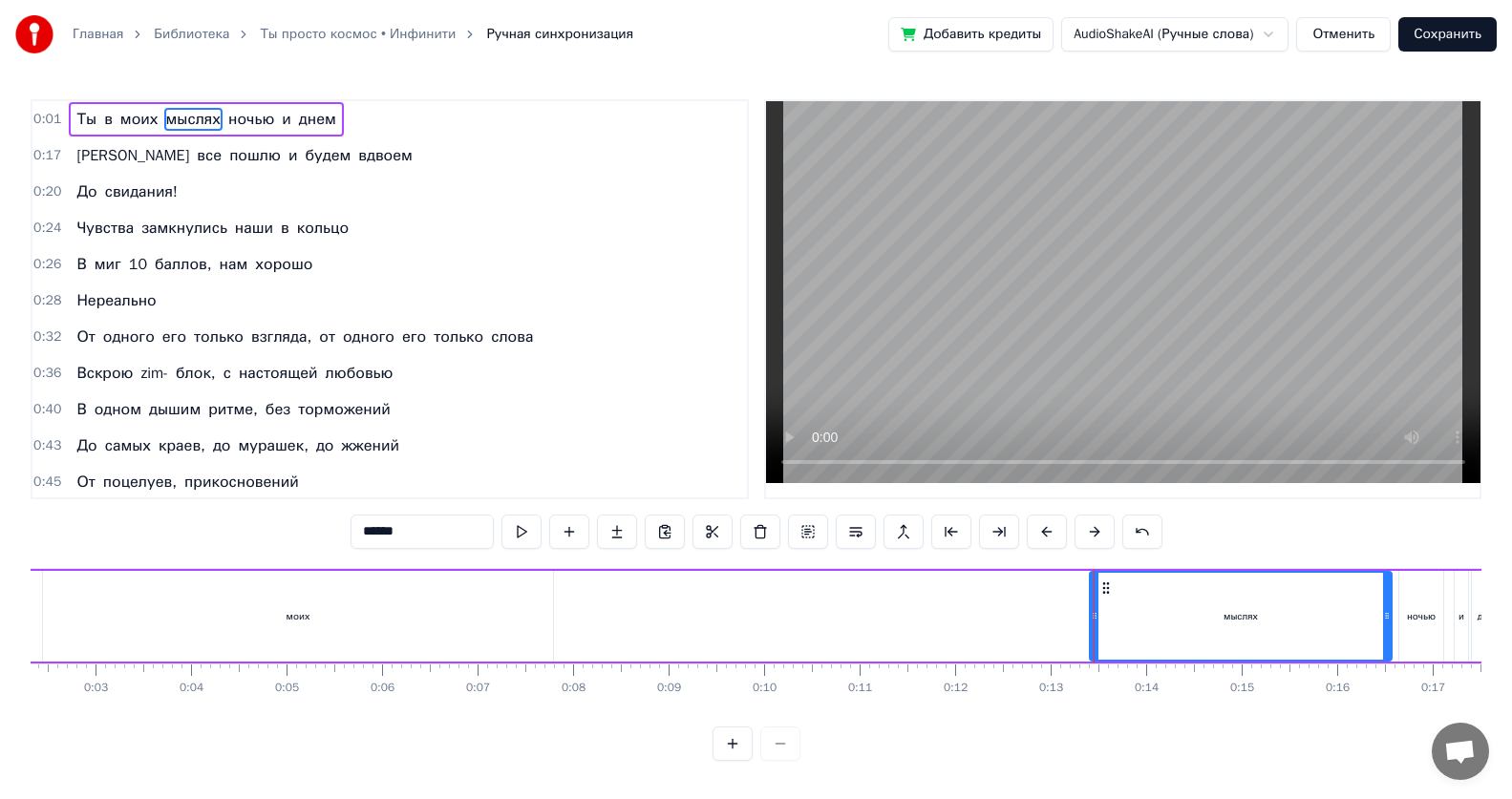 scroll, scrollTop: 0, scrollLeft: 0, axis: both 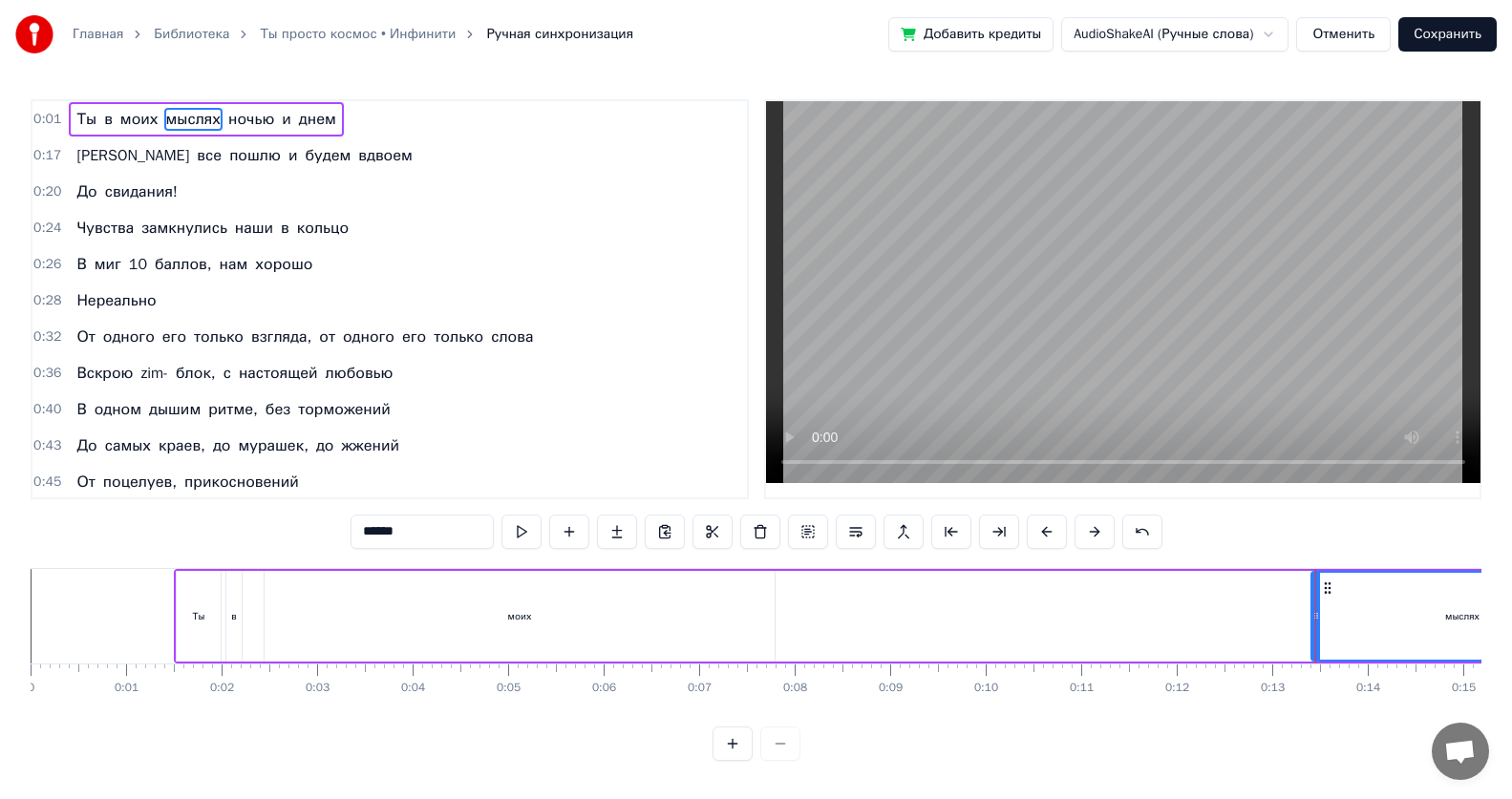 click on "моих" at bounding box center [520, 616] 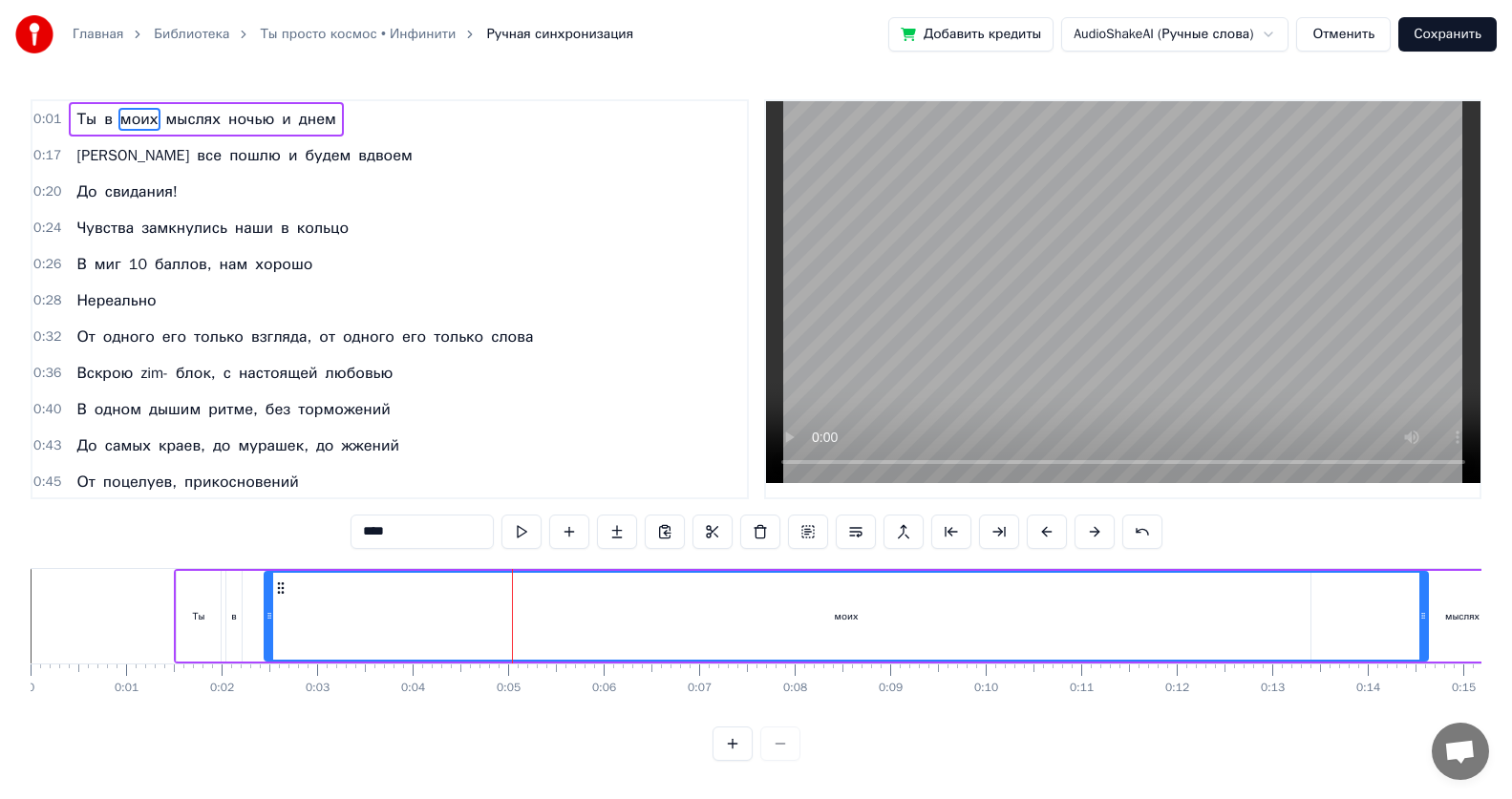 drag, startPoint x: 766, startPoint y: 614, endPoint x: 1419, endPoint y: 707, distance: 659.5893 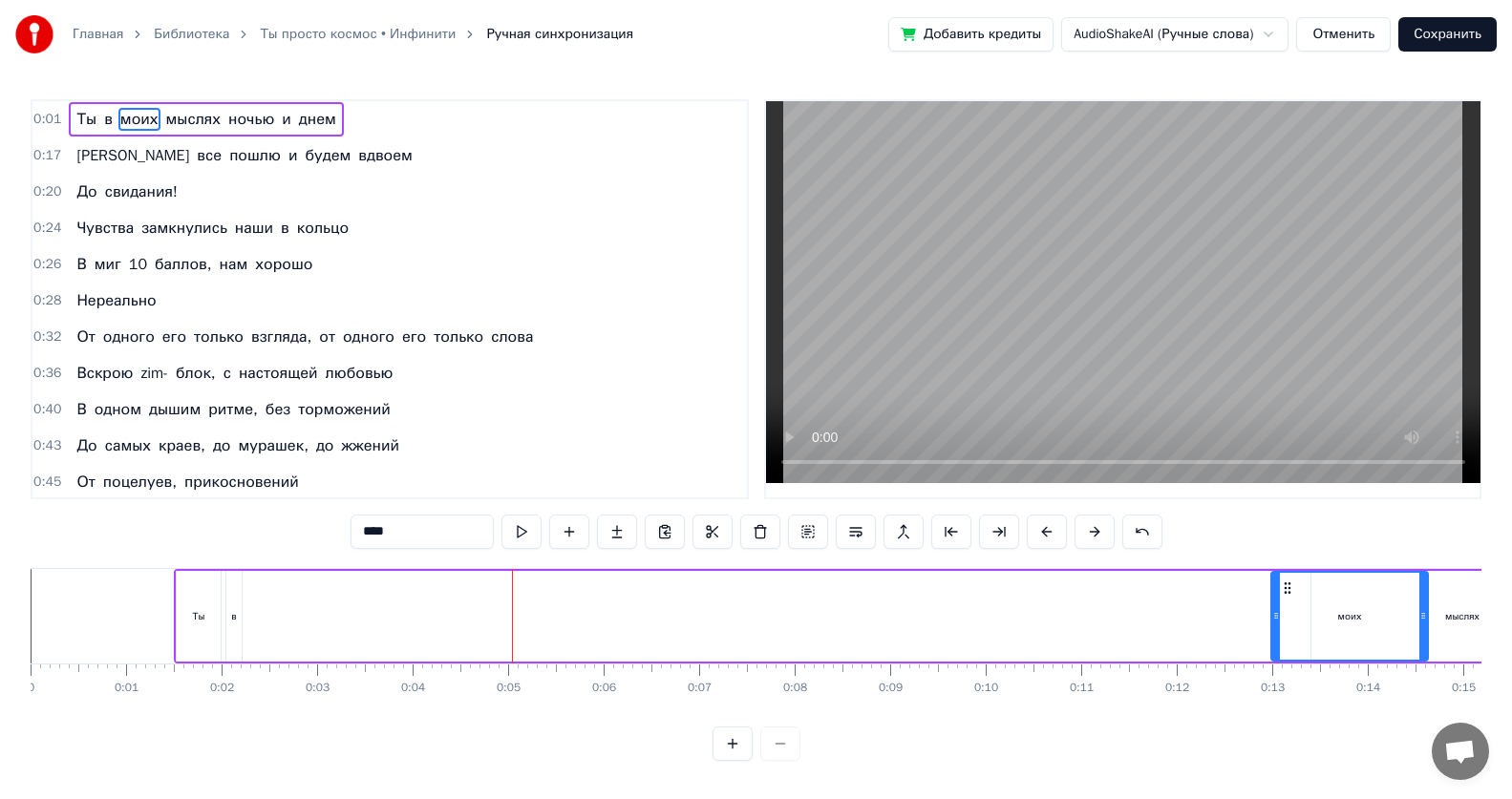 drag, startPoint x: 268, startPoint y: 619, endPoint x: 1275, endPoint y: 736, distance: 1013.7741 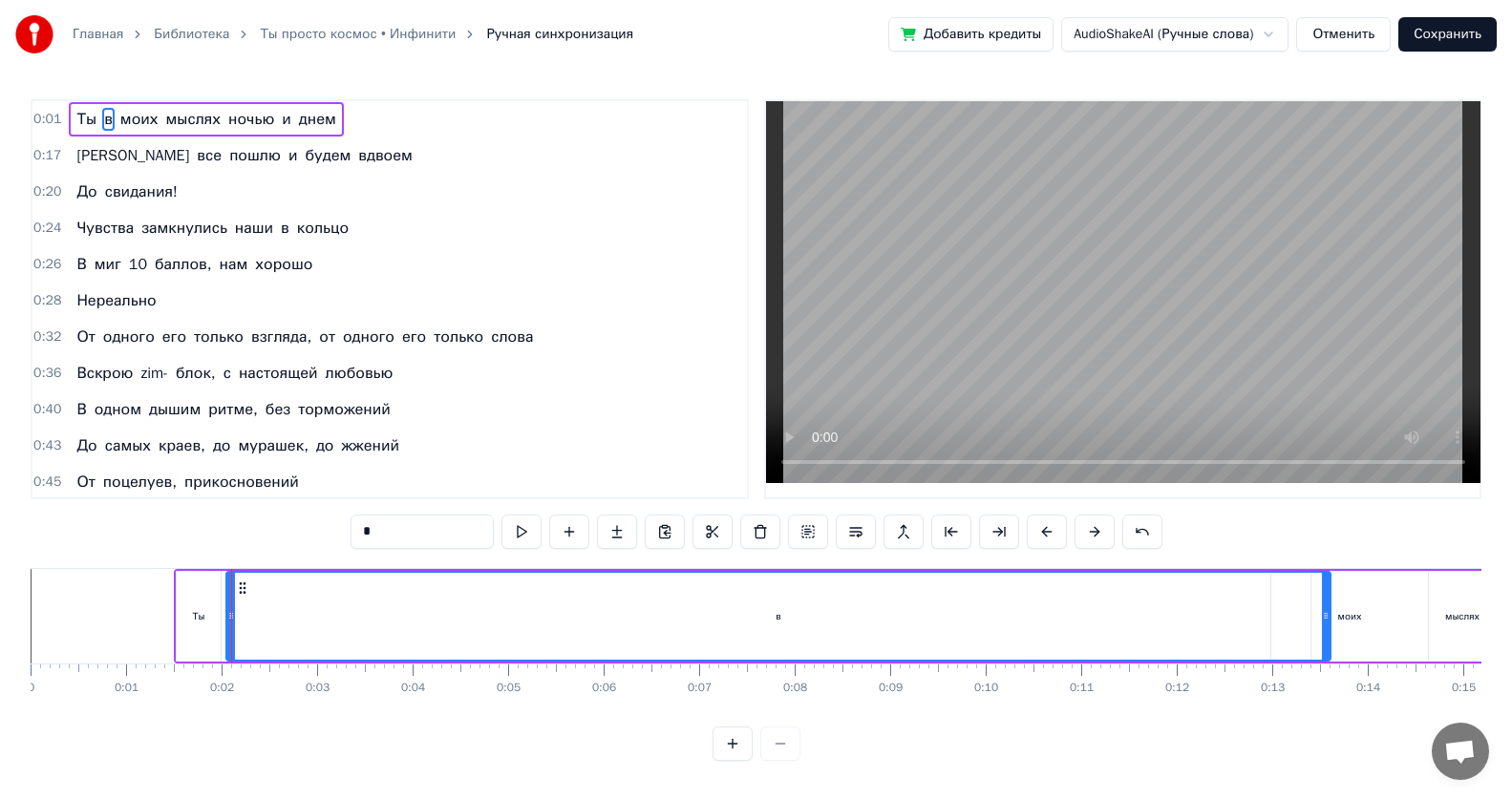 drag, startPoint x: 239, startPoint y: 621, endPoint x: 1328, endPoint y: 765, distance: 1098.479 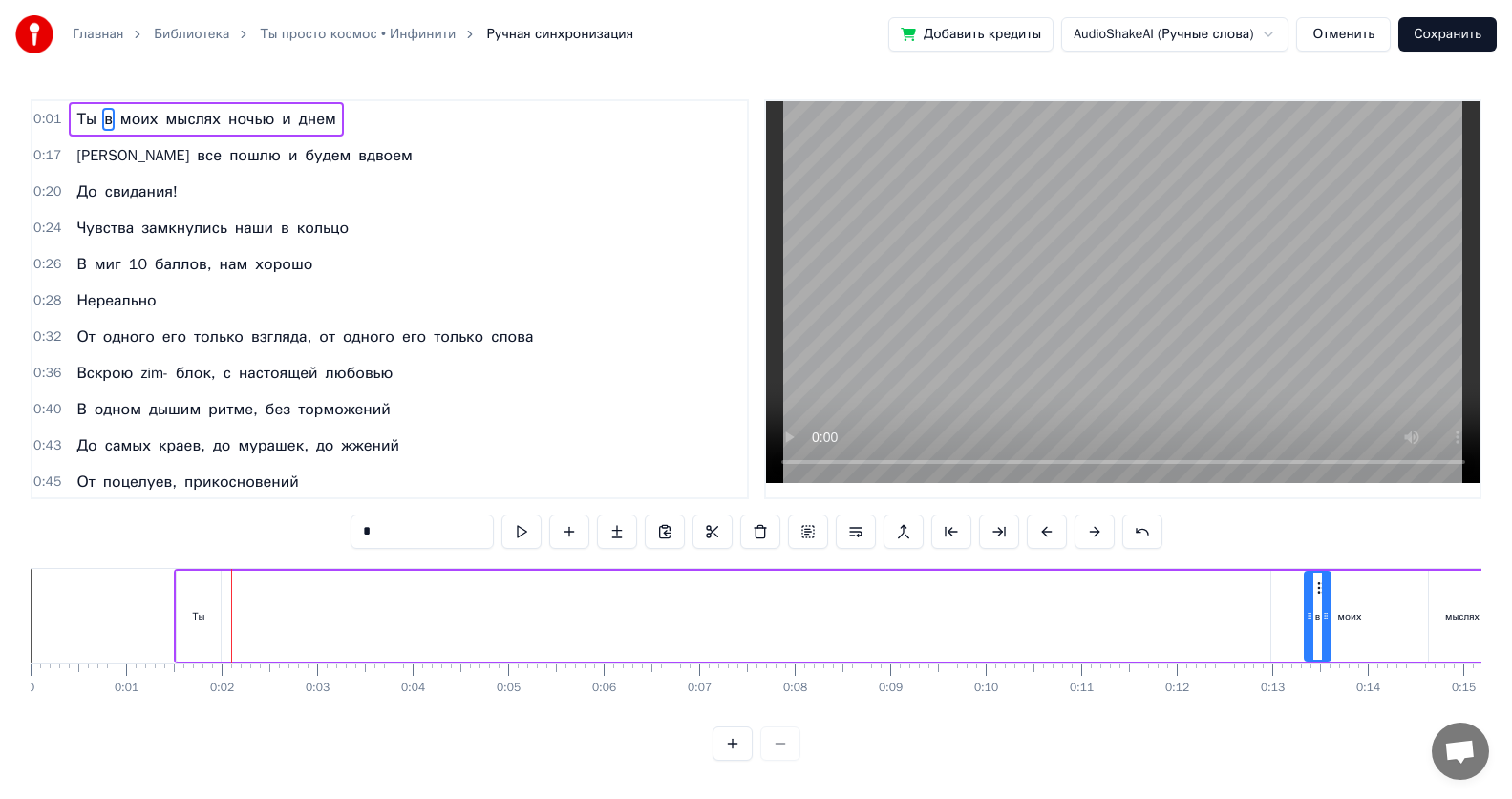 drag, startPoint x: 233, startPoint y: 613, endPoint x: 1311, endPoint y: 735, distance: 1084.8816 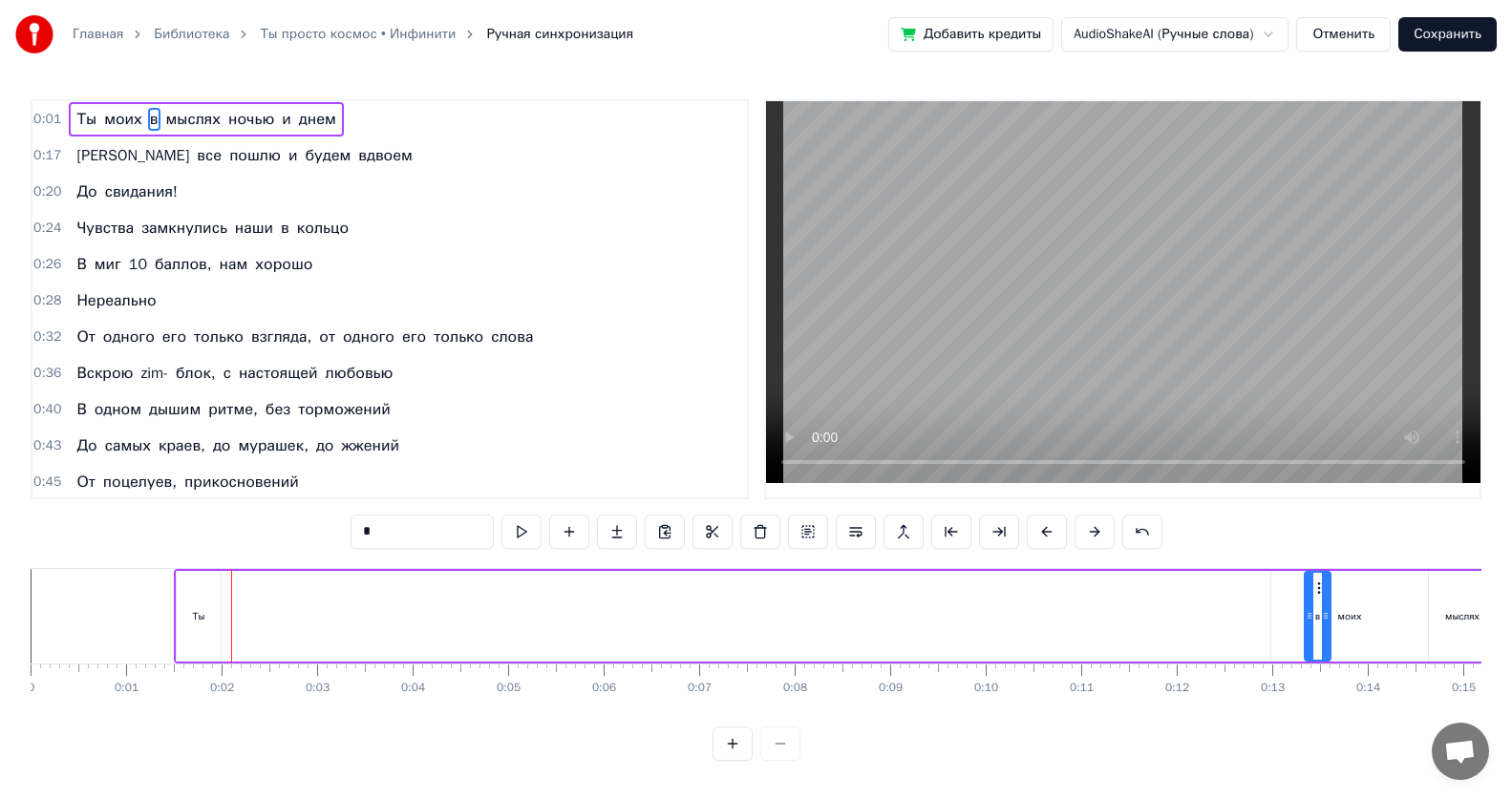click on "Ты" at bounding box center [199, 616] 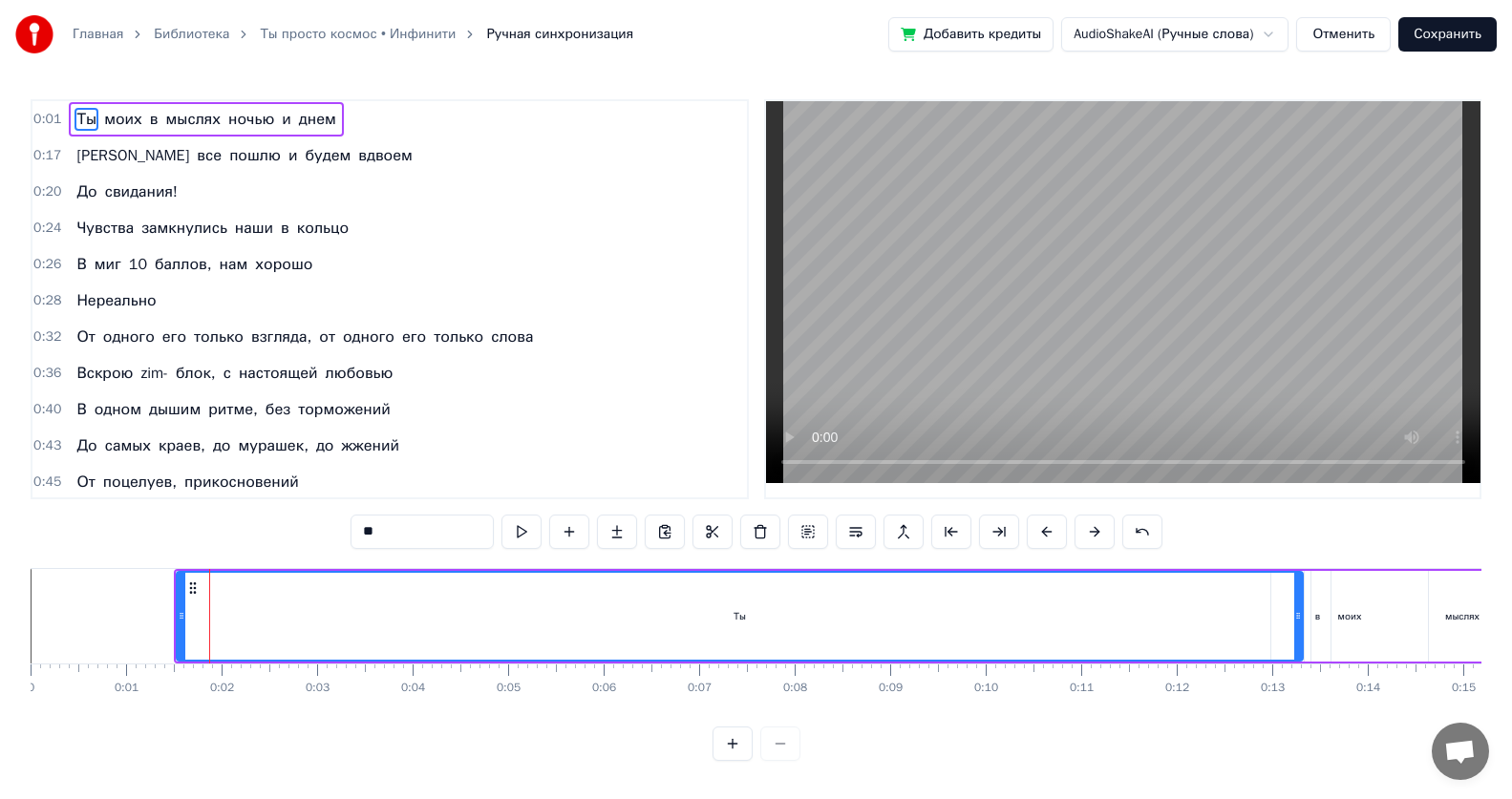 drag, startPoint x: 215, startPoint y: 615, endPoint x: 1297, endPoint y: 734, distance: 1088.5242 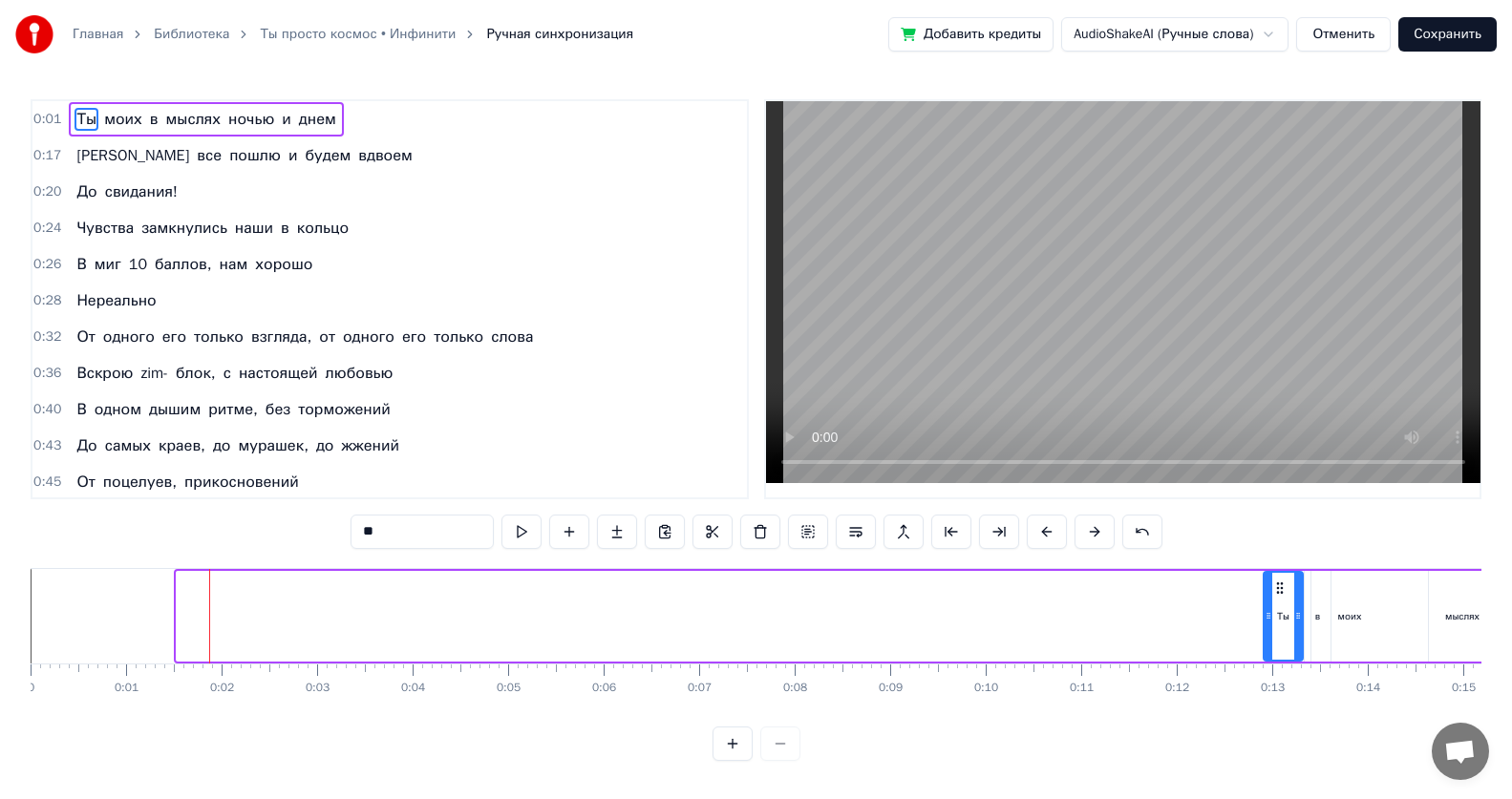 drag, startPoint x: 178, startPoint y: 614, endPoint x: 1265, endPoint y: 760, distance: 1096.7611 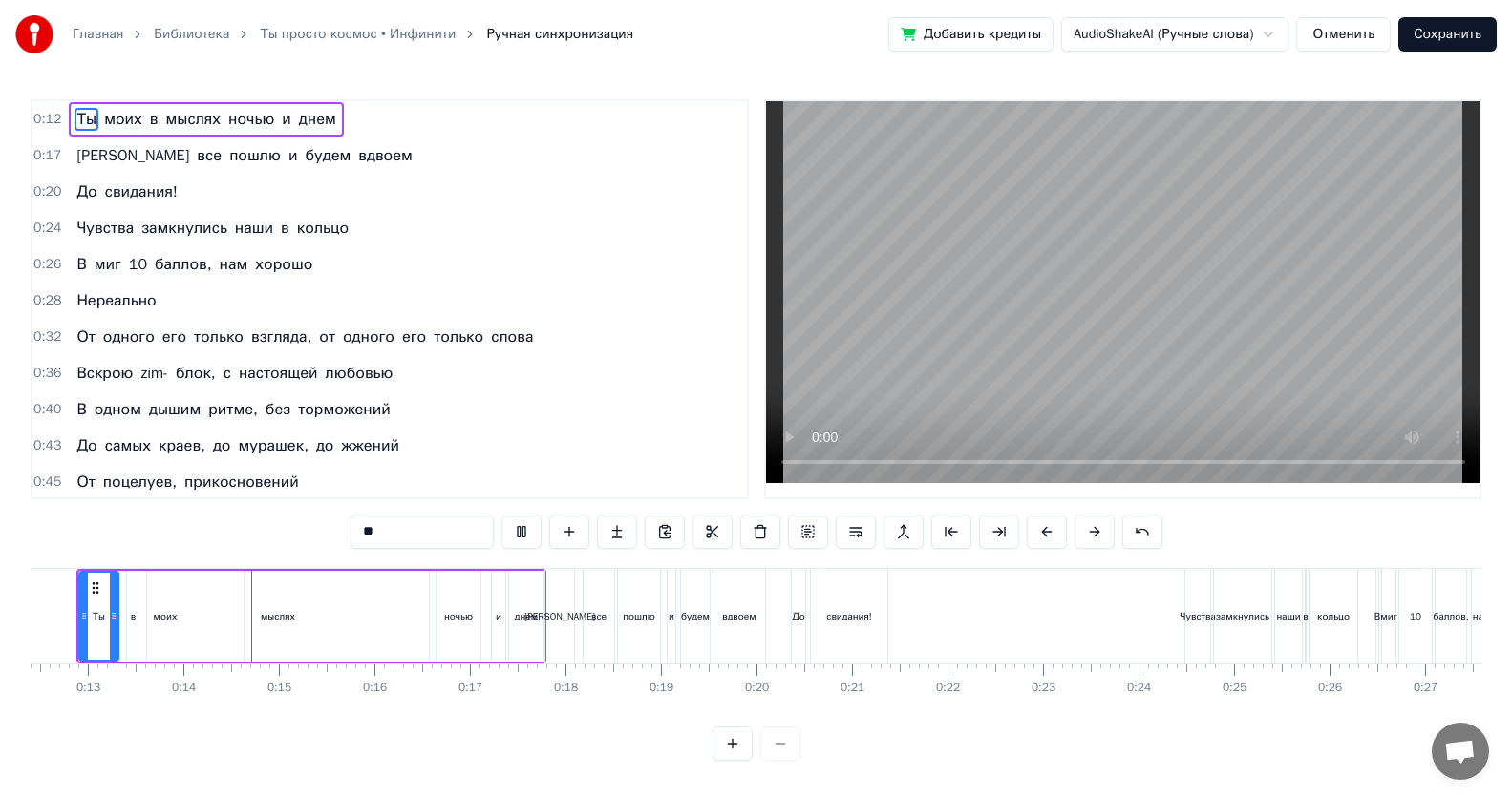 scroll, scrollTop: 0, scrollLeft: 1264, axis: horizontal 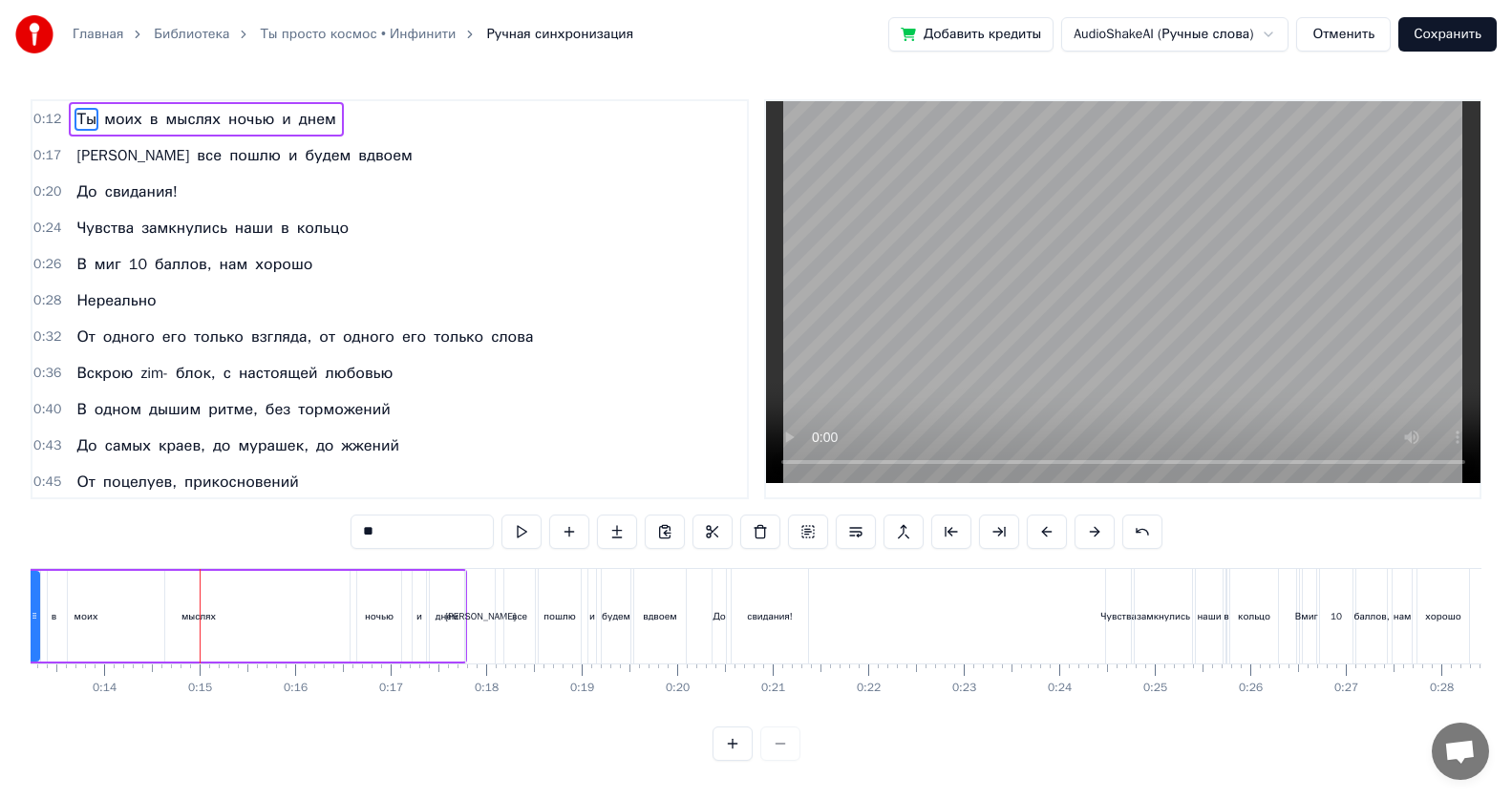 click on "мыслях" at bounding box center (199, 616) 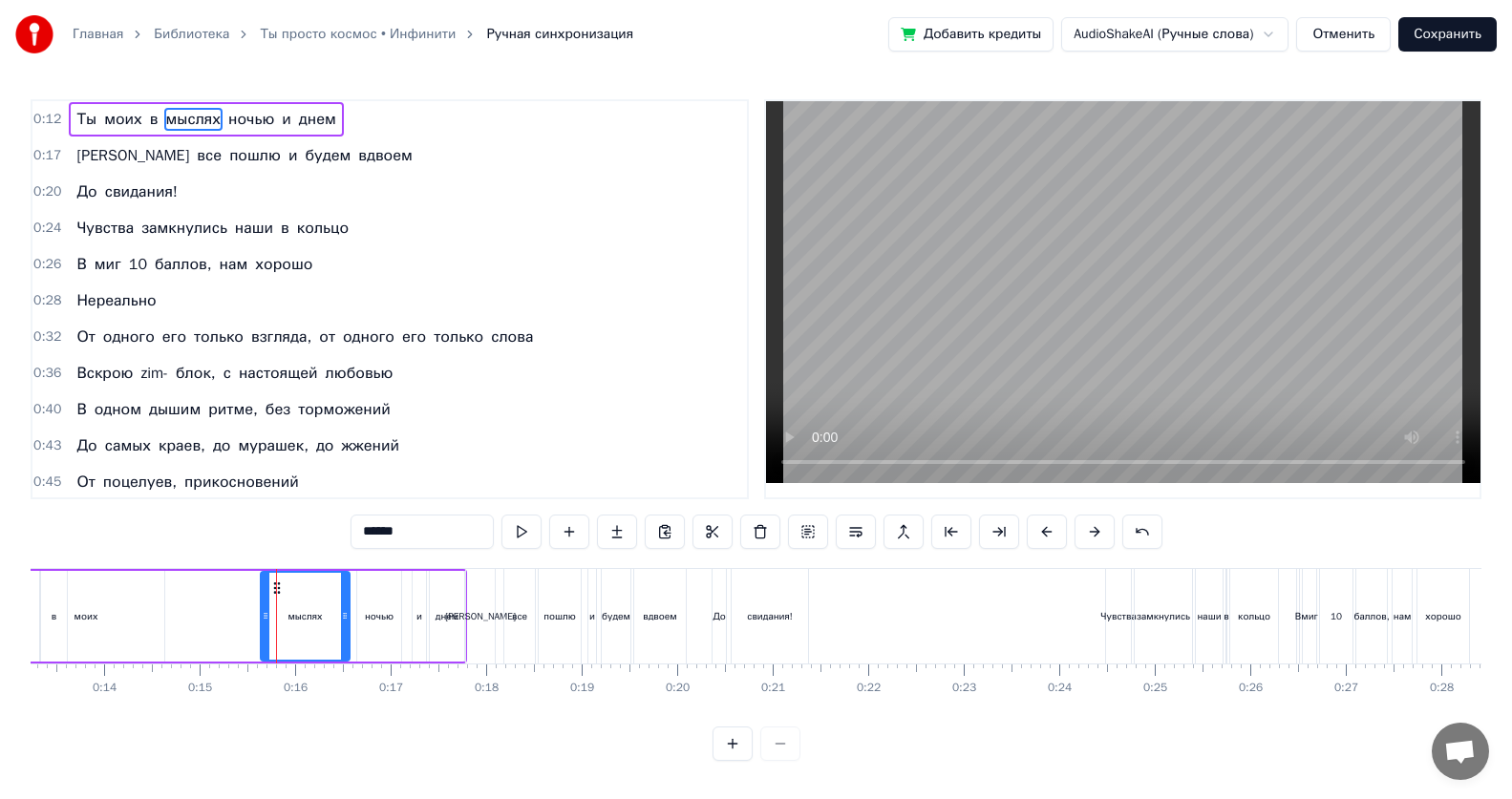 drag, startPoint x: 54, startPoint y: 616, endPoint x: 267, endPoint y: 614, distance: 213.00939 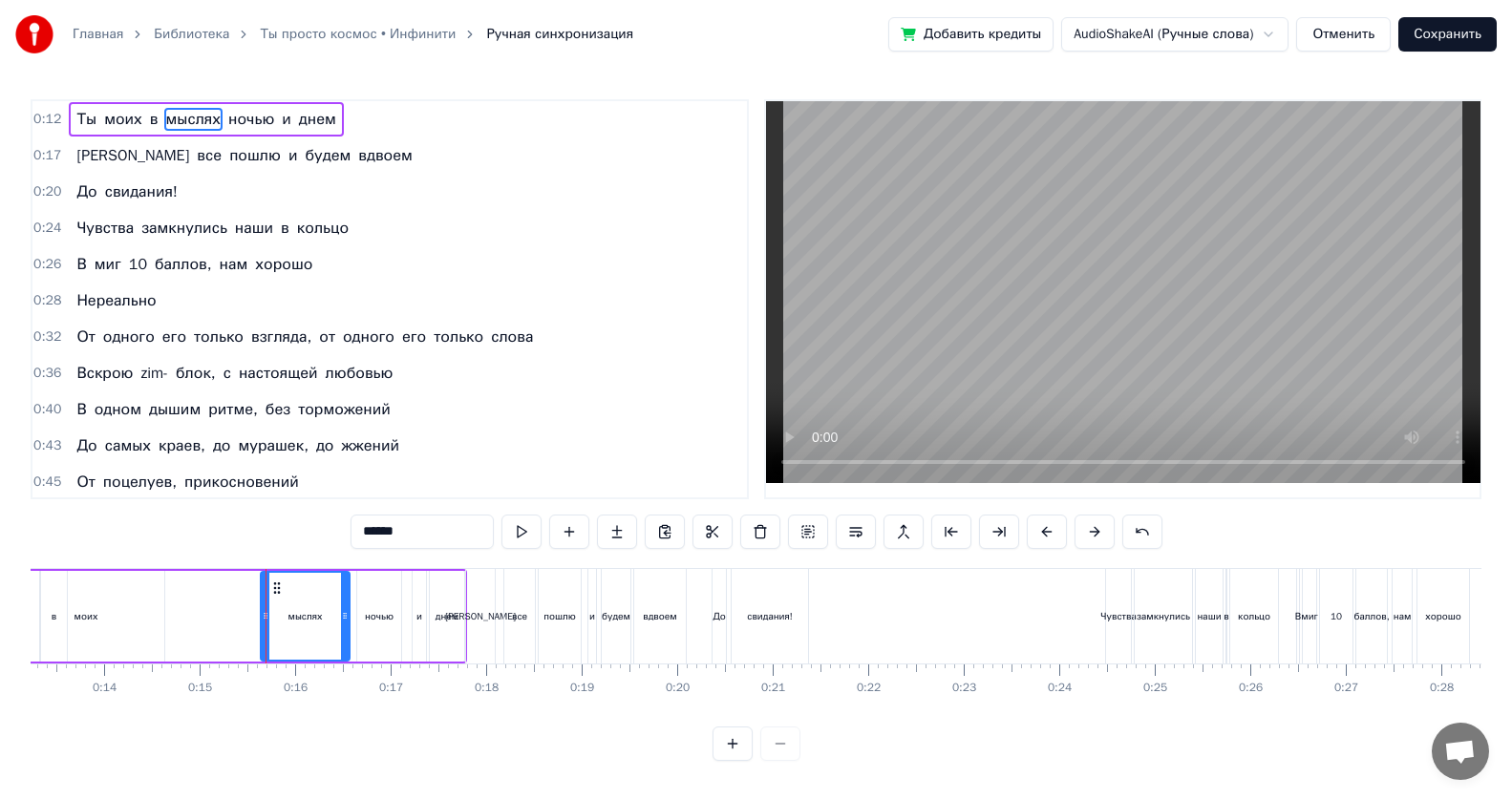 click on "моих" at bounding box center (86, 616) 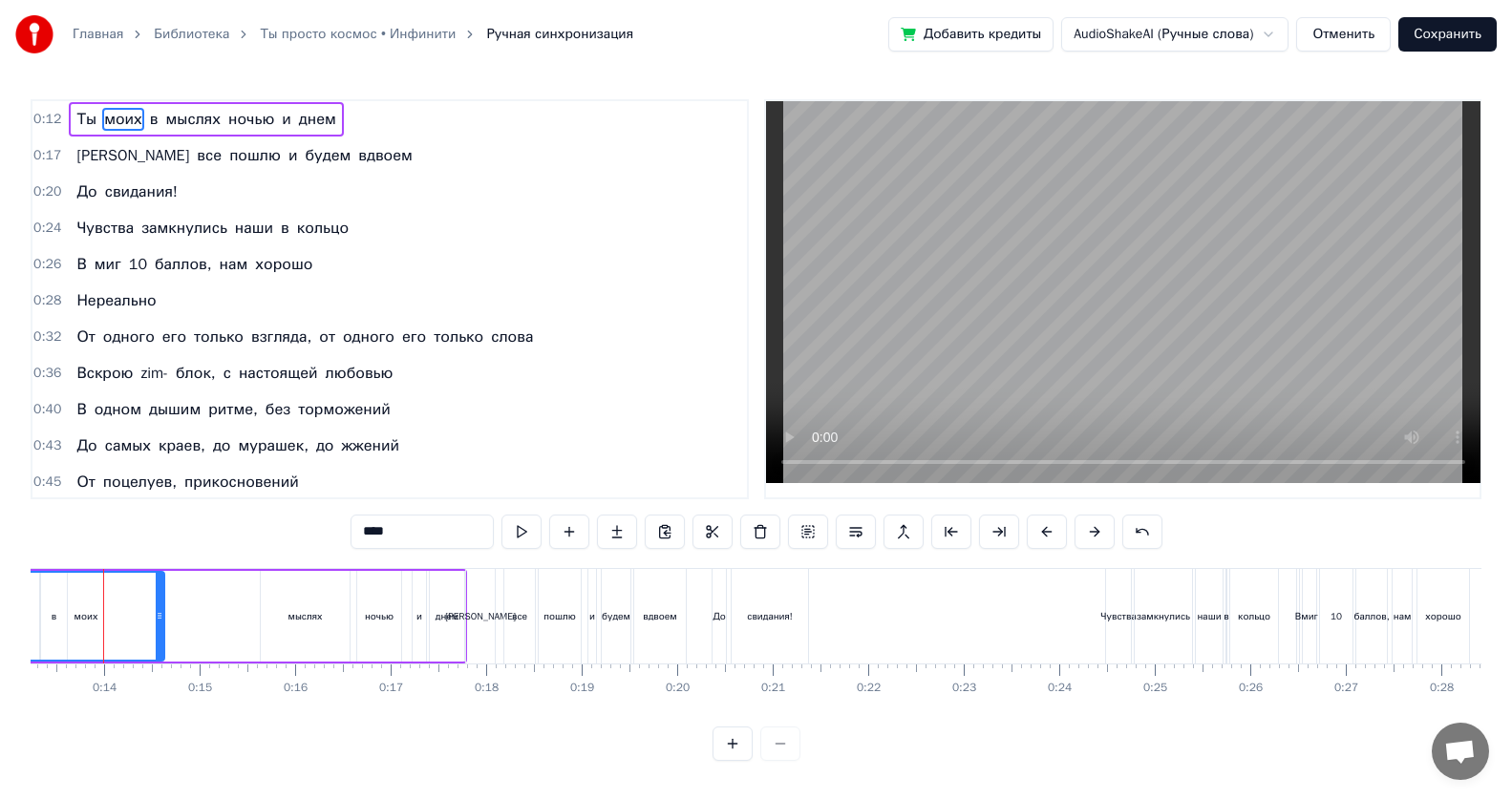 scroll, scrollTop: 0, scrollLeft: 1241, axis: horizontal 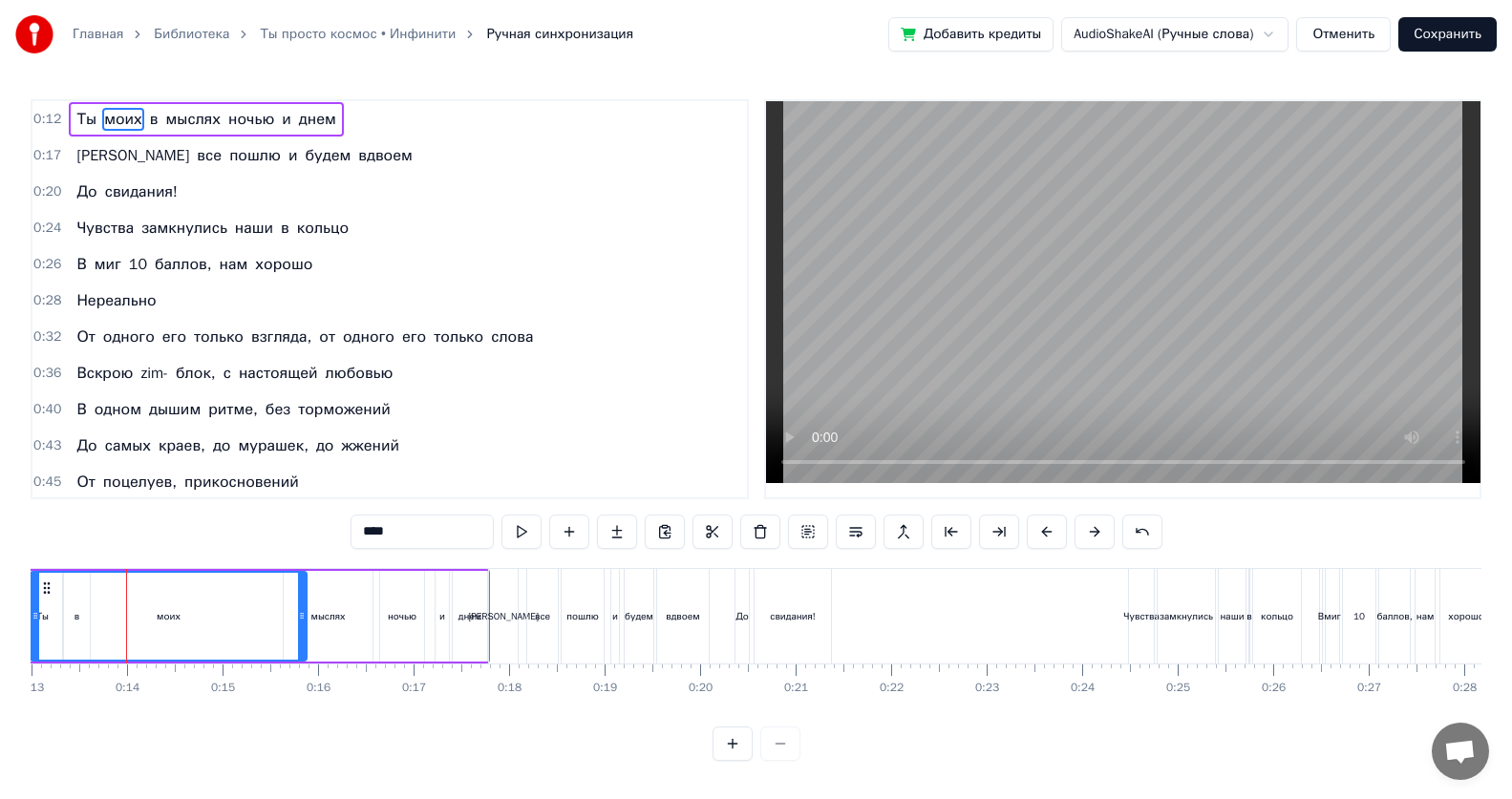 drag, startPoint x: 180, startPoint y: 618, endPoint x: 295, endPoint y: 621, distance: 115.0391 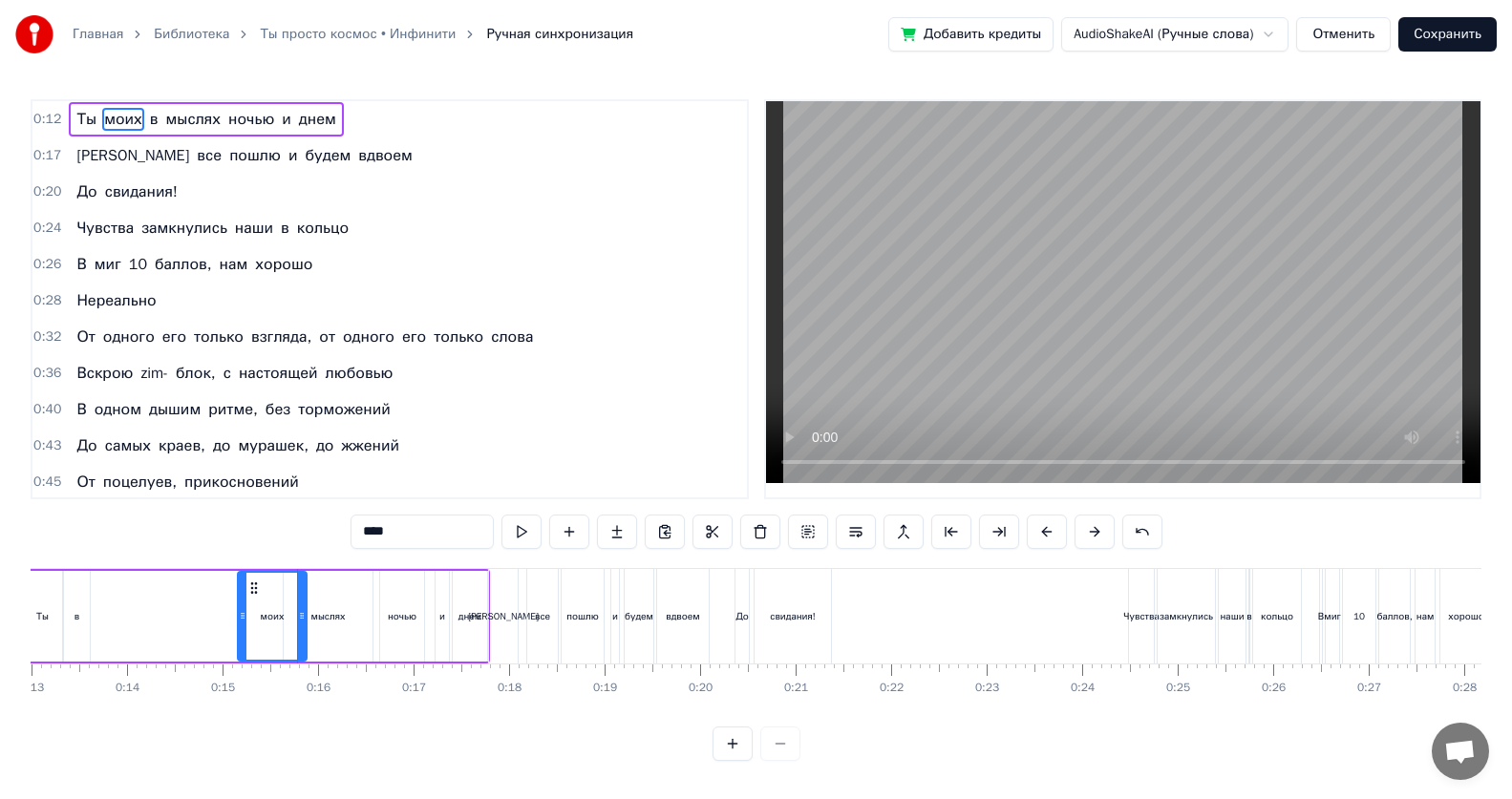 drag, startPoint x: 36, startPoint y: 616, endPoint x: 244, endPoint y: 616, distance: 208 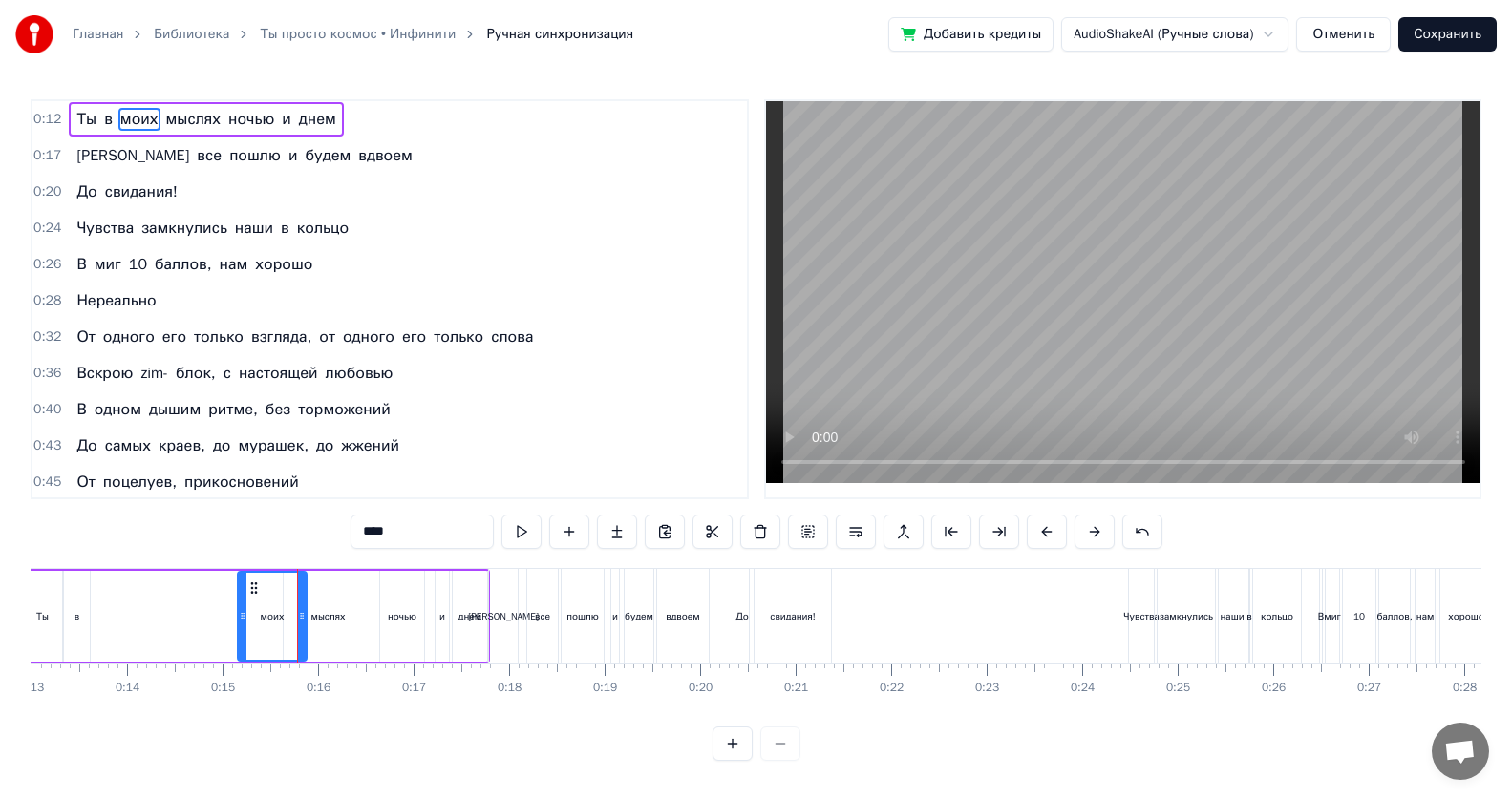 click on "в" at bounding box center (76, 616) 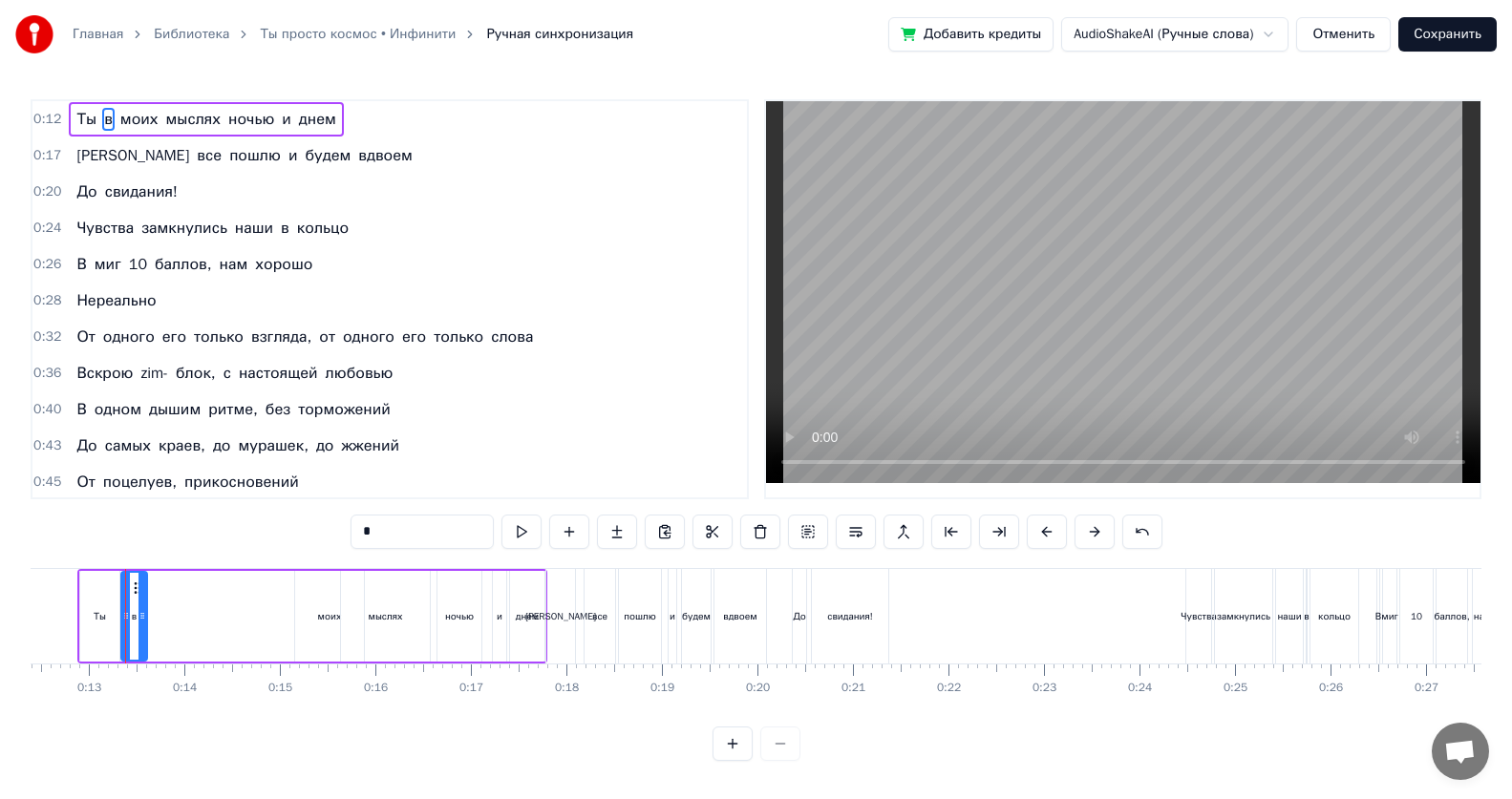 scroll, scrollTop: 0, scrollLeft: 1182, axis: horizontal 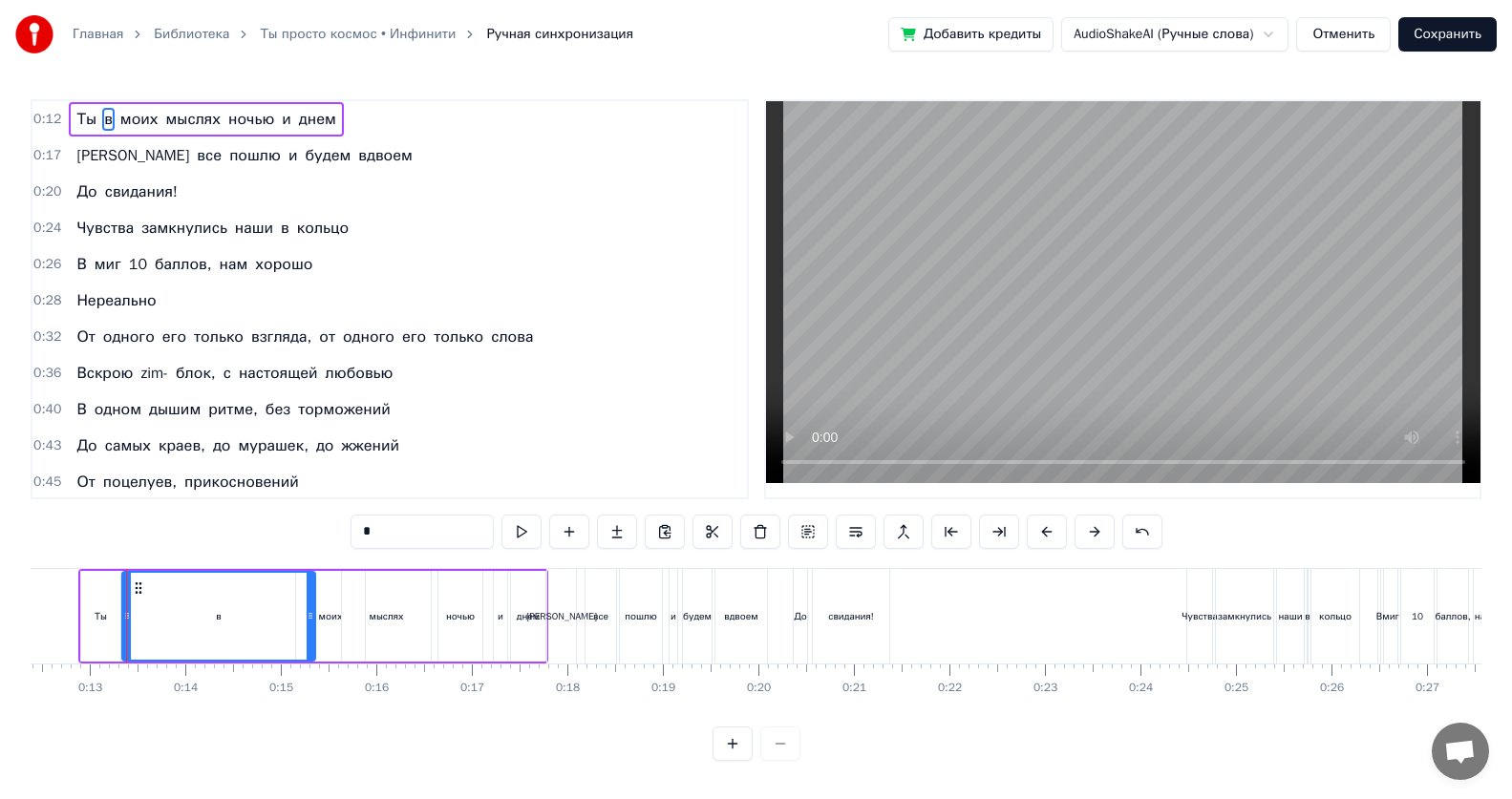drag, startPoint x: 143, startPoint y: 618, endPoint x: 247, endPoint y: 635, distance: 105.38026 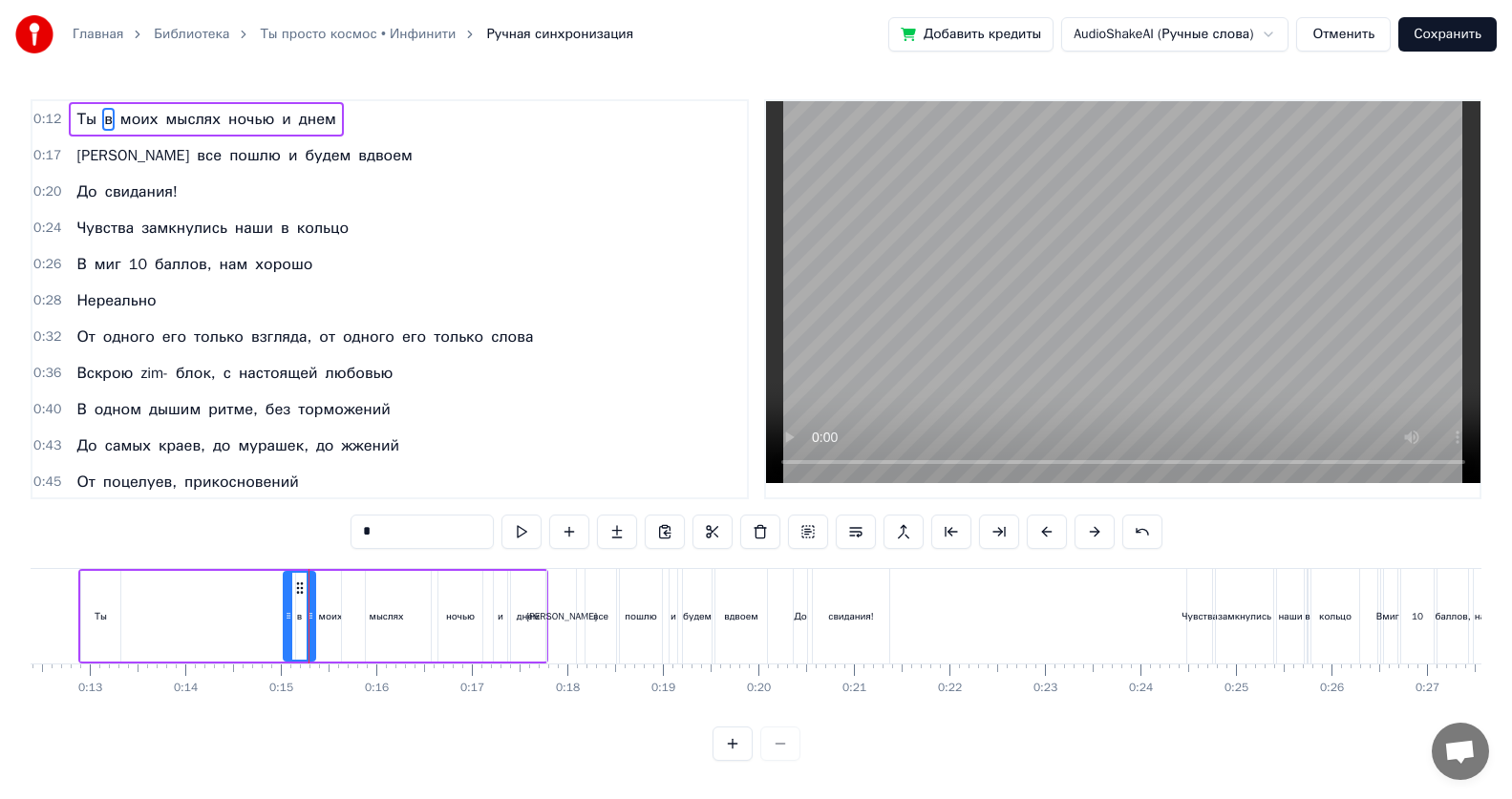 drag, startPoint x: 129, startPoint y: 618, endPoint x: 290, endPoint y: 633, distance: 161.6972 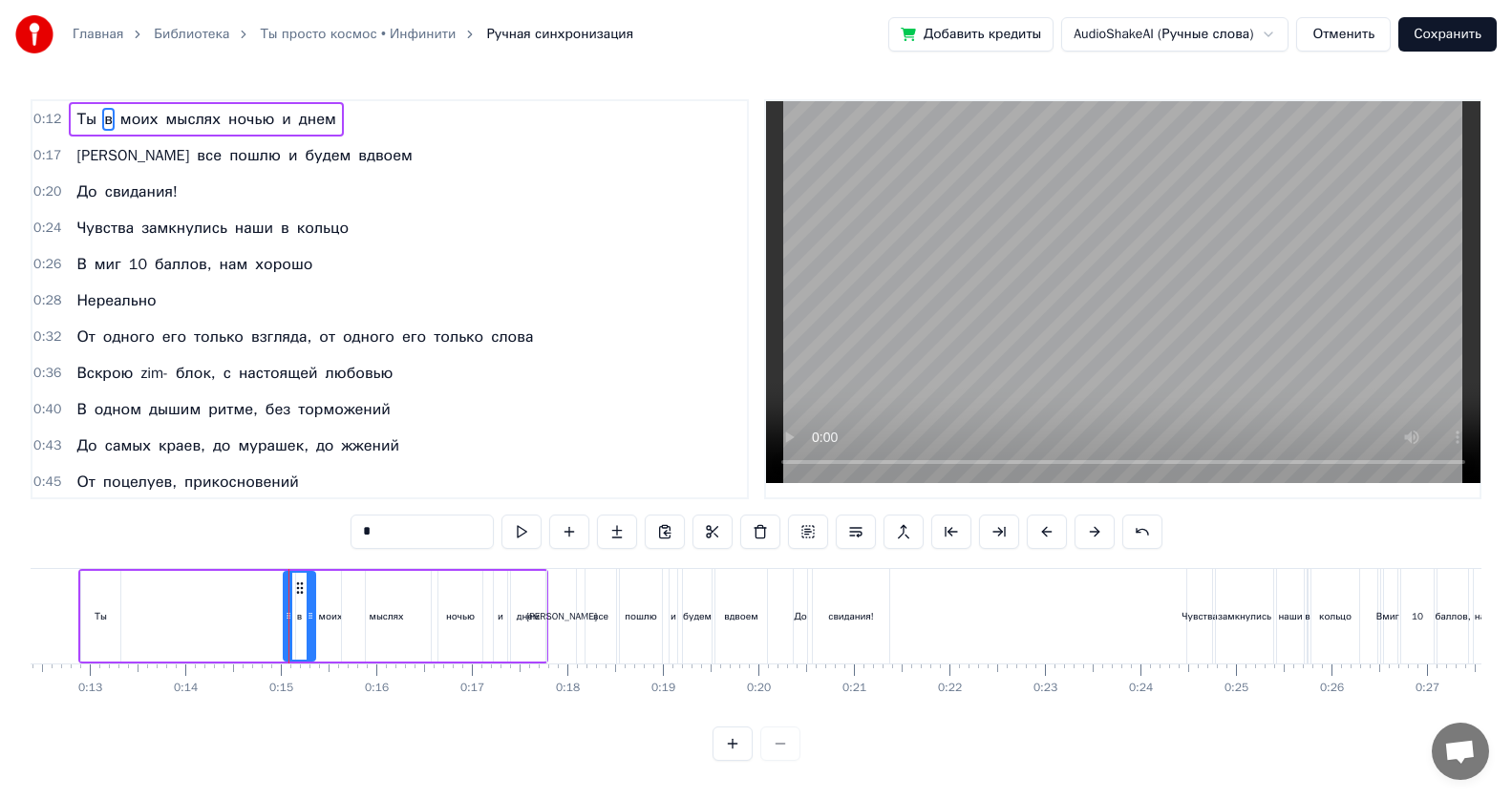 click on "Ты" at bounding box center (100, 616) 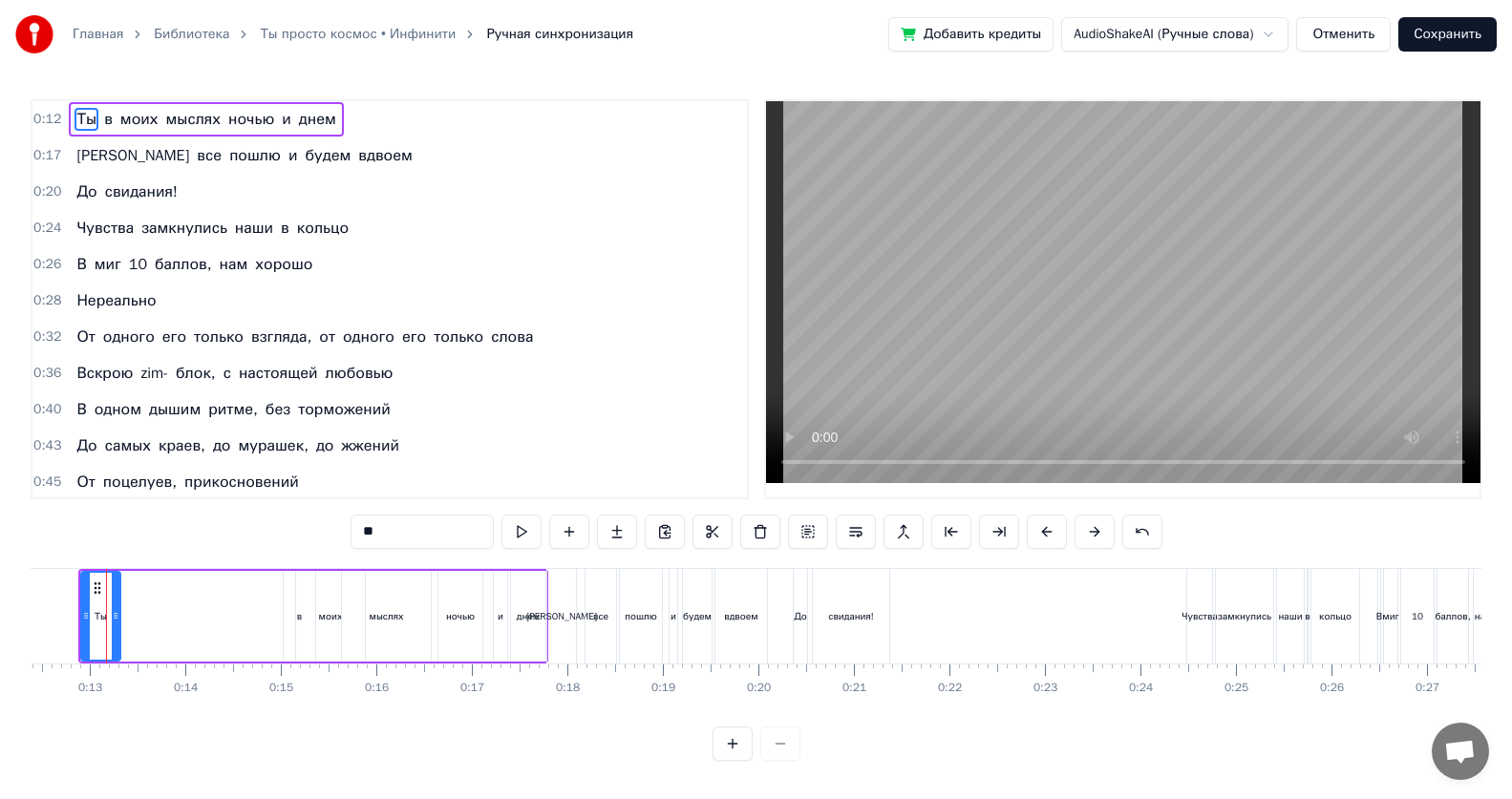 scroll, scrollTop: 0, scrollLeft: 1162, axis: horizontal 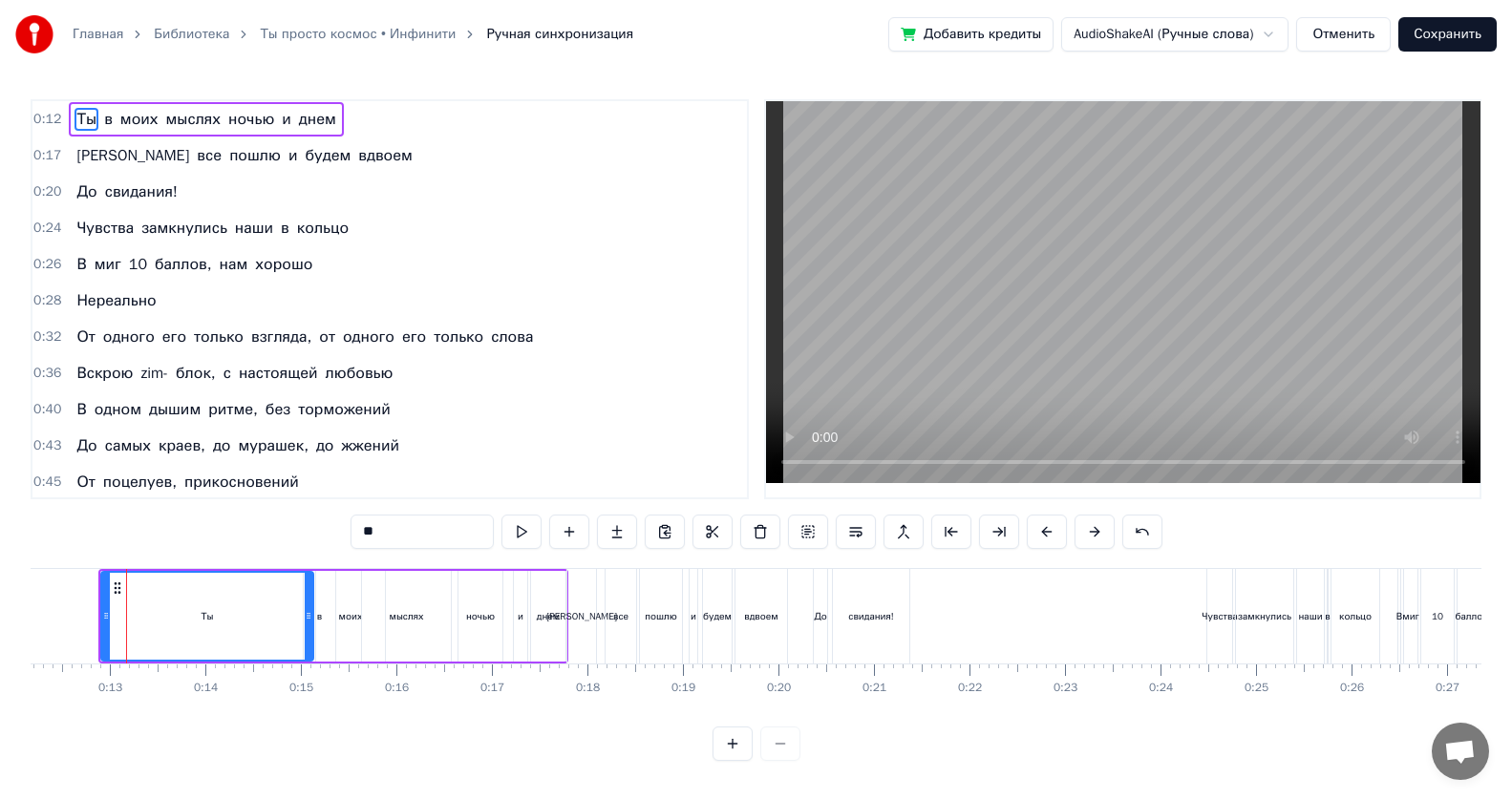 drag, startPoint x: 138, startPoint y: 615, endPoint x: 311, endPoint y: 627, distance: 173.41569 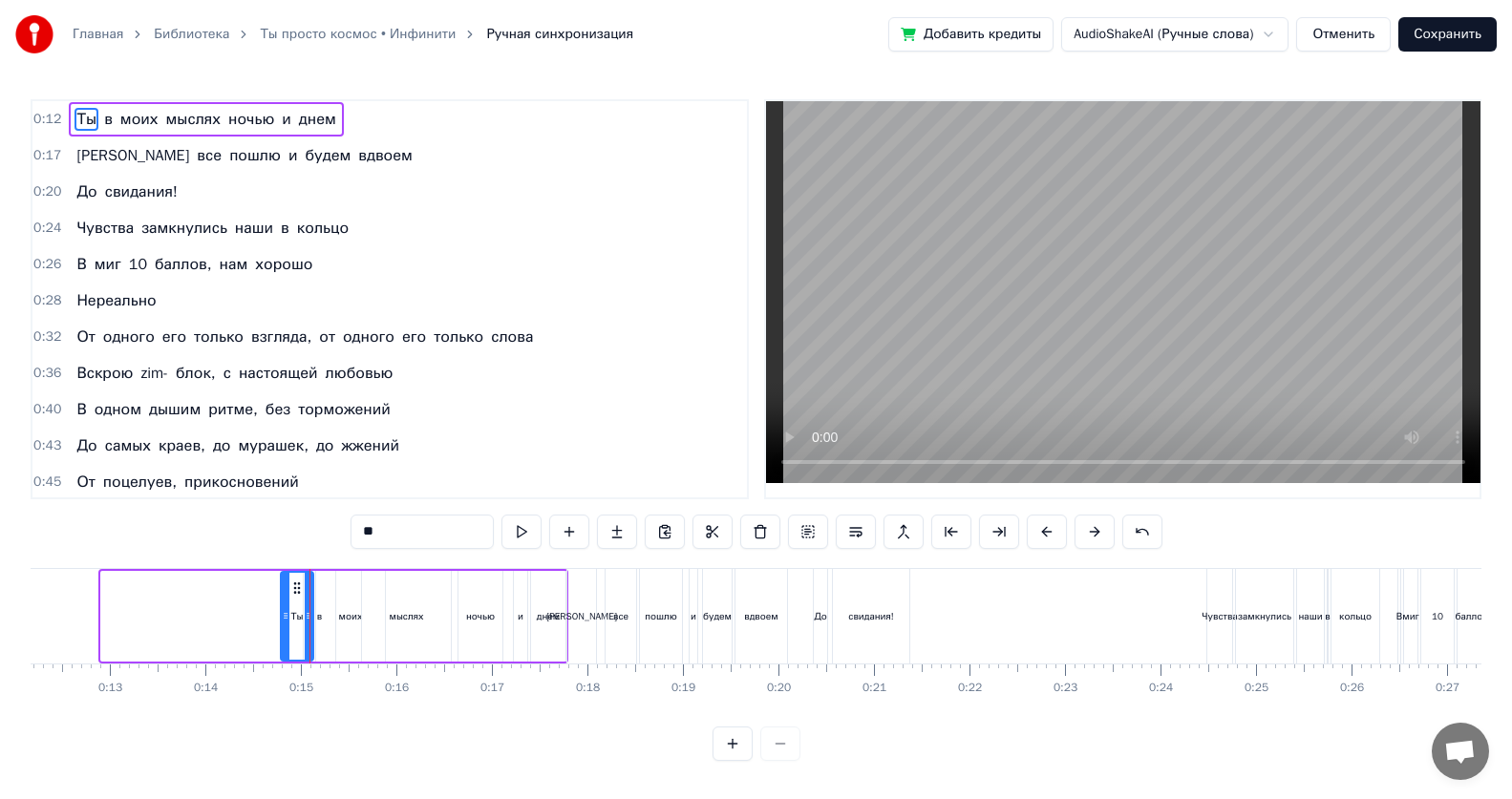 drag, startPoint x: 102, startPoint y: 617, endPoint x: 282, endPoint y: 641, distance: 181.59295 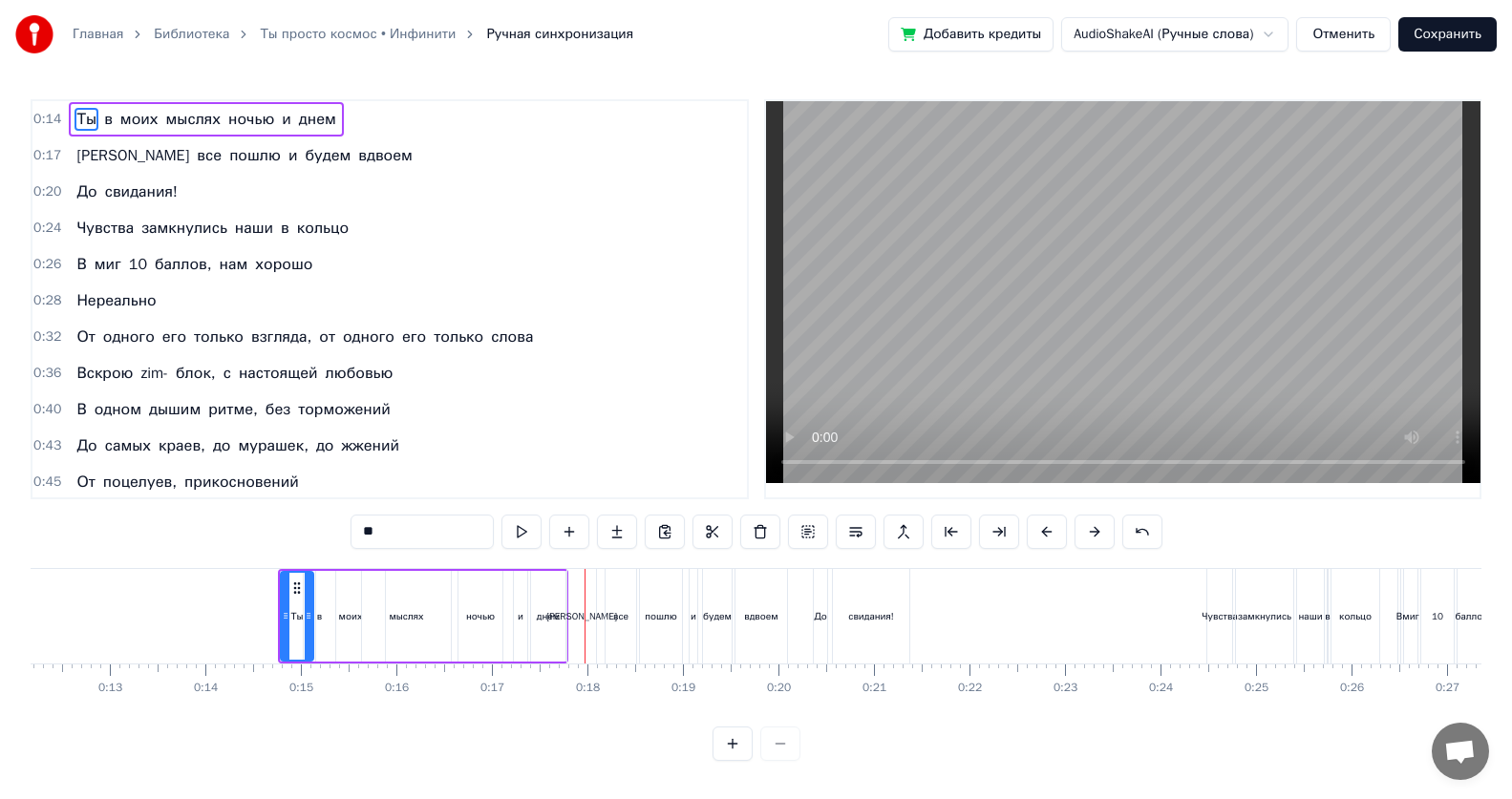 scroll, scrollTop: 0, scrollLeft: 1127, axis: horizontal 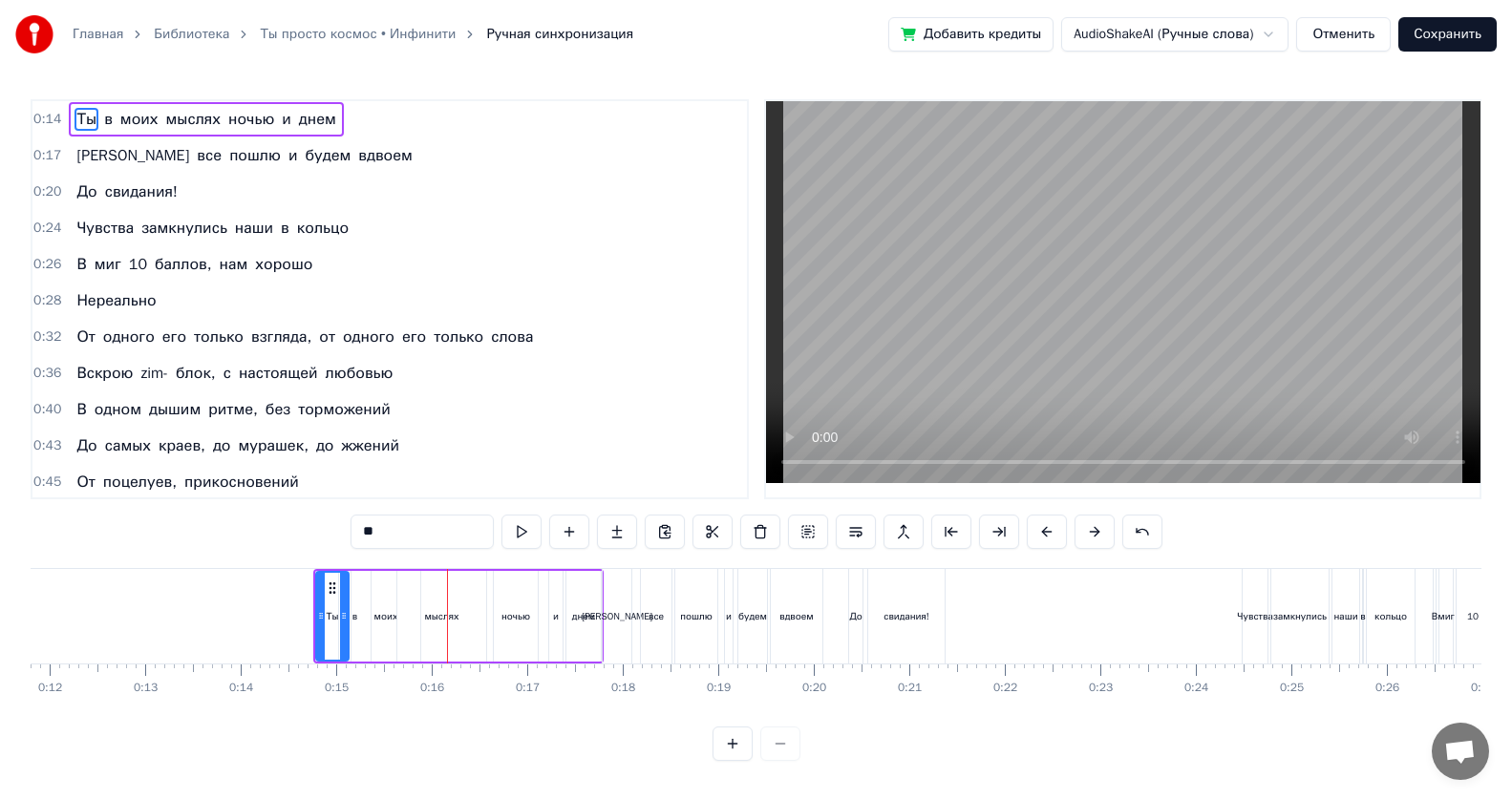 click on "ночью" at bounding box center [516, 616] 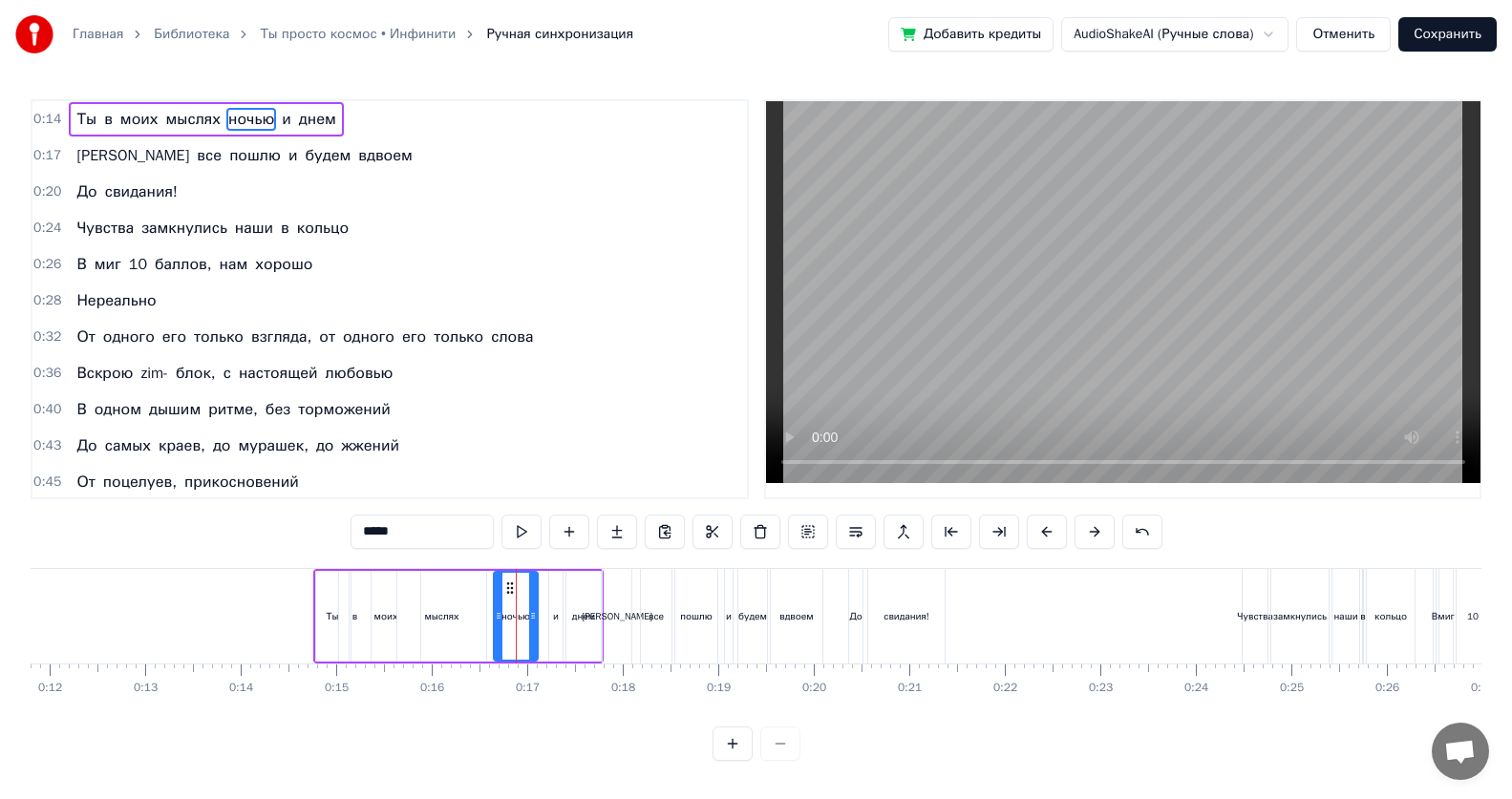 click on "мыслях" at bounding box center (442, 616) 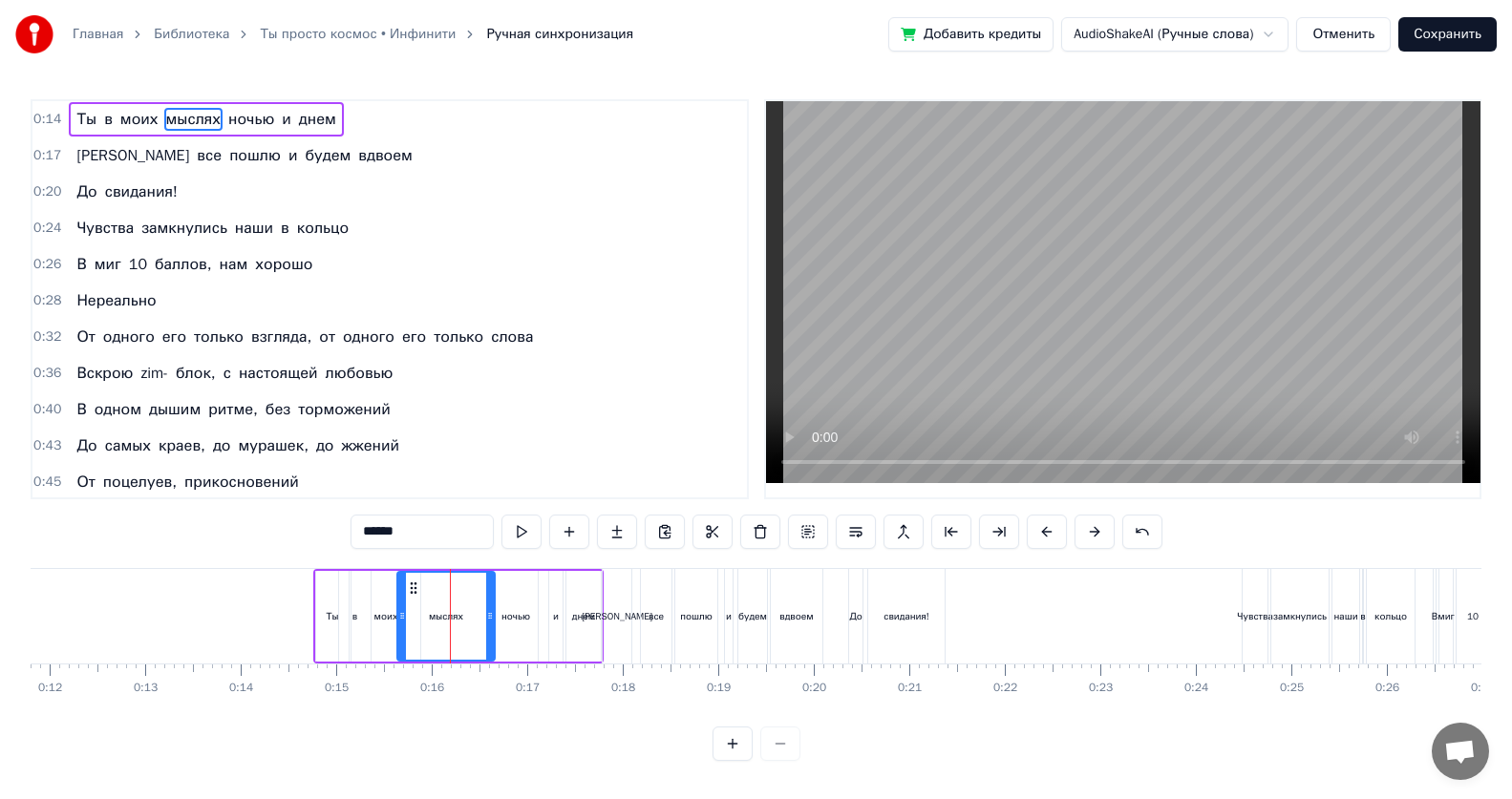 drag, startPoint x: 479, startPoint y: 617, endPoint x: 487, endPoint y: 626, distance: 12.041595 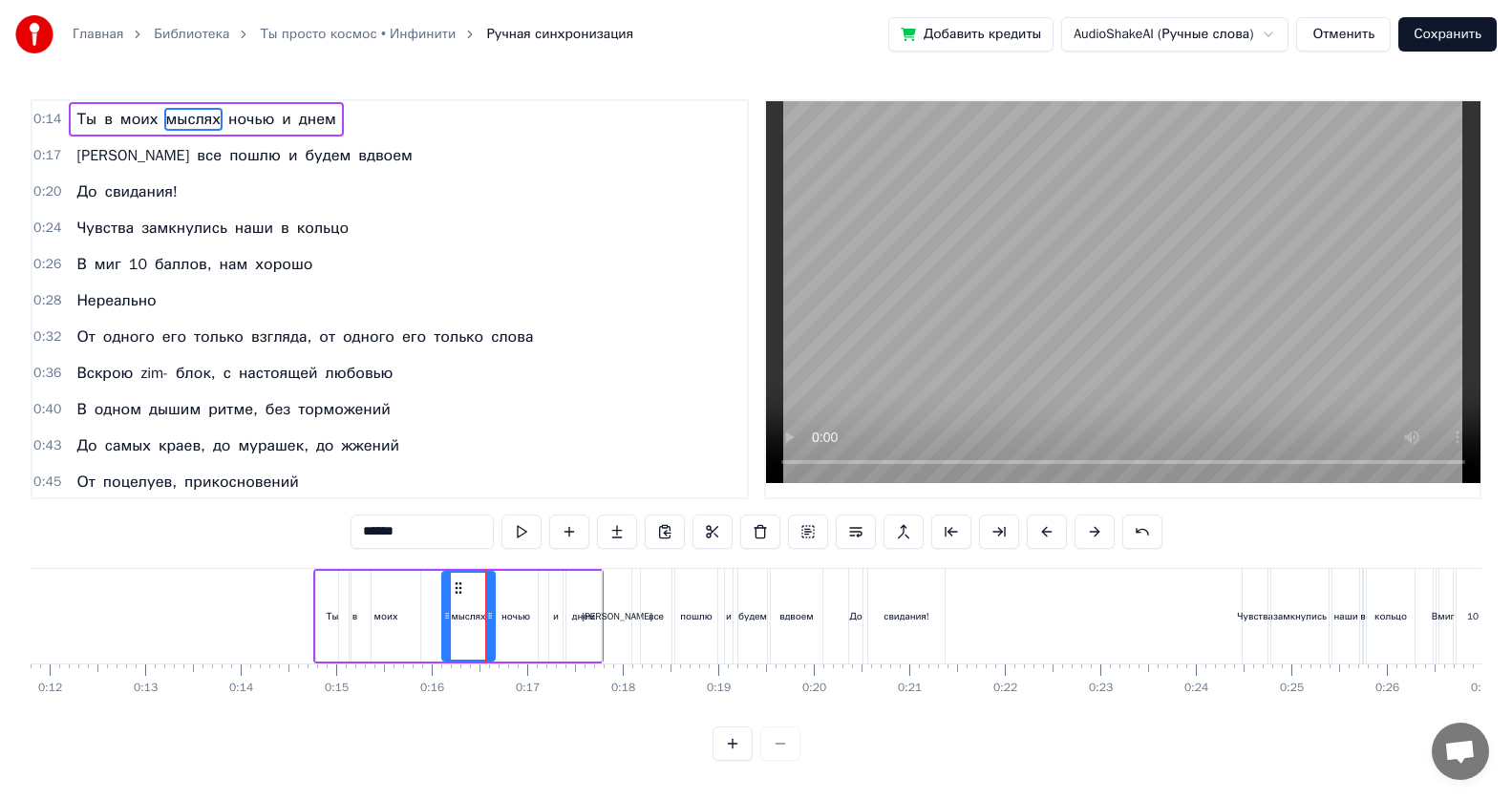 drag, startPoint x: 404, startPoint y: 616, endPoint x: 449, endPoint y: 615, distance: 45.01111 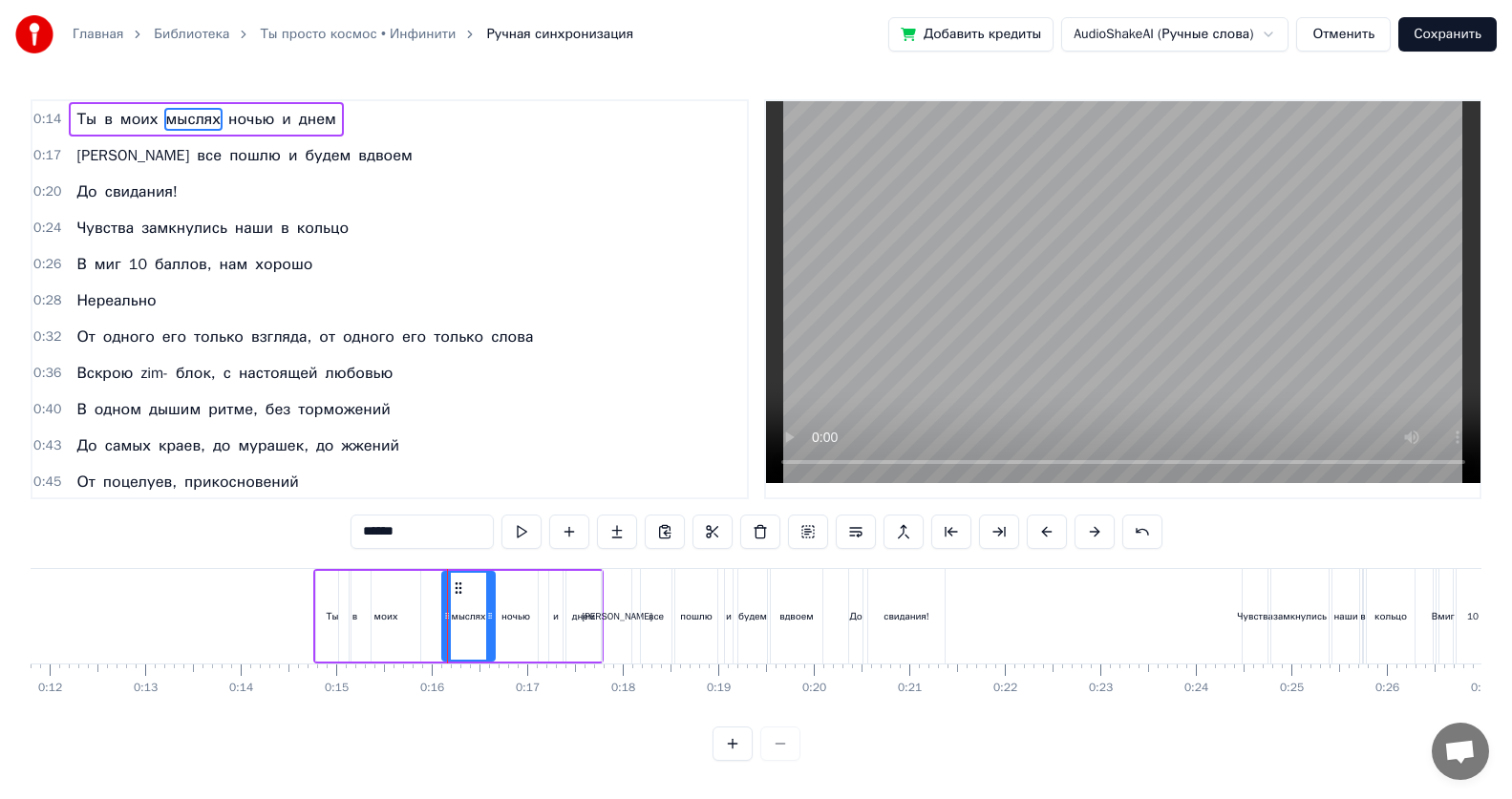 click on "моих" at bounding box center (386, 616) 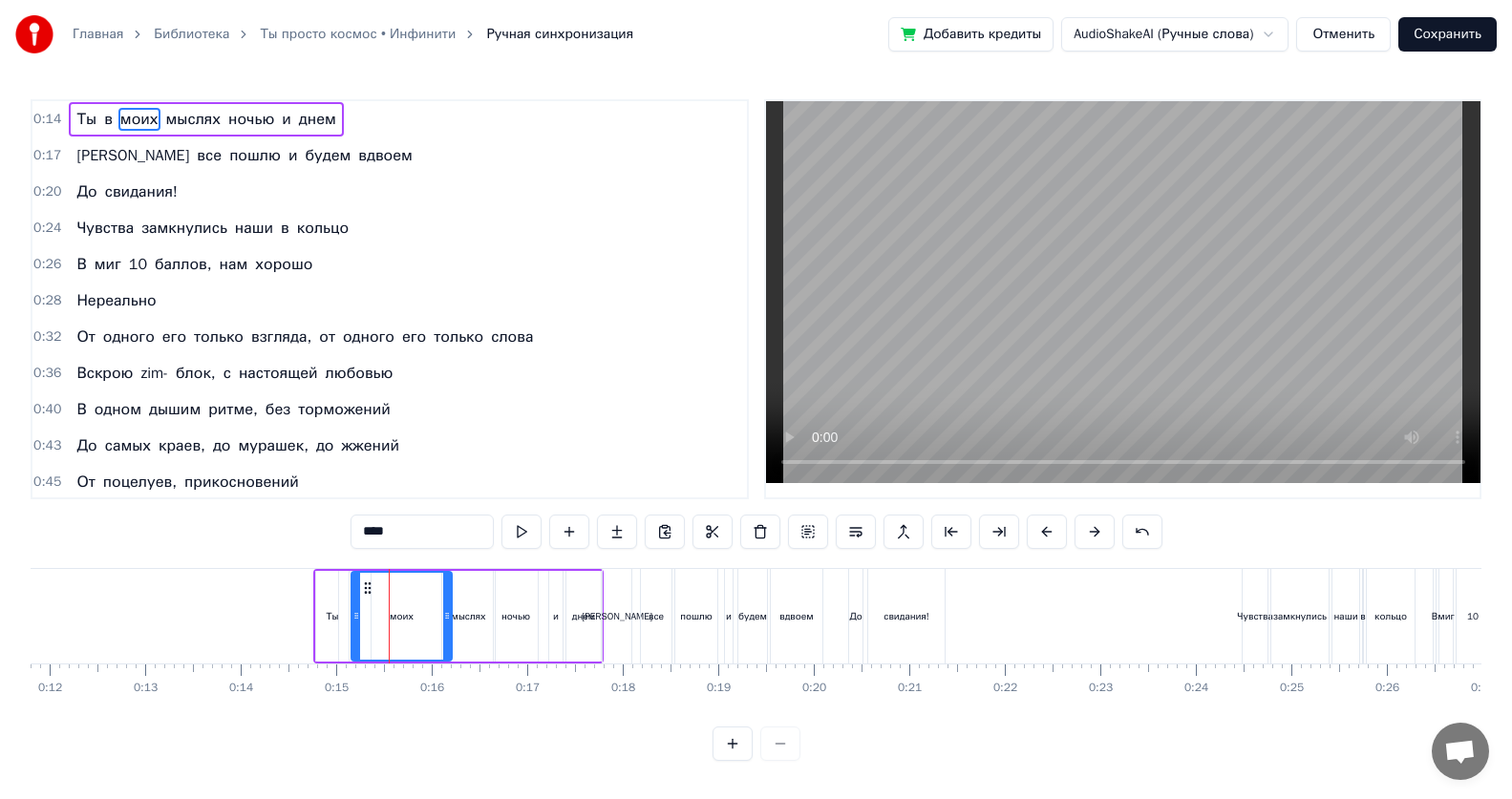 drag, startPoint x: 417, startPoint y: 618, endPoint x: 449, endPoint y: 621, distance: 32.14032 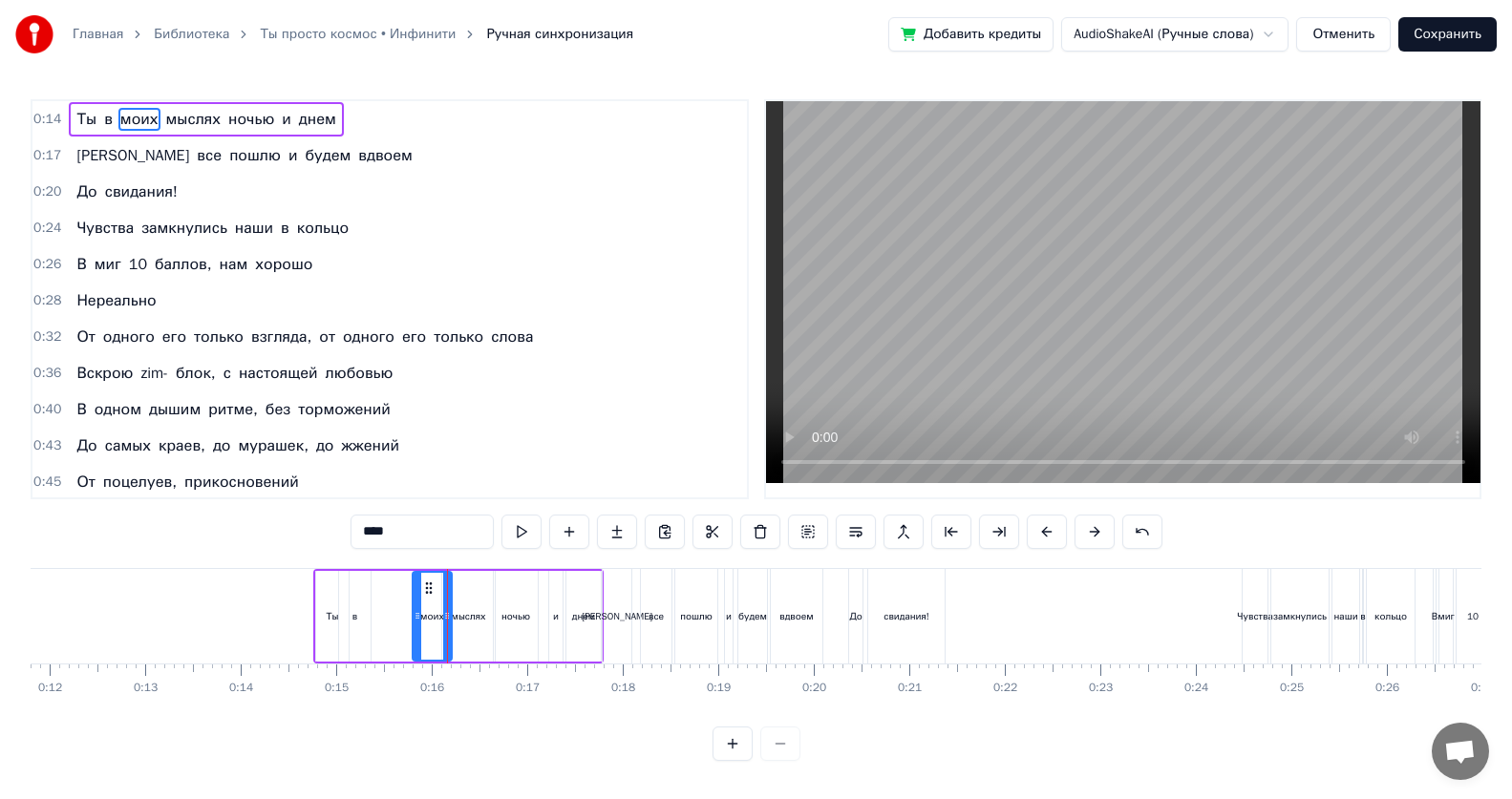 drag, startPoint x: 353, startPoint y: 617, endPoint x: 415, endPoint y: 616, distance: 62.00806 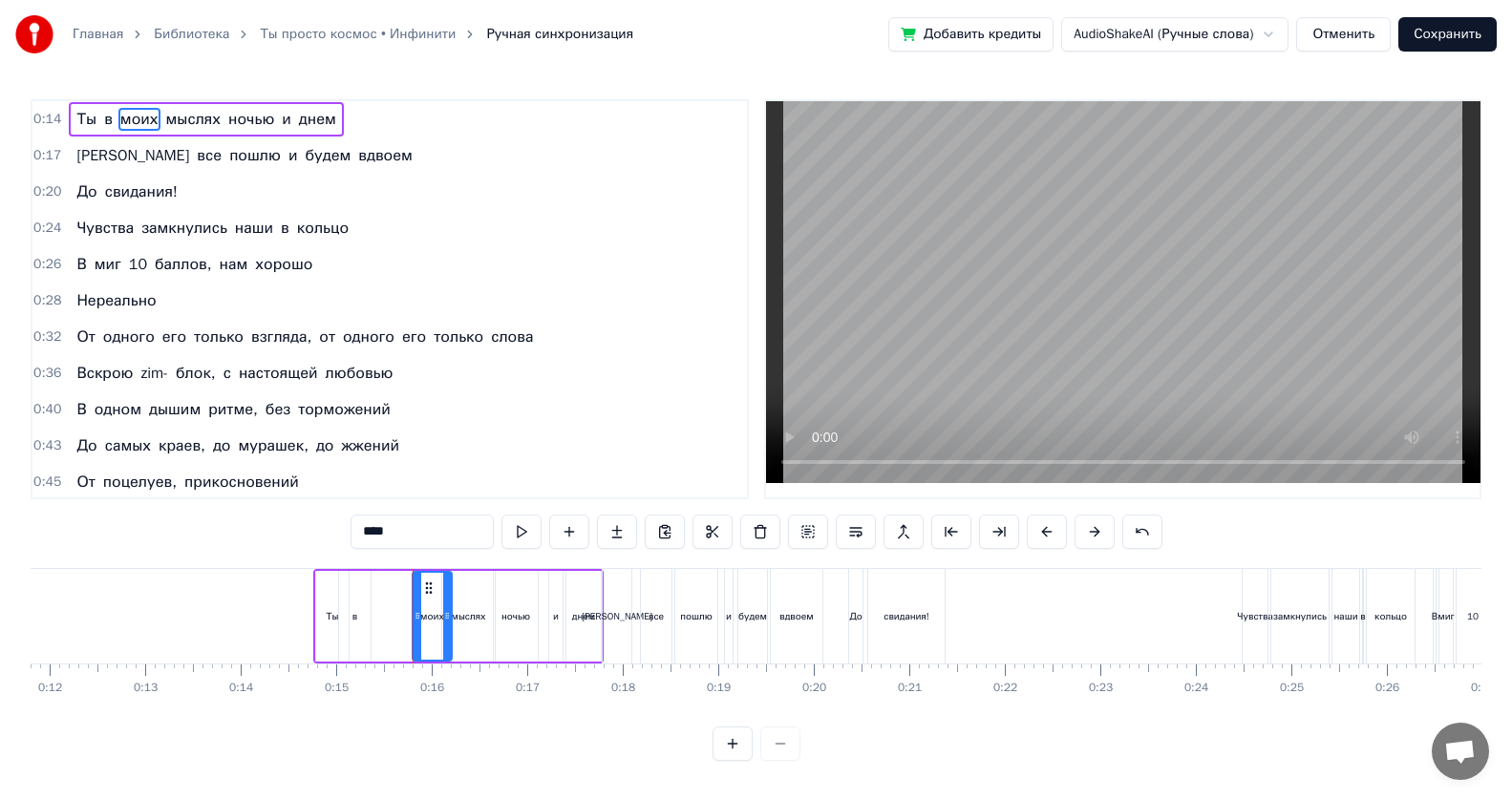 click on "в" at bounding box center [354, 616] 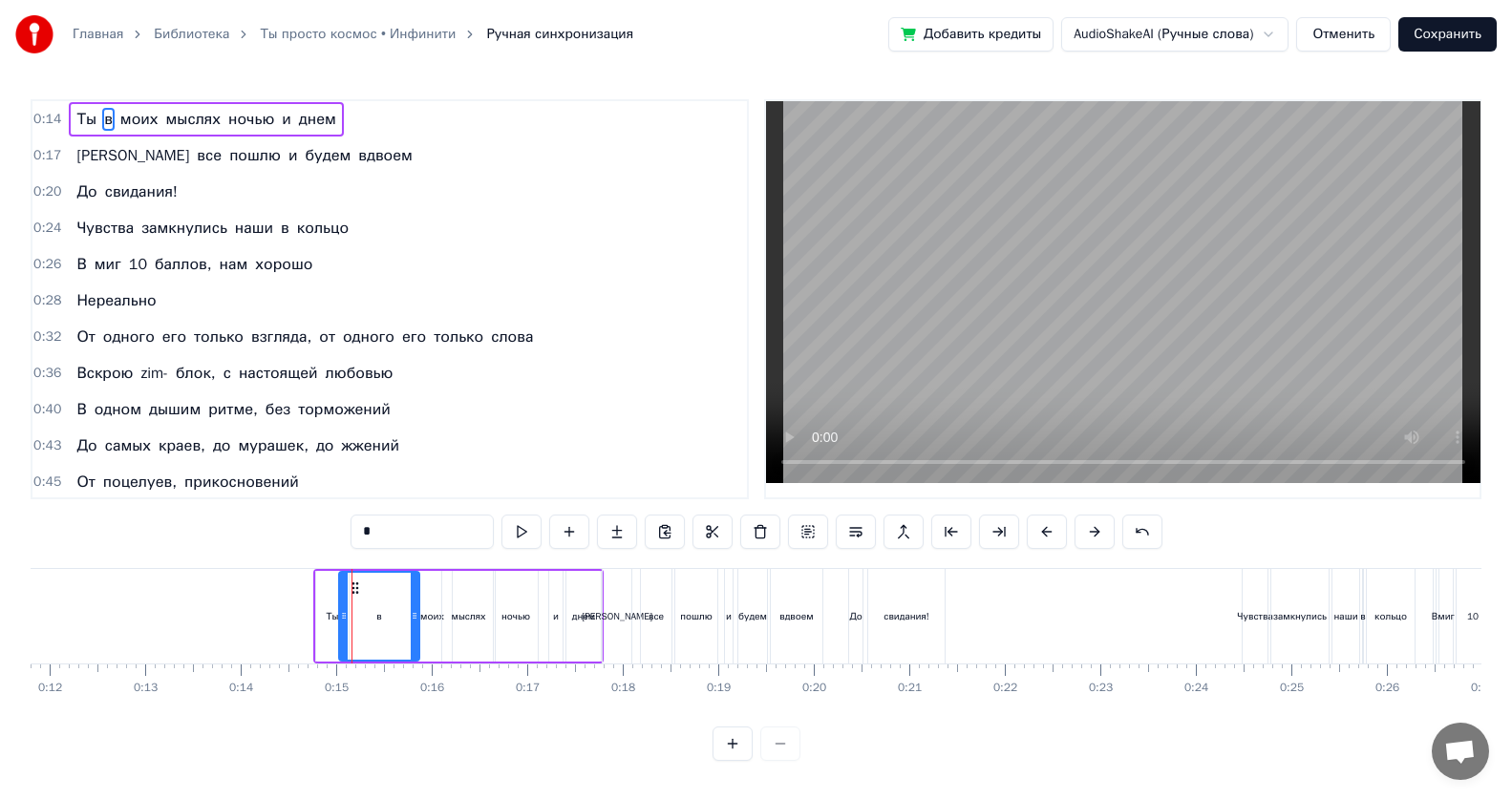 drag, startPoint x: 363, startPoint y: 613, endPoint x: 385, endPoint y: 620, distance: 23.086793 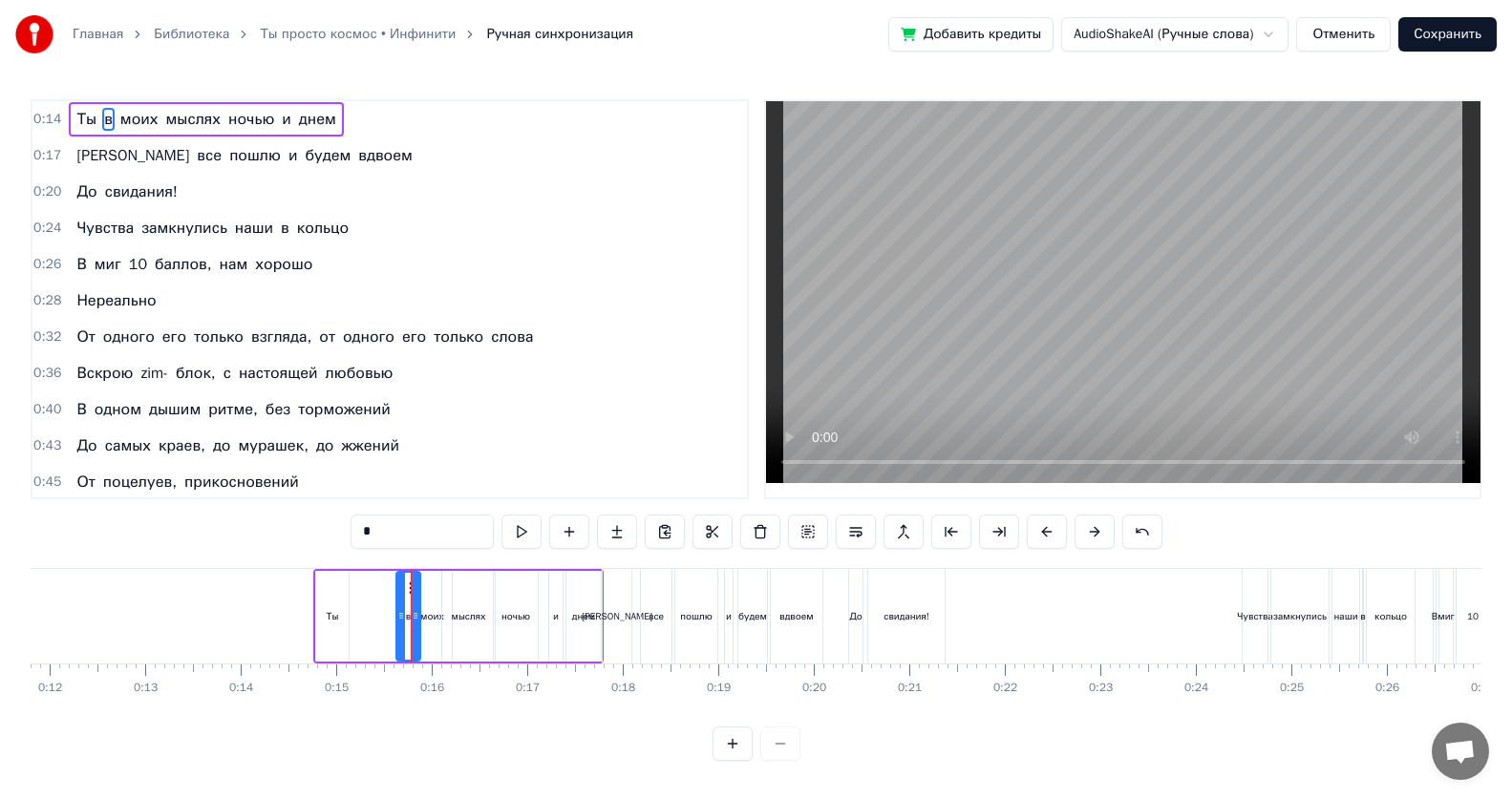 drag, startPoint x: 344, startPoint y: 615, endPoint x: 401, endPoint y: 619, distance: 57.140179 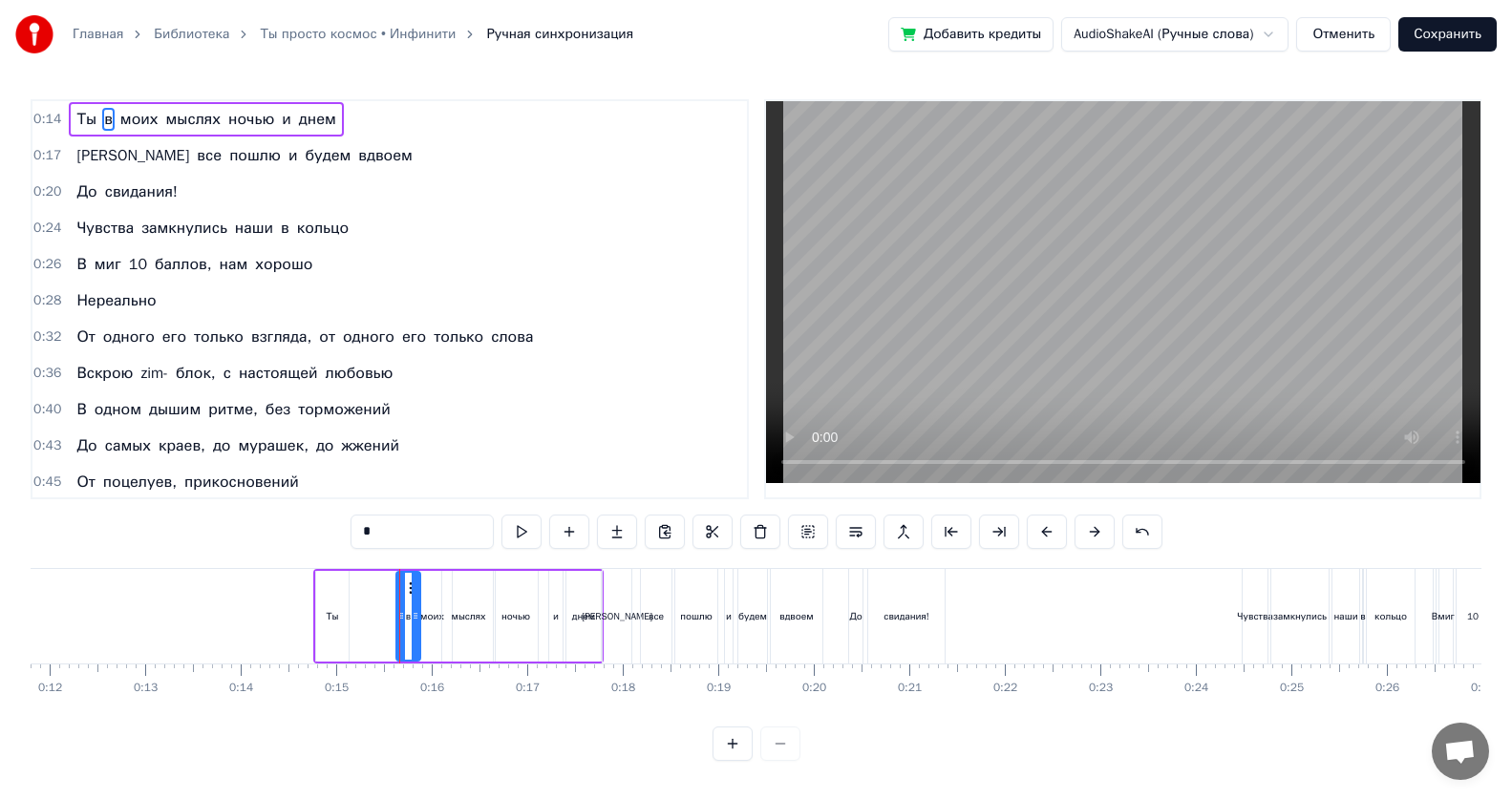 click on "Ты" at bounding box center (332, 616) 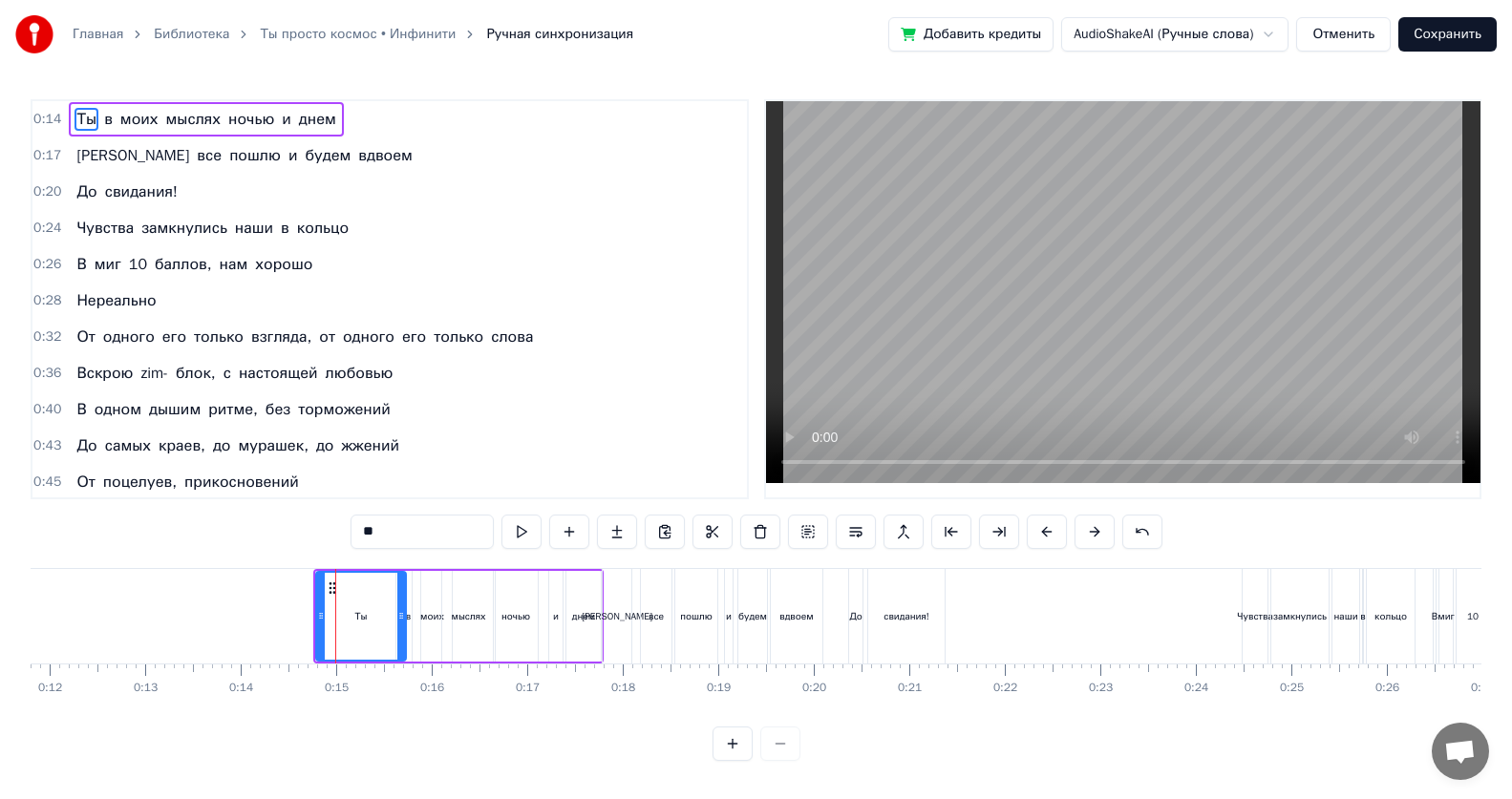 drag, startPoint x: 344, startPoint y: 614, endPoint x: 359, endPoint y: 626, distance: 19.209373 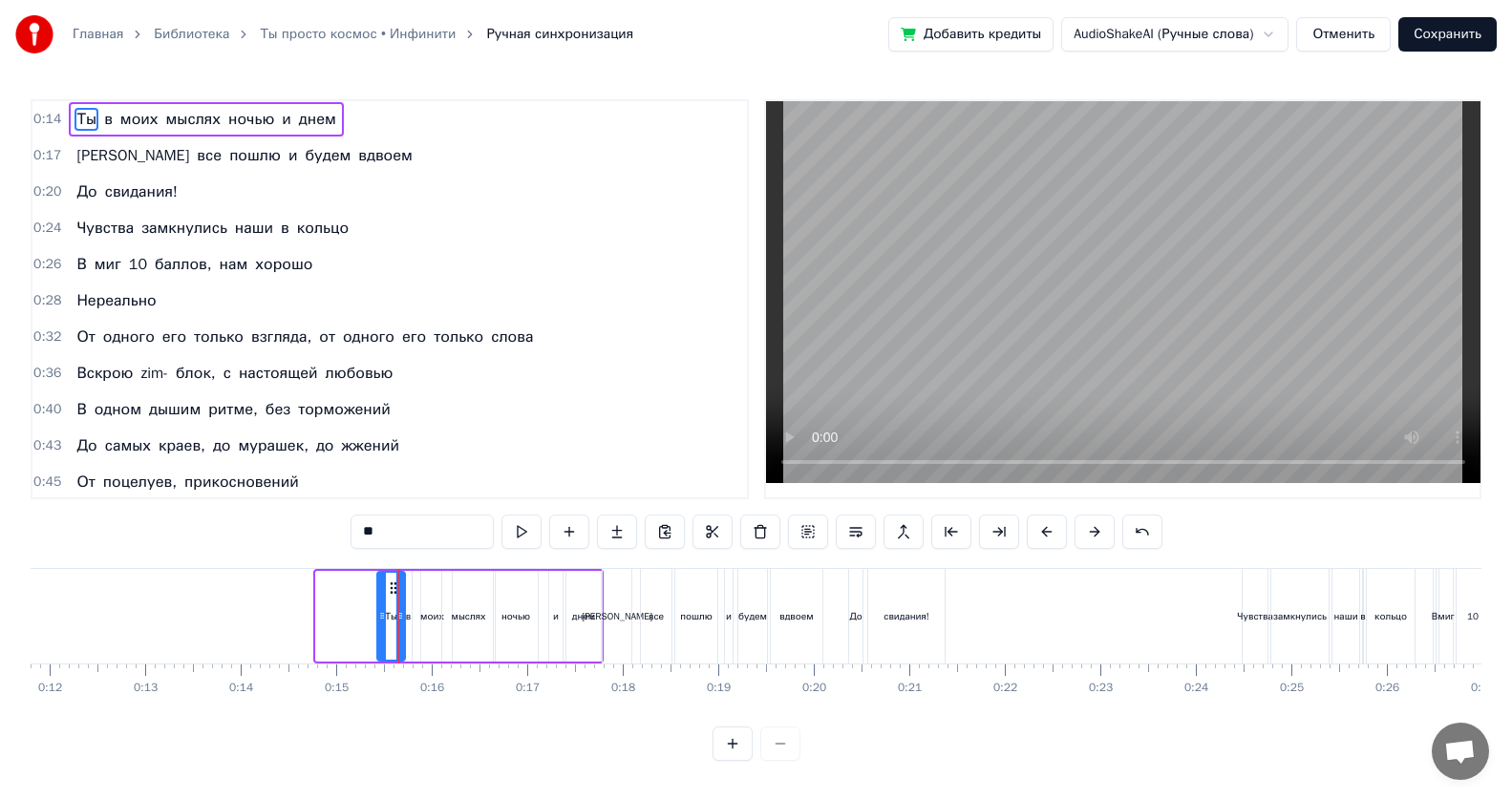 drag, startPoint x: 321, startPoint y: 617, endPoint x: 382, endPoint y: 622, distance: 61.20457 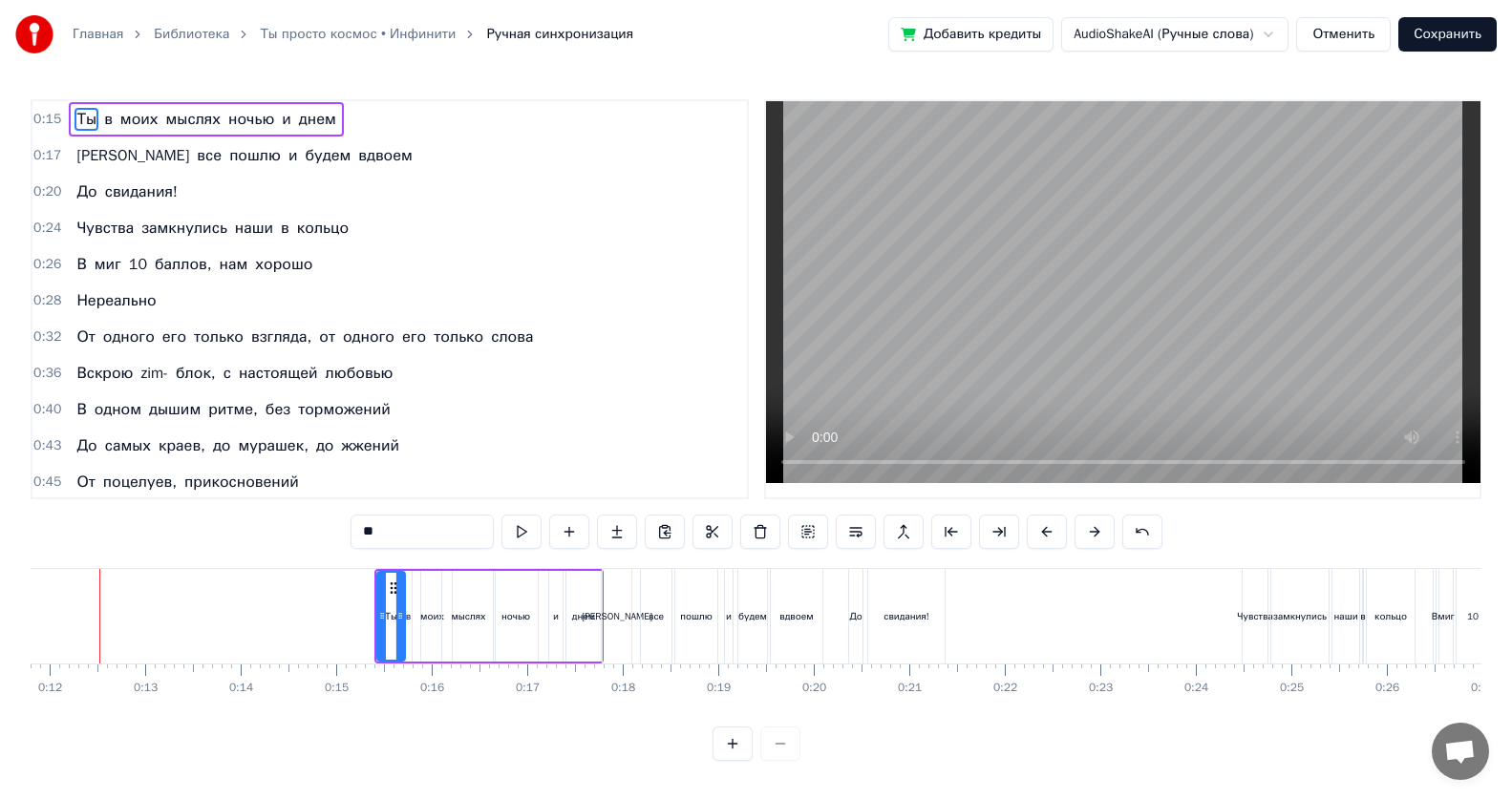 scroll, scrollTop: 0, scrollLeft: 1099, axis: horizontal 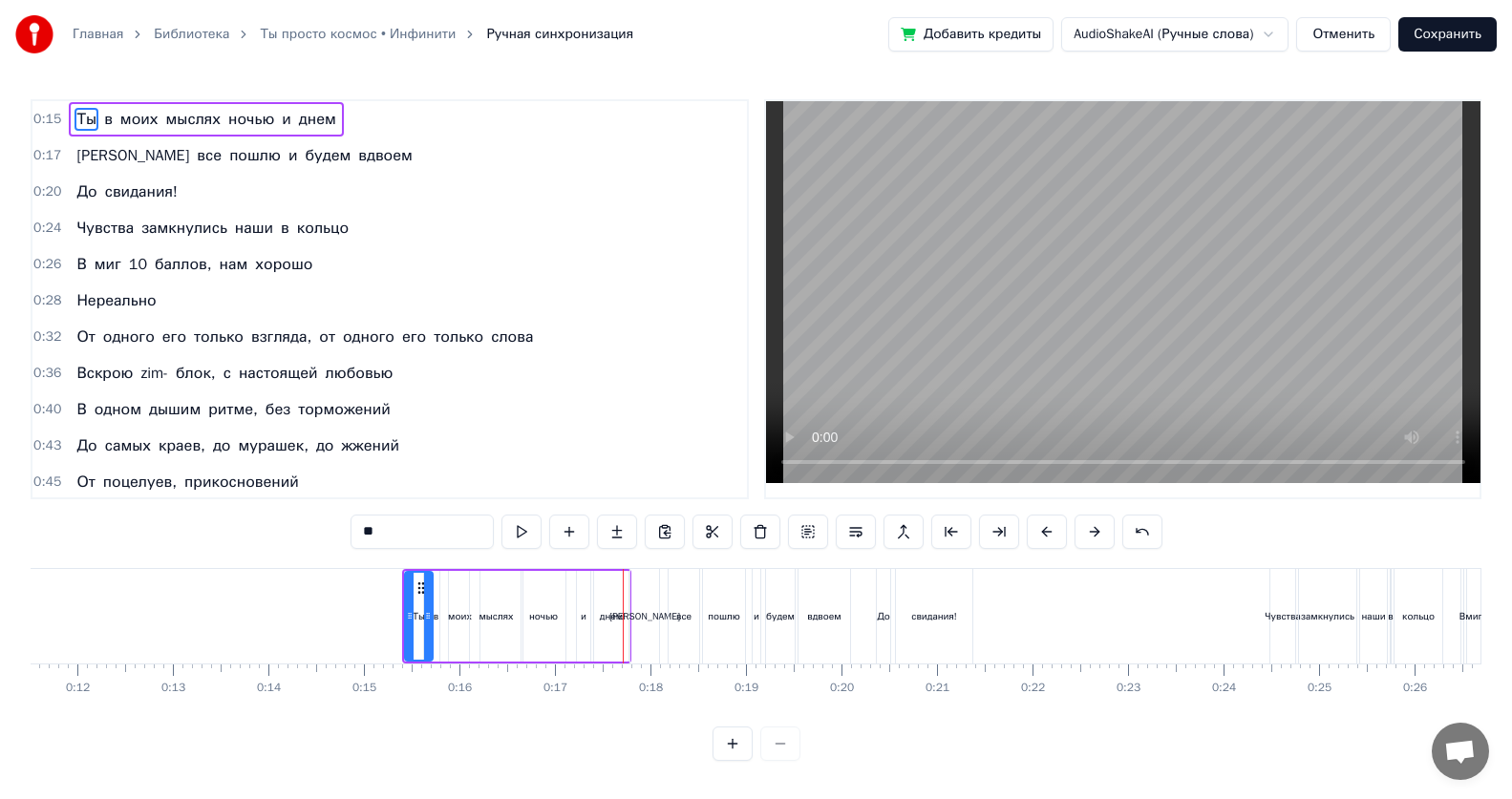 click on "мыслях" at bounding box center (496, 616) 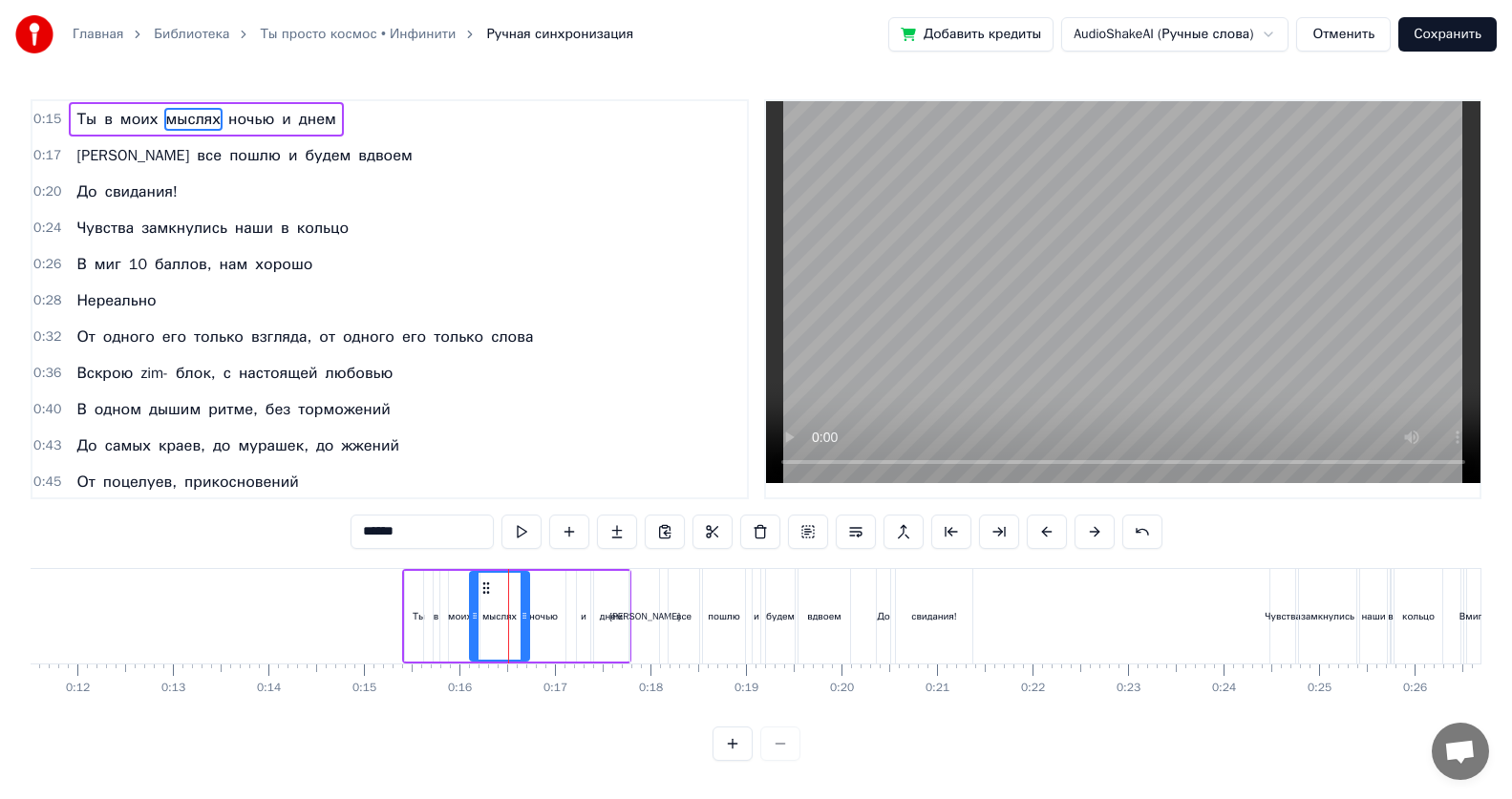 drag, startPoint x: 522, startPoint y: 616, endPoint x: 528, endPoint y: 625, distance: 10.816654 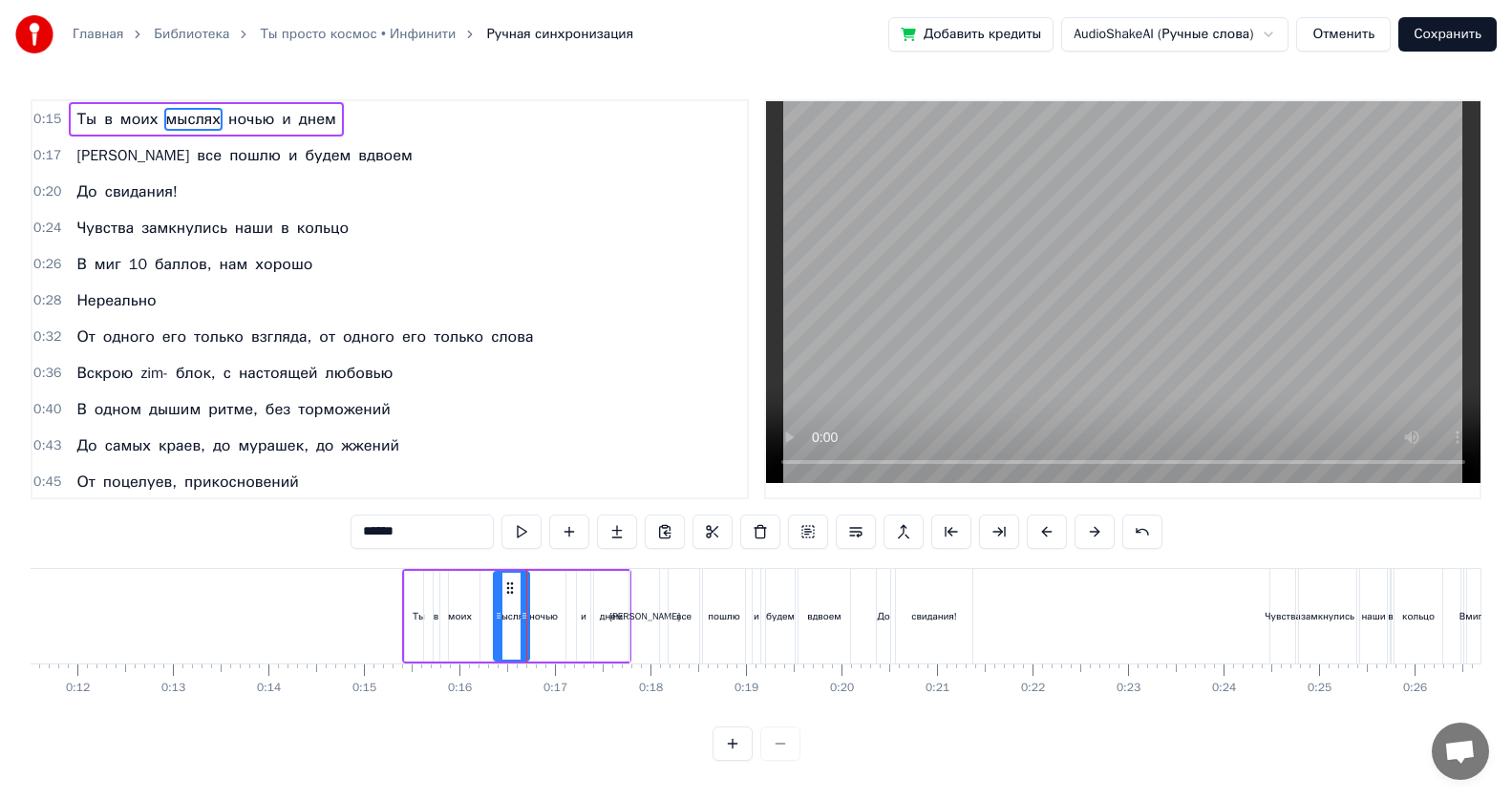 drag, startPoint x: 475, startPoint y: 616, endPoint x: 499, endPoint y: 620, distance: 24.33105 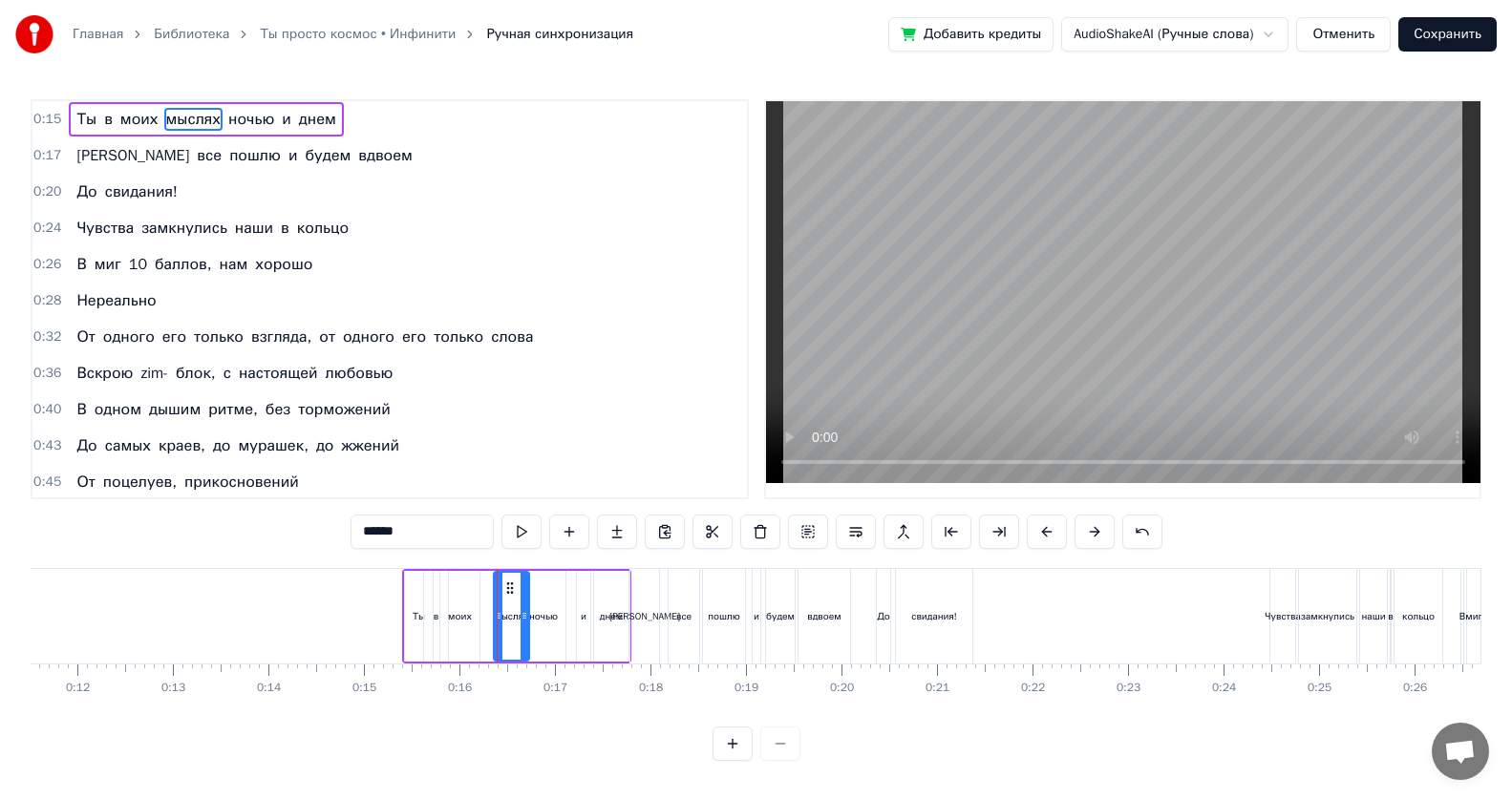 click on "моих" at bounding box center [459, 616] 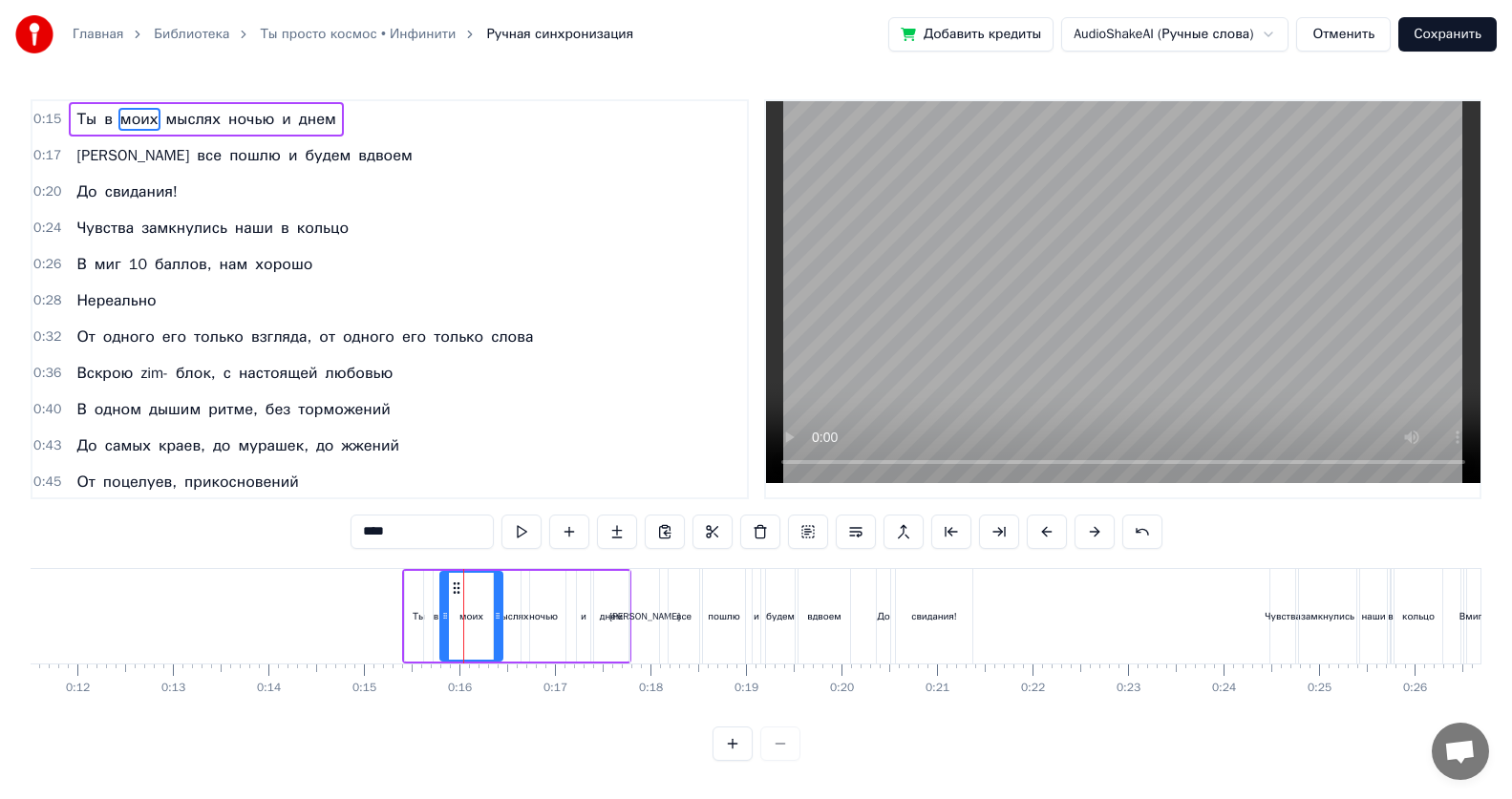 drag, startPoint x: 472, startPoint y: 614, endPoint x: 495, endPoint y: 626, distance: 25.942244 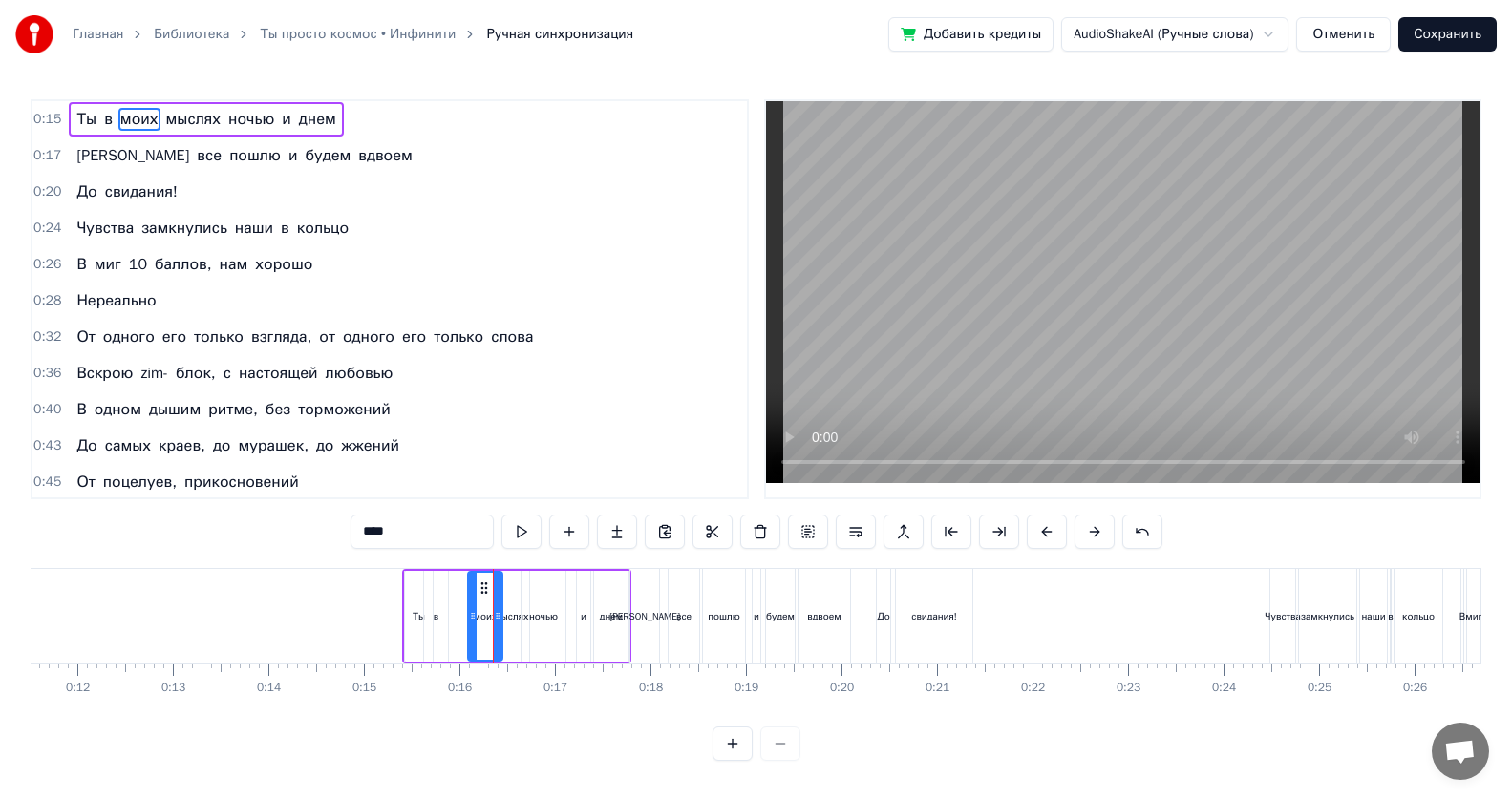 drag, startPoint x: 446, startPoint y: 619, endPoint x: 474, endPoint y: 627, distance: 29.12044 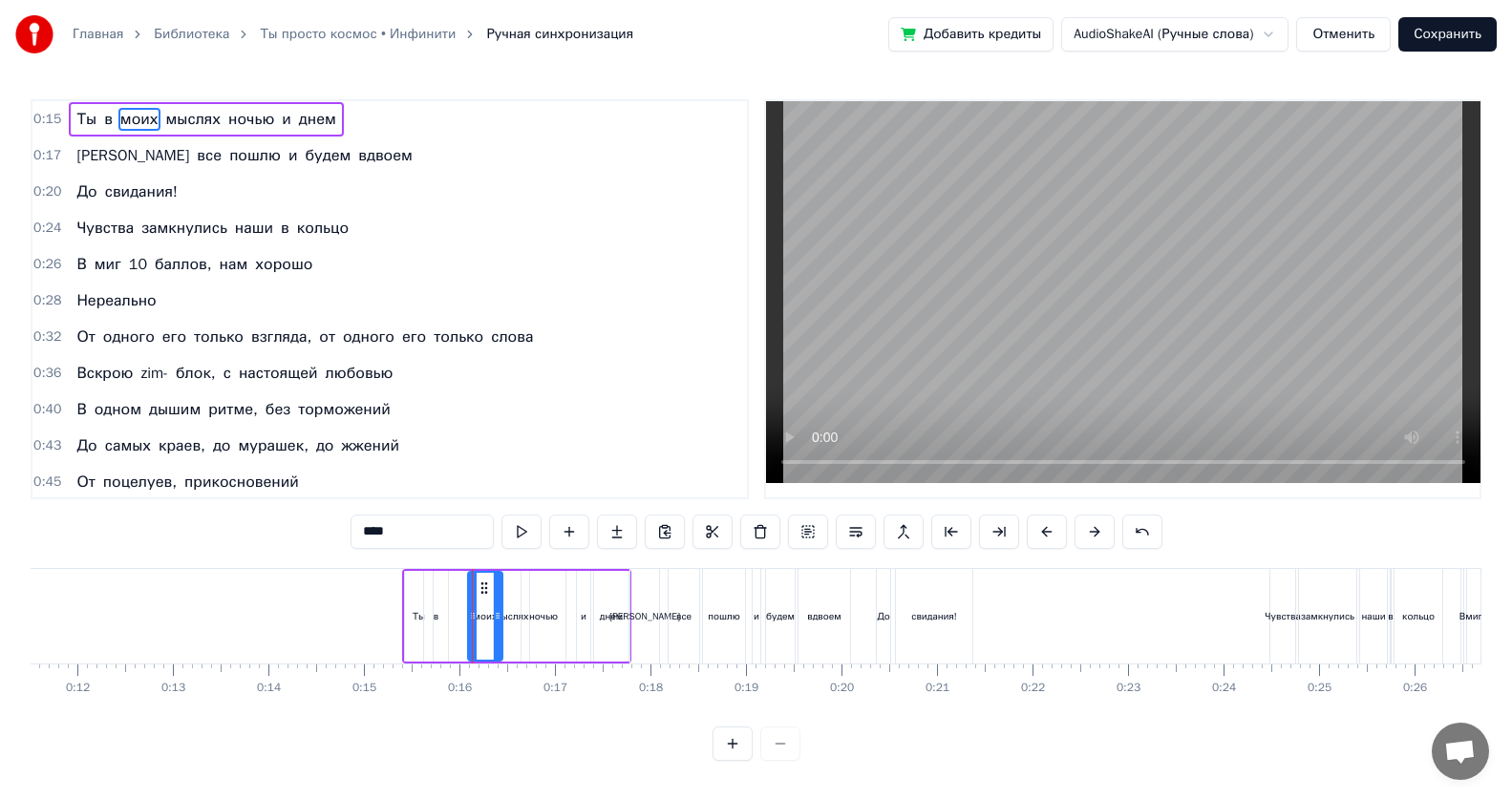 click on "в" at bounding box center [436, 616] 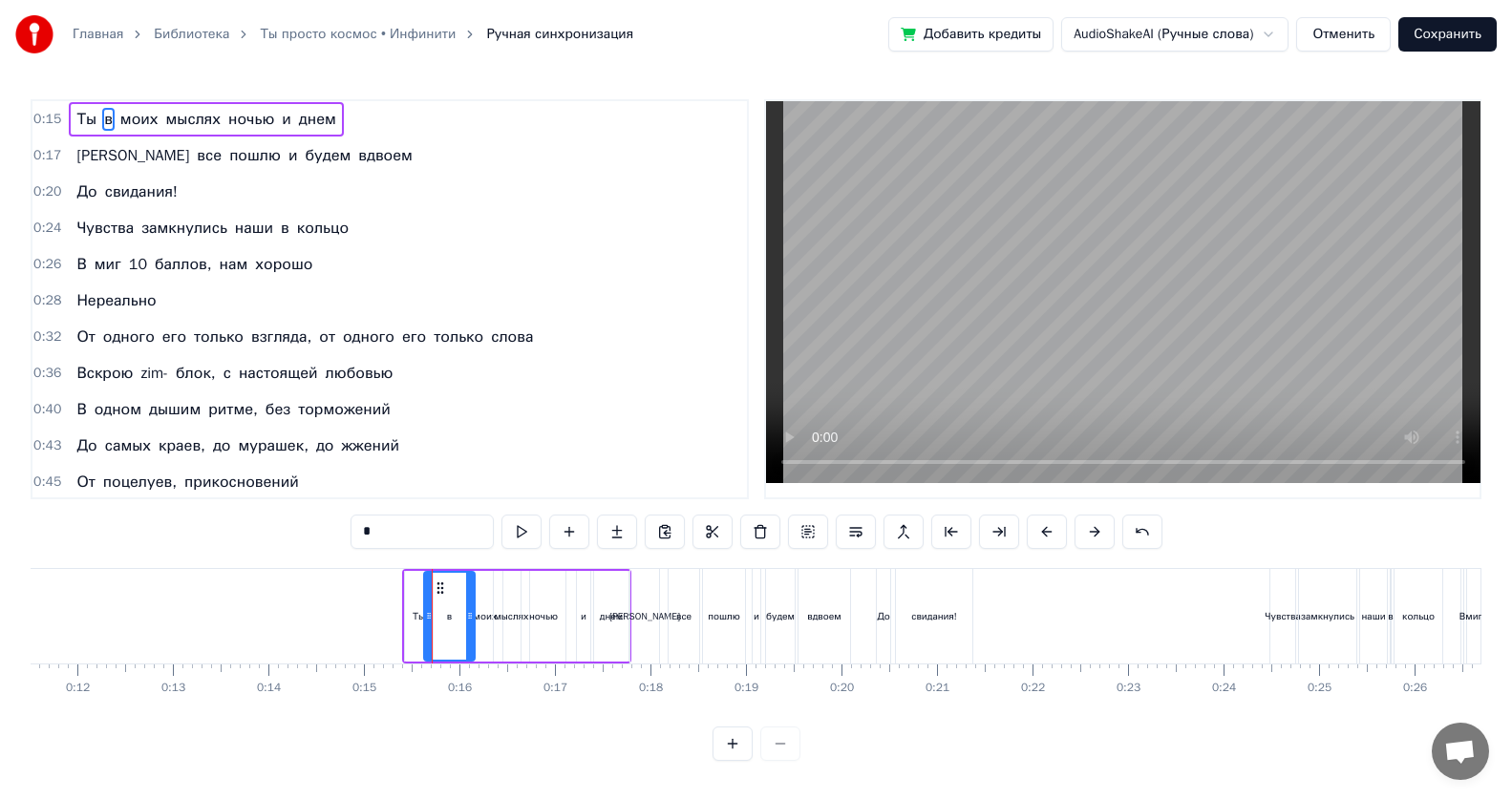 drag, startPoint x: 442, startPoint y: 620, endPoint x: 469, endPoint y: 622, distance: 27.073973 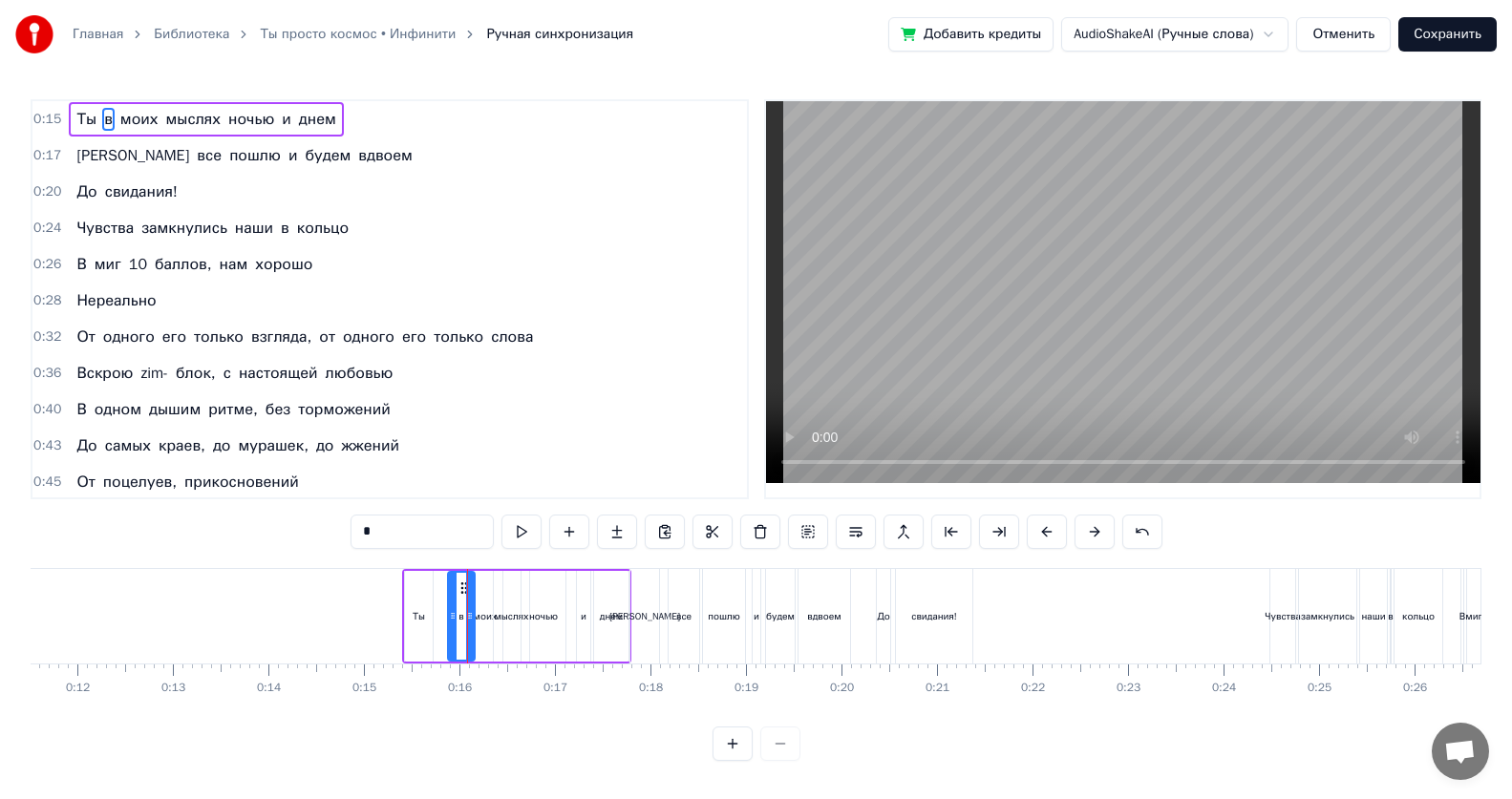 drag, startPoint x: 428, startPoint y: 617, endPoint x: 452, endPoint y: 620, distance: 24.186773 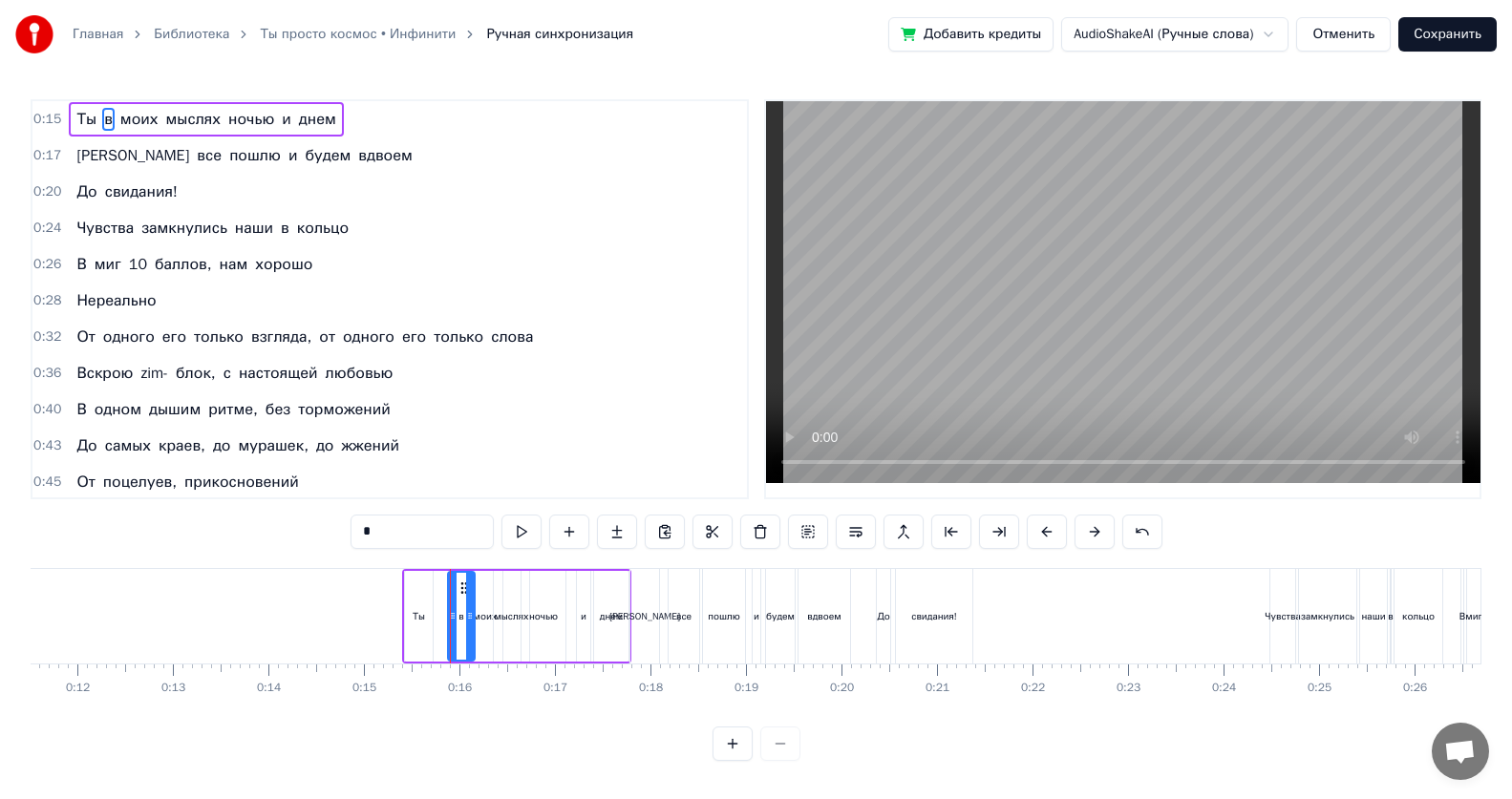 click on "Ты" at bounding box center [418, 616] 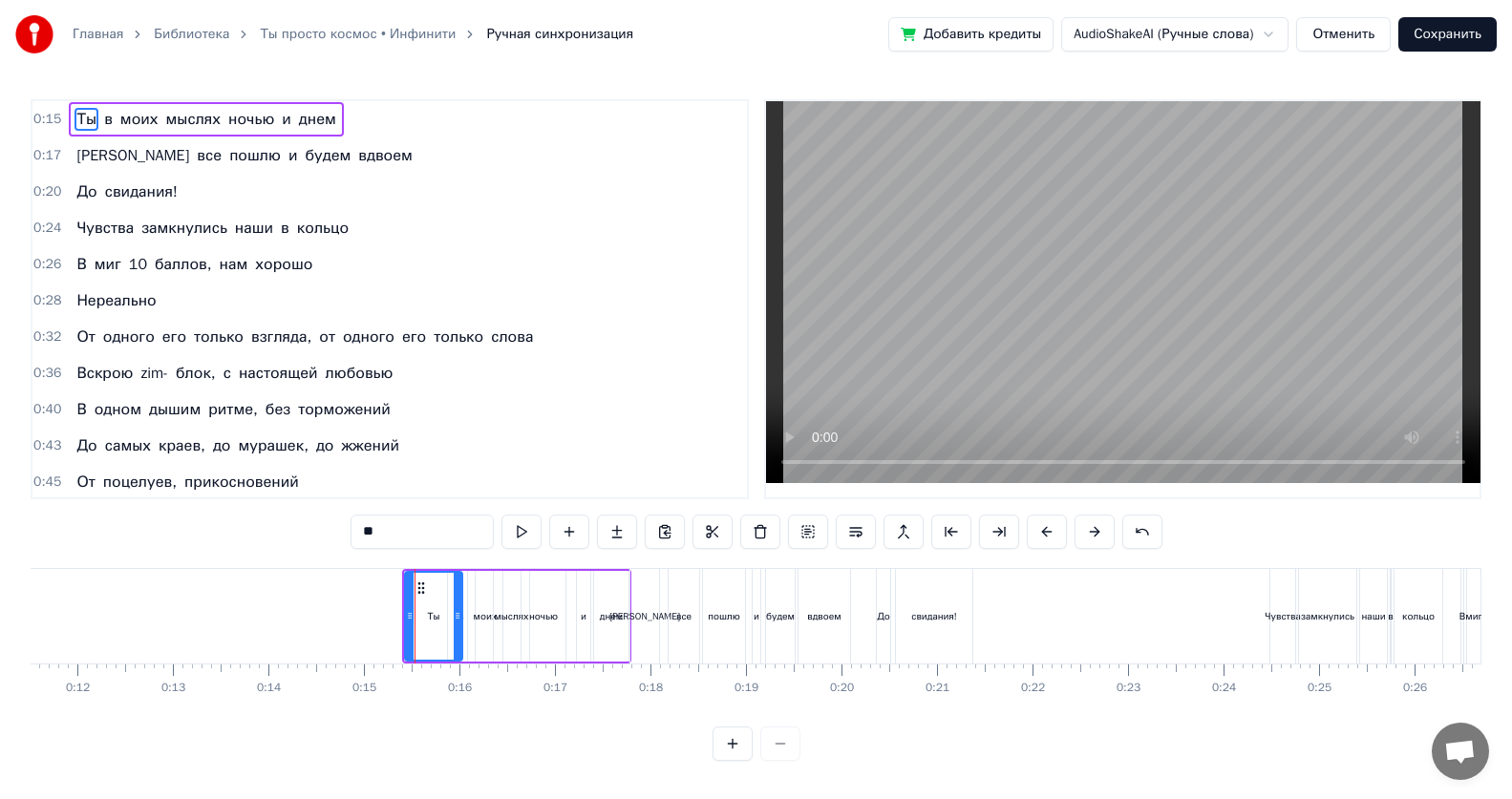 drag, startPoint x: 426, startPoint y: 615, endPoint x: 456, endPoint y: 627, distance: 32.31099 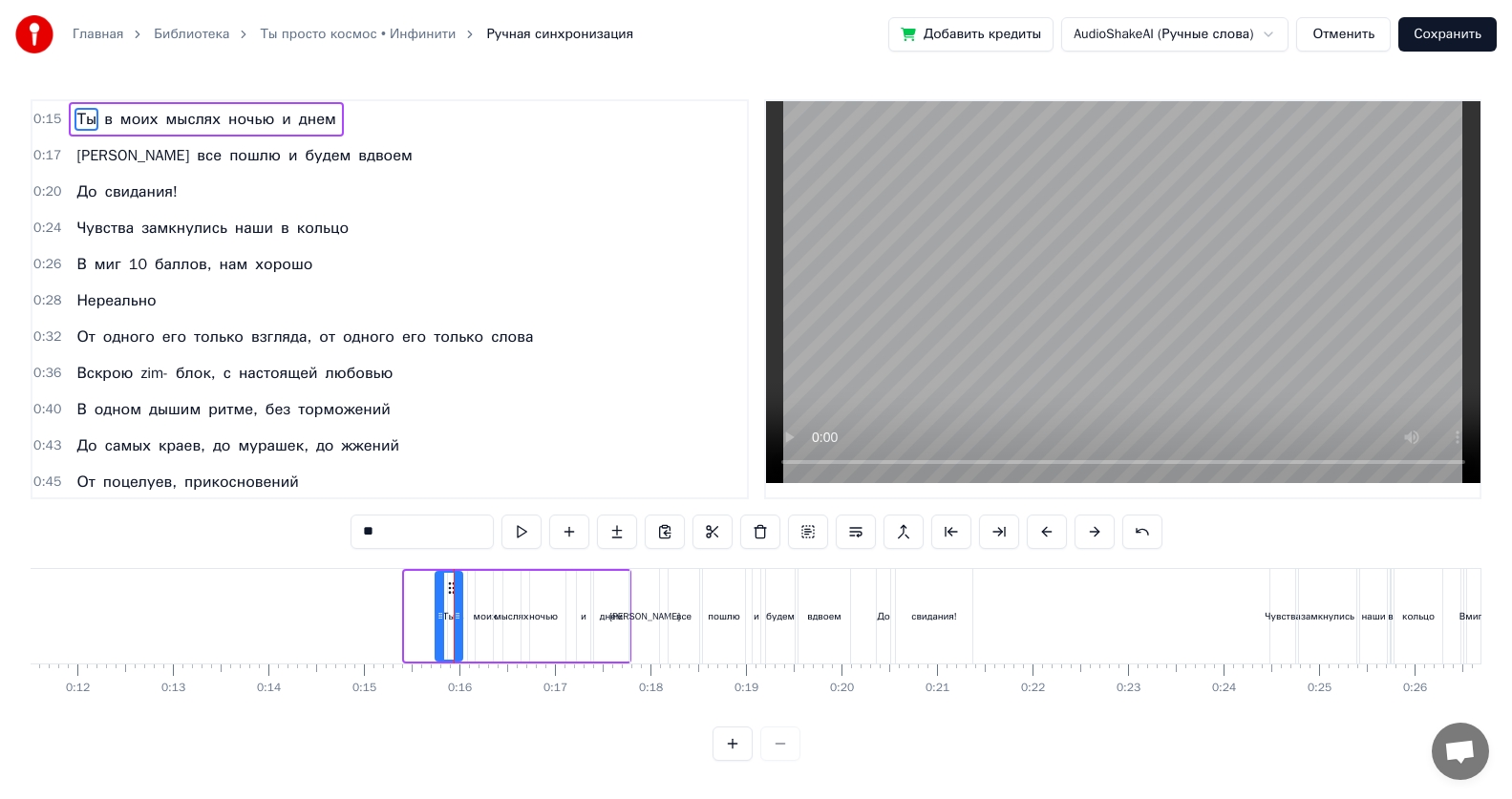 drag, startPoint x: 412, startPoint y: 620, endPoint x: 442, endPoint y: 623, distance: 30.14963 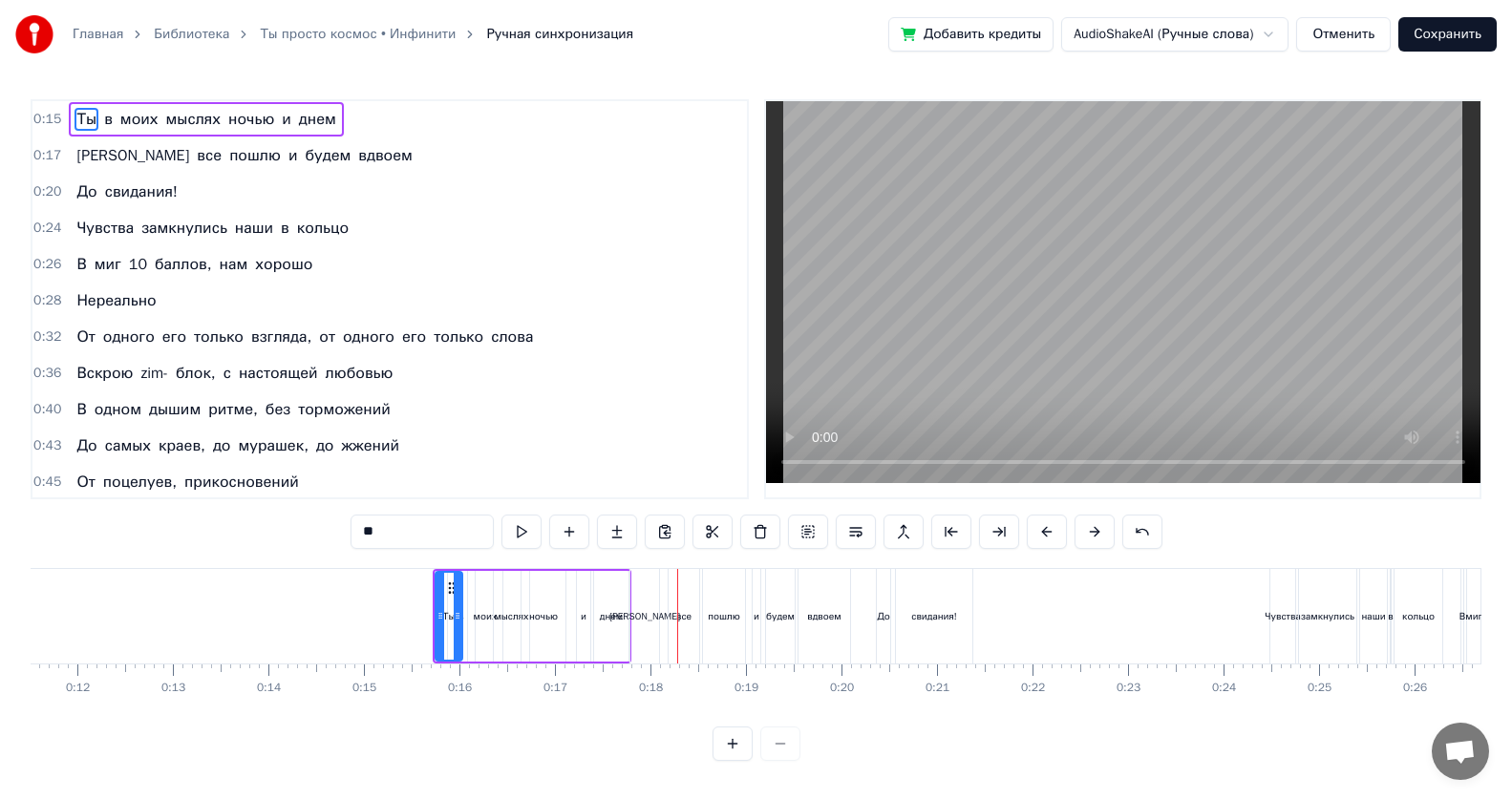 click on "ночью" at bounding box center (543, 616) 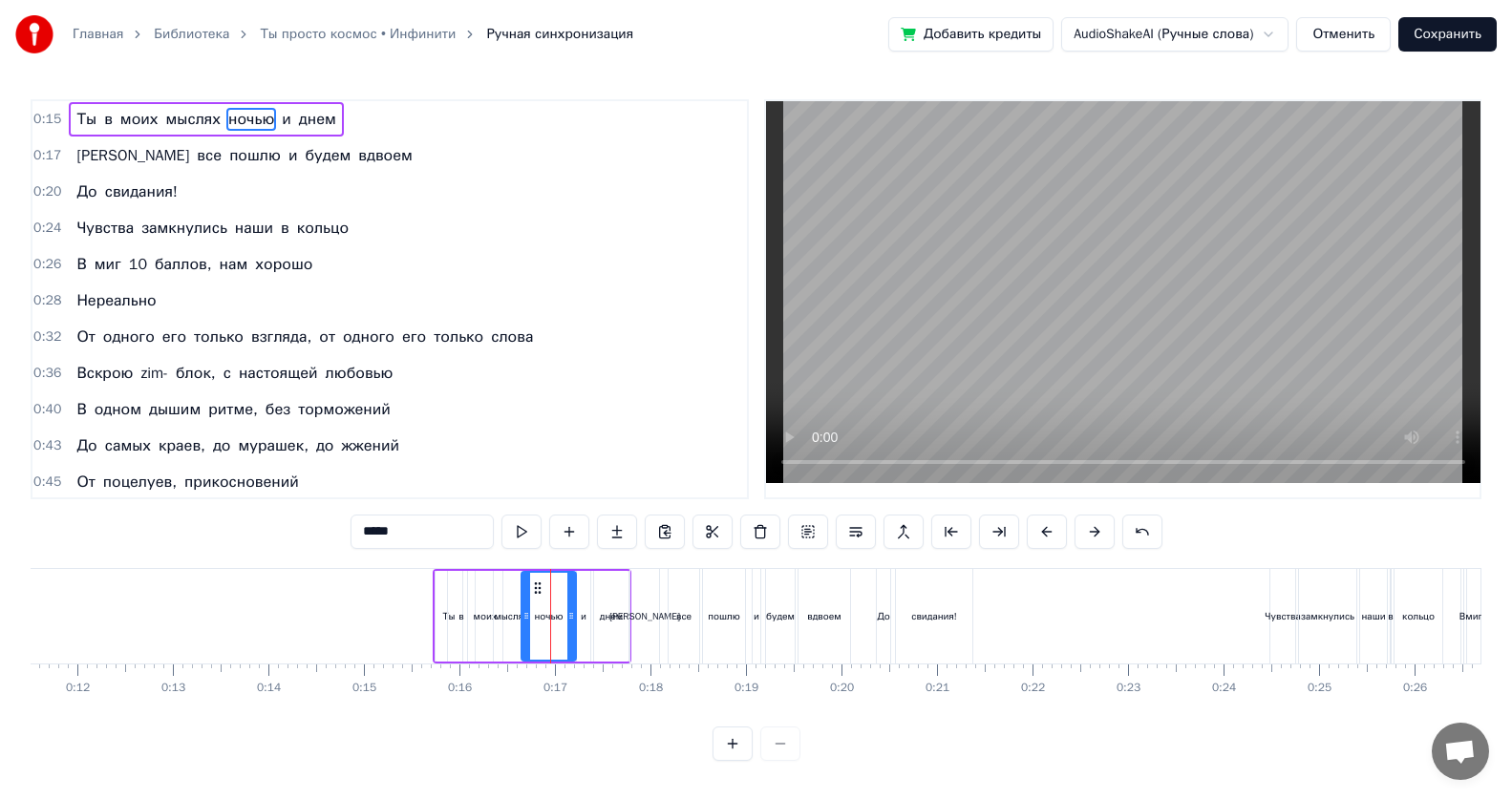 drag, startPoint x: 564, startPoint y: 613, endPoint x: 574, endPoint y: 619, distance: 11.661904 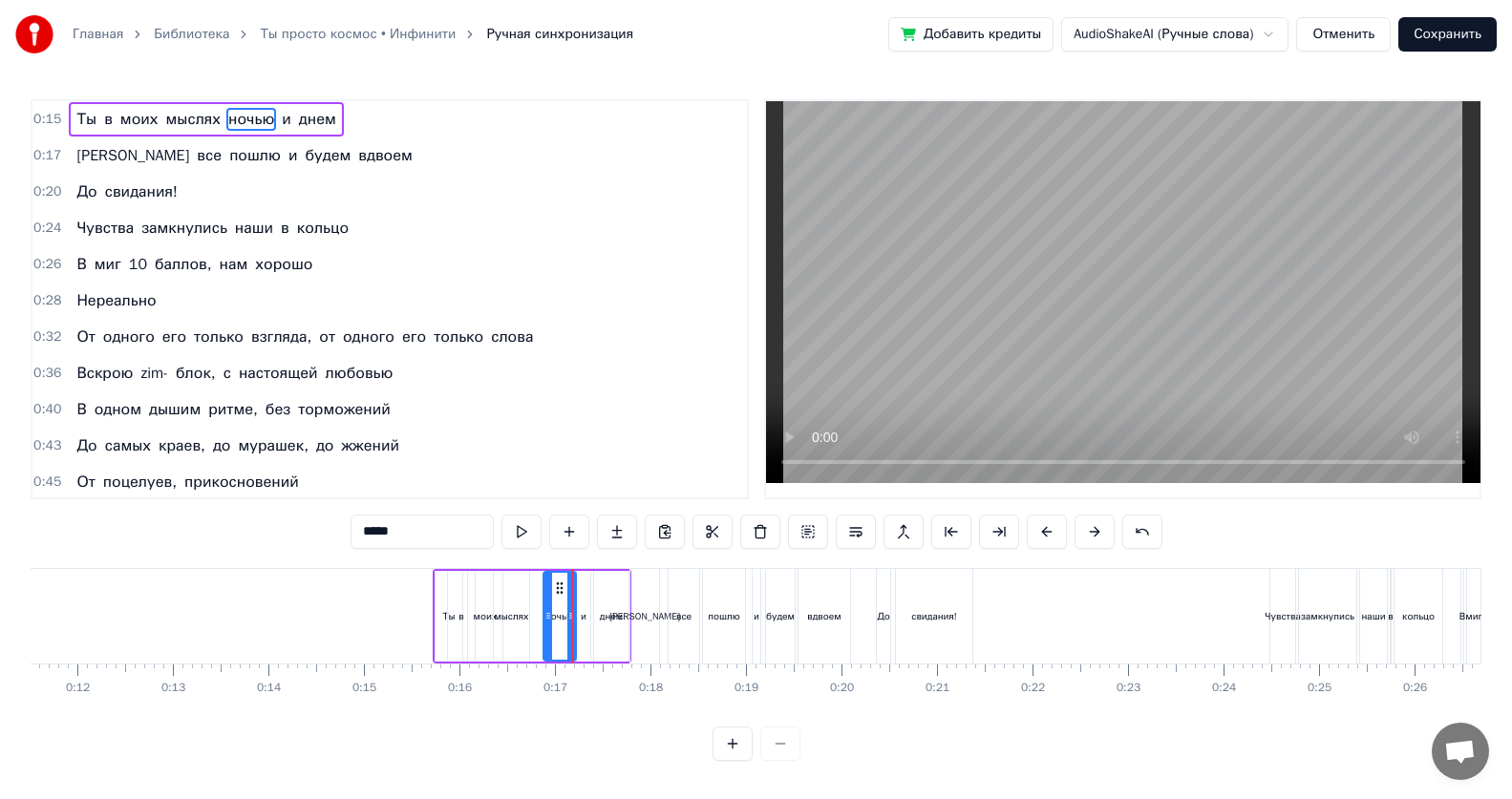 drag, startPoint x: 524, startPoint y: 617, endPoint x: 537, endPoint y: 621, distance: 13.601471 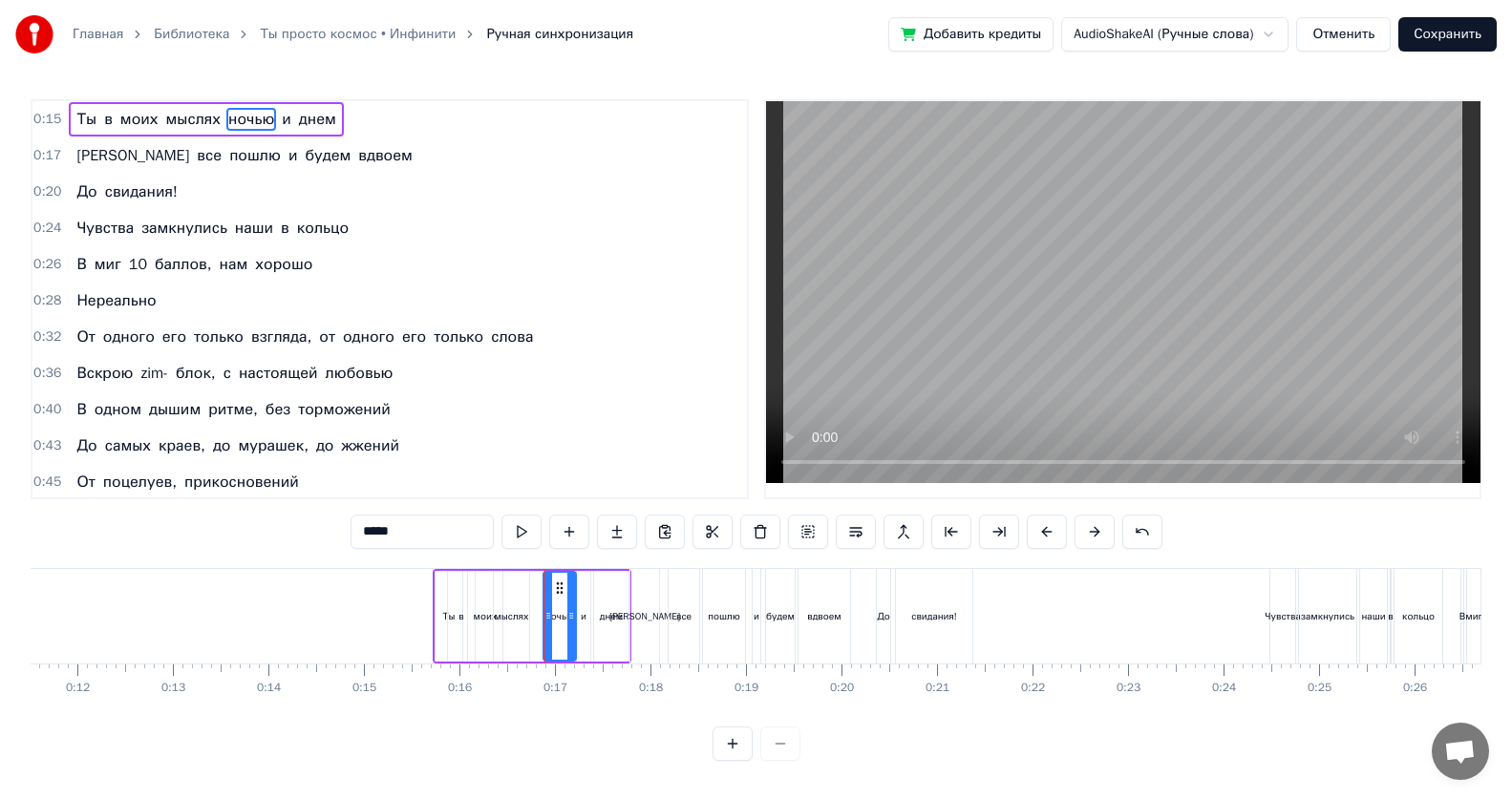 click on "мыслях" at bounding box center [512, 616] 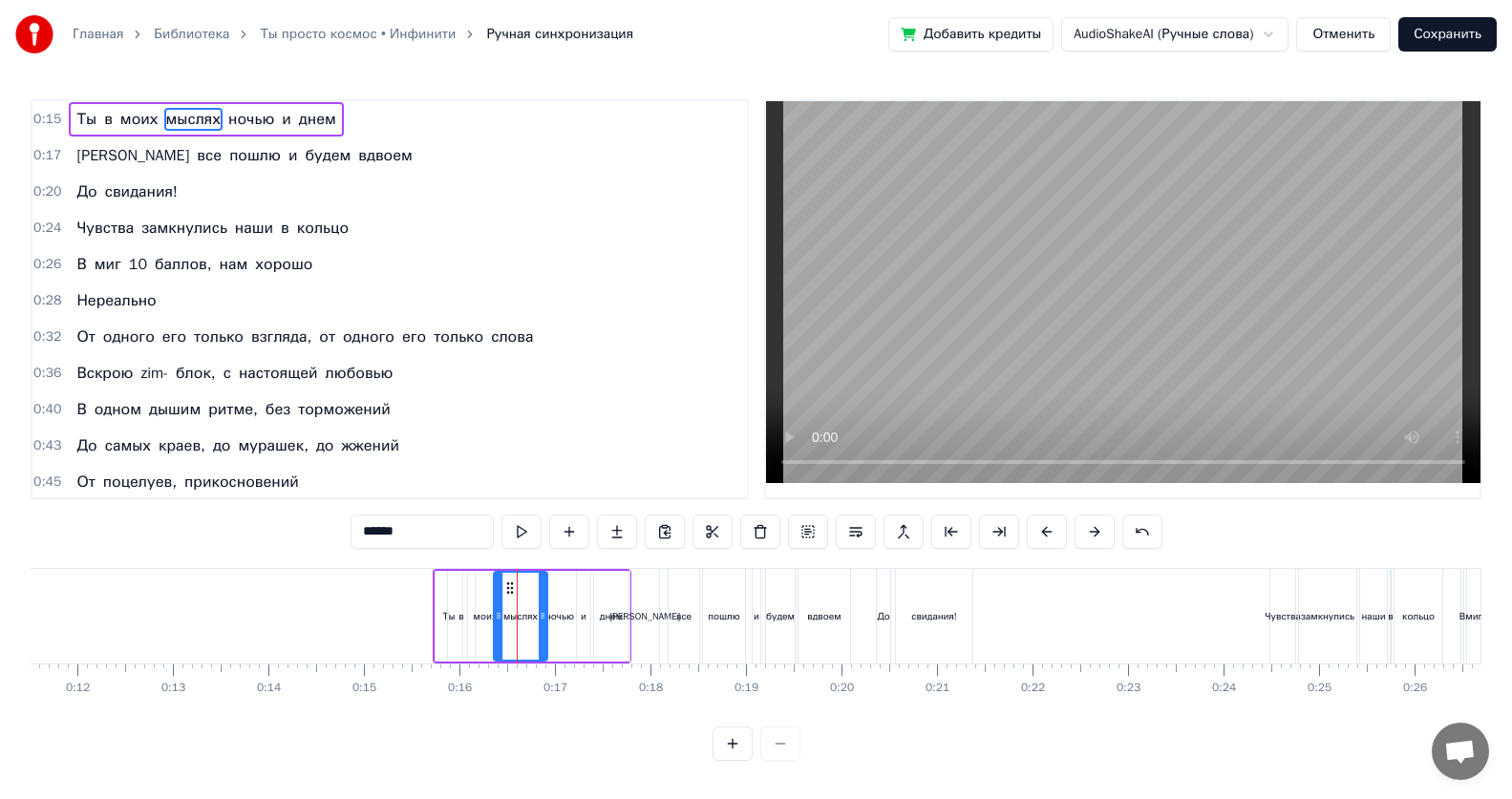 drag, startPoint x: 524, startPoint y: 616, endPoint x: 543, endPoint y: 626, distance: 21.470911 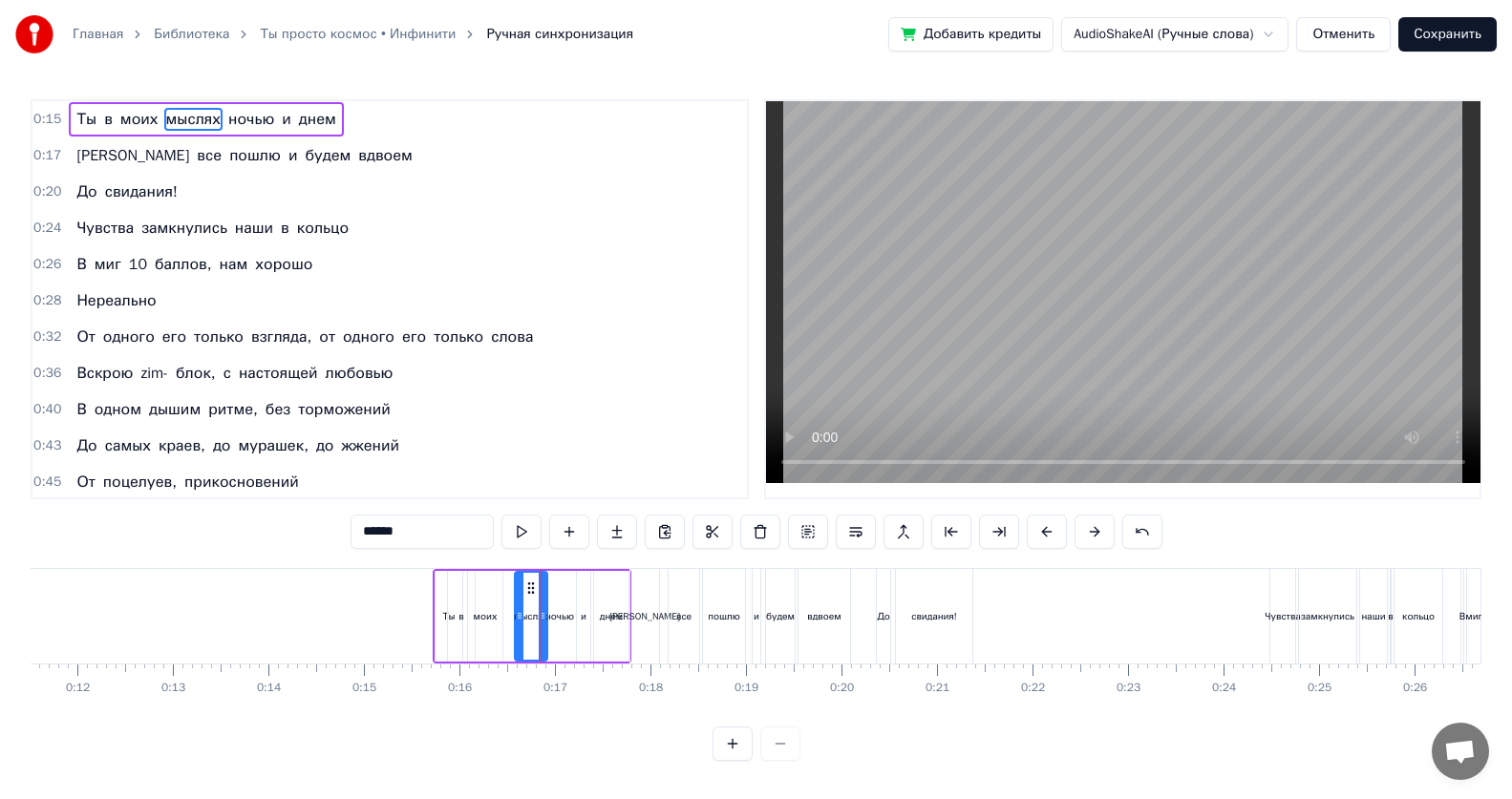drag, startPoint x: 499, startPoint y: 618, endPoint x: 520, endPoint y: 627, distance: 22.847319 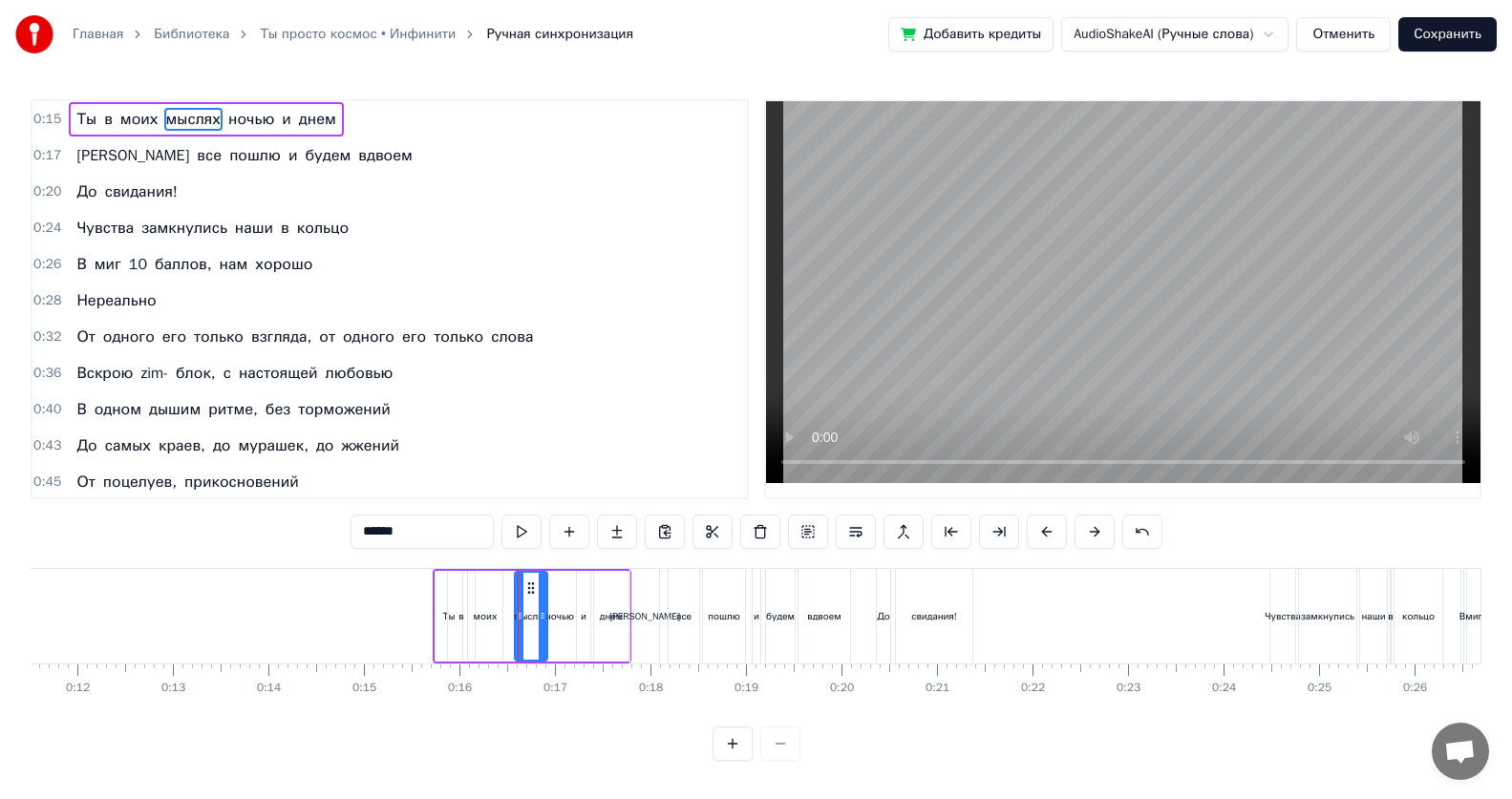 click on "моих" at bounding box center (485, 616) 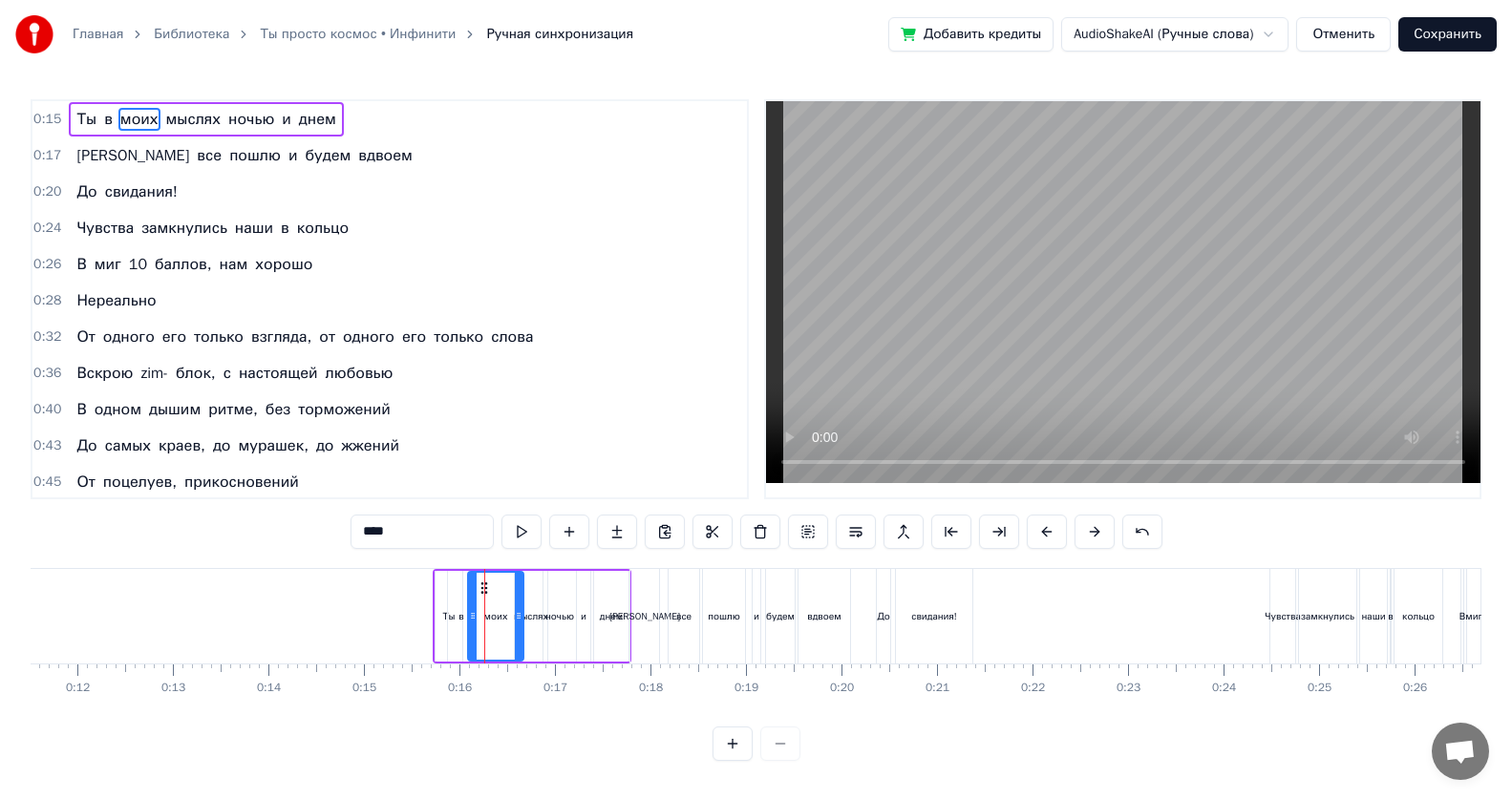 click at bounding box center (519, 616) 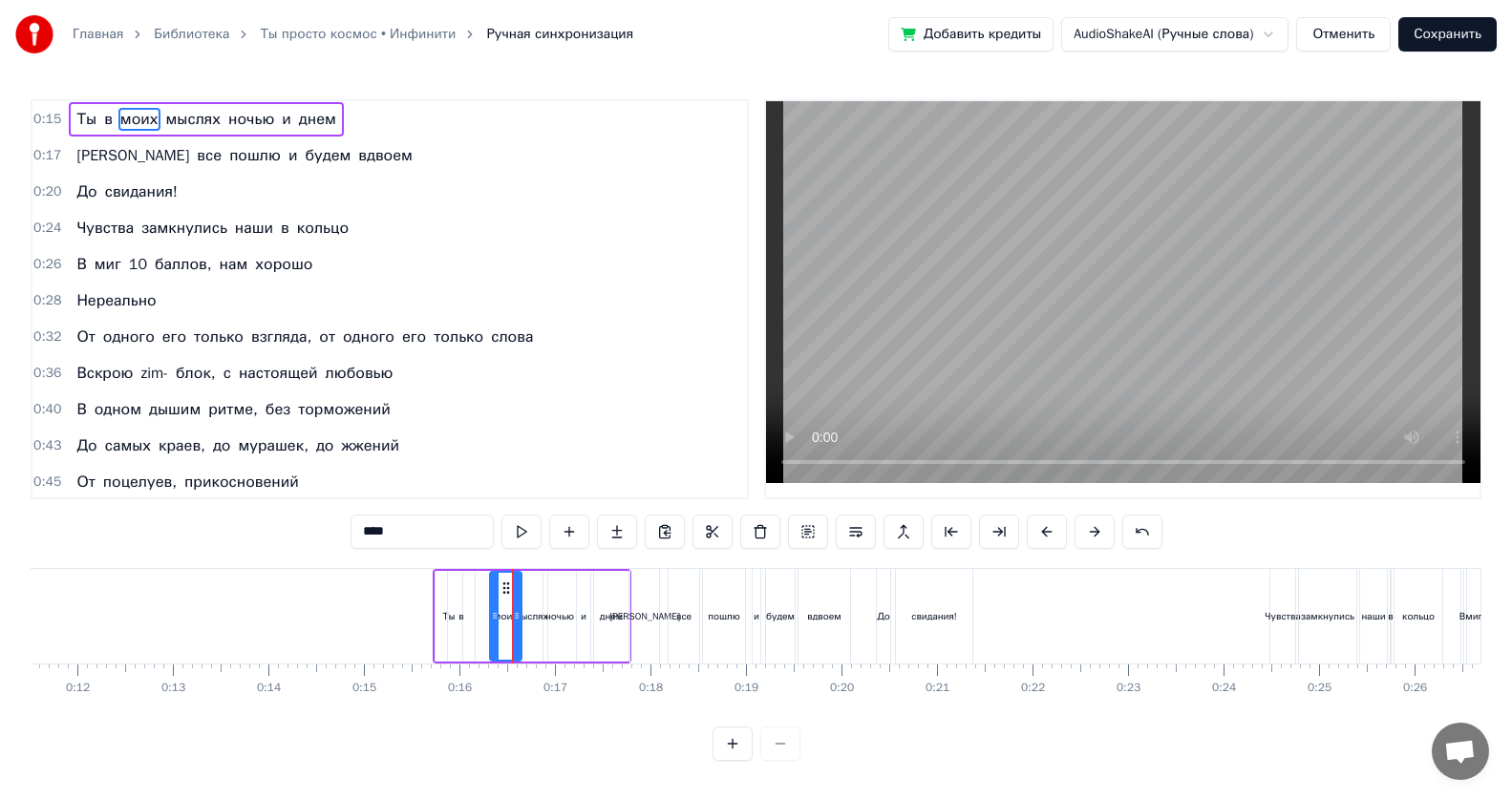 drag, startPoint x: 475, startPoint y: 616, endPoint x: 497, endPoint y: 626, distance: 24.166092 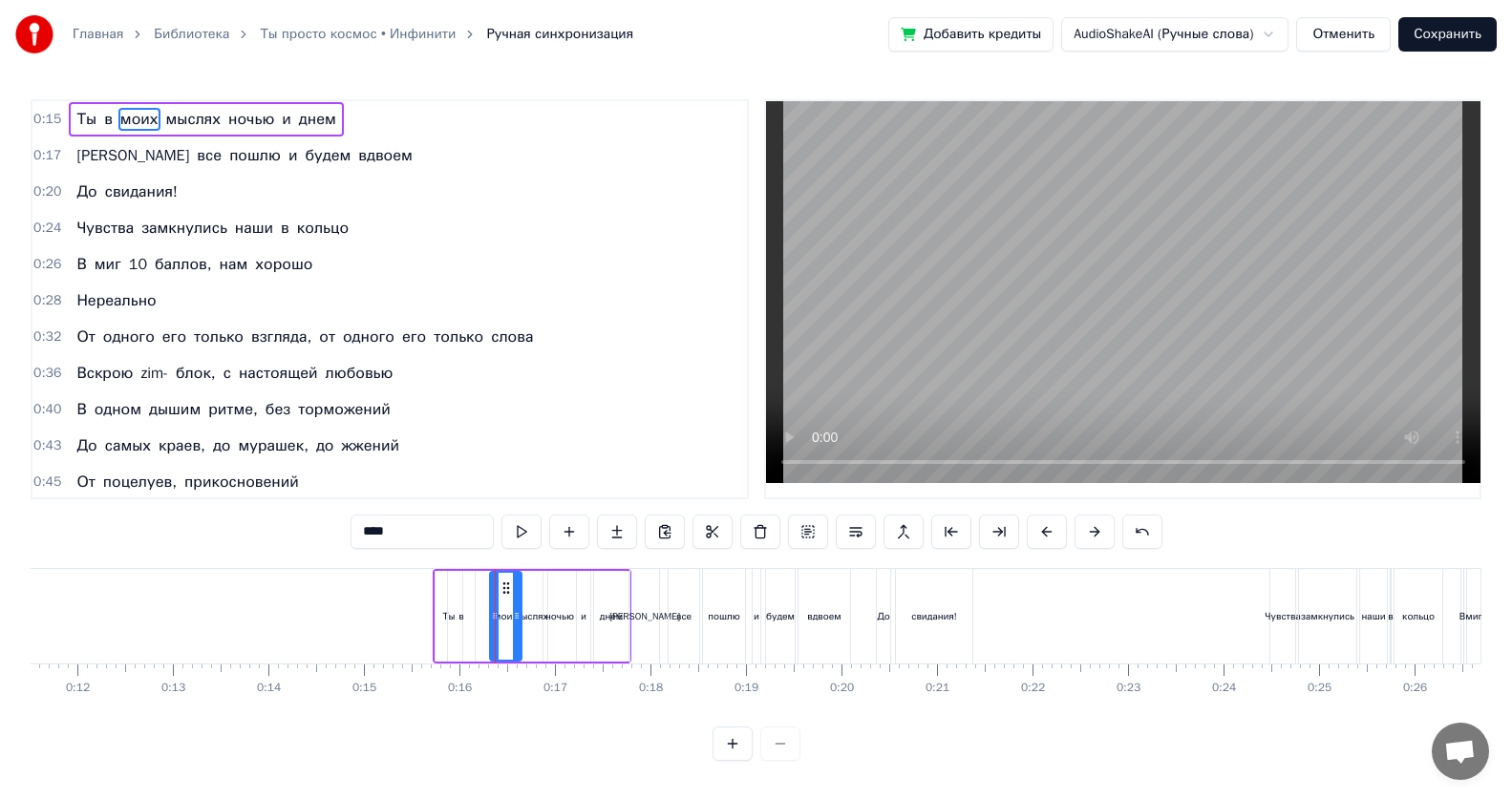 click on "в" at bounding box center [460, 616] 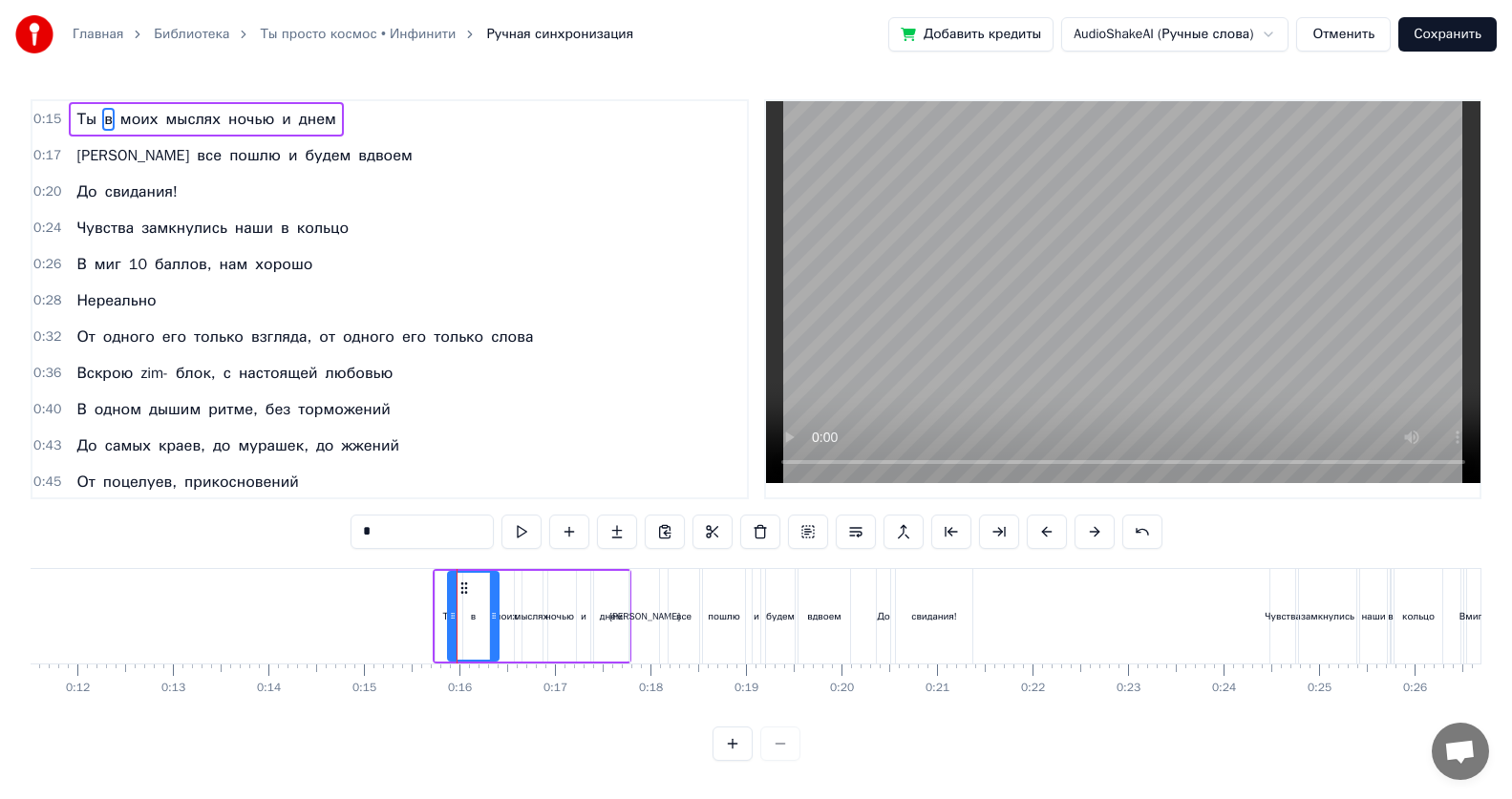 drag, startPoint x: 469, startPoint y: 617, endPoint x: 475, endPoint y: 625, distance: 10 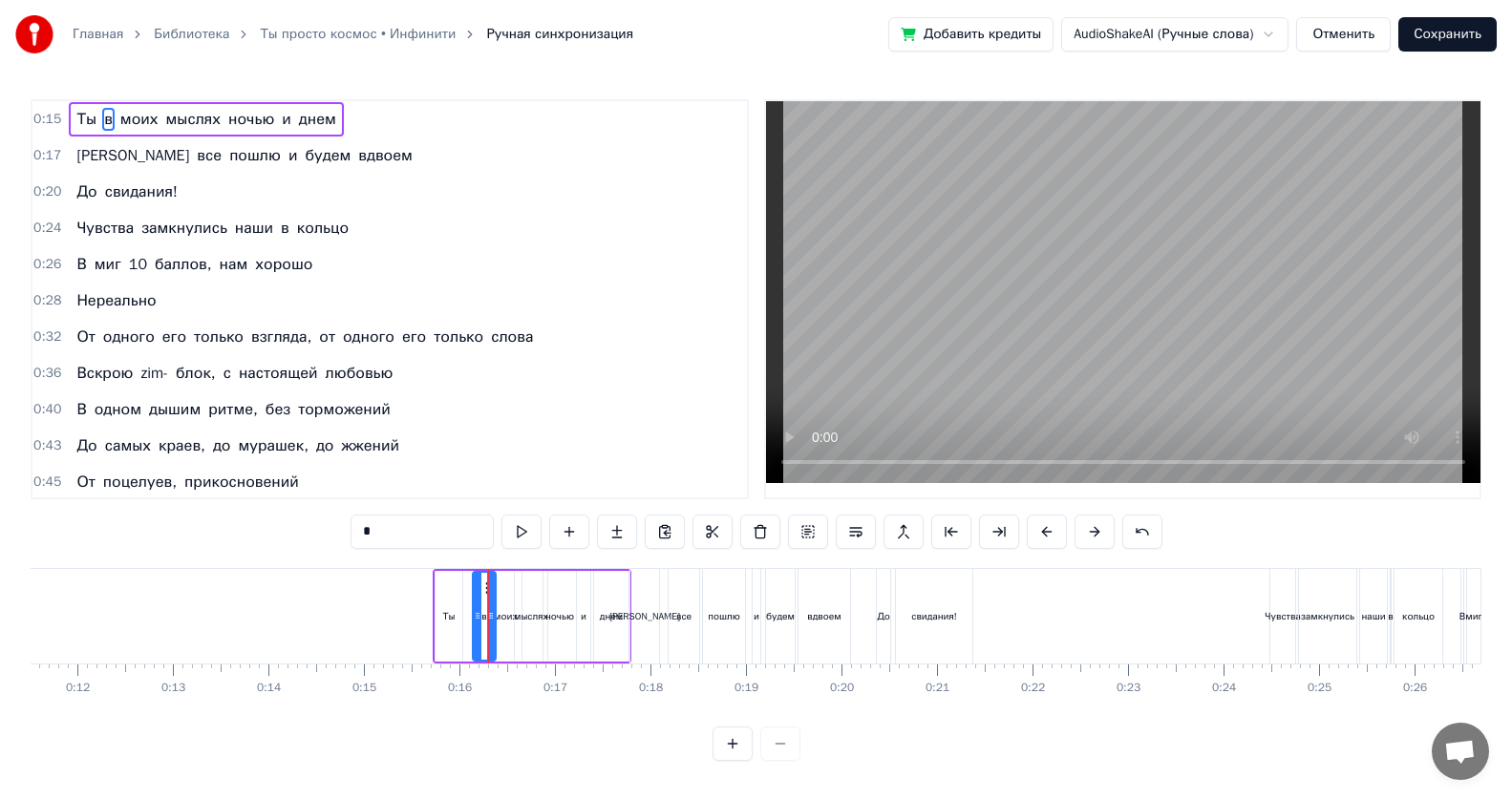 drag, startPoint x: 451, startPoint y: 618, endPoint x: 460, endPoint y: 620, distance: 9.219544 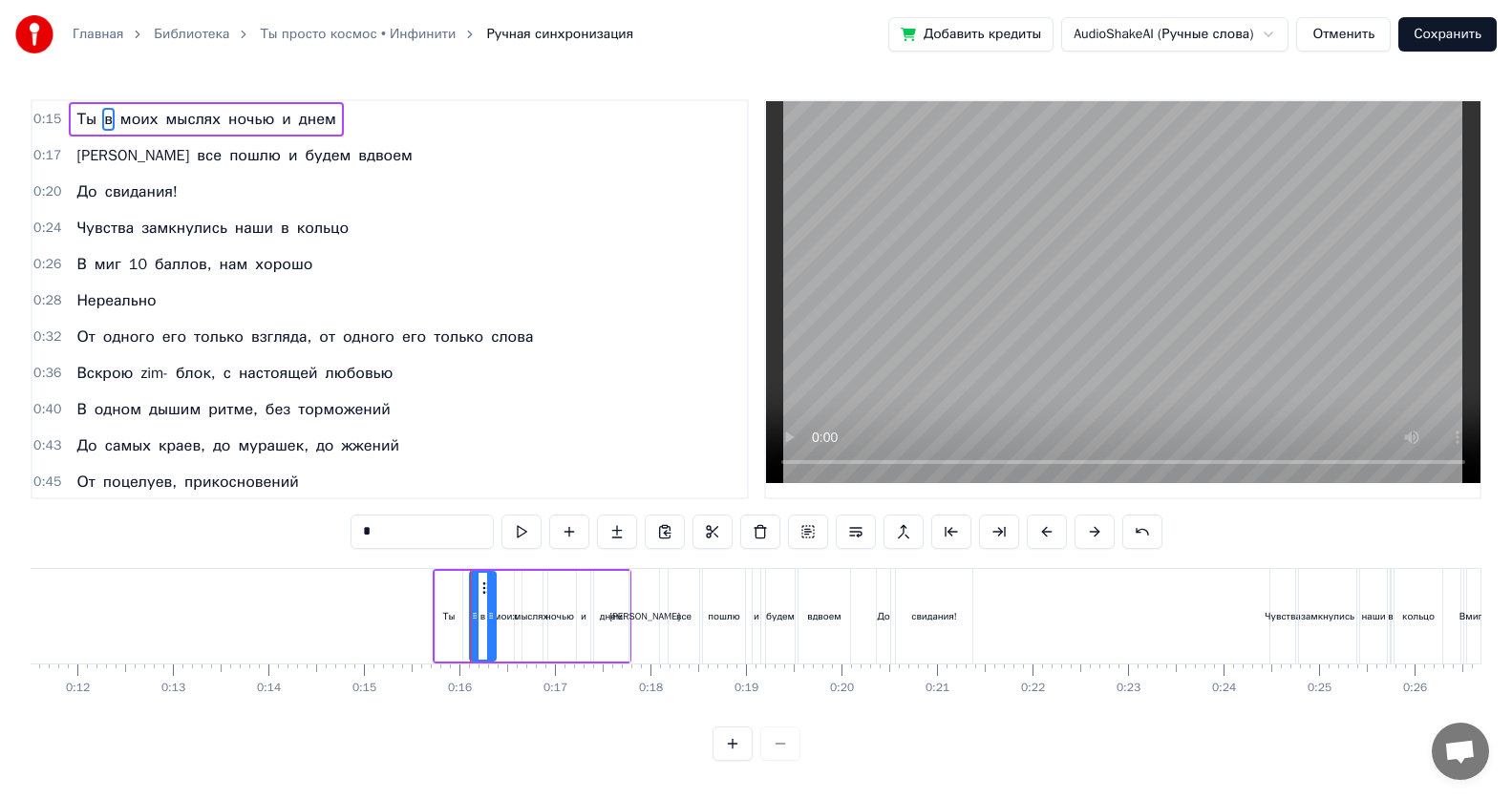 click on "Ты" at bounding box center (449, 616) 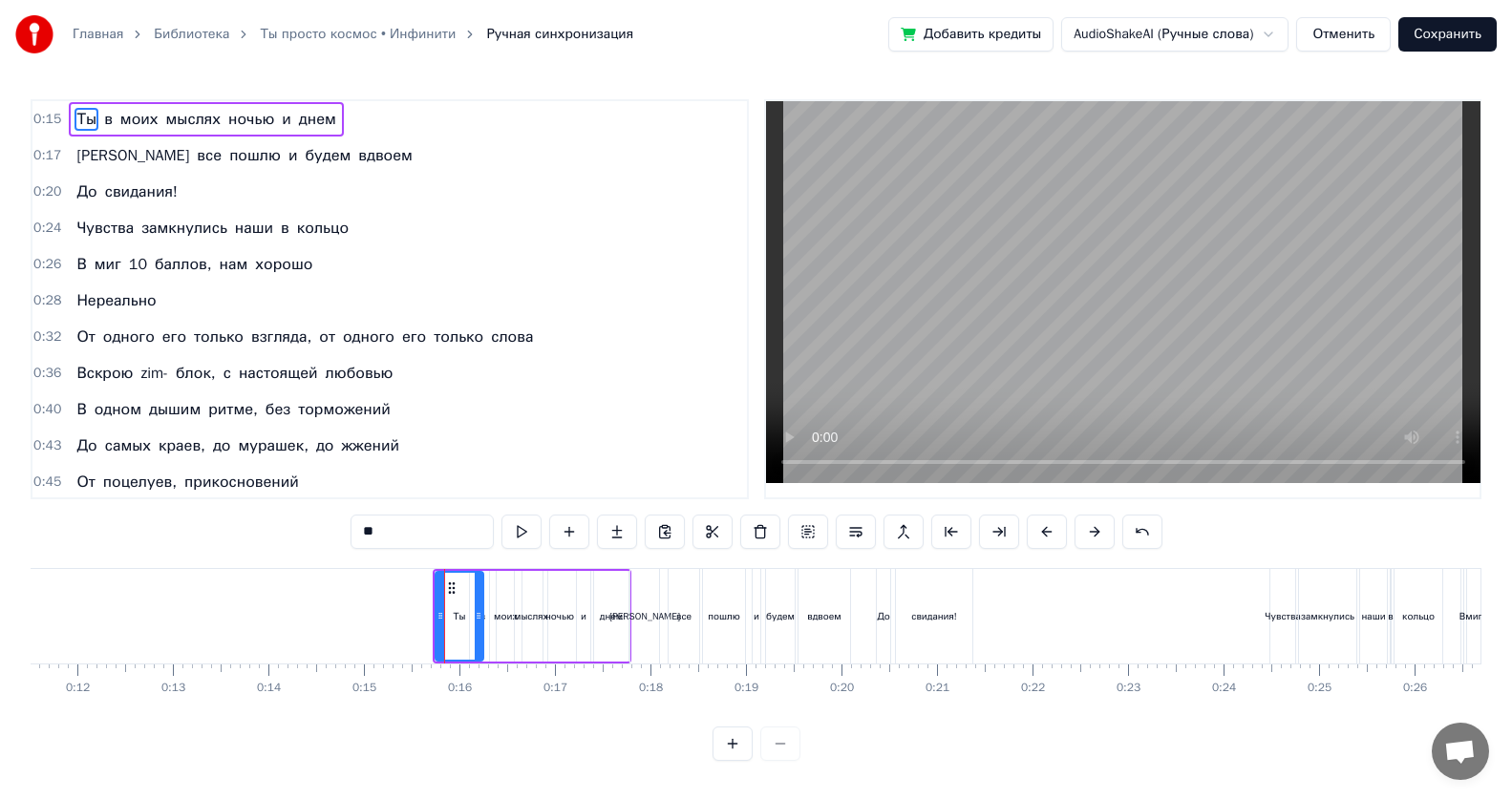 click on "Ты" at bounding box center [459, 616] 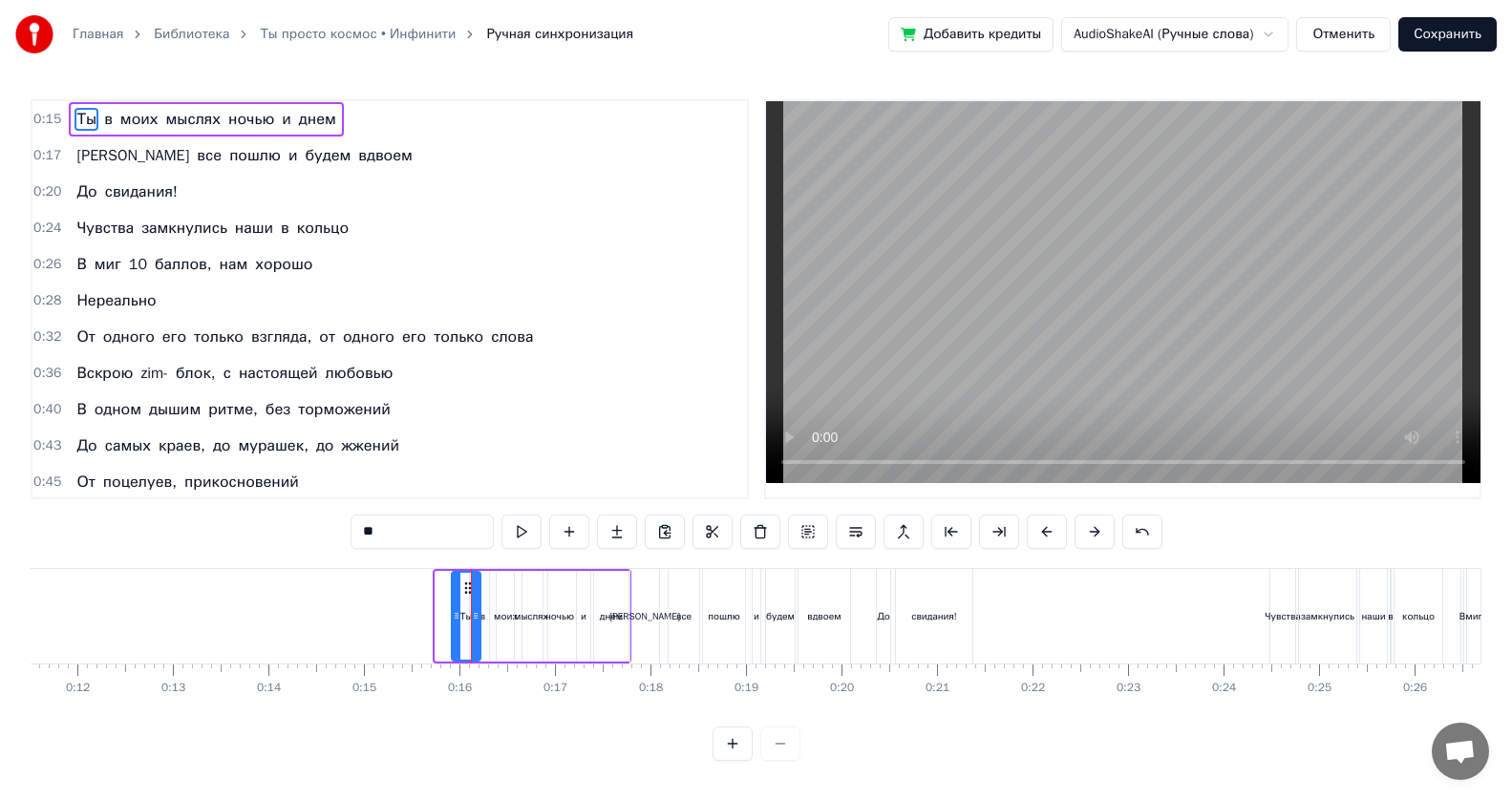 drag, startPoint x: 440, startPoint y: 616, endPoint x: 454, endPoint y: 620, distance: 14.56022 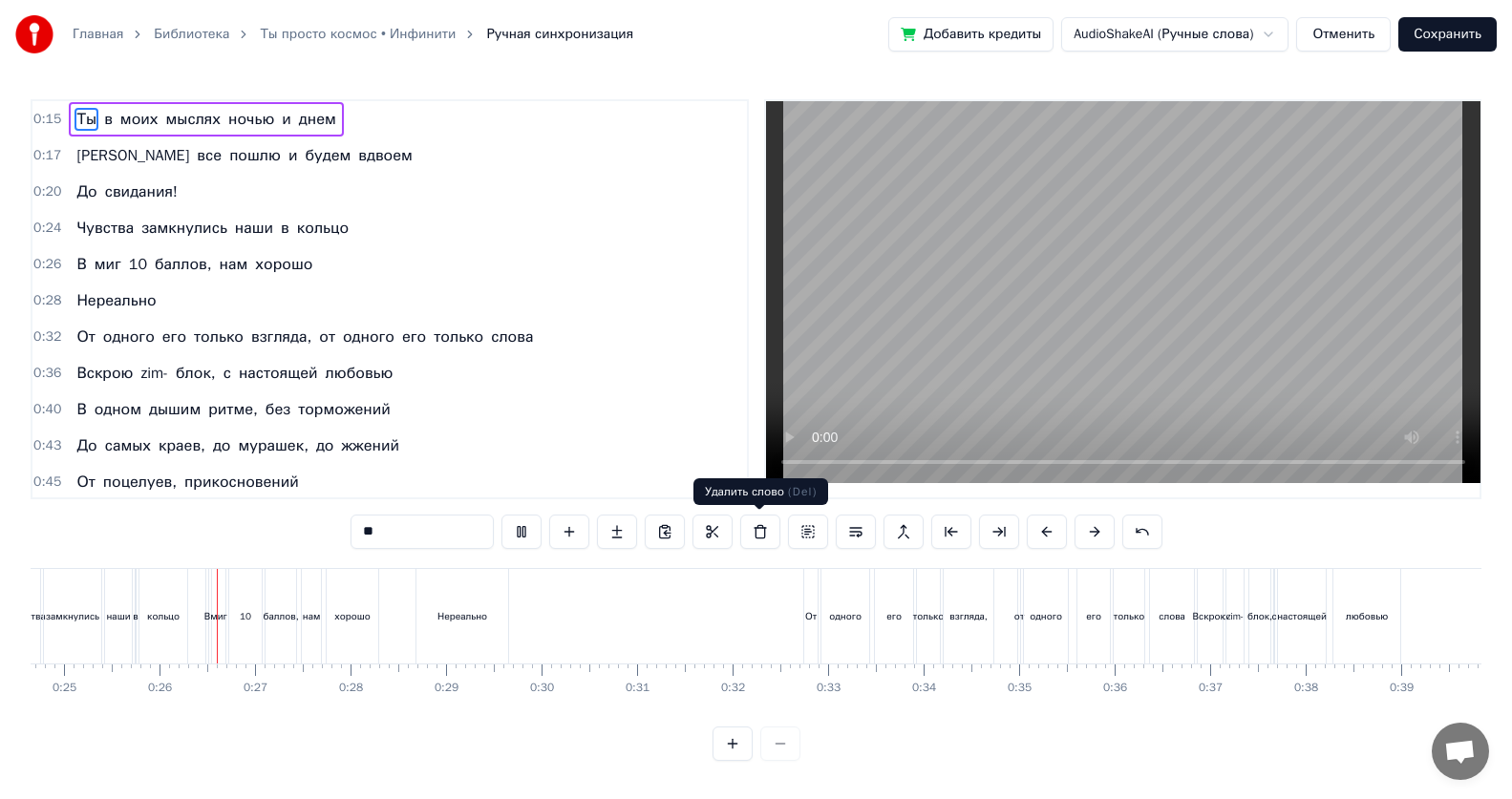 scroll, scrollTop: 0, scrollLeft: 2379, axis: horizontal 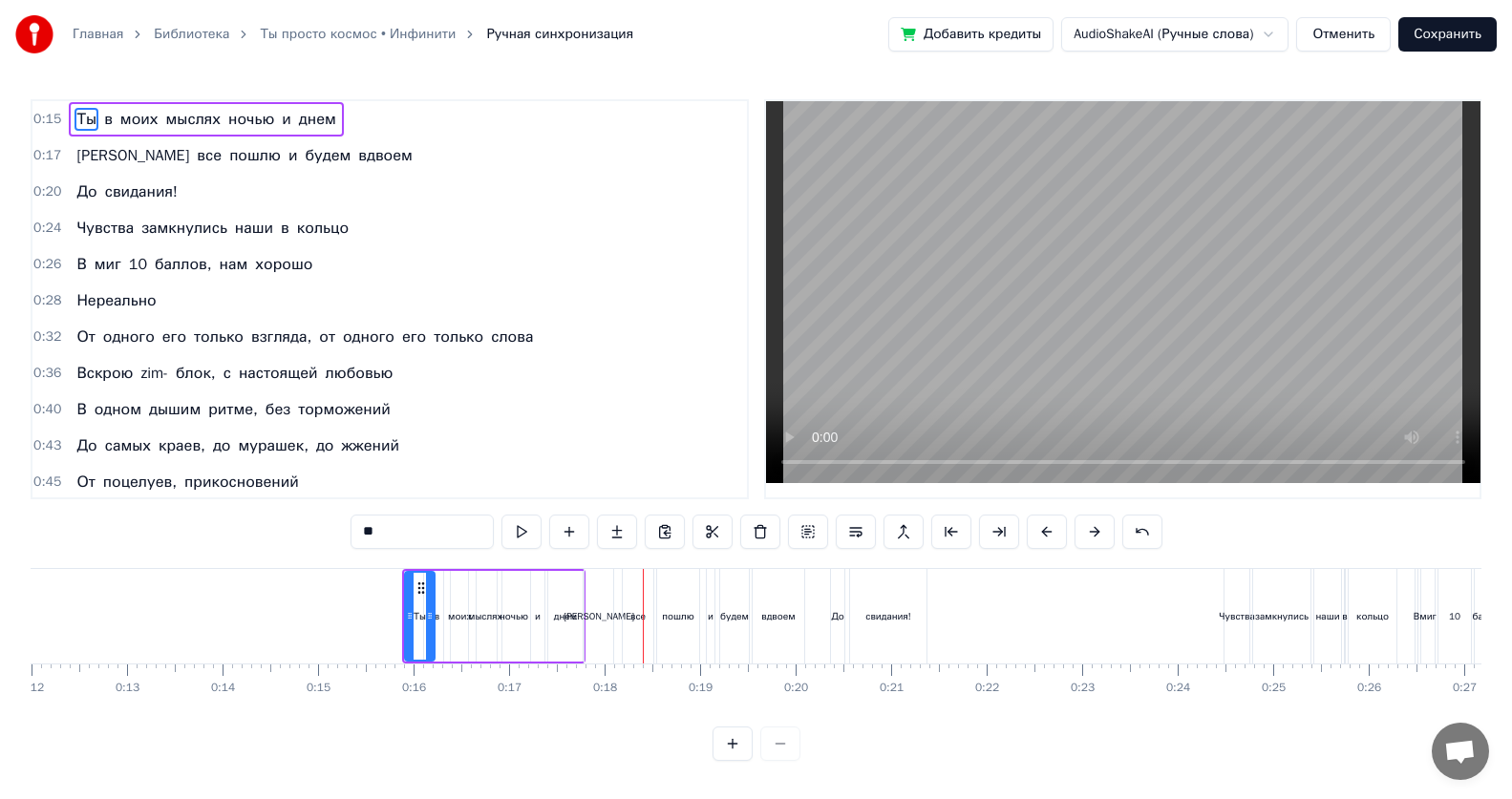 click on "ночью" at bounding box center (514, 616) 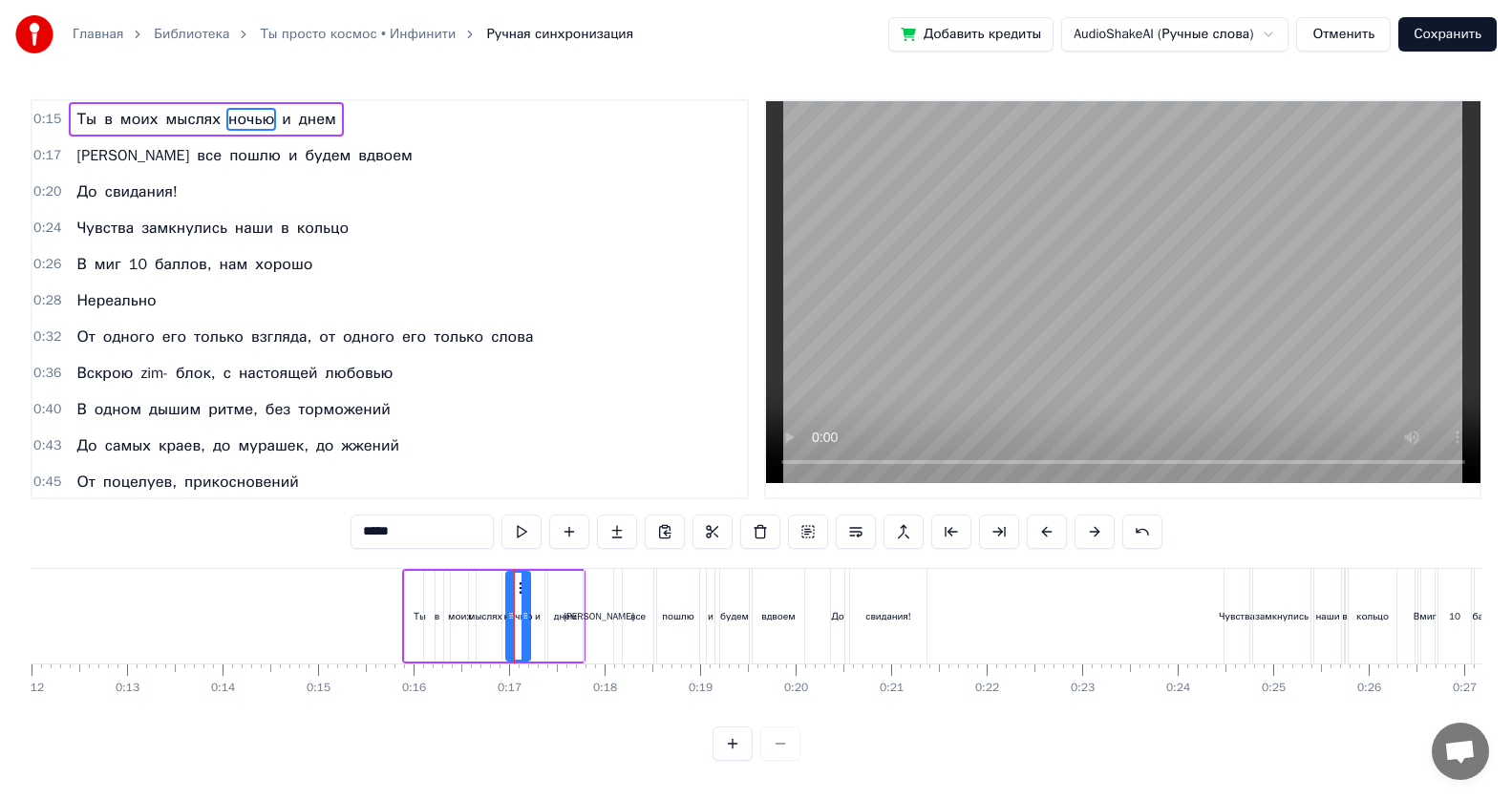 click 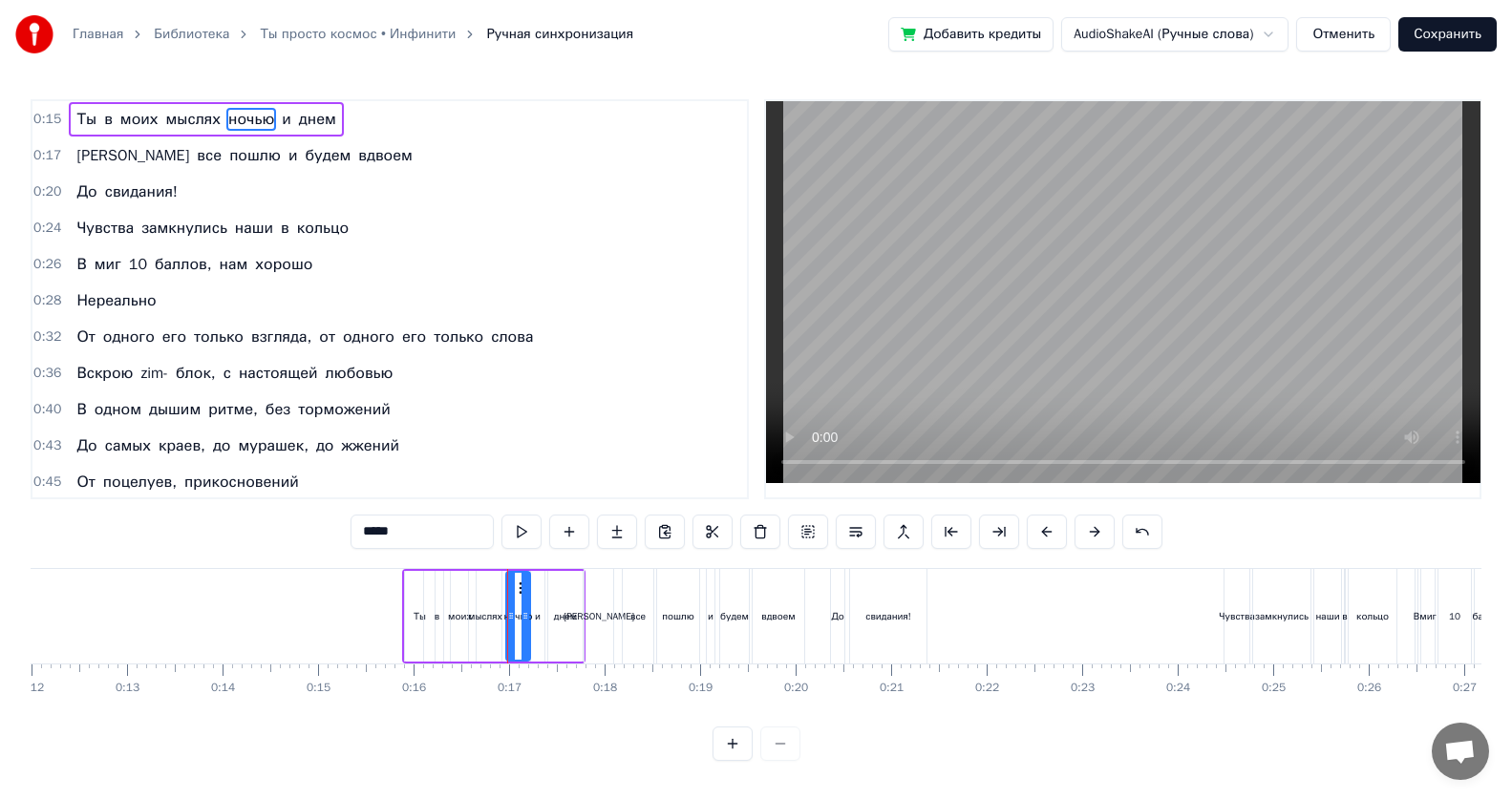 click on "мыслях" at bounding box center (485, 616) 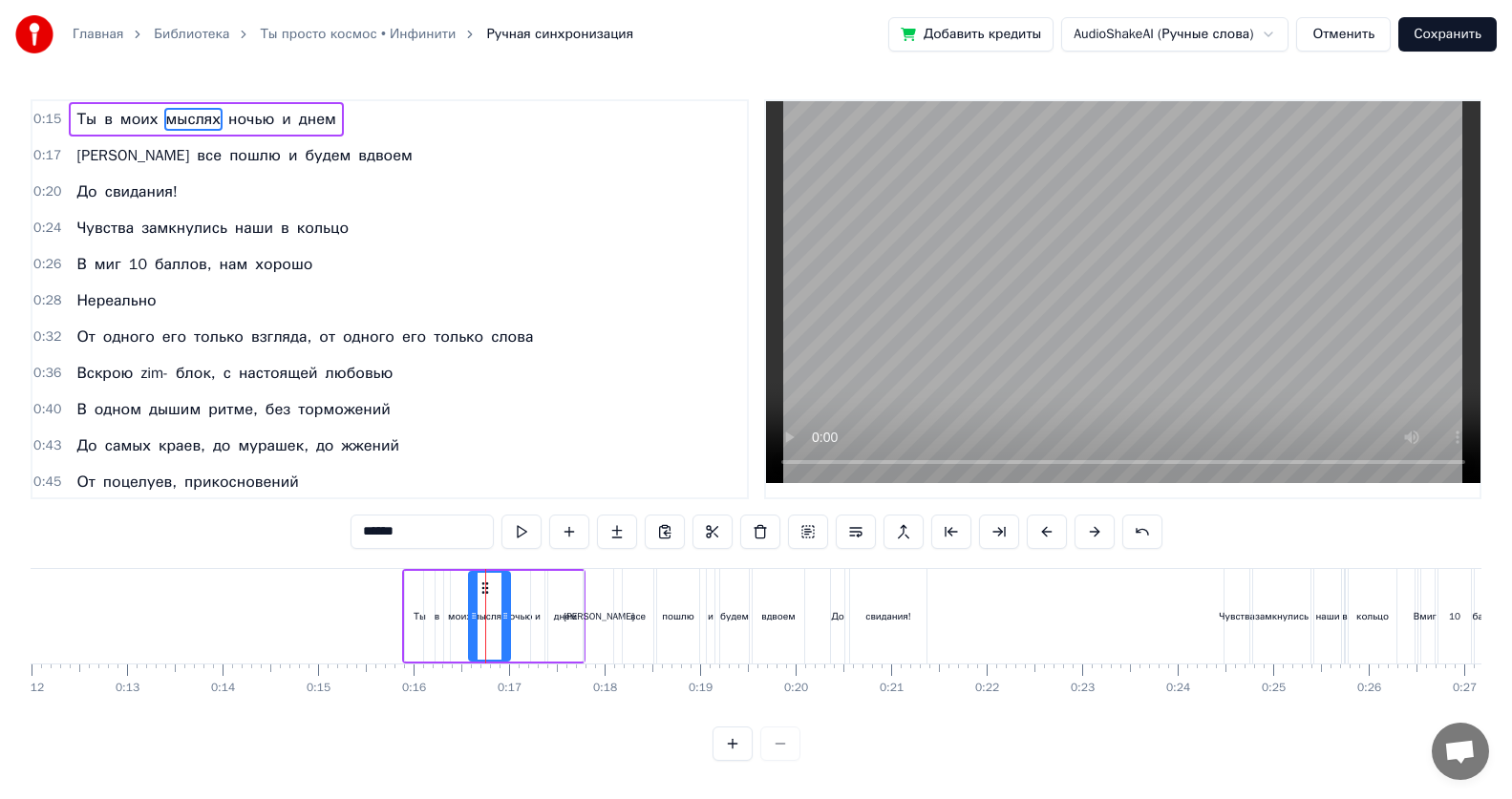 click 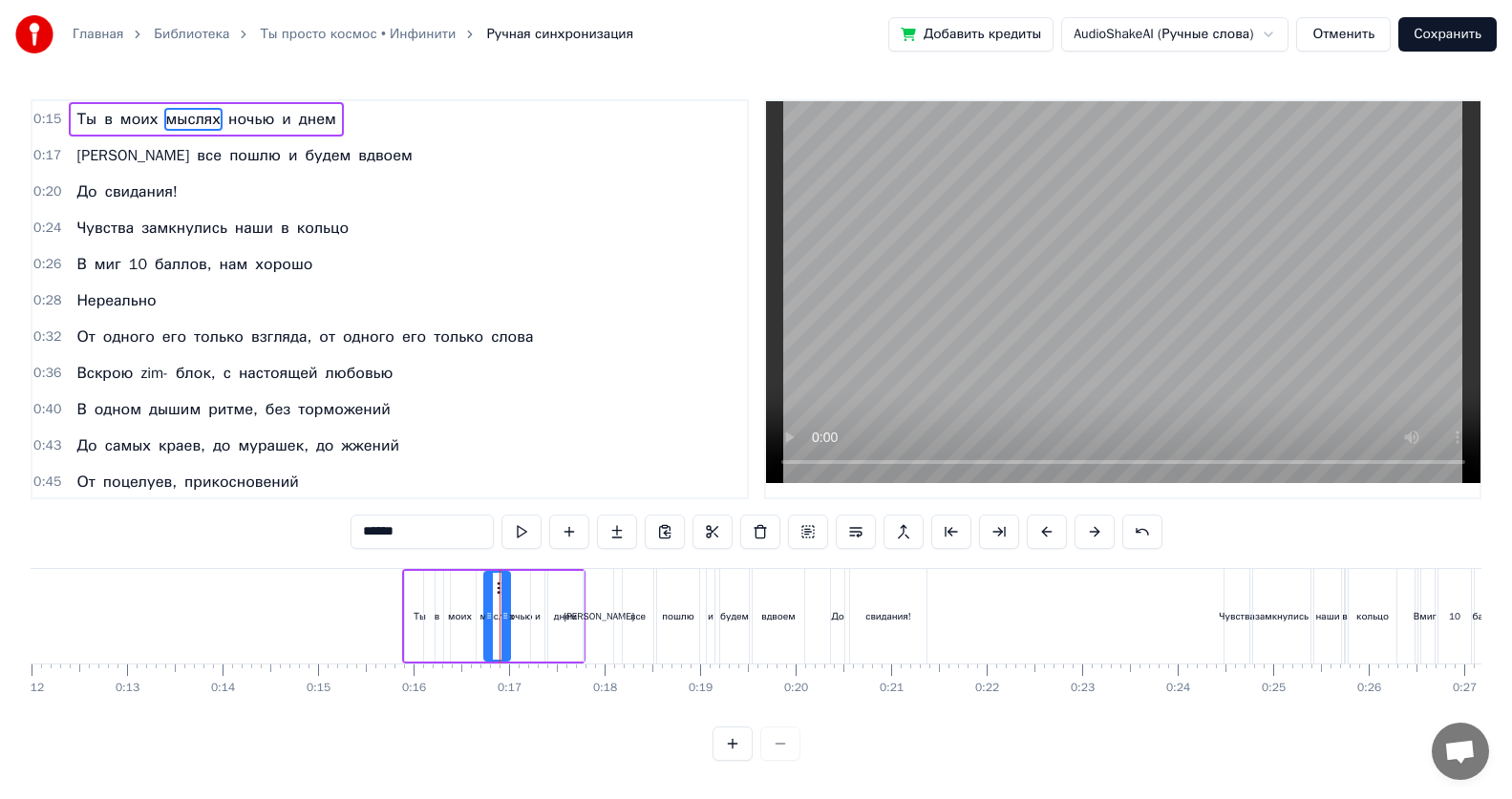 drag, startPoint x: 474, startPoint y: 617, endPoint x: 488, endPoint y: 623, distance: 15.231546 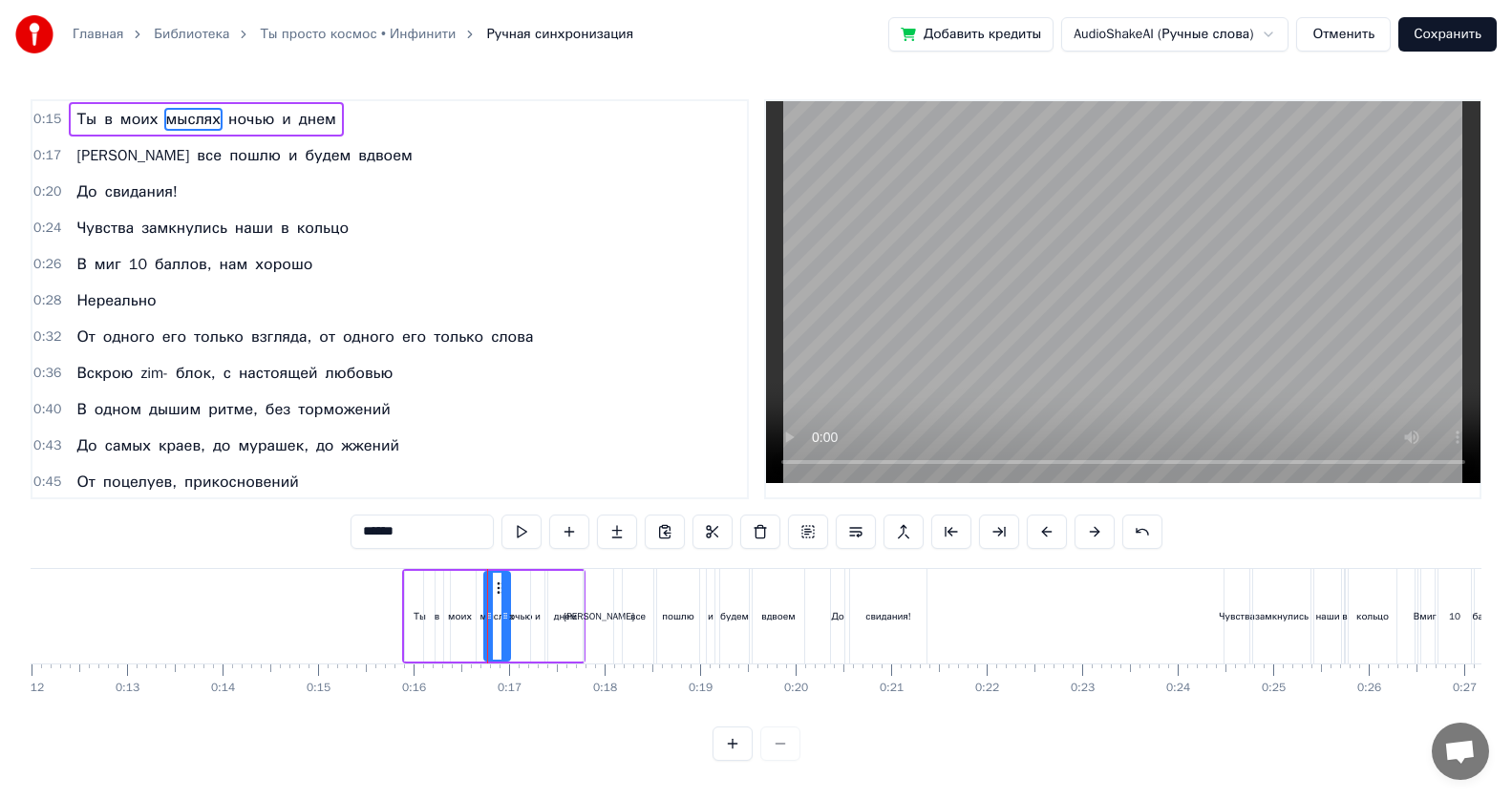 click on "моих" at bounding box center [459, 616] 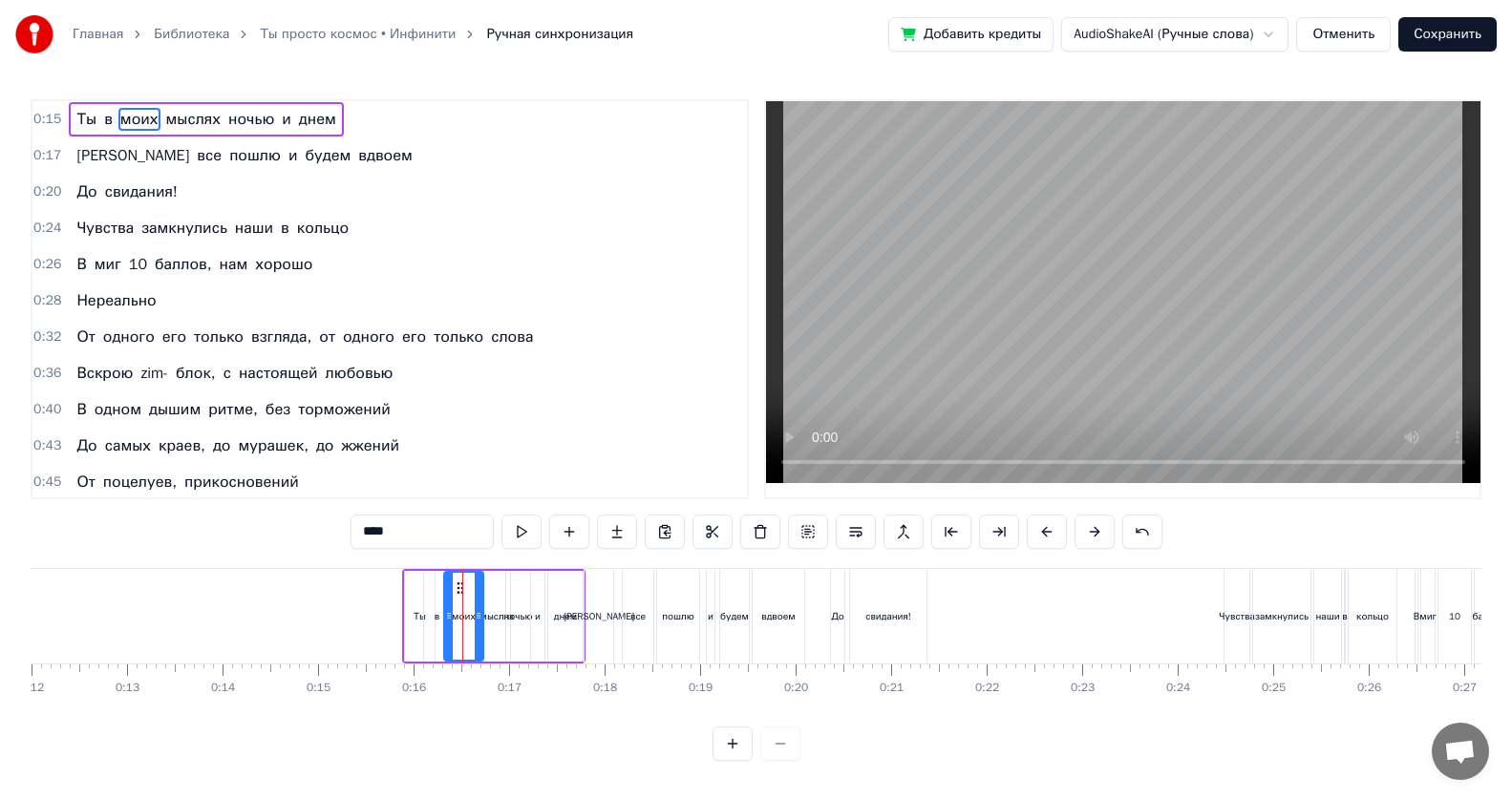 drag, startPoint x: 472, startPoint y: 617, endPoint x: 479, endPoint y: 623, distance: 9.219544 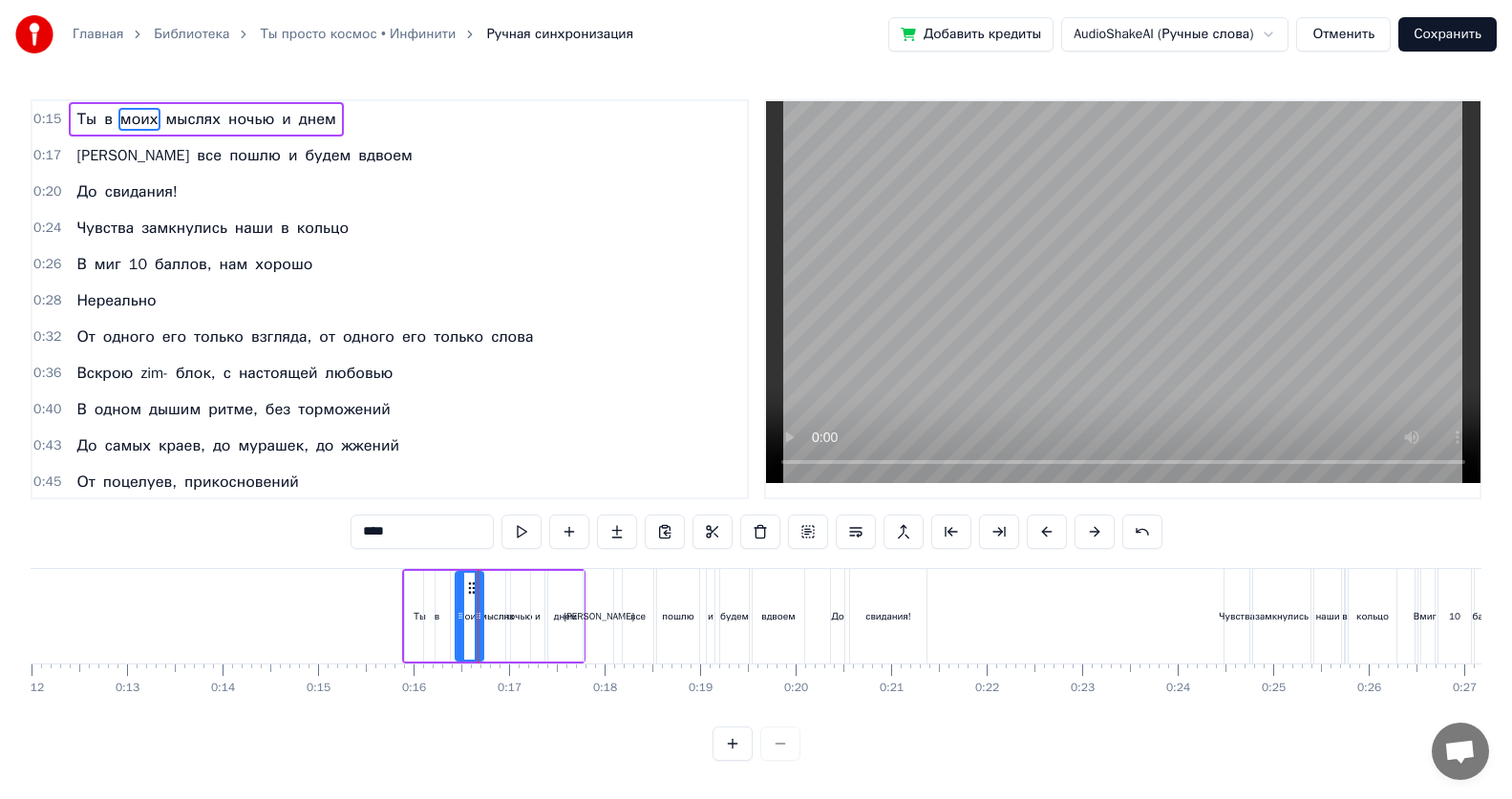 drag, startPoint x: 450, startPoint y: 616, endPoint x: 461, endPoint y: 623, distance: 13.038405 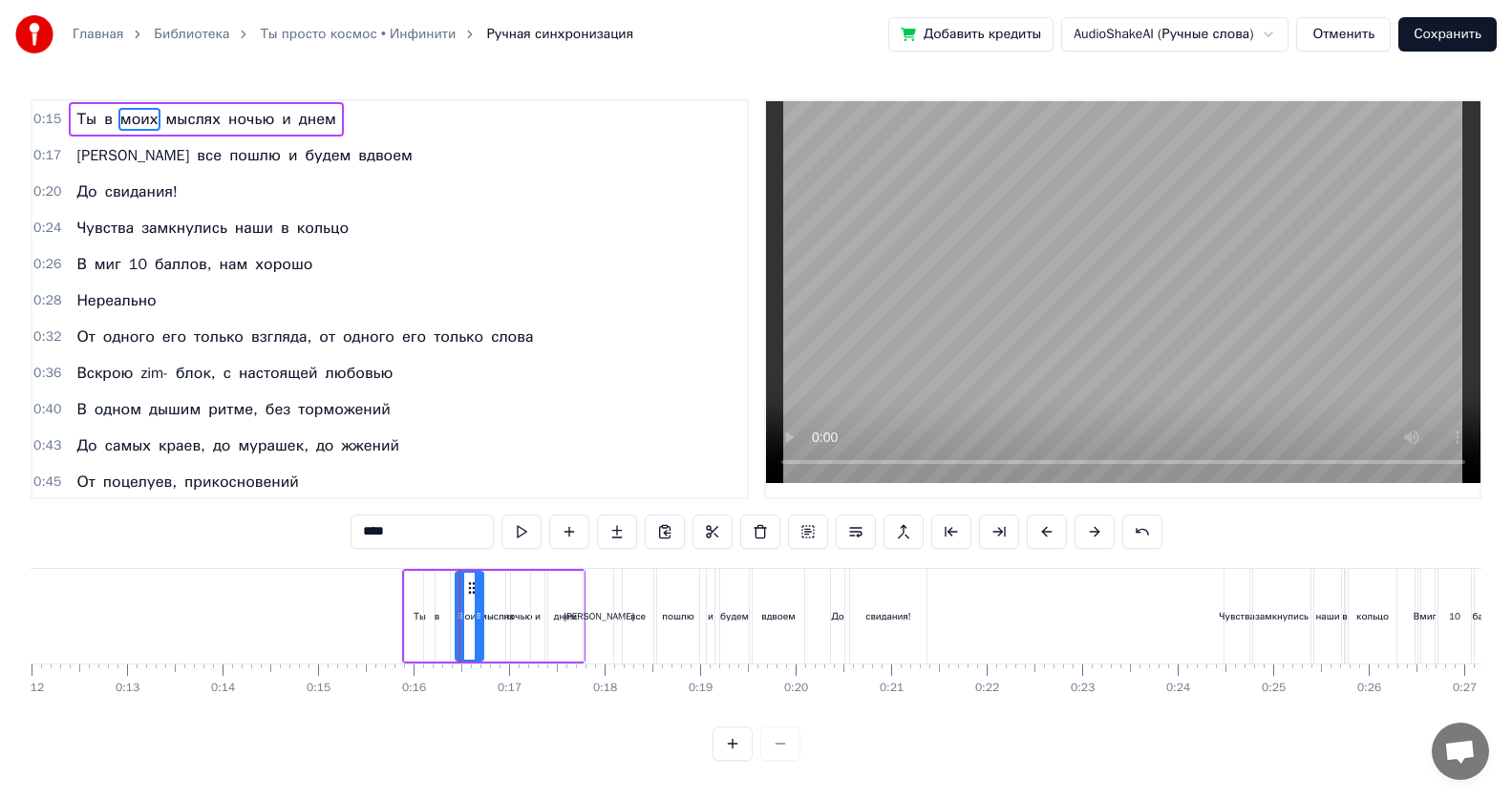 click on "в" at bounding box center (437, 616) 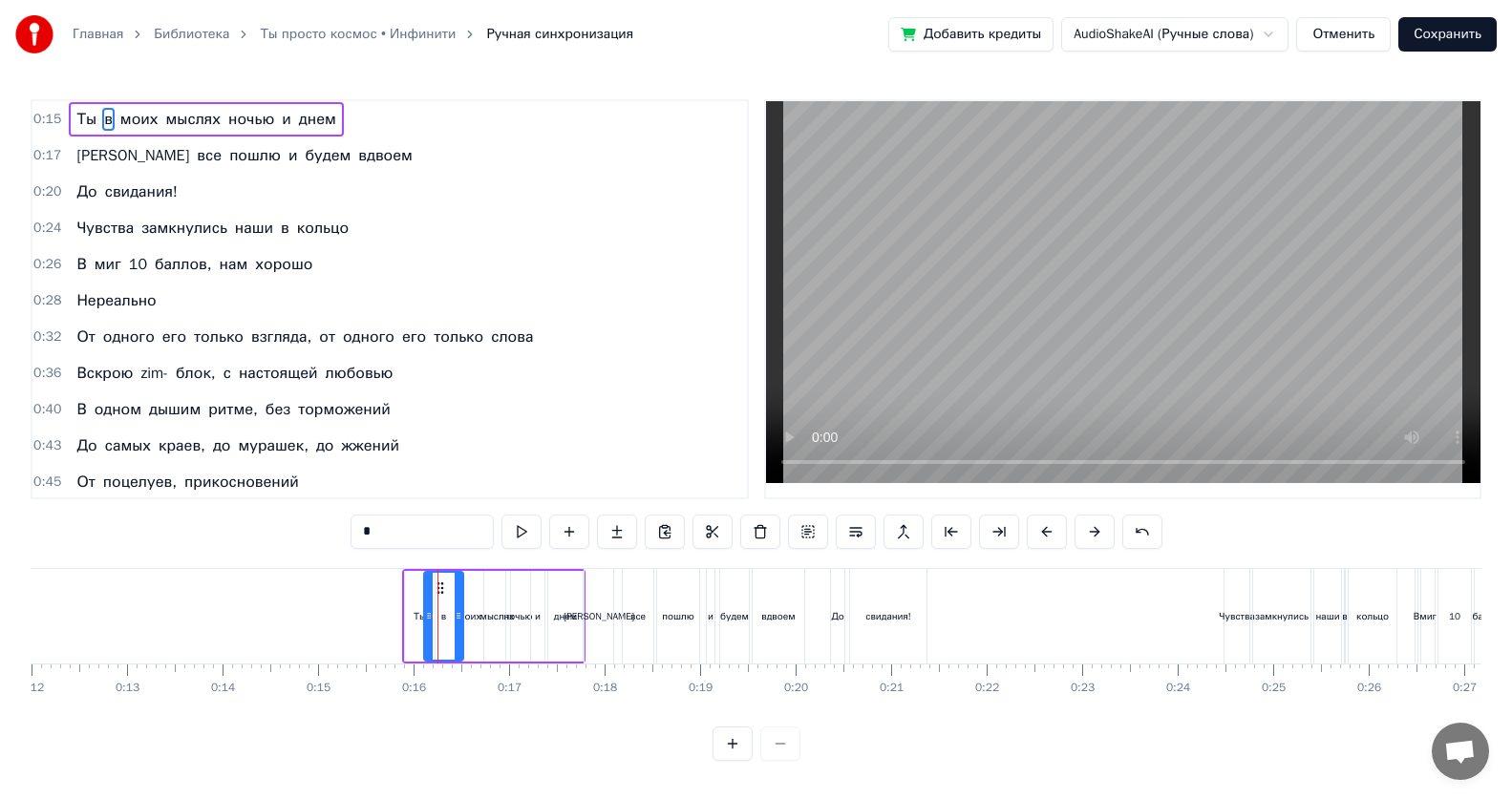 drag, startPoint x: 446, startPoint y: 617, endPoint x: 459, endPoint y: 618, distance: 13.038405 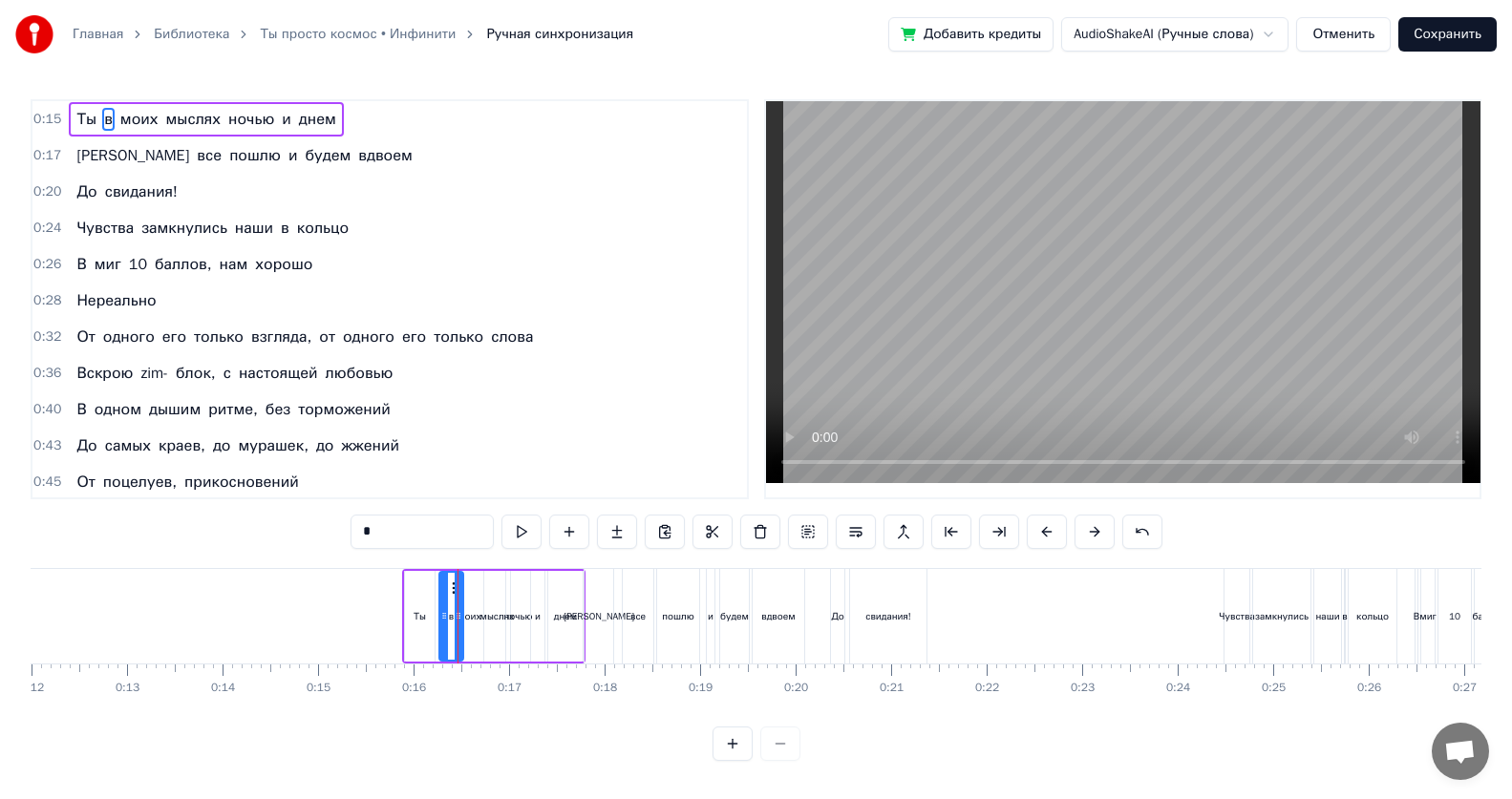 drag, startPoint x: 426, startPoint y: 615, endPoint x: 441, endPoint y: 624, distance: 17.492856 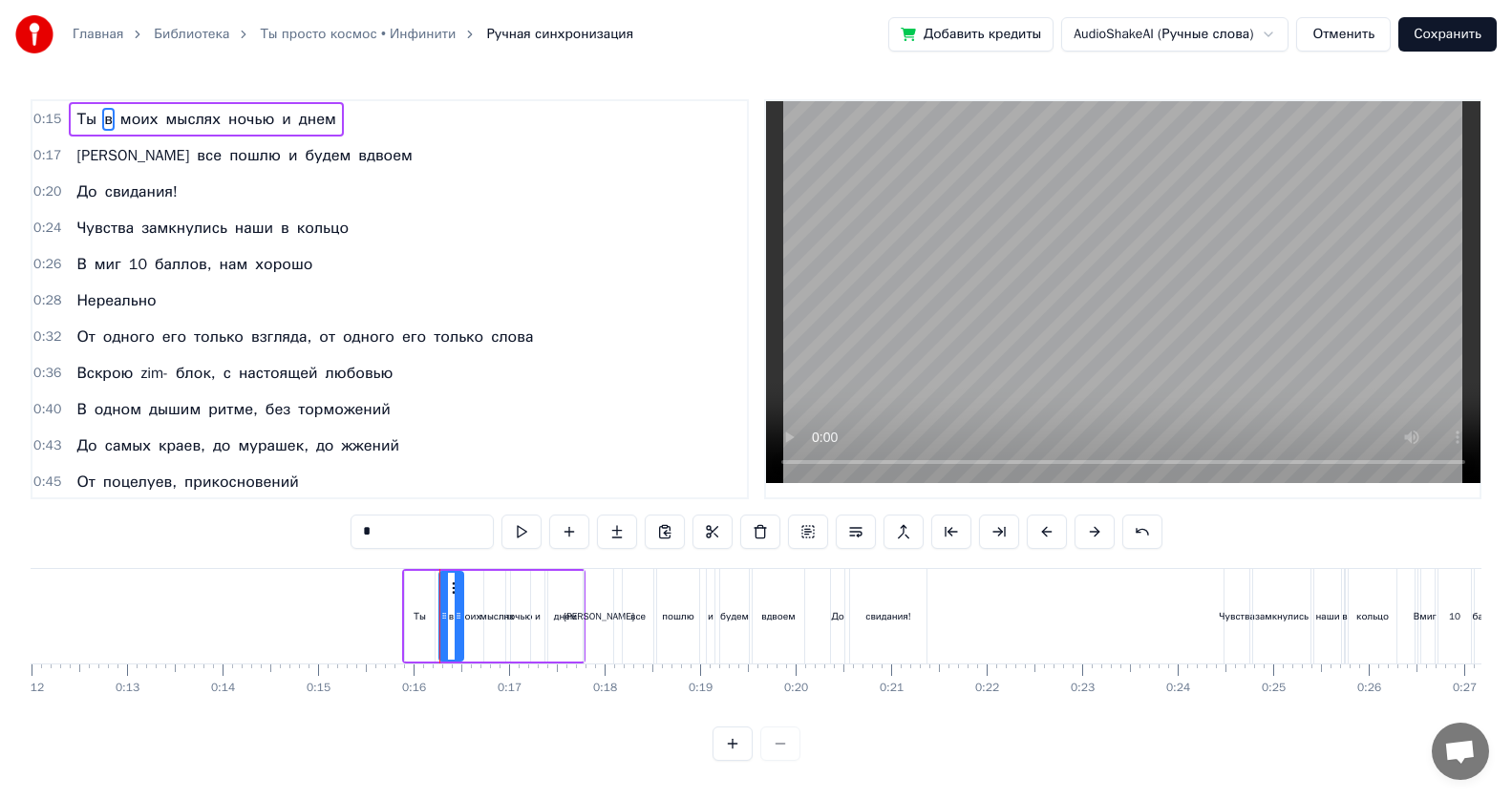 click on "Ты" at bounding box center [419, 616] 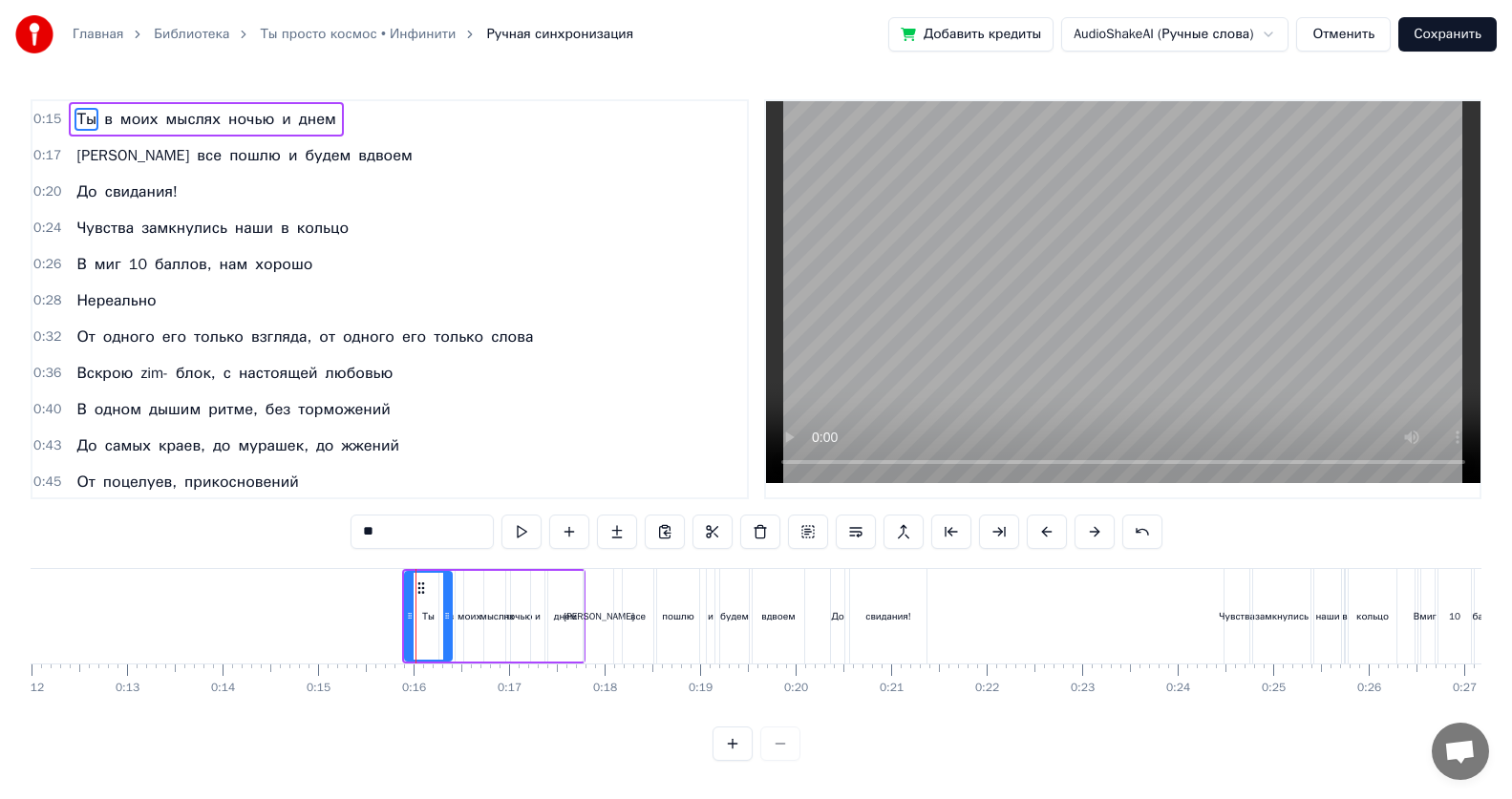 drag, startPoint x: 428, startPoint y: 617, endPoint x: 421, endPoint y: 624, distance: 9.899495 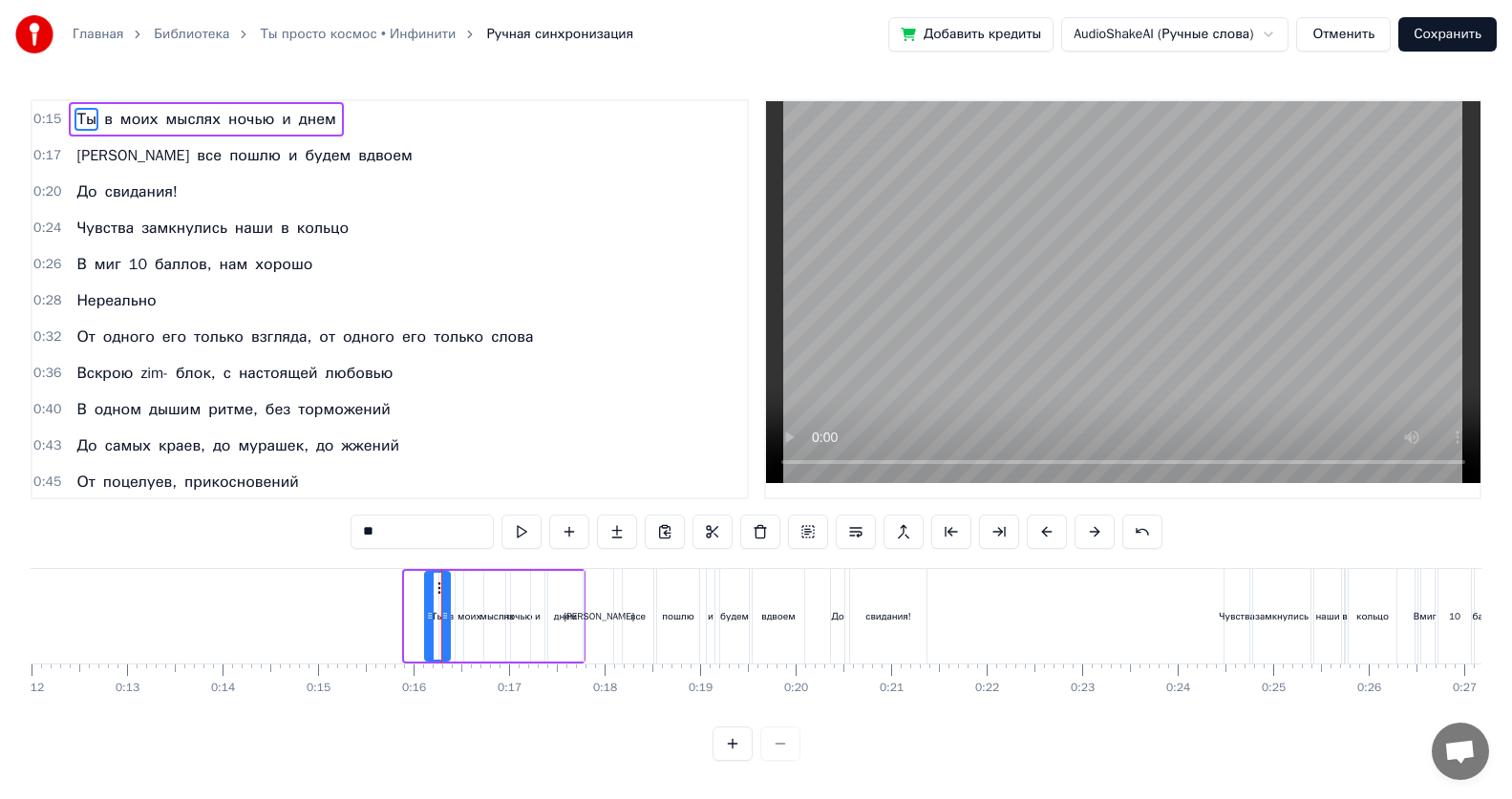 drag, startPoint x: 408, startPoint y: 621, endPoint x: 428, endPoint y: 624, distance: 20.223748 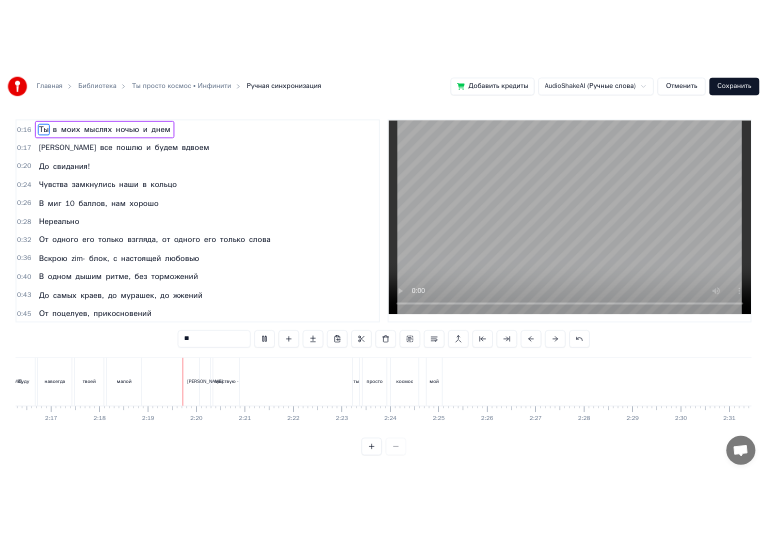 scroll, scrollTop: 0, scrollLeft: 13816, axis: horizontal 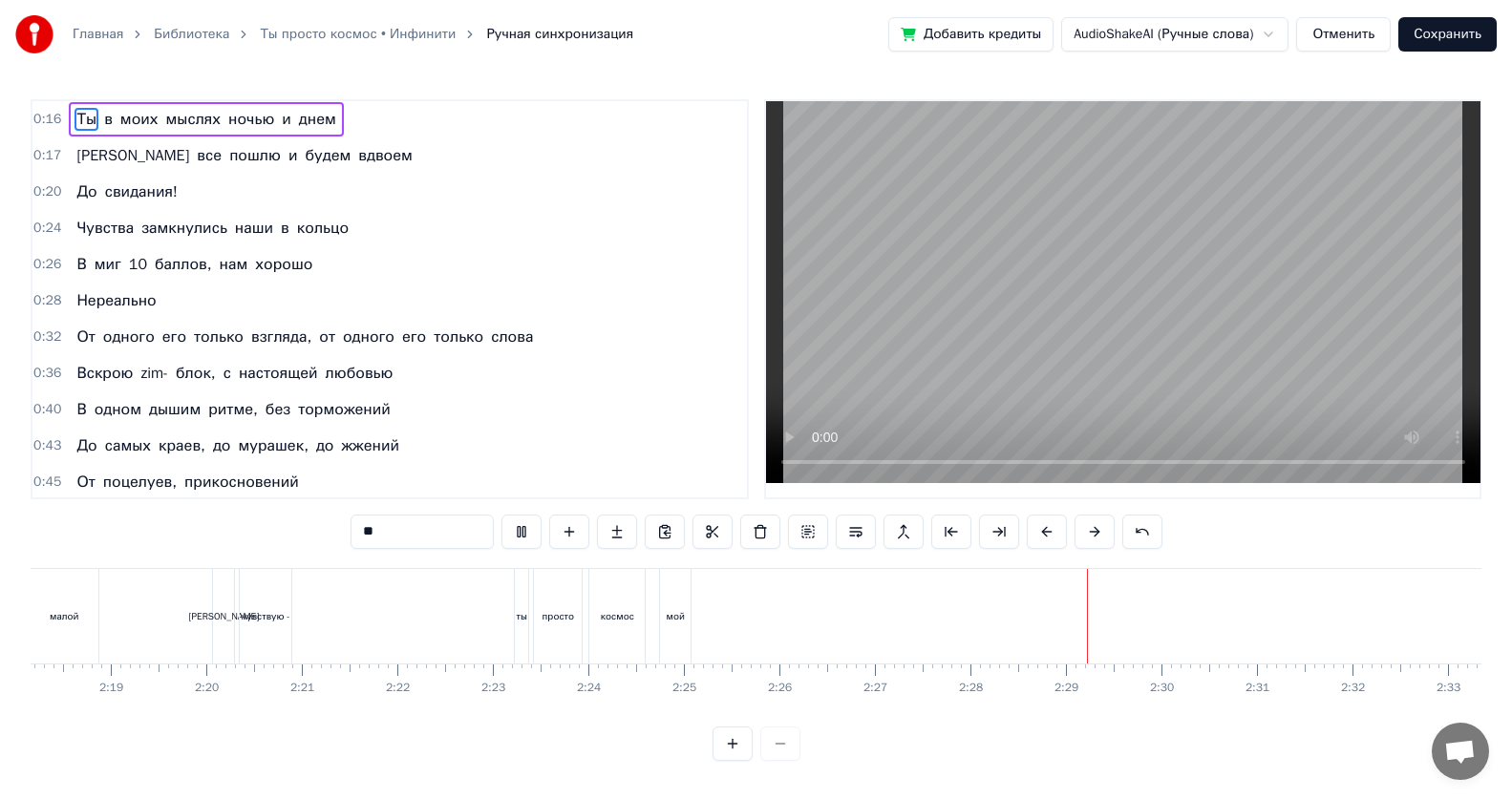 click on "Сохранить" at bounding box center [1447, 34] 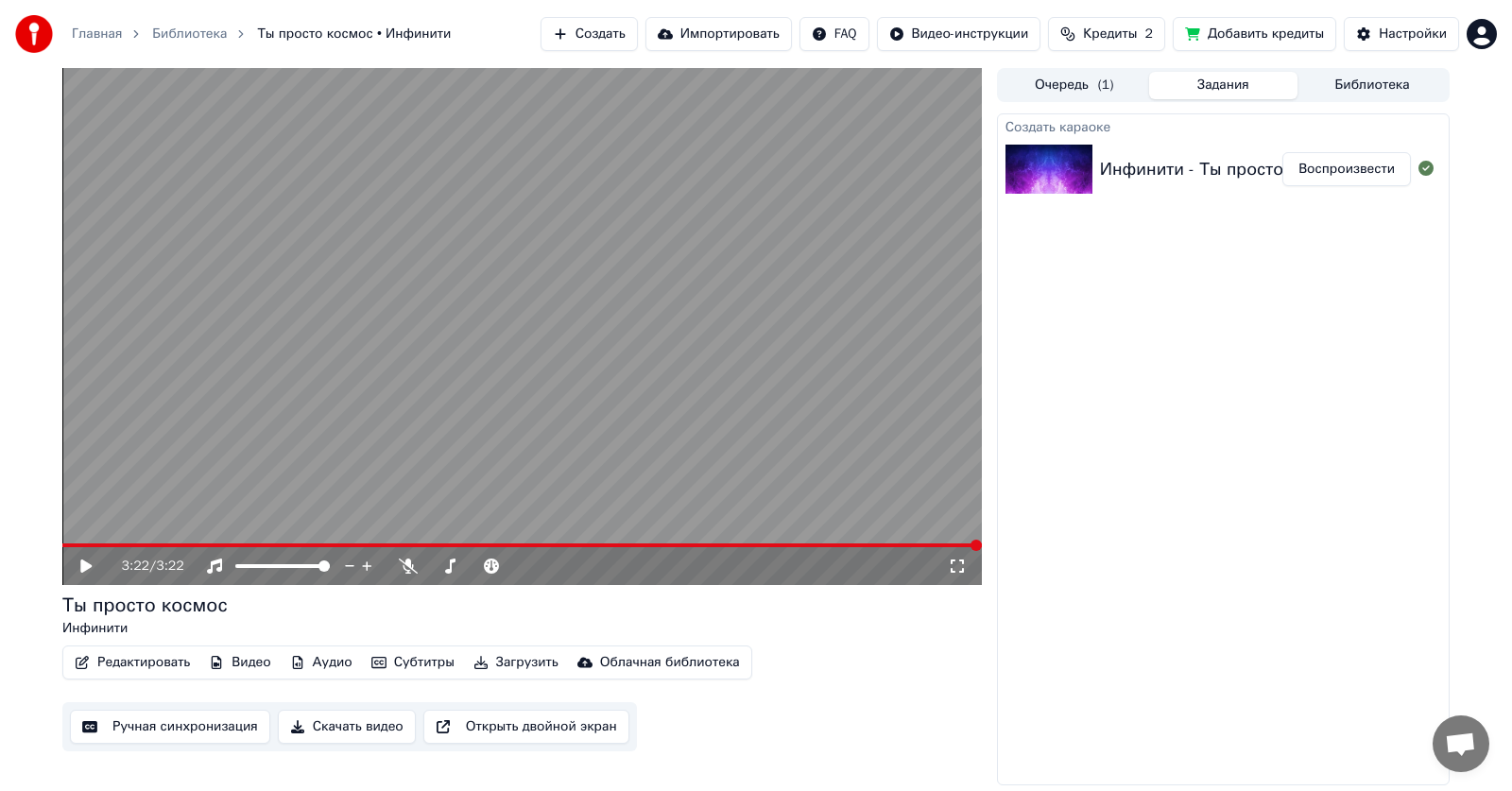 click on "Скачать видео" at bounding box center (347, 727) 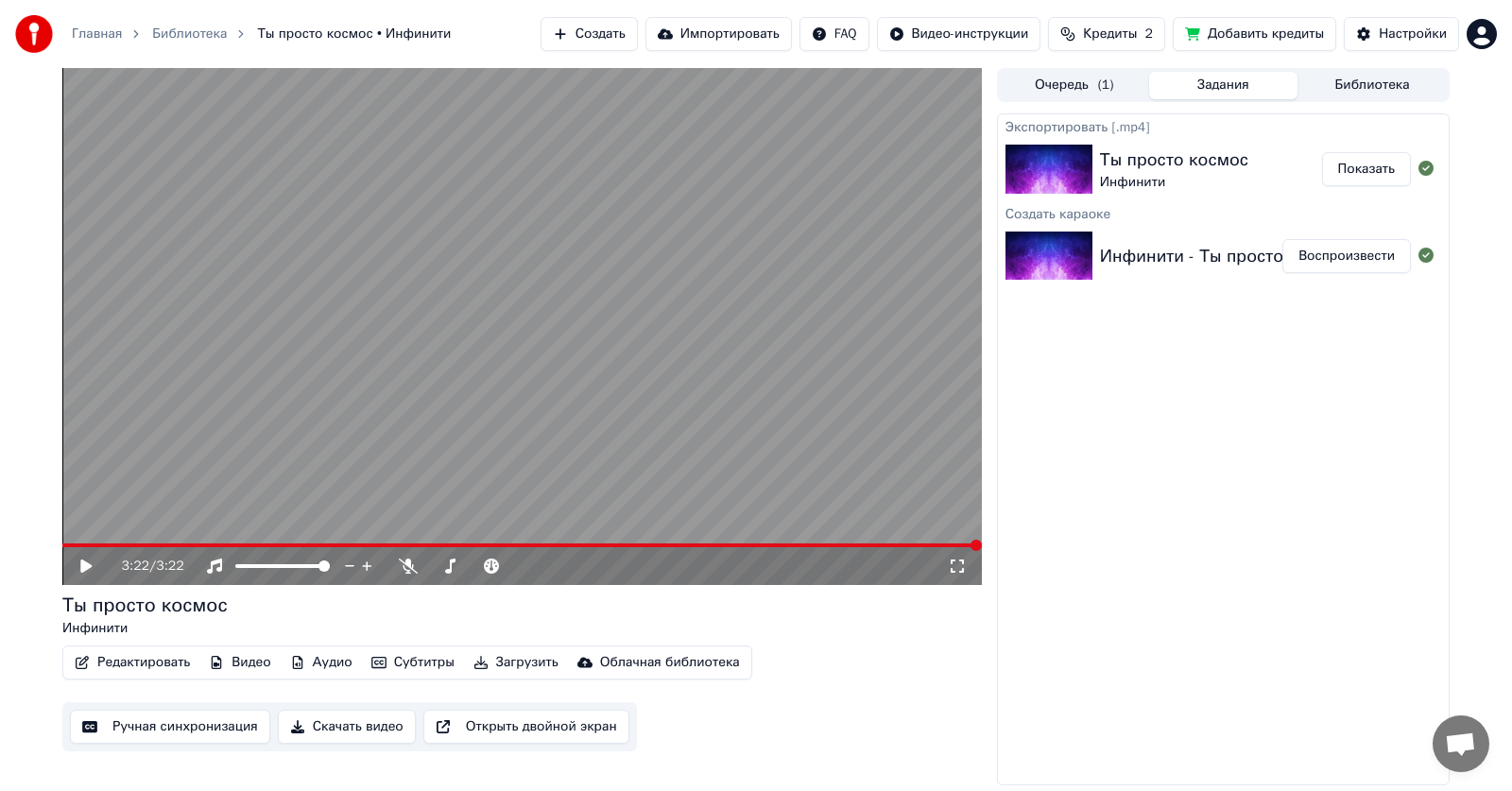 click on "Показать" at bounding box center (1366, 169) 